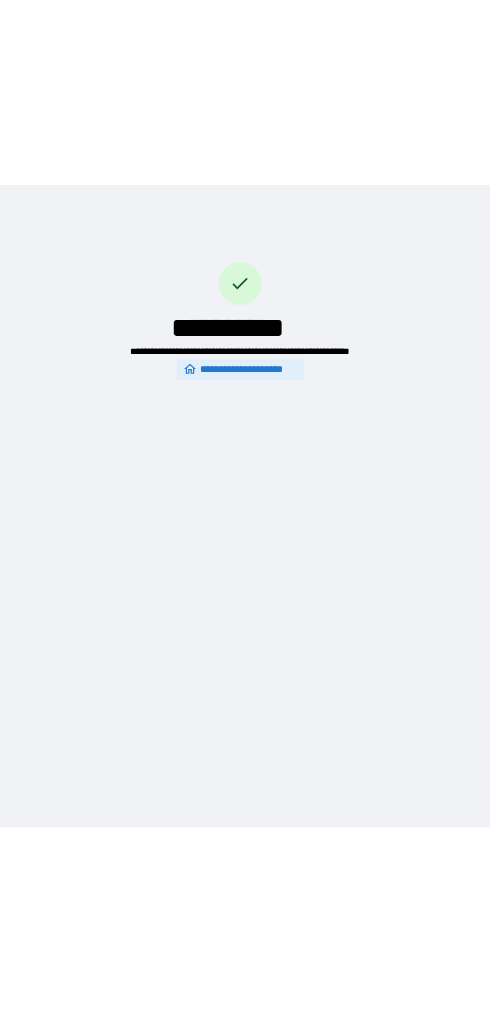 scroll, scrollTop: 0, scrollLeft: 0, axis: both 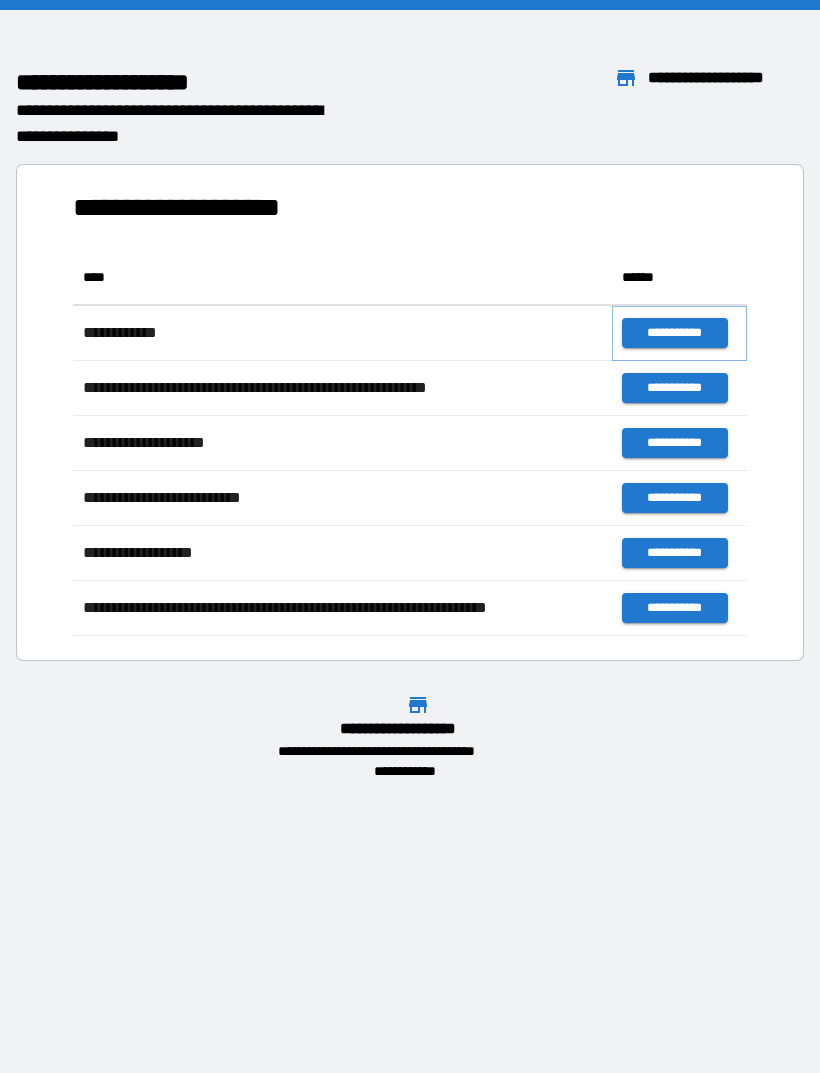 click on "**********" at bounding box center (674, 333) 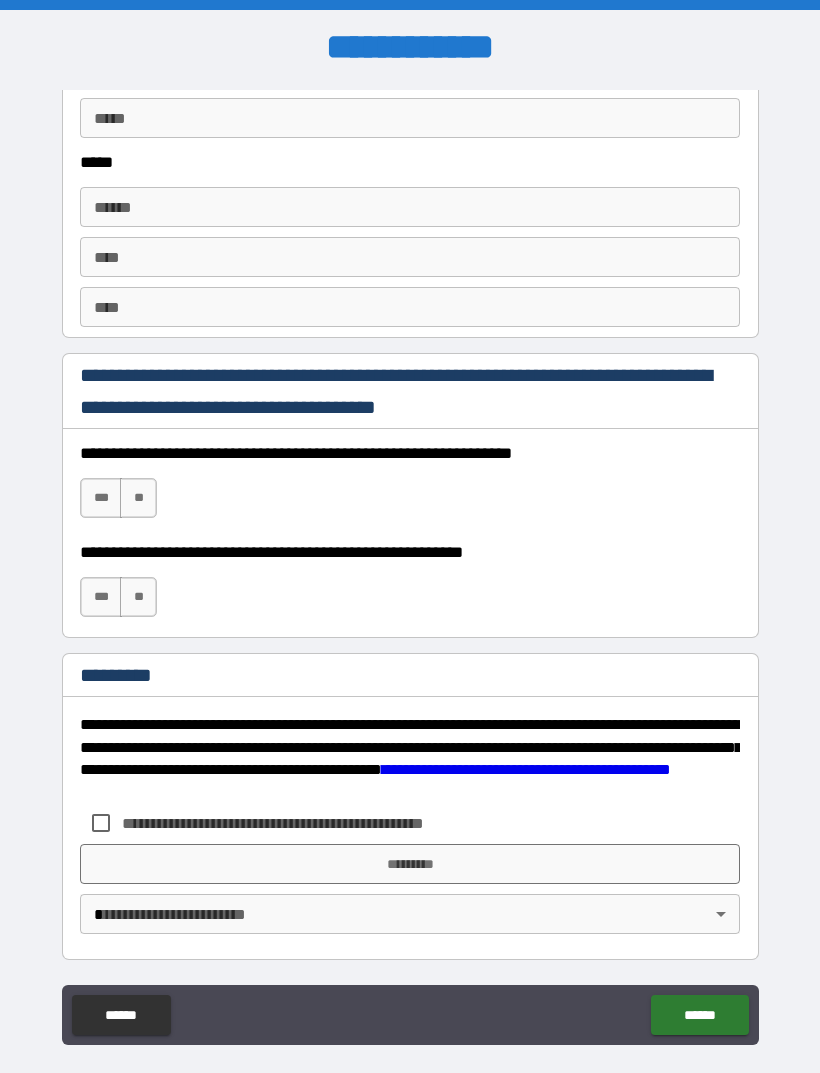 scroll, scrollTop: 2731, scrollLeft: 0, axis: vertical 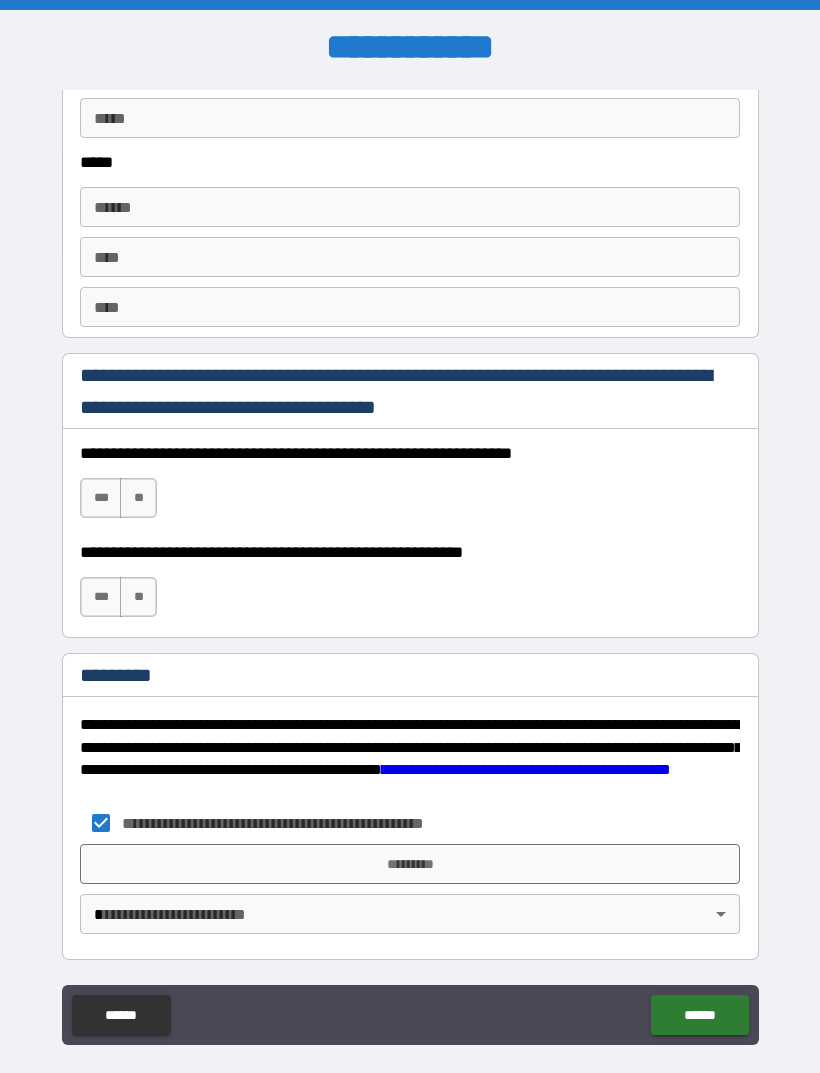 click on "**********" at bounding box center (410, 568) 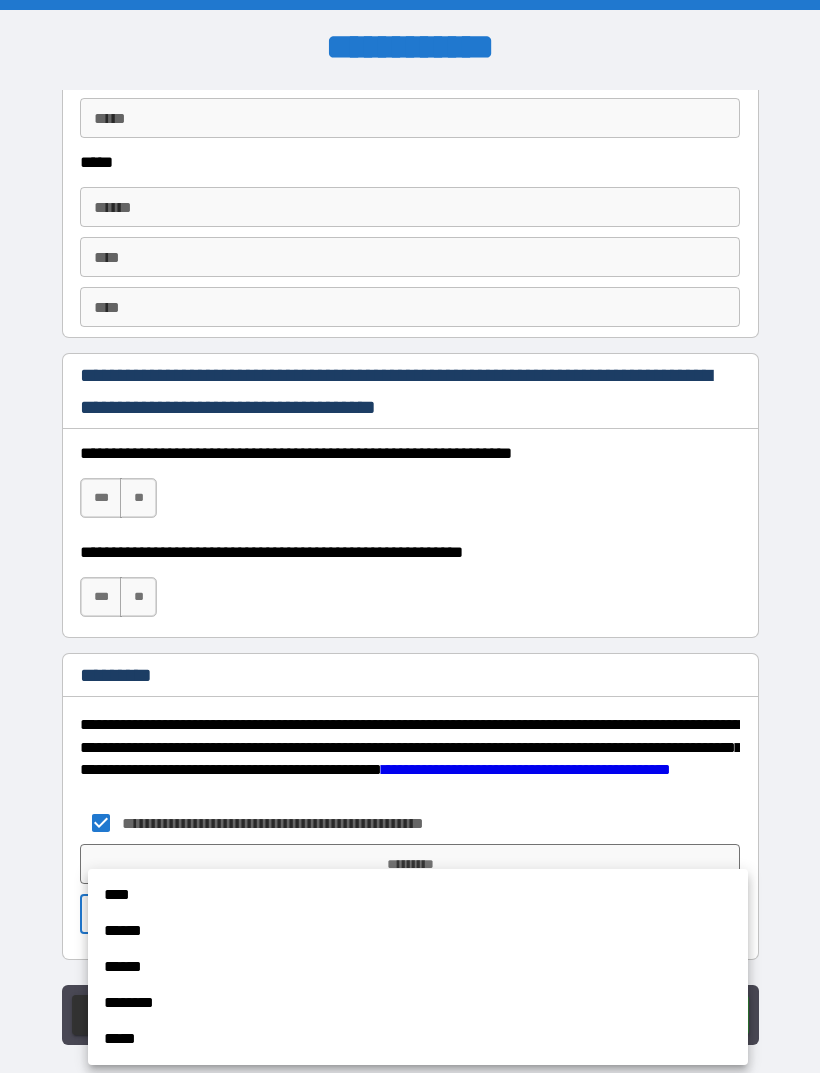 click on "******" at bounding box center [418, 931] 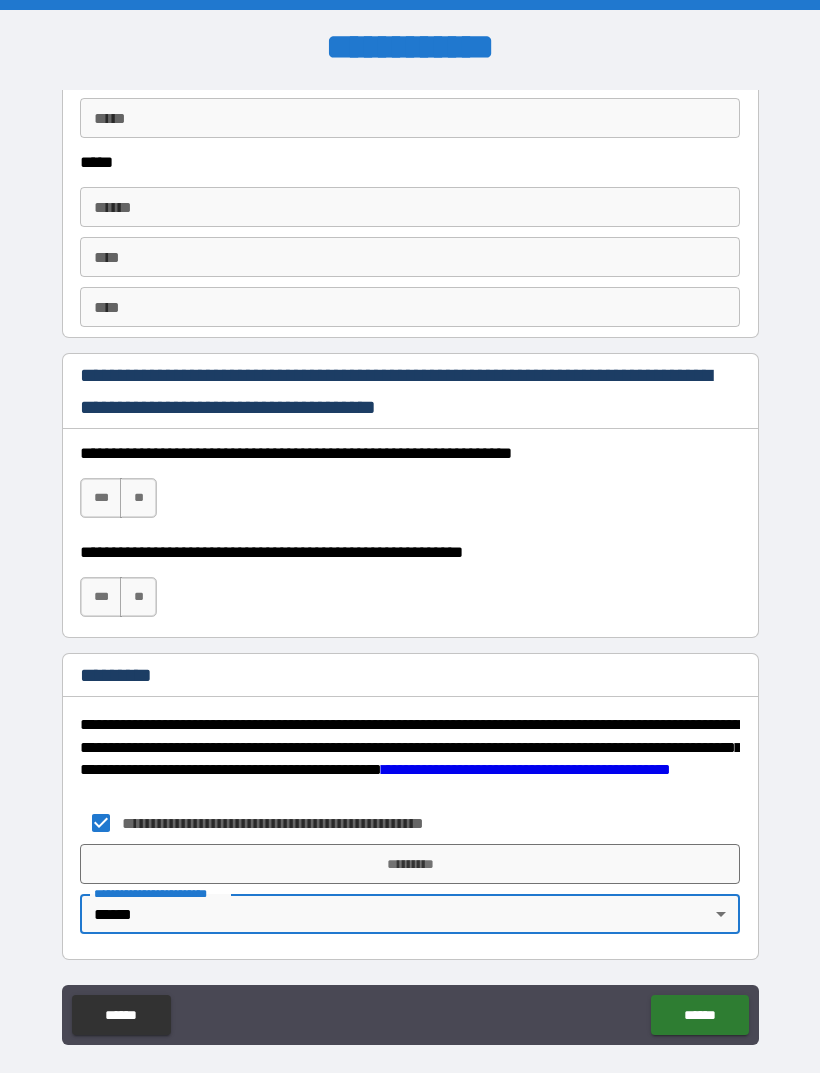click on "***" at bounding box center [101, 498] 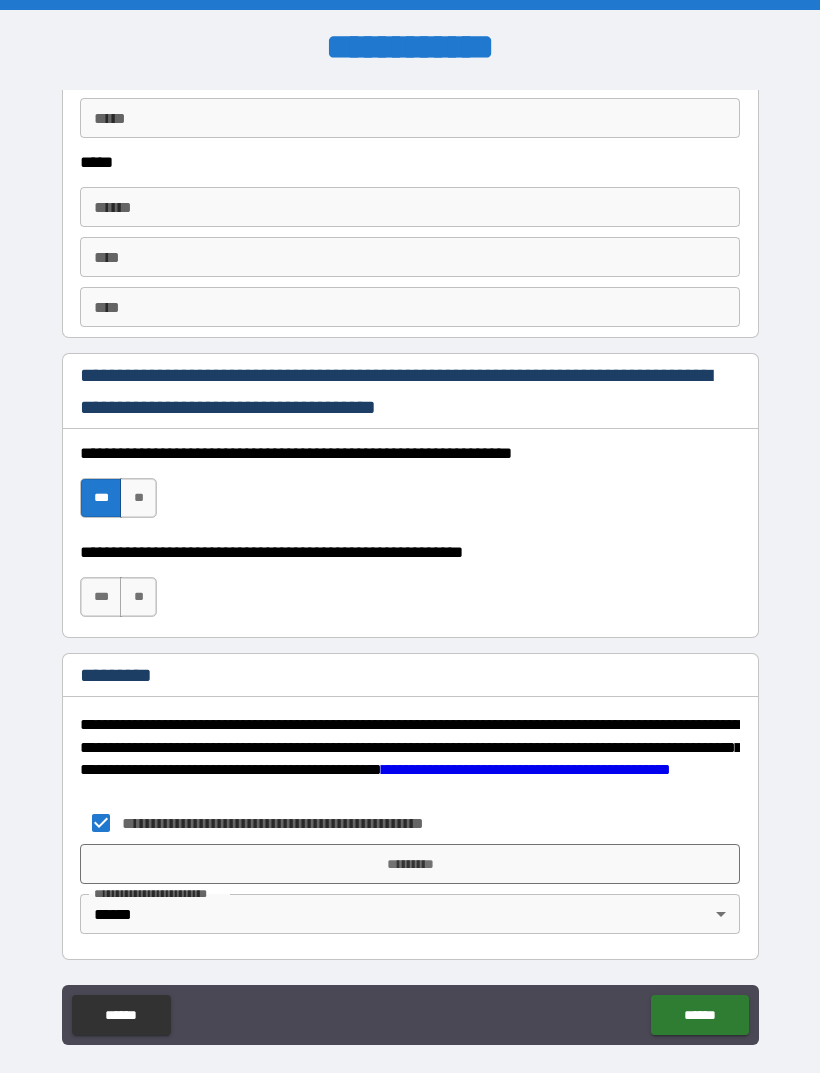 click on "***" at bounding box center (101, 597) 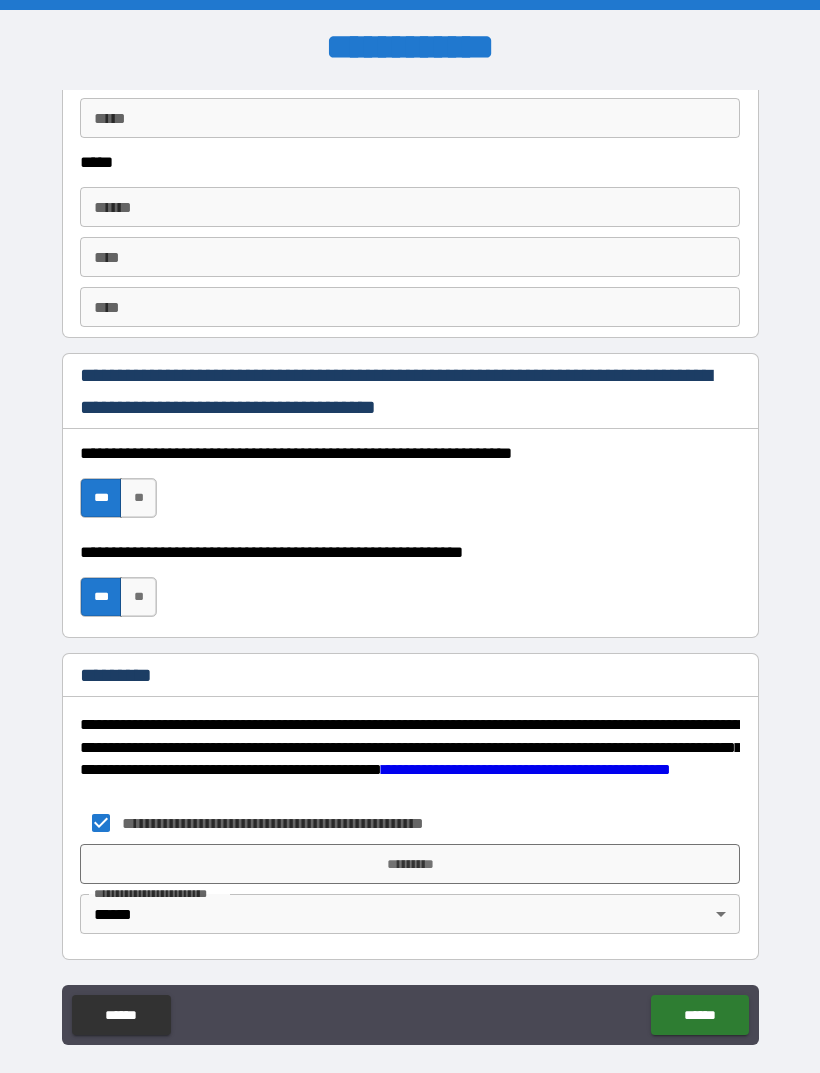 click on "******" at bounding box center (699, 1015) 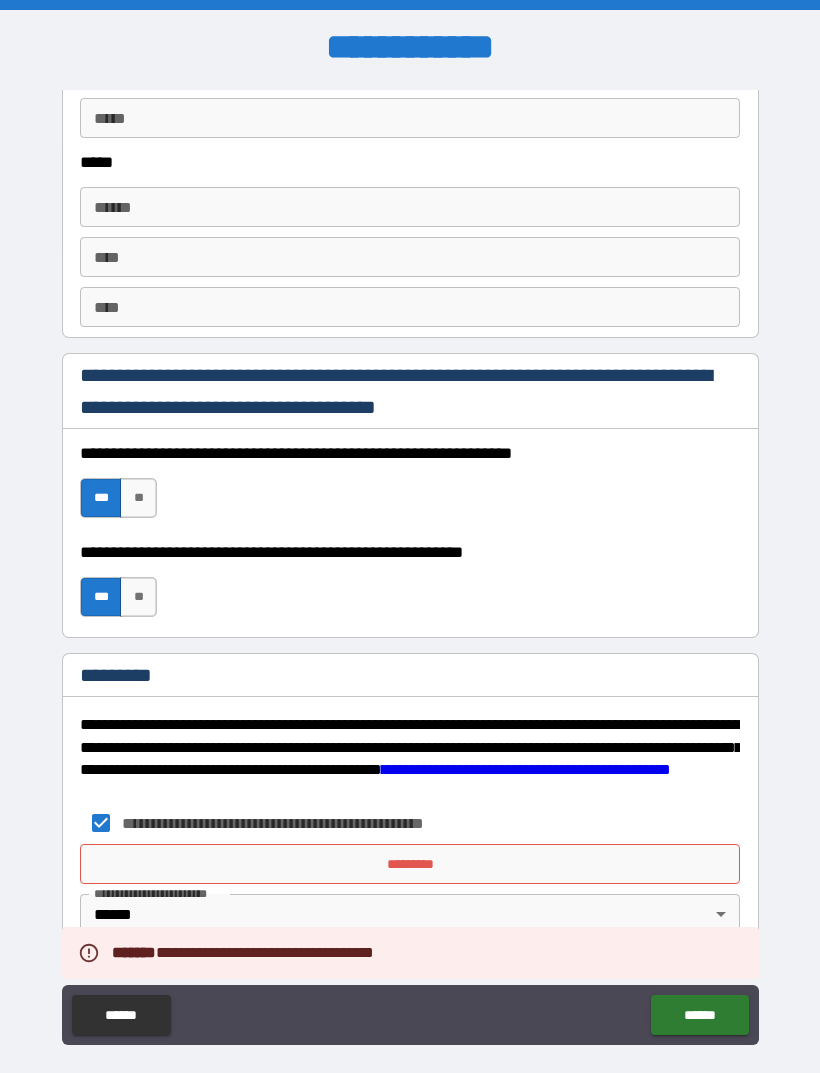 click on "*********" at bounding box center (410, 864) 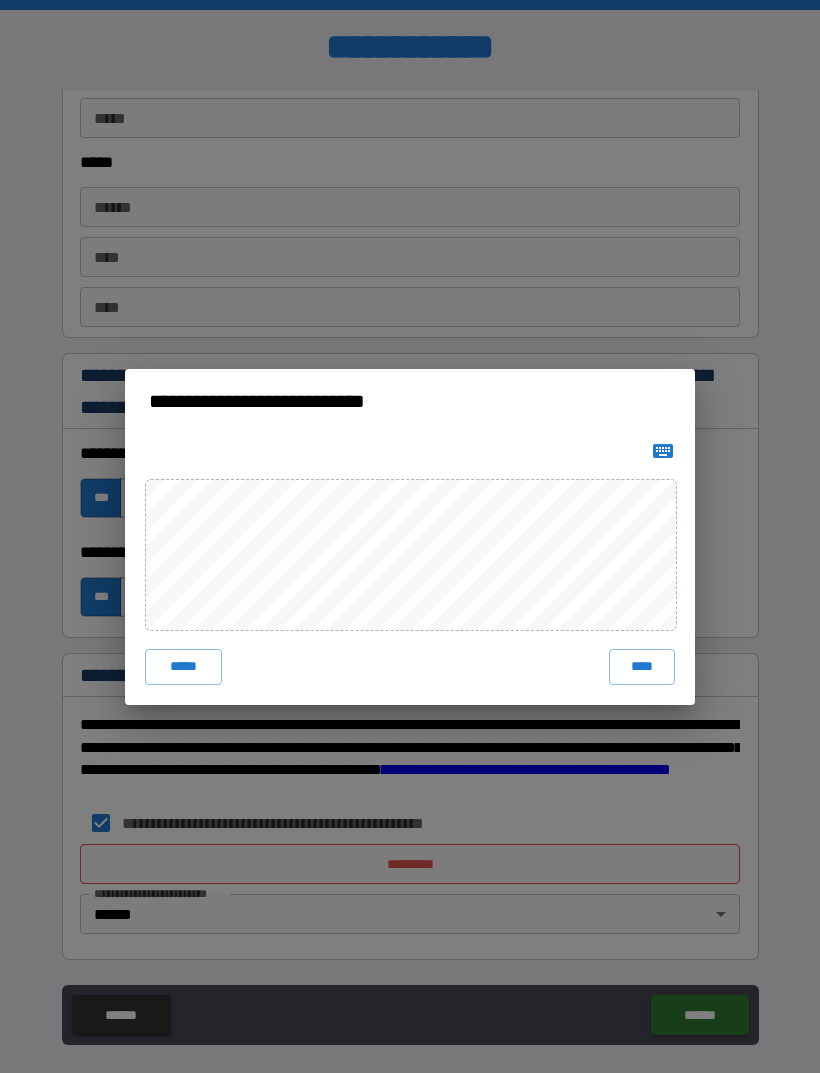 click on "****" at bounding box center (642, 667) 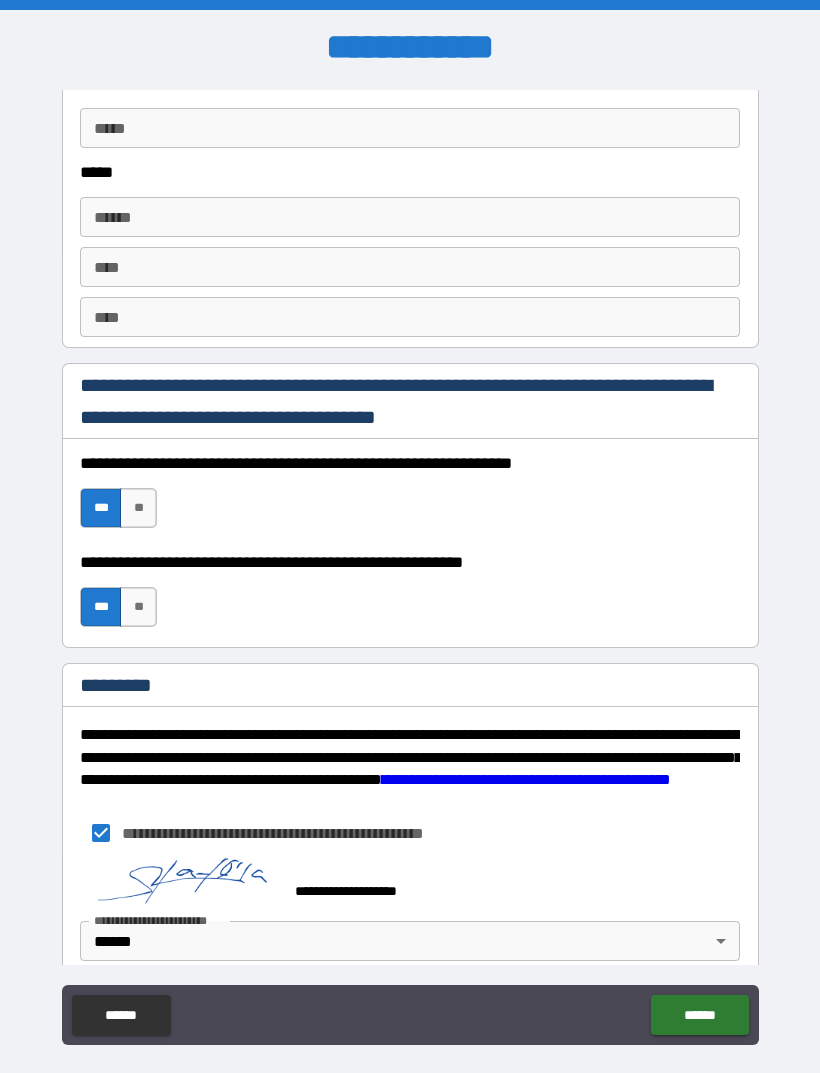 click on "******" at bounding box center (699, 1015) 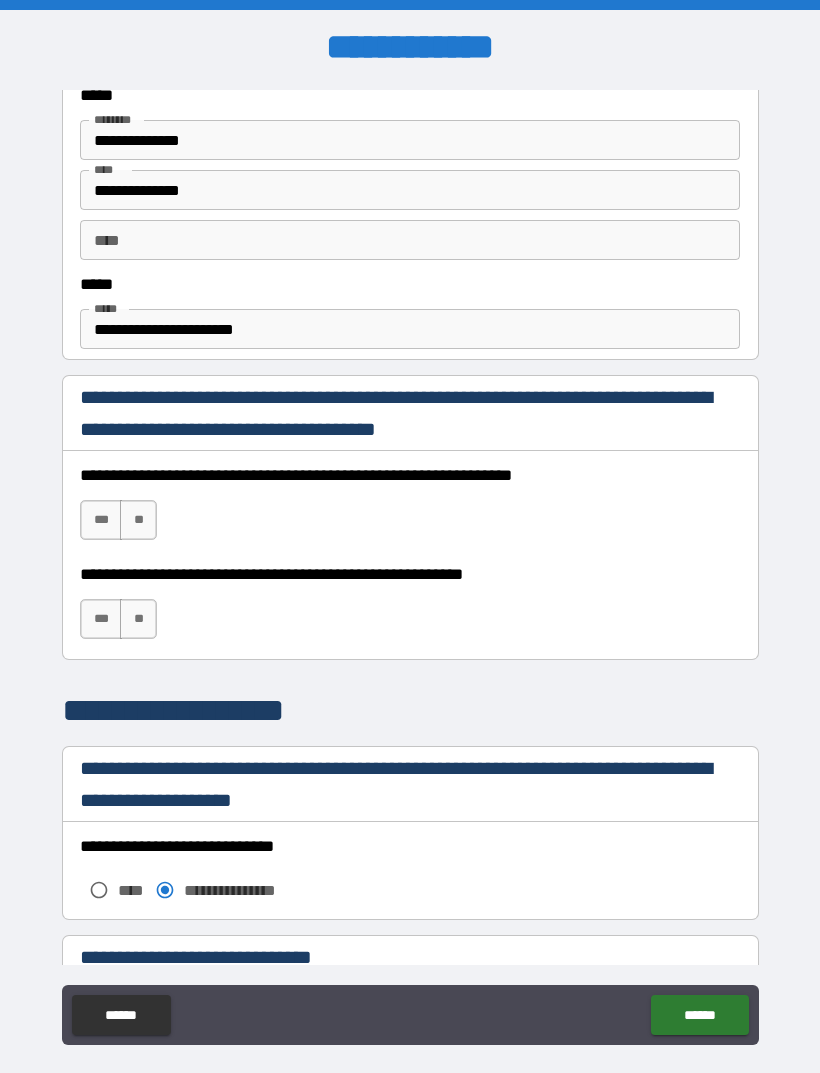 scroll, scrollTop: 1032, scrollLeft: 0, axis: vertical 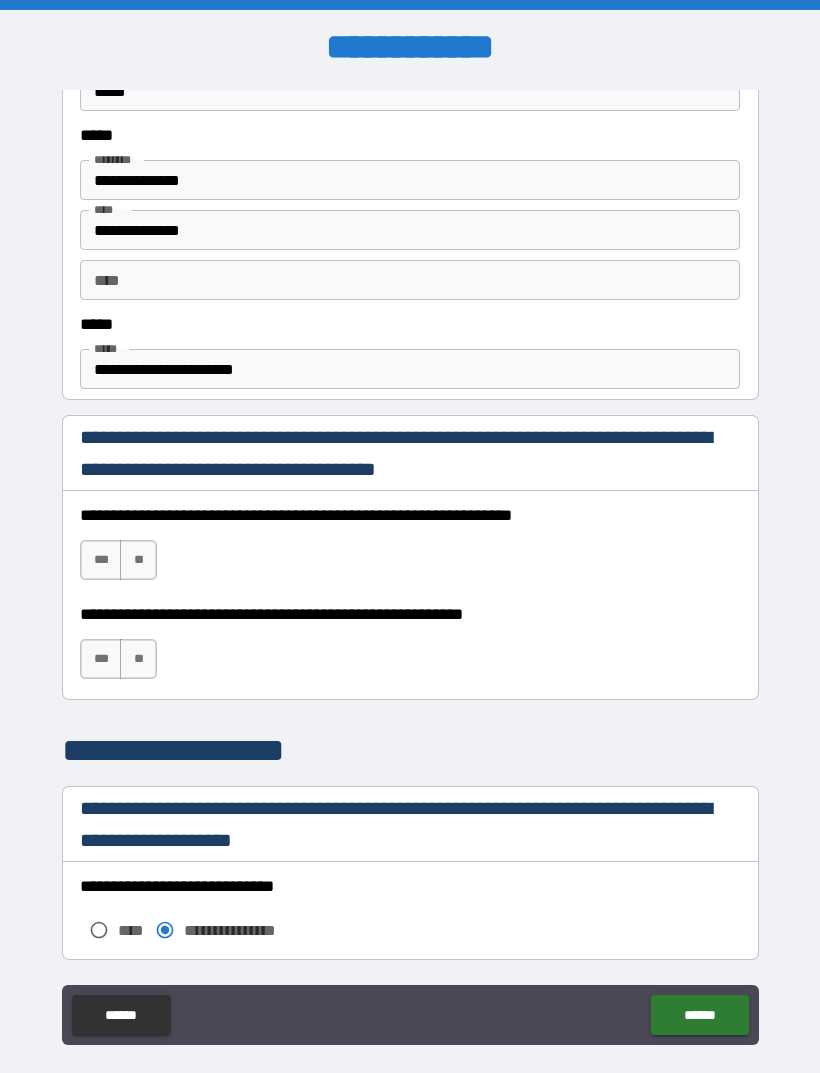 click on "***" at bounding box center [101, 560] 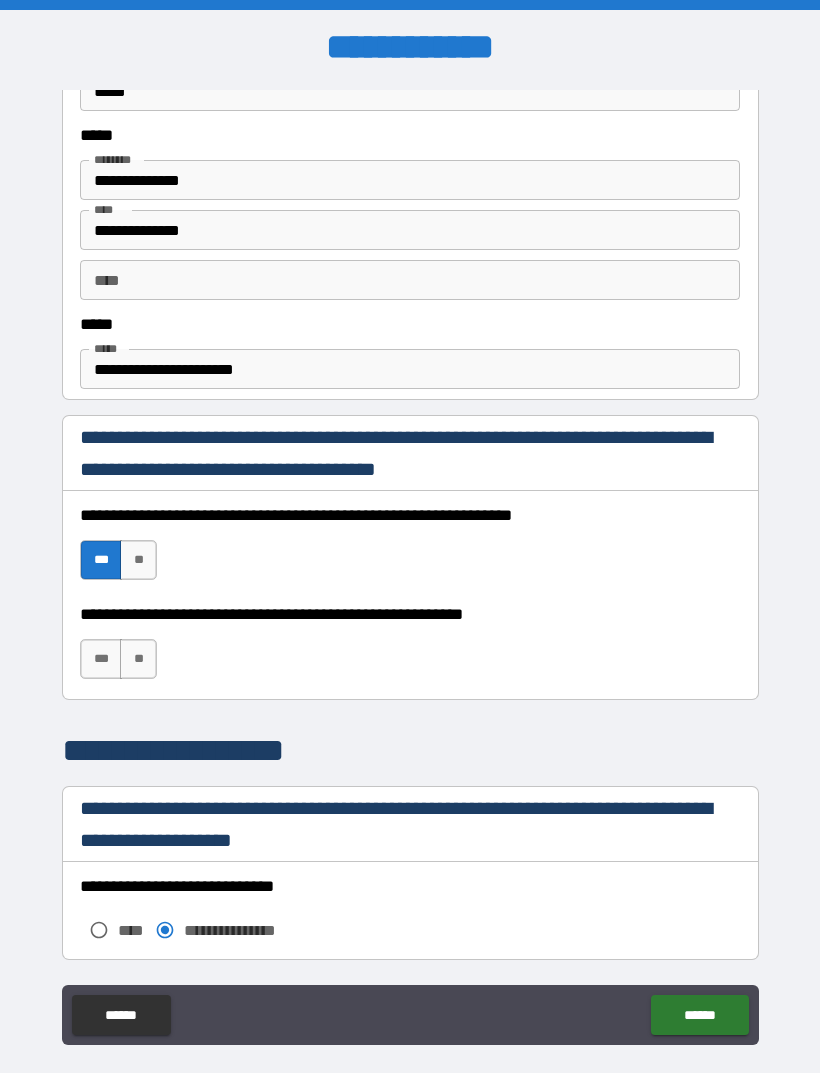 click on "***" at bounding box center (101, 659) 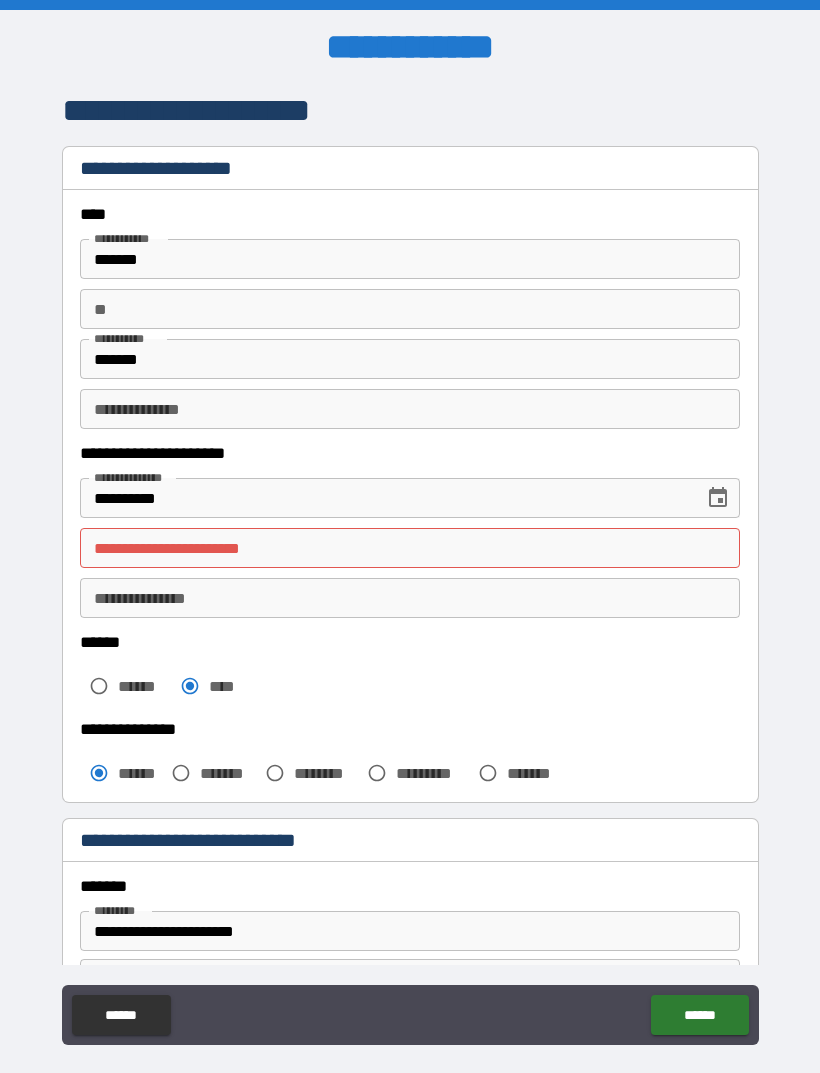 scroll, scrollTop: 0, scrollLeft: 0, axis: both 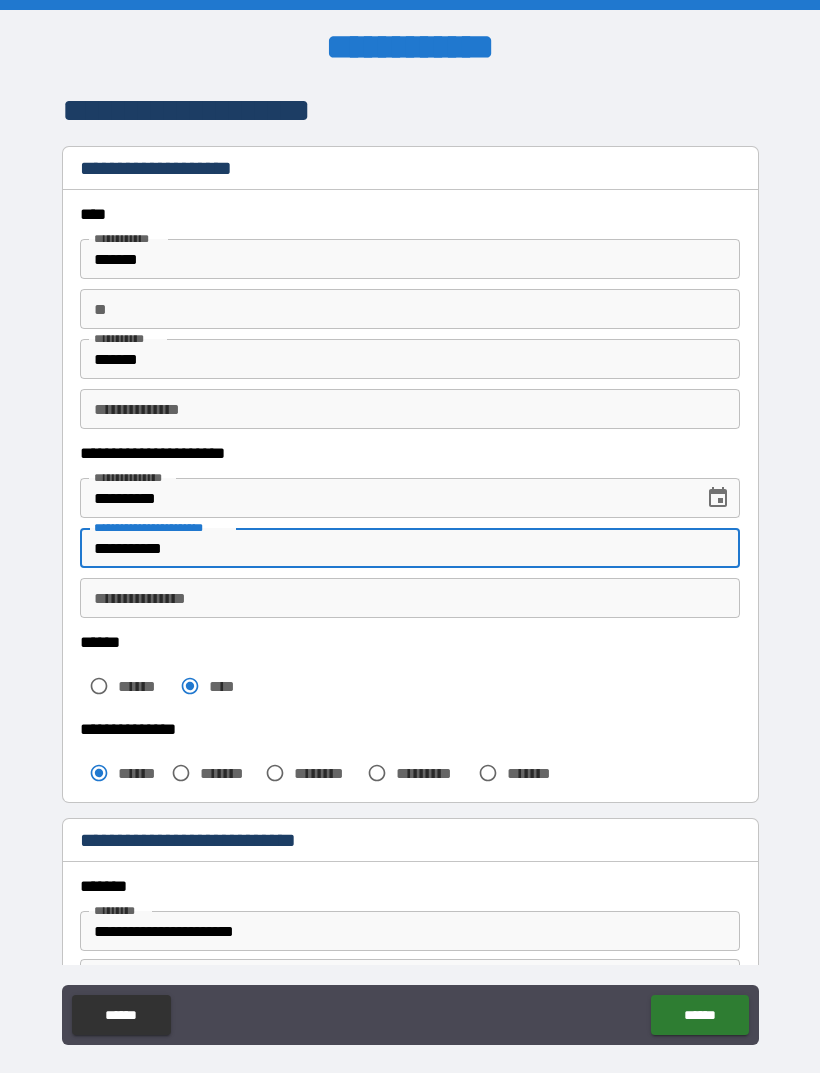 type on "**********" 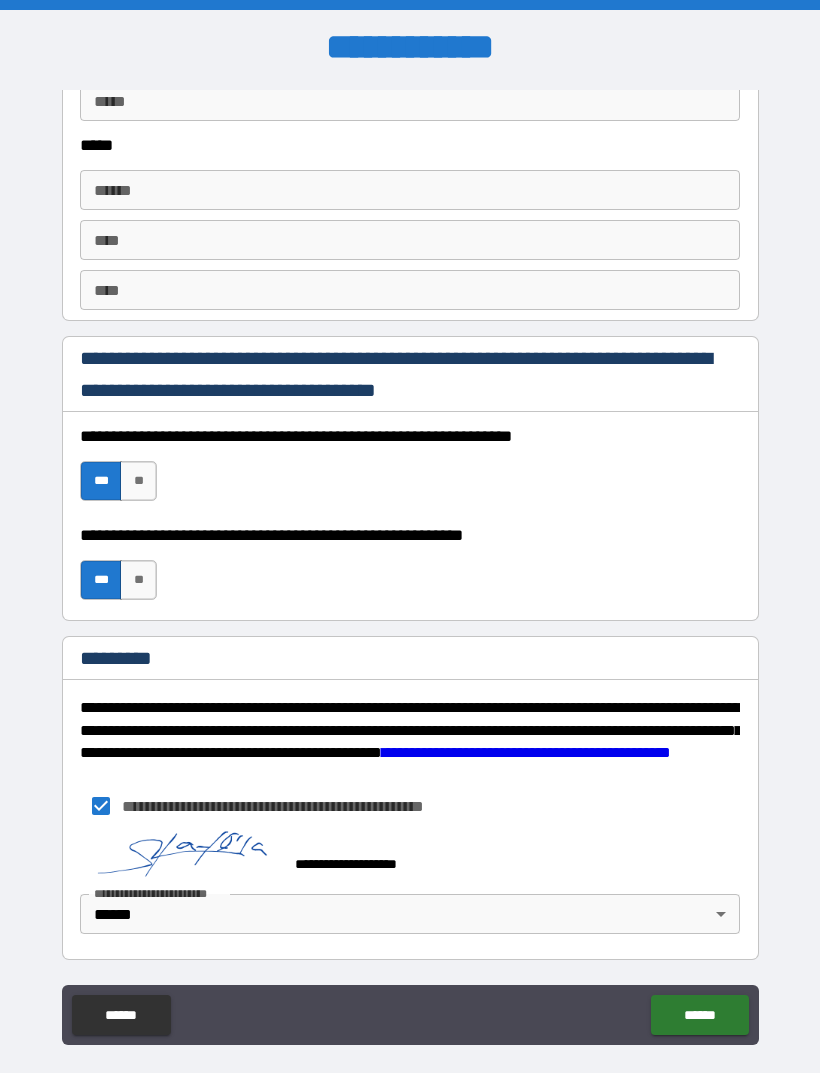 scroll, scrollTop: 2748, scrollLeft: 0, axis: vertical 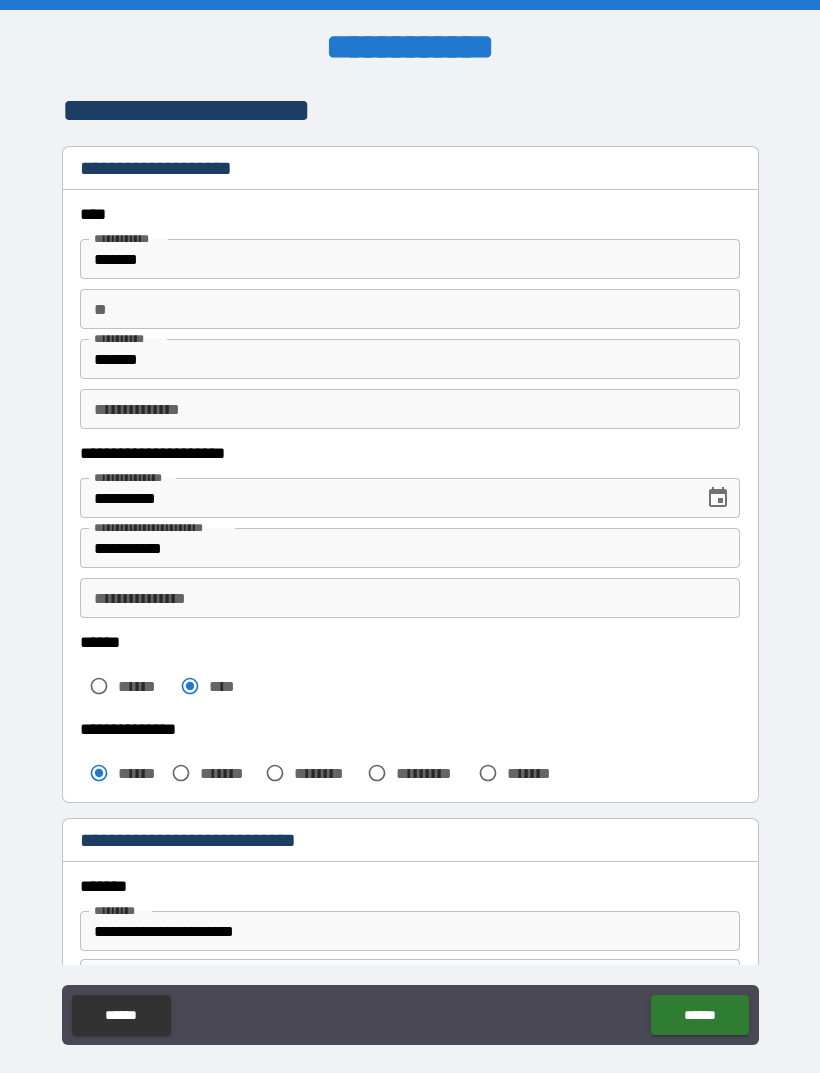 click on "******" at bounding box center [699, 1015] 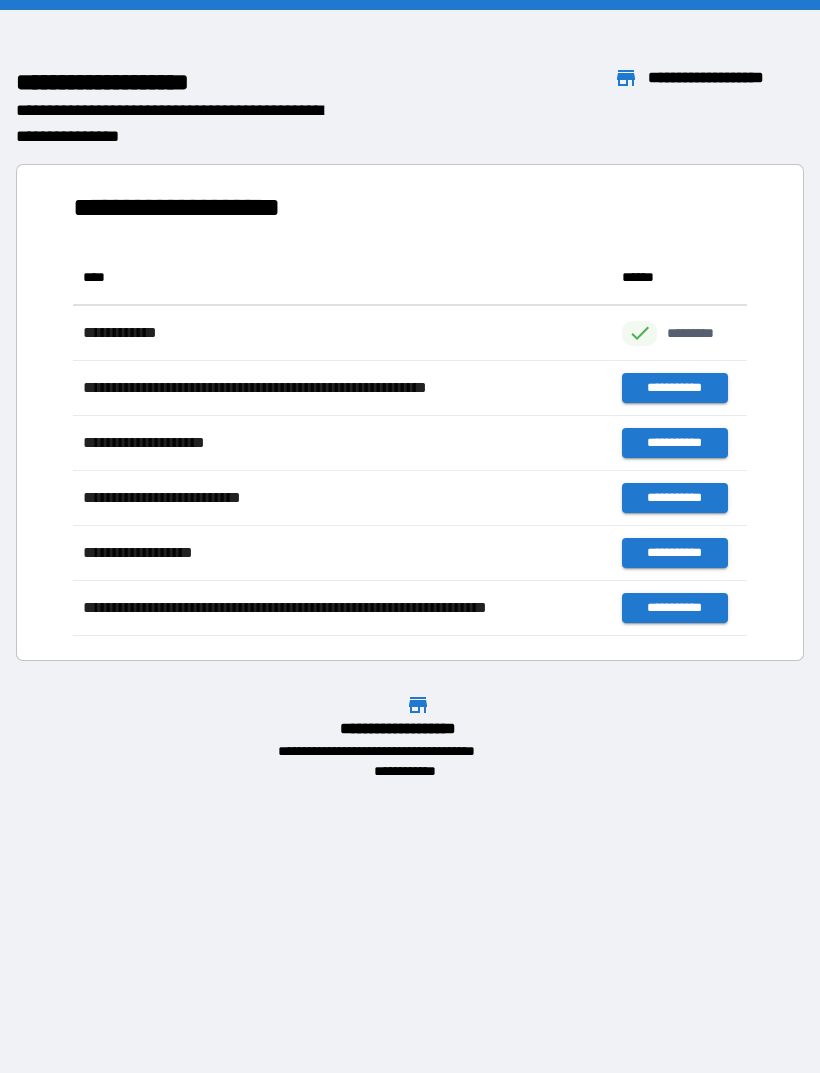 scroll, scrollTop: 1, scrollLeft: 1, axis: both 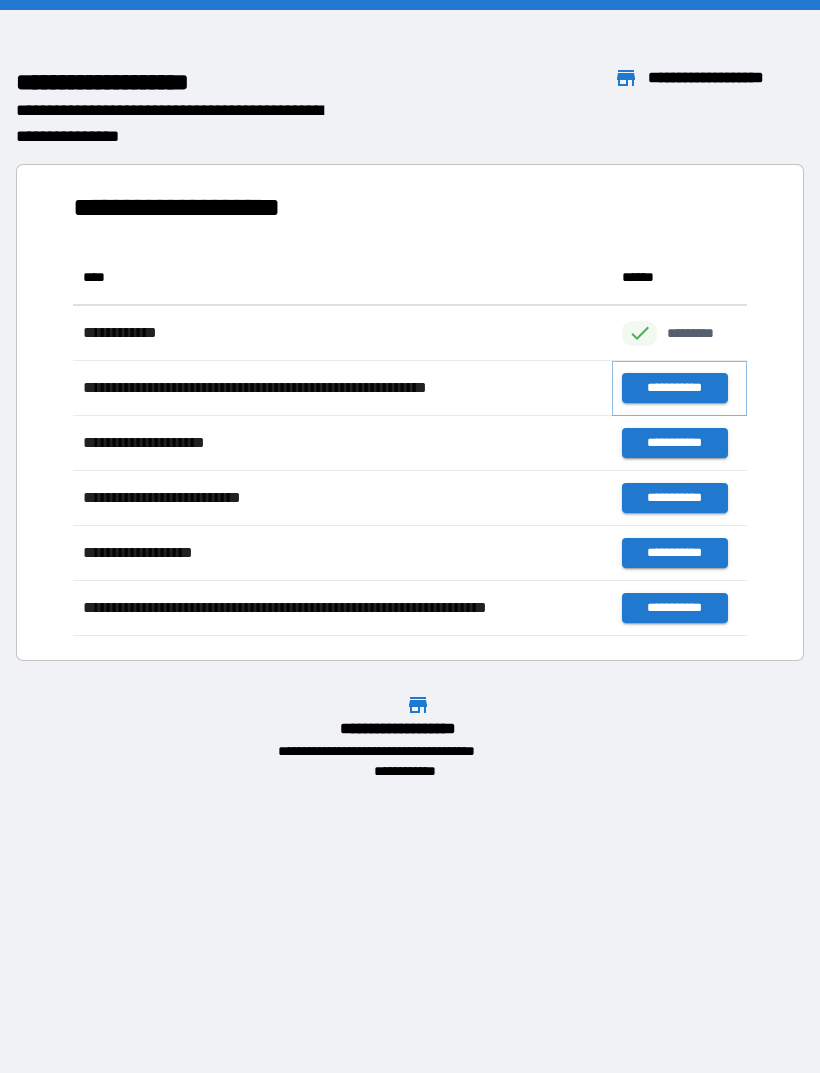 click on "**********" at bounding box center [674, 388] 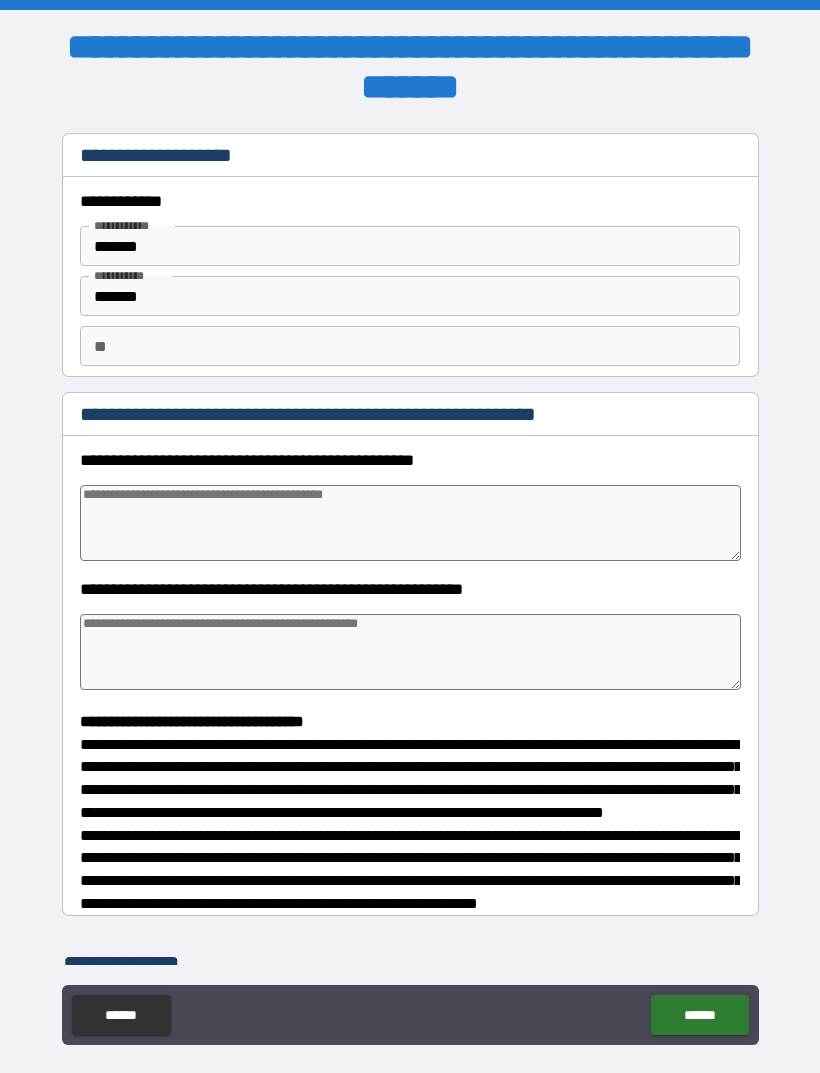 type on "*" 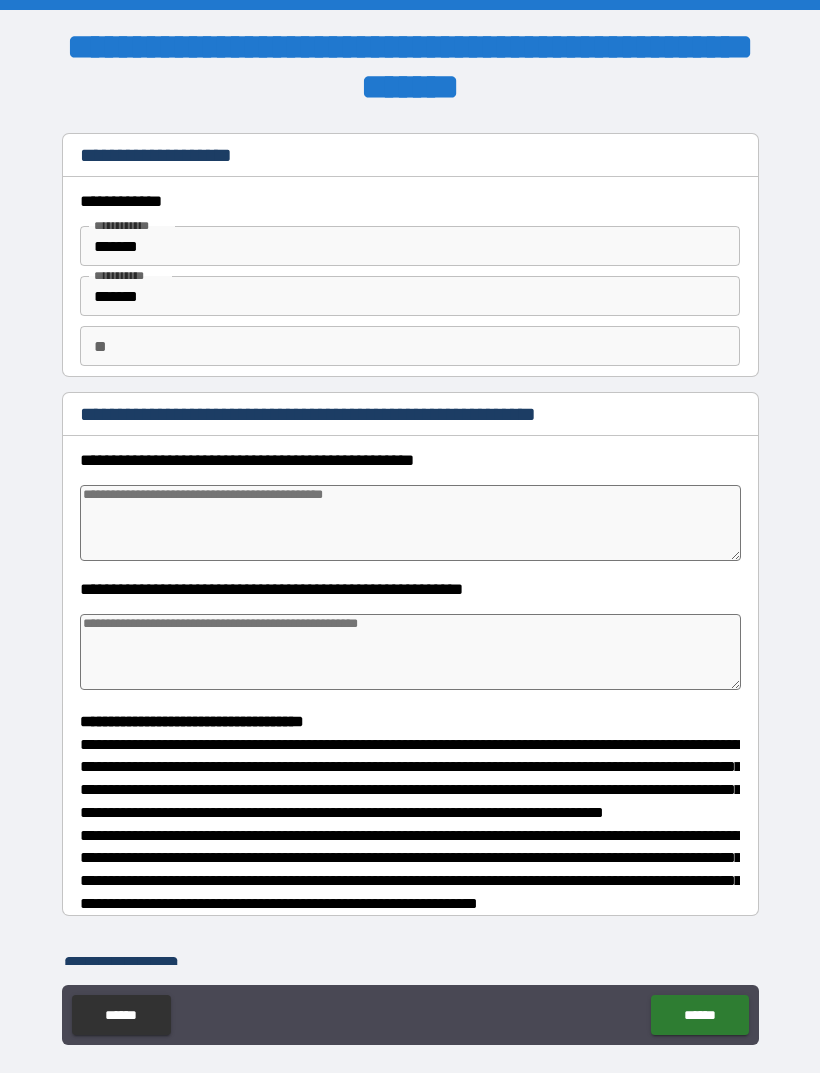 type on "*" 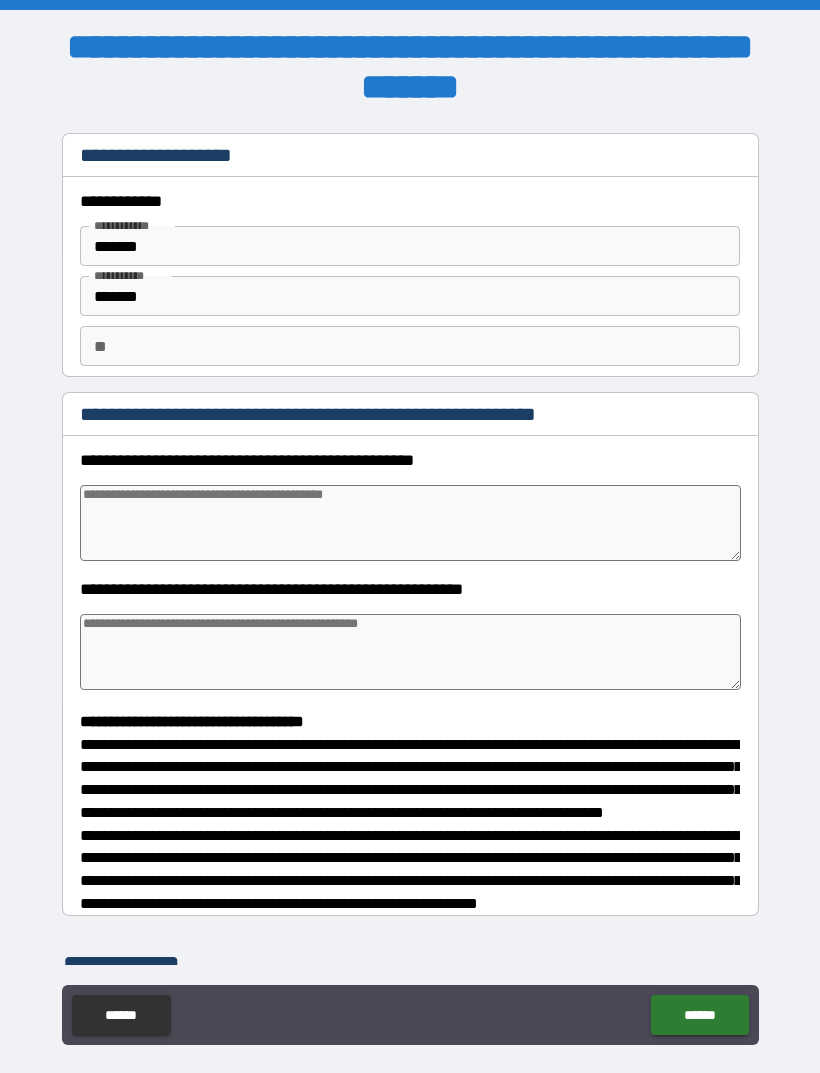 type on "*" 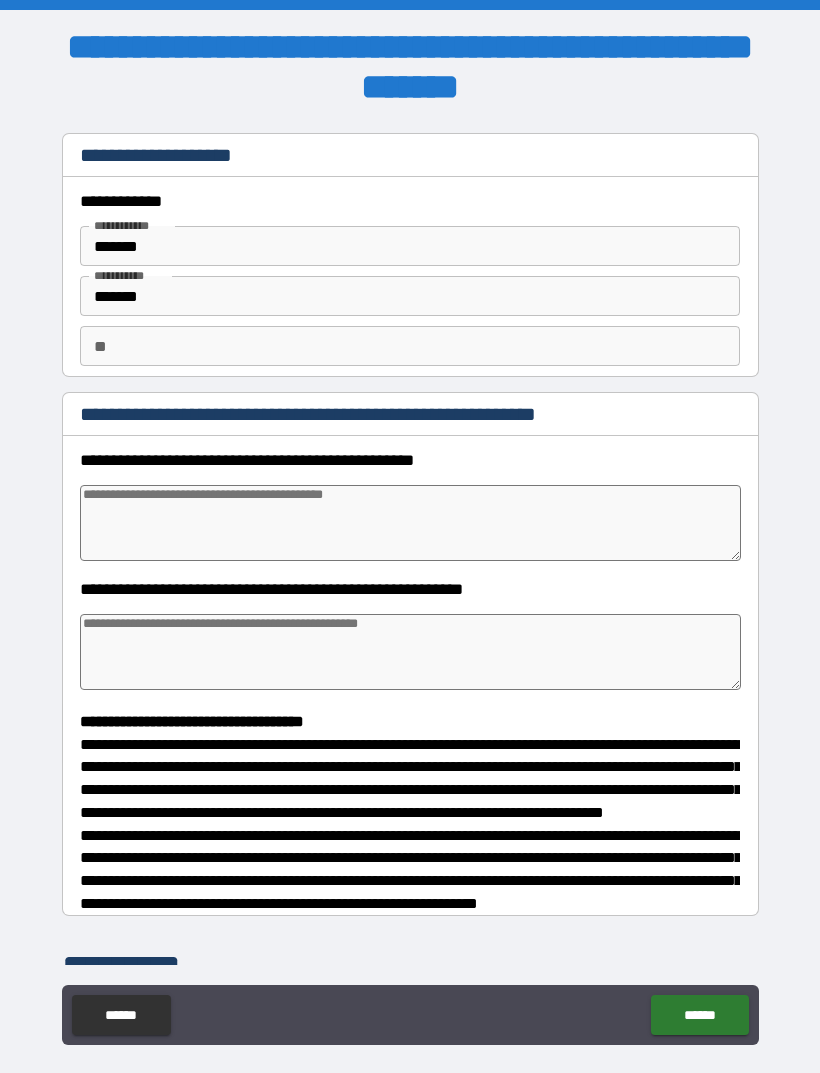 type on "*" 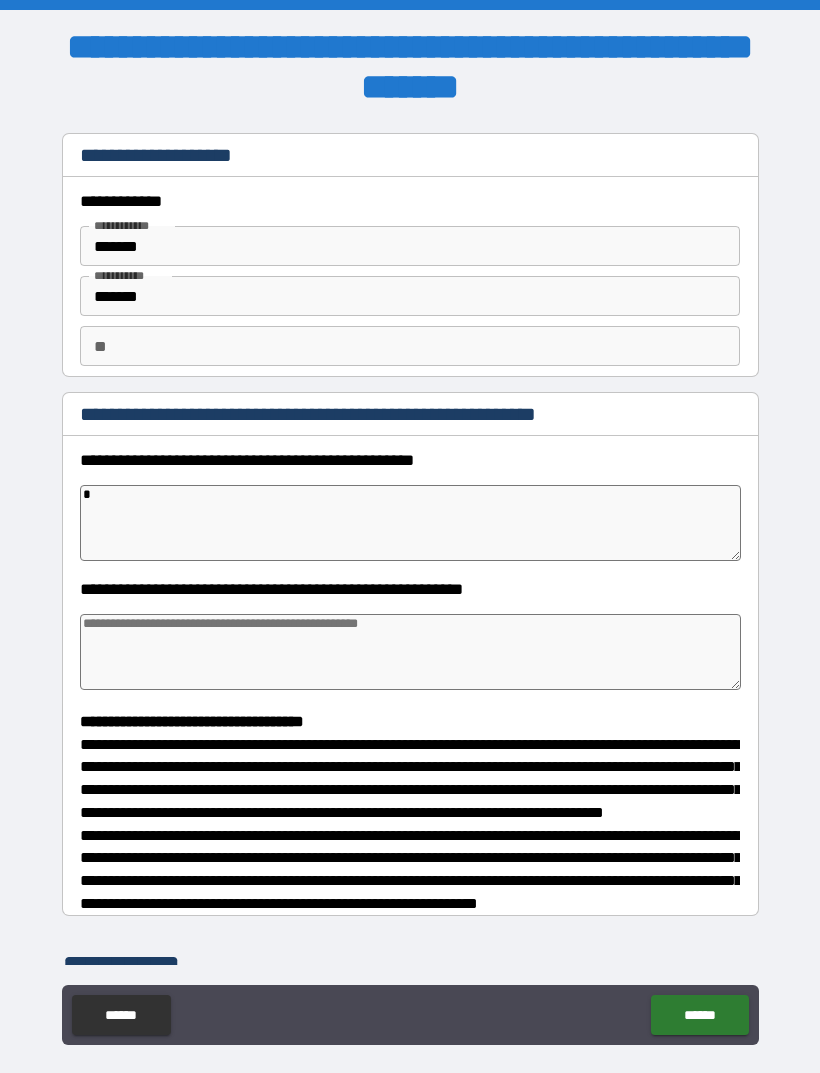 type on "*" 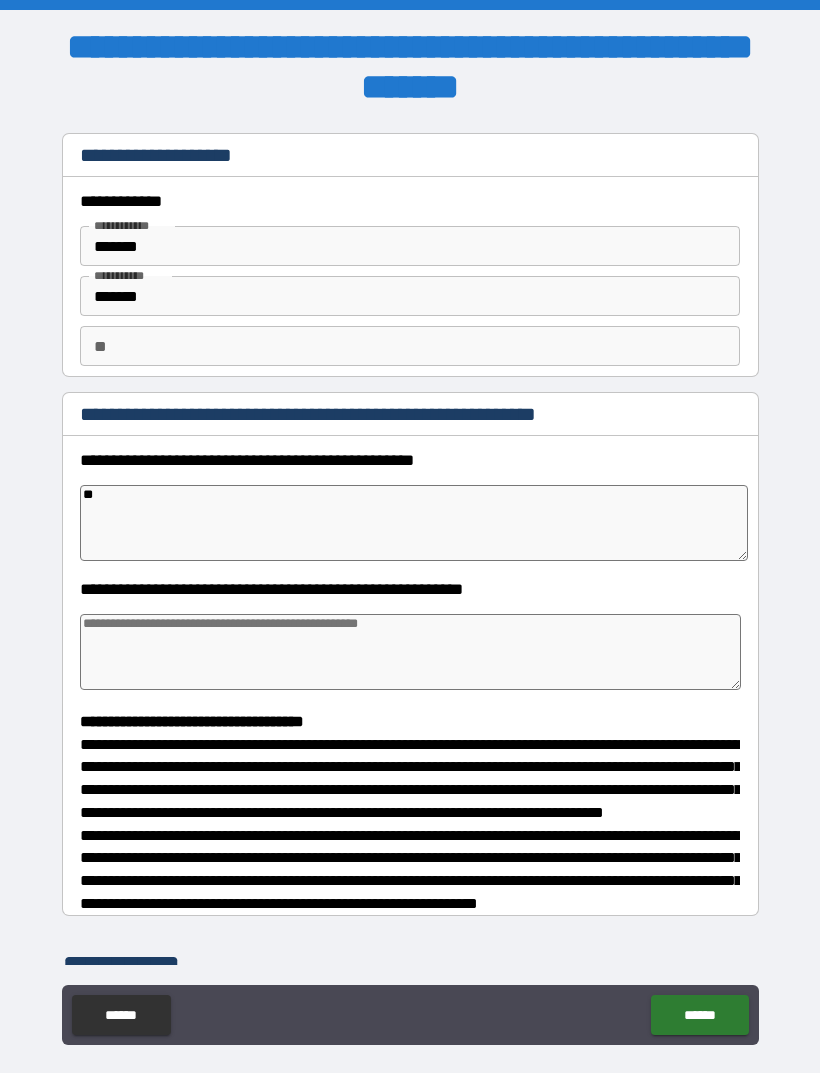 type on "*" 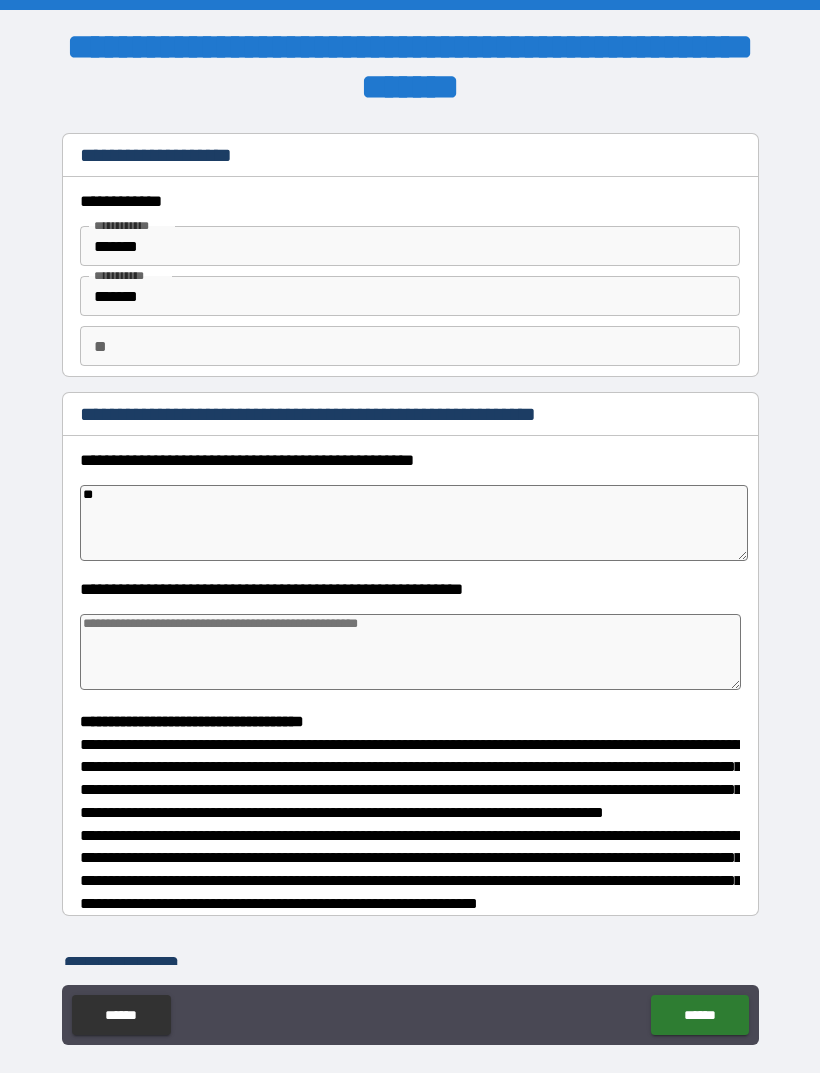 type on "*" 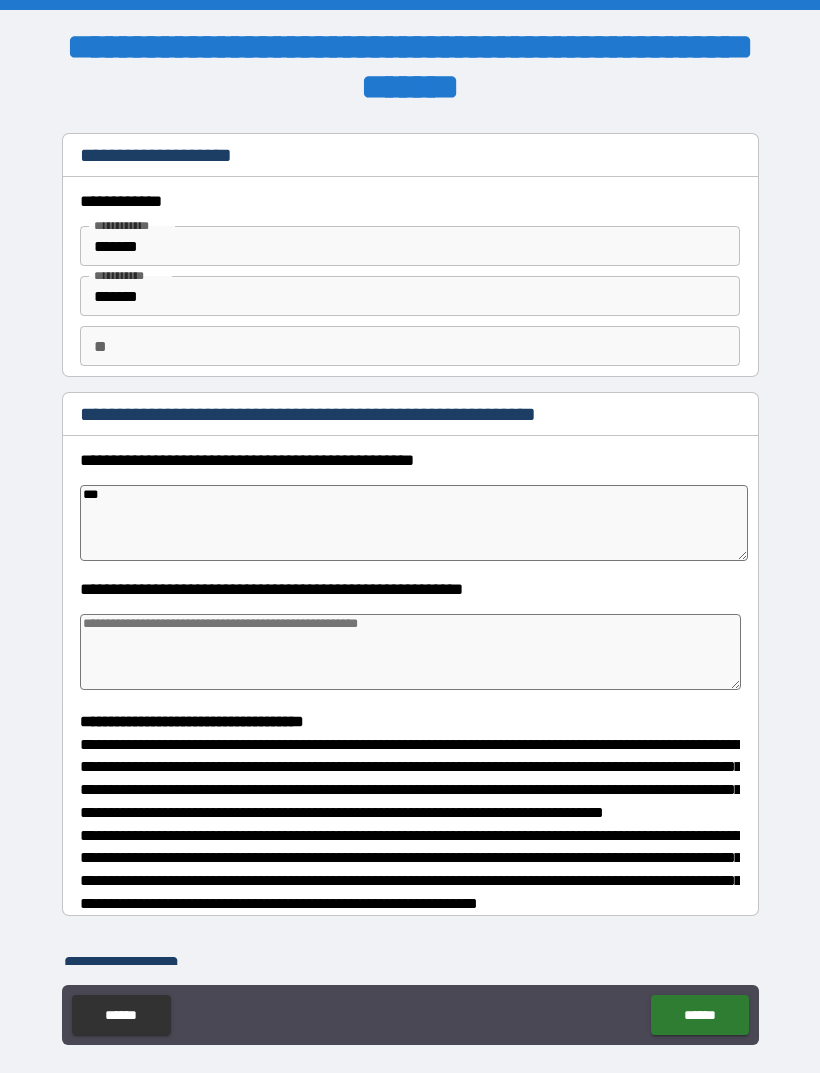 type on "*" 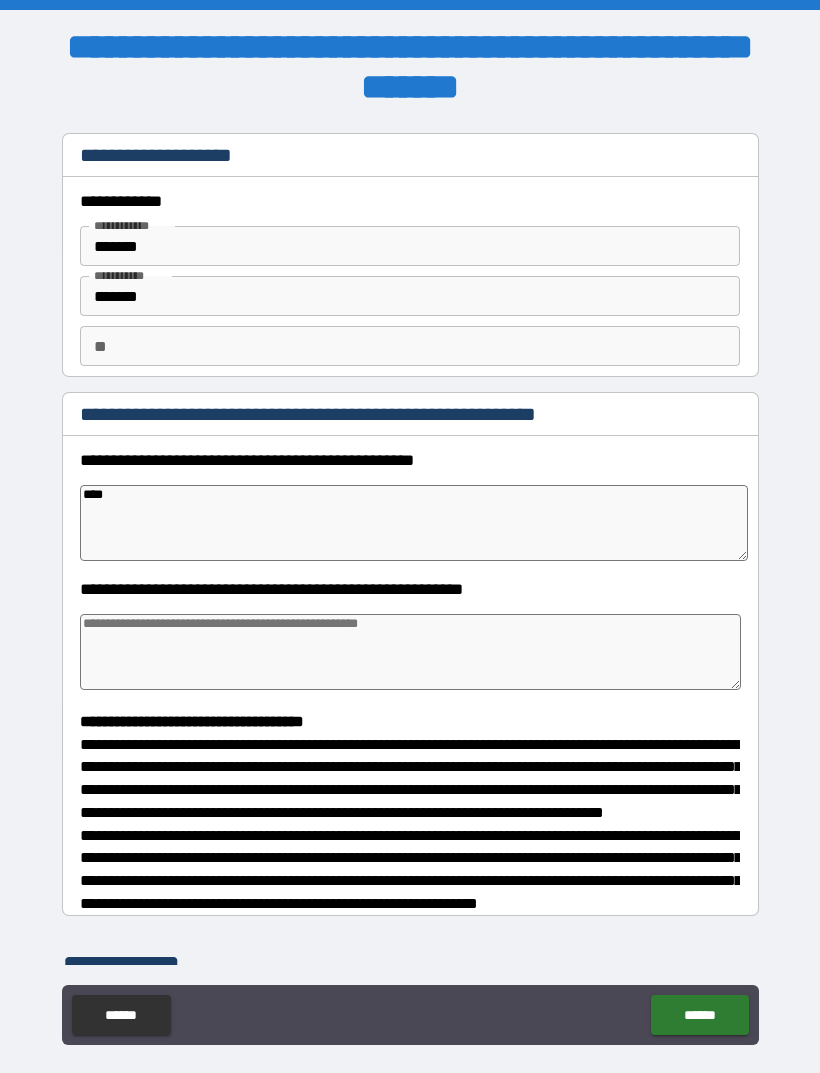type on "*****" 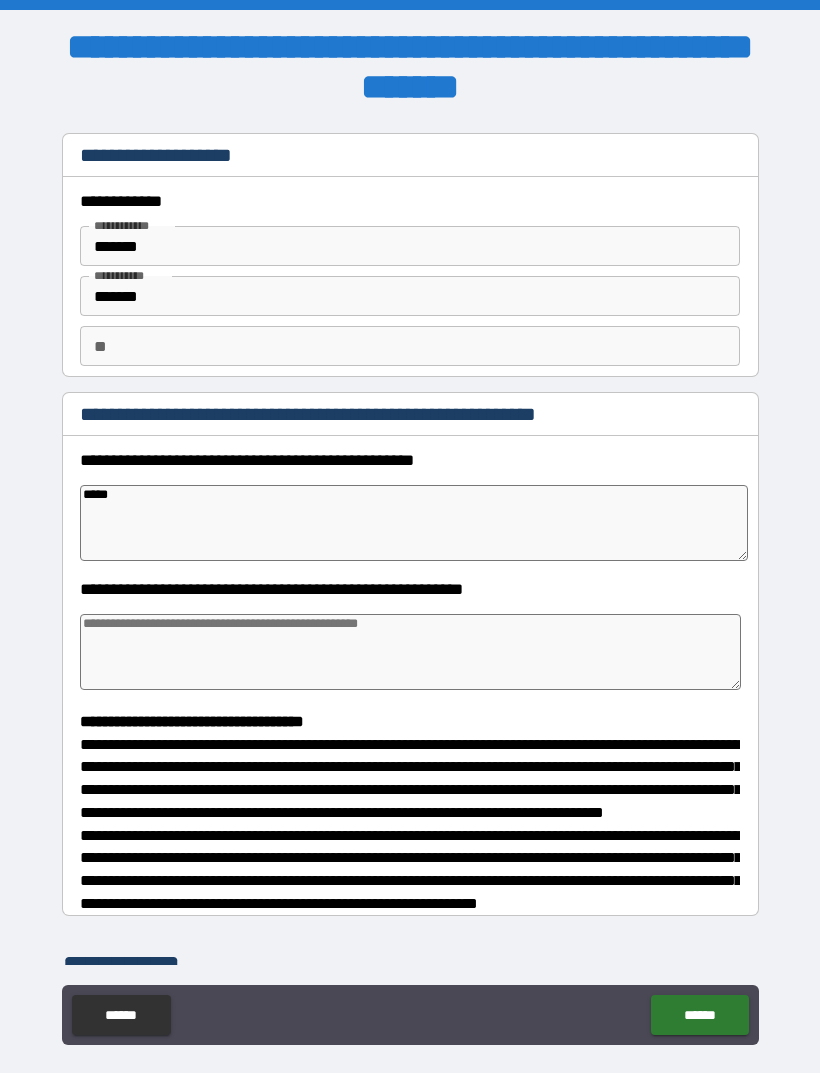 type on "*" 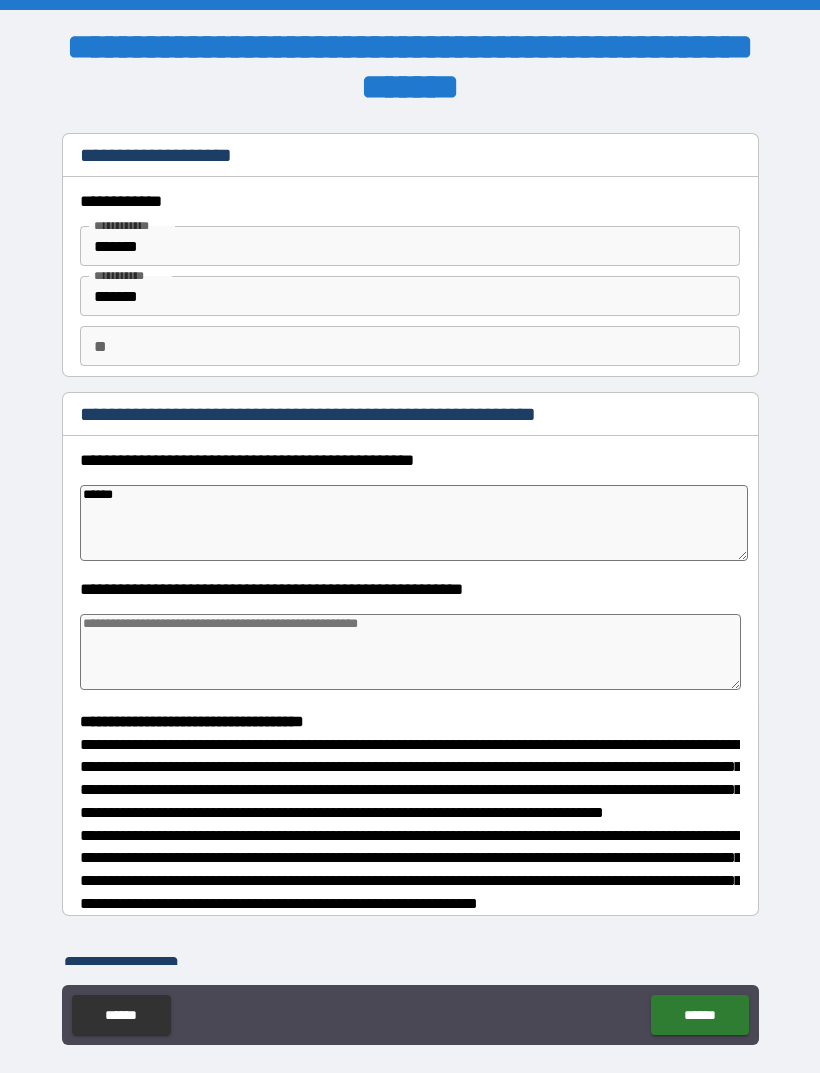 type on "*" 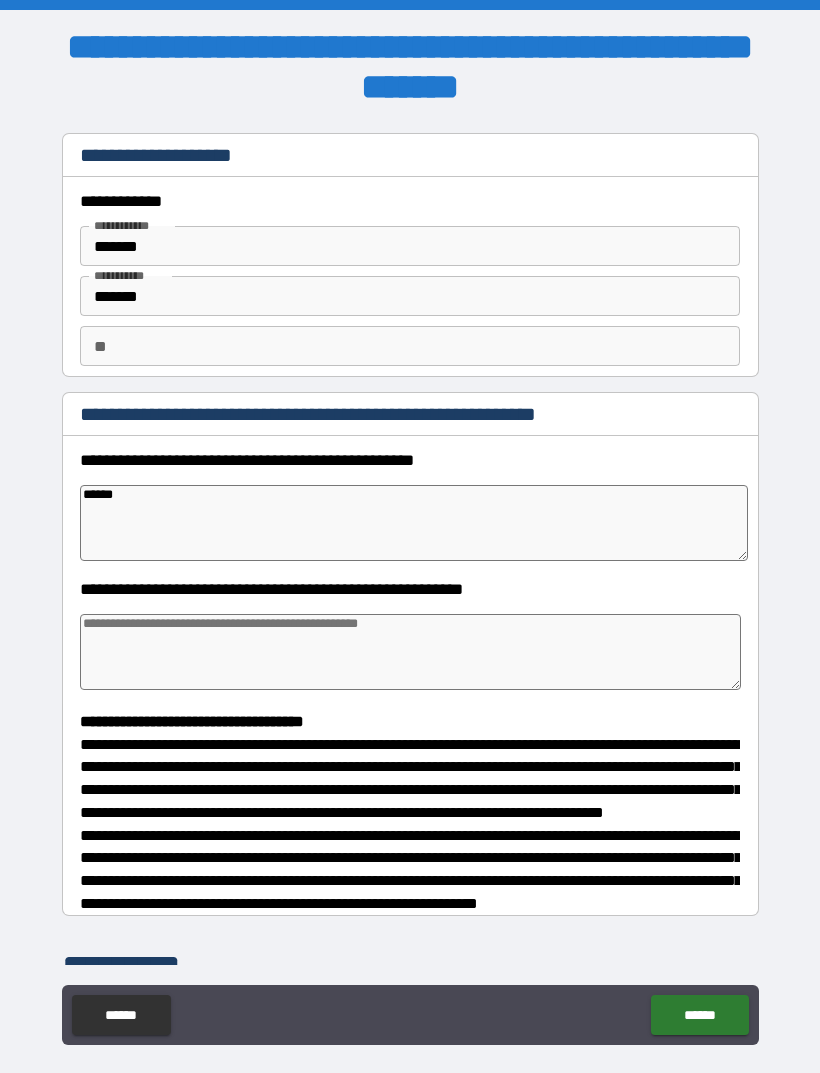 type on "*******" 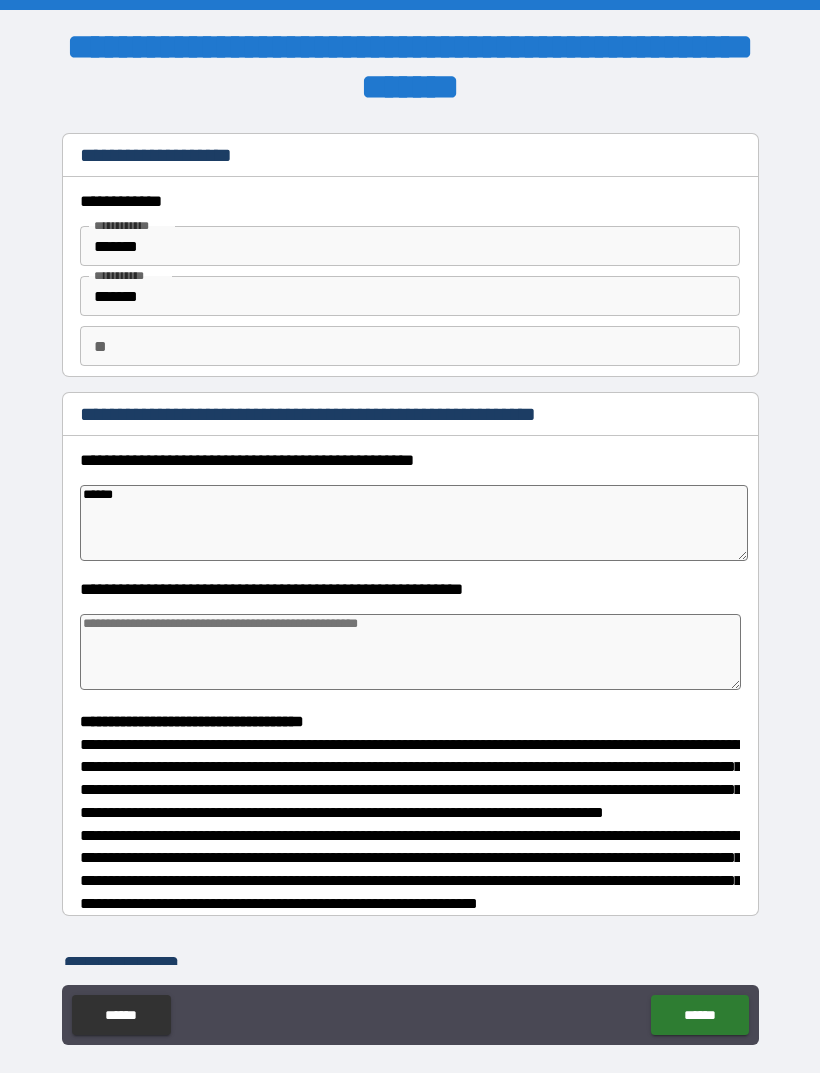 type on "*" 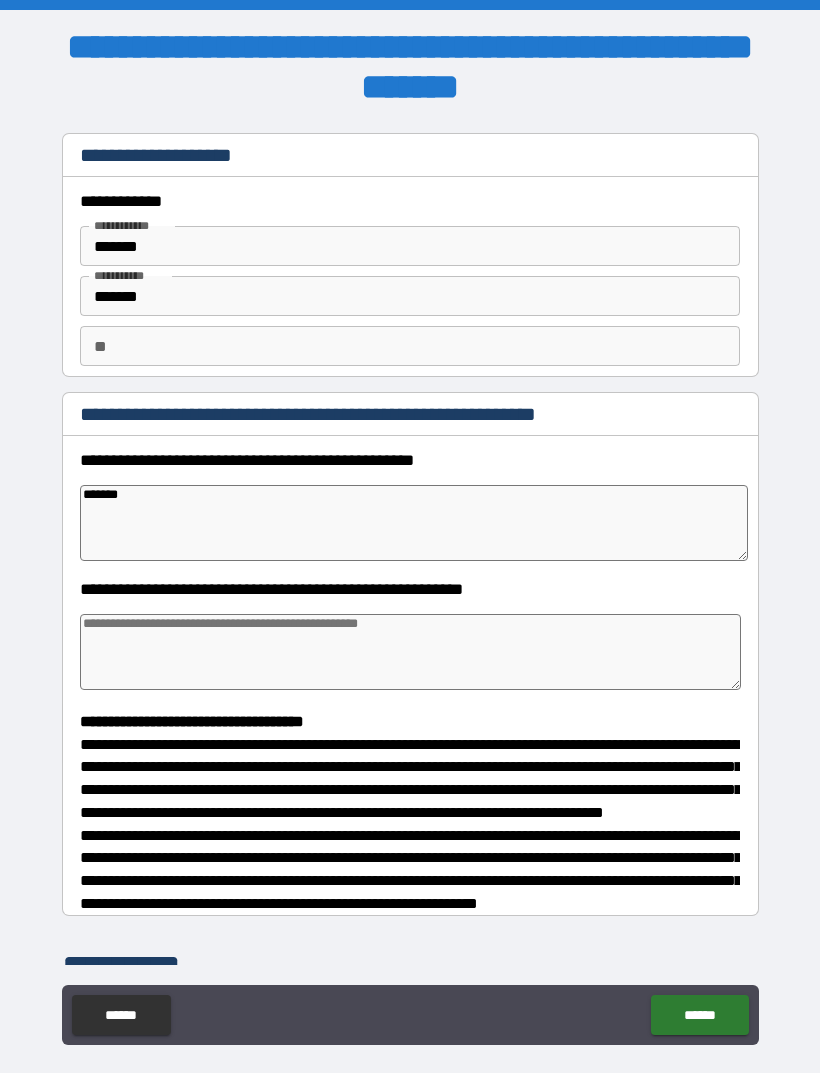 type on "*" 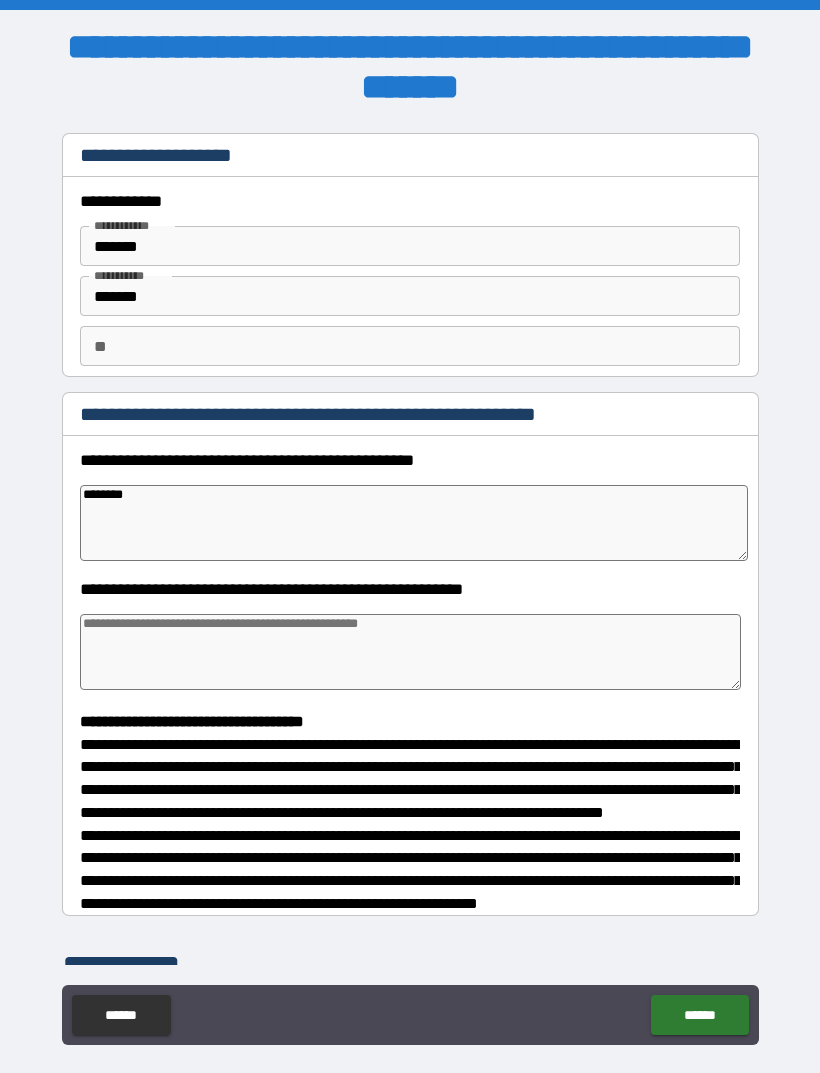 type on "*" 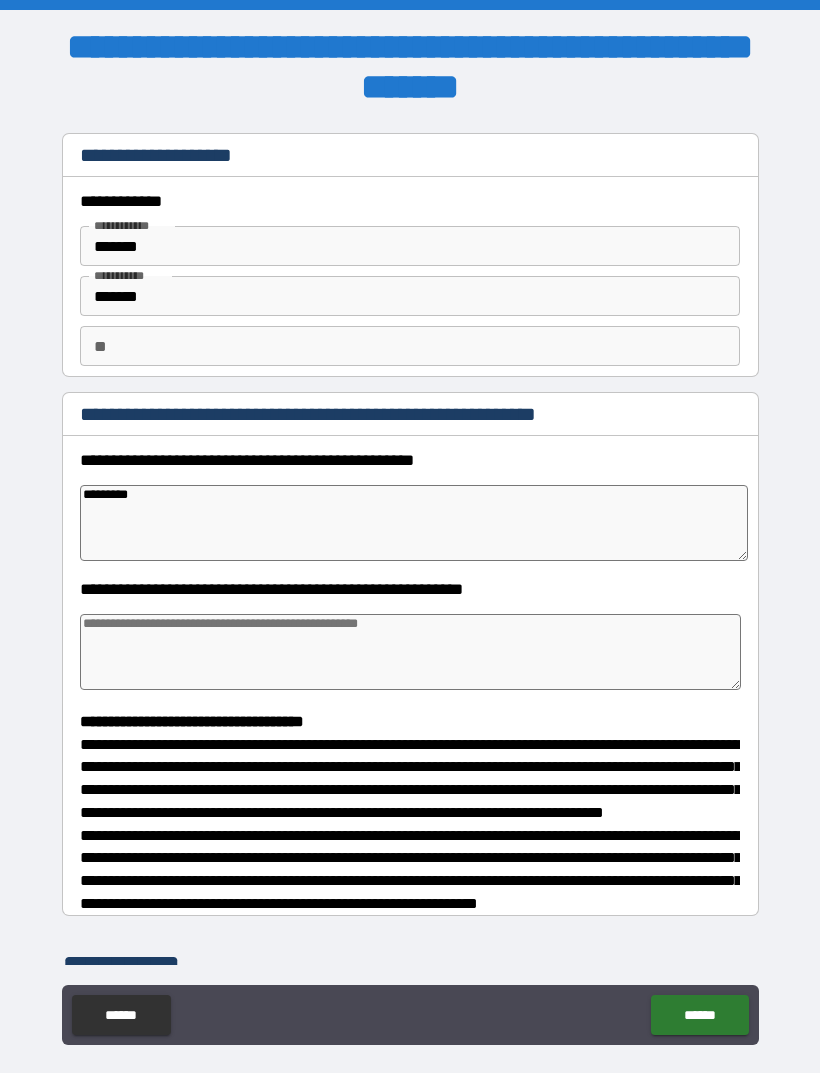 type on "*" 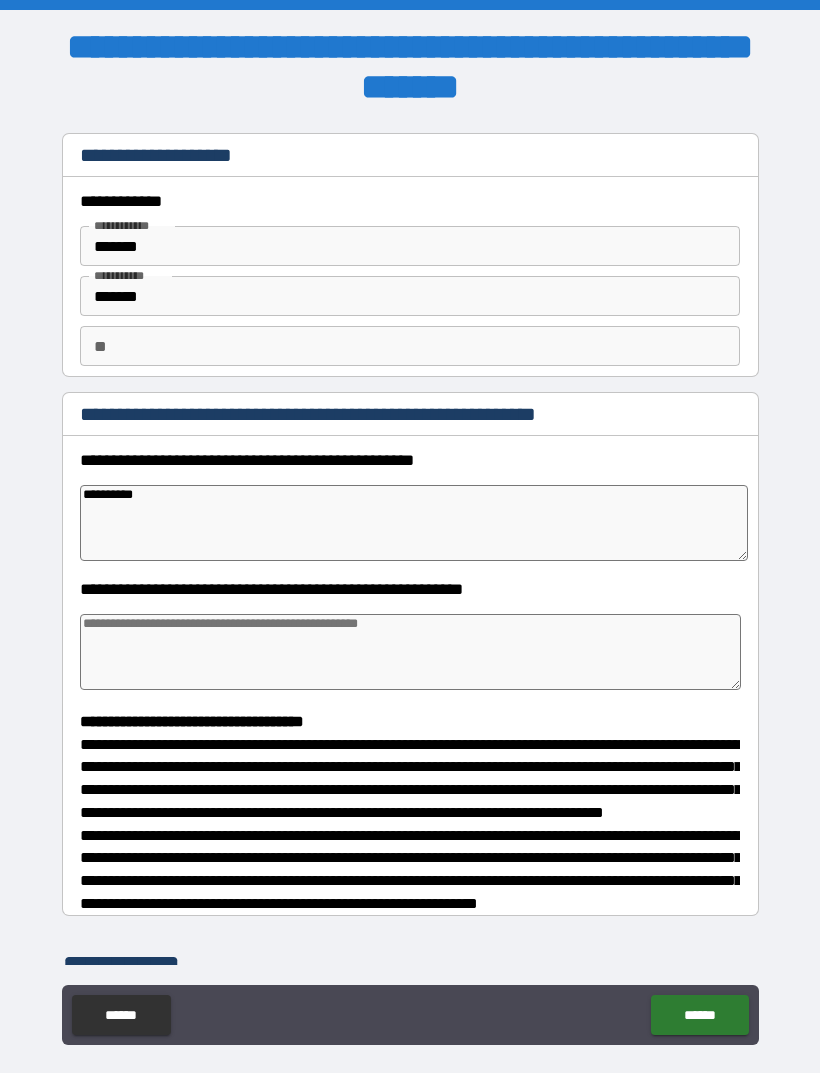 type on "*" 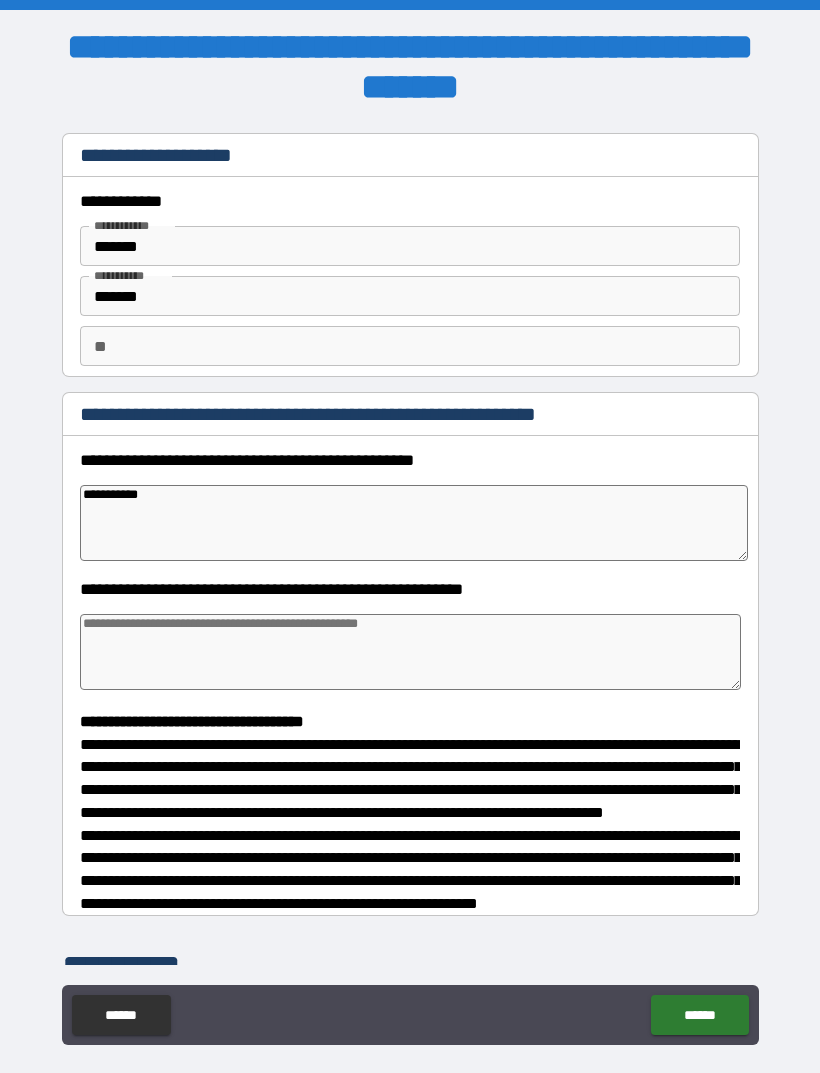 type on "**********" 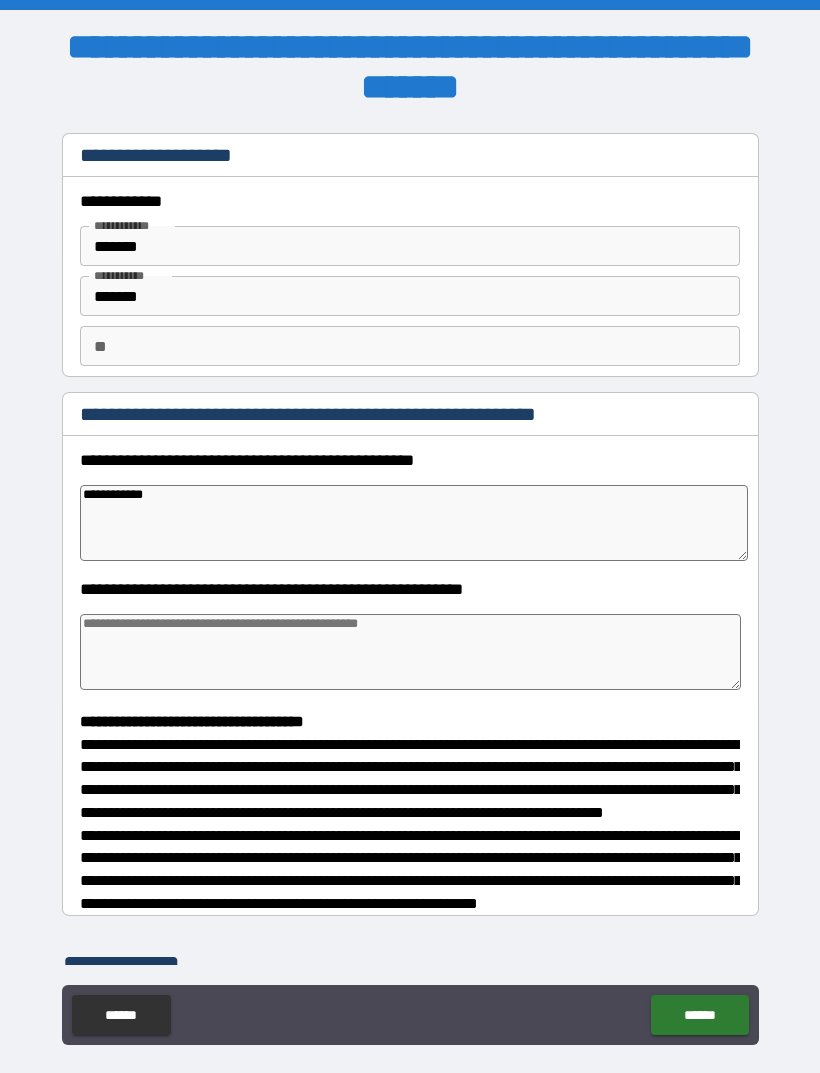 type on "**********" 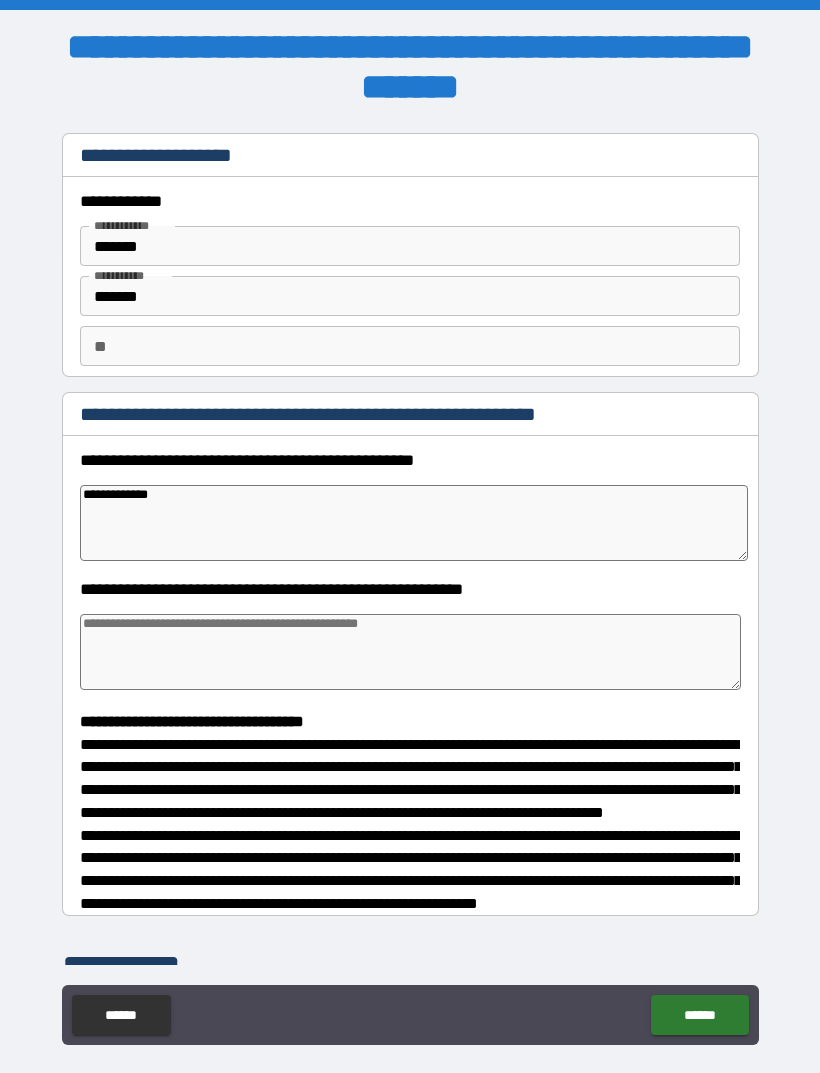 type on "*" 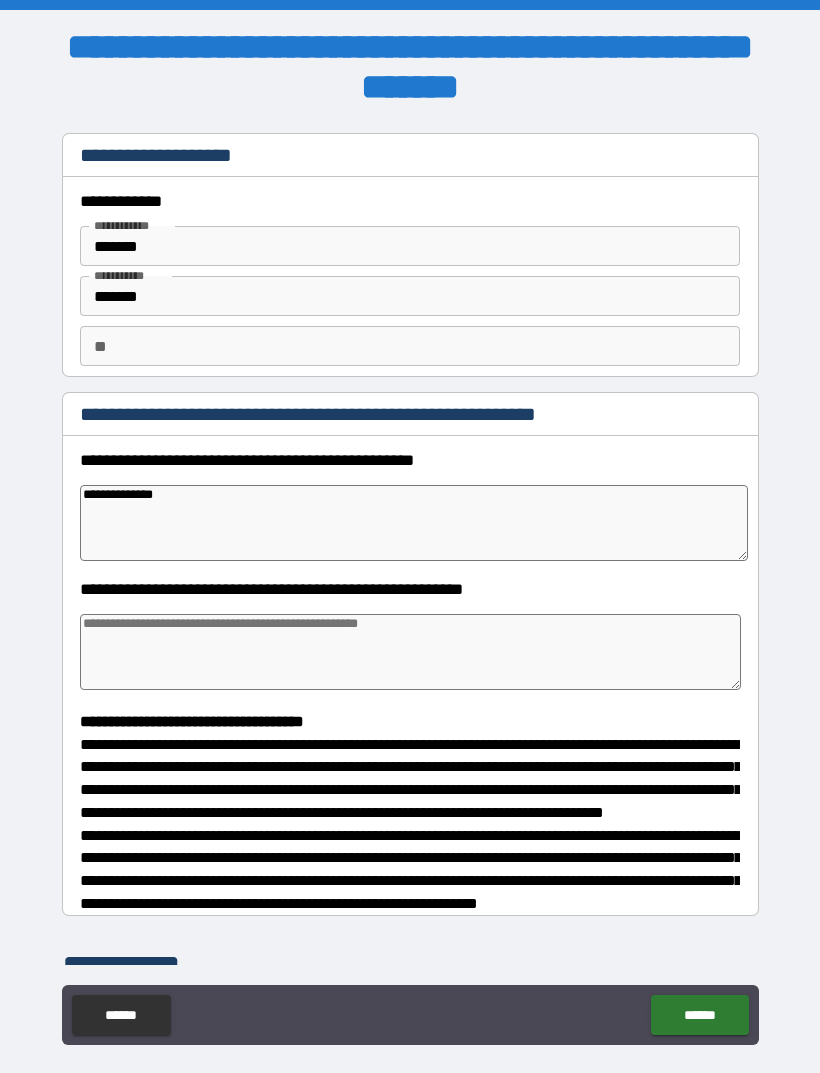 type on "*" 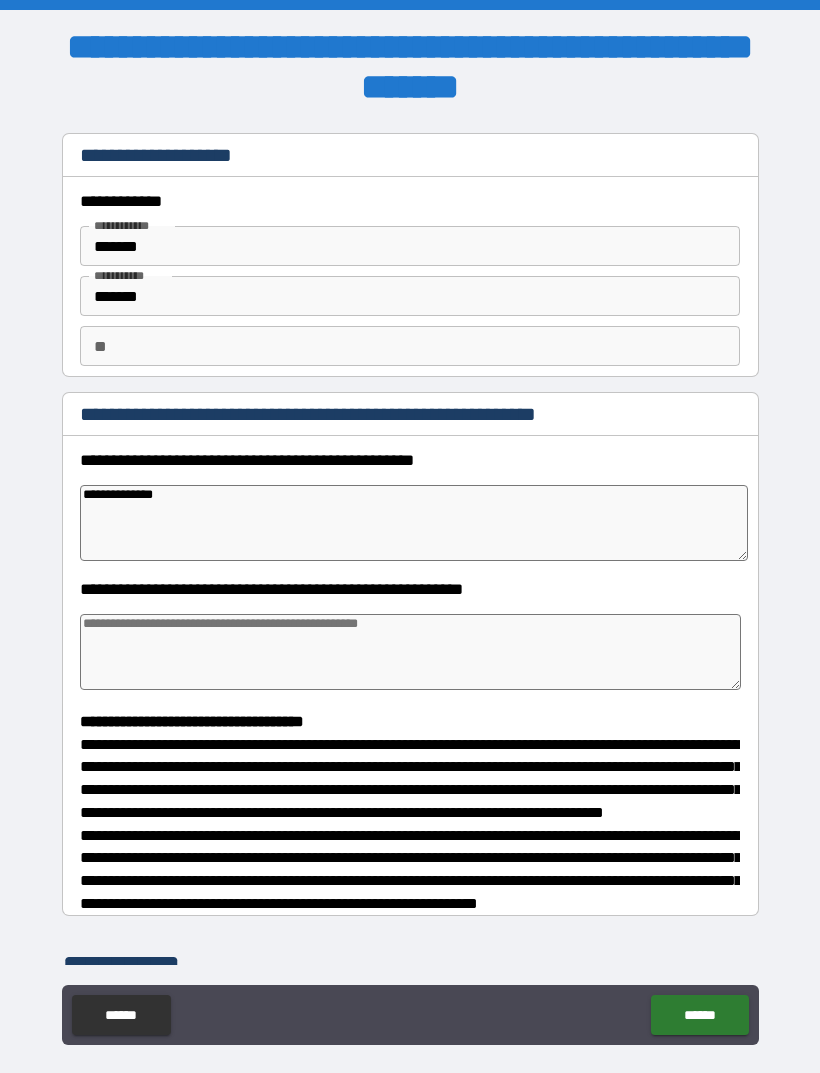 type on "**********" 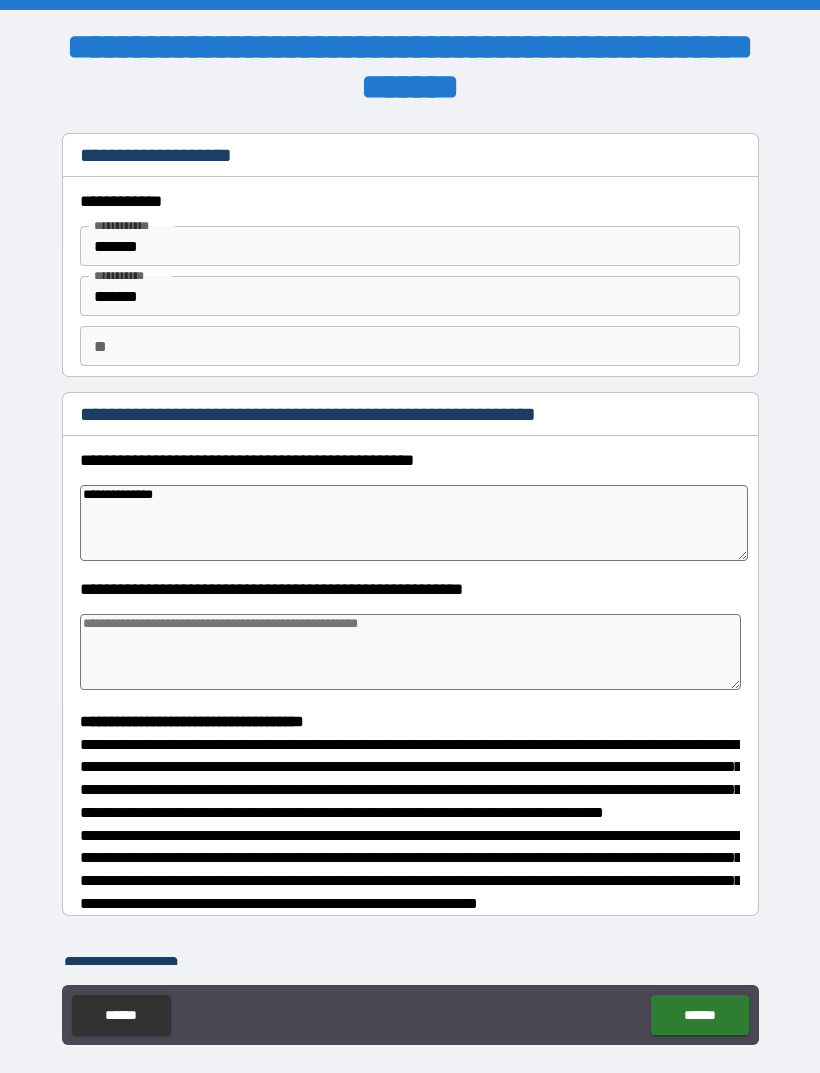 type on "*" 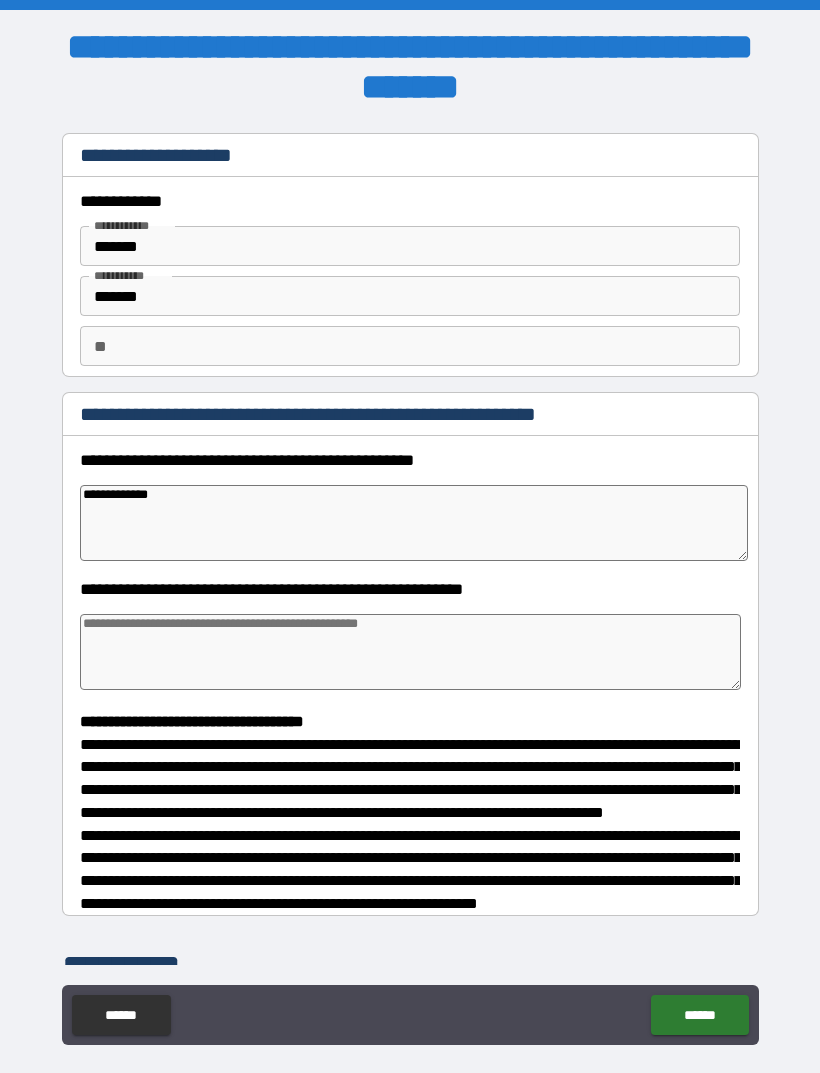 type on "*" 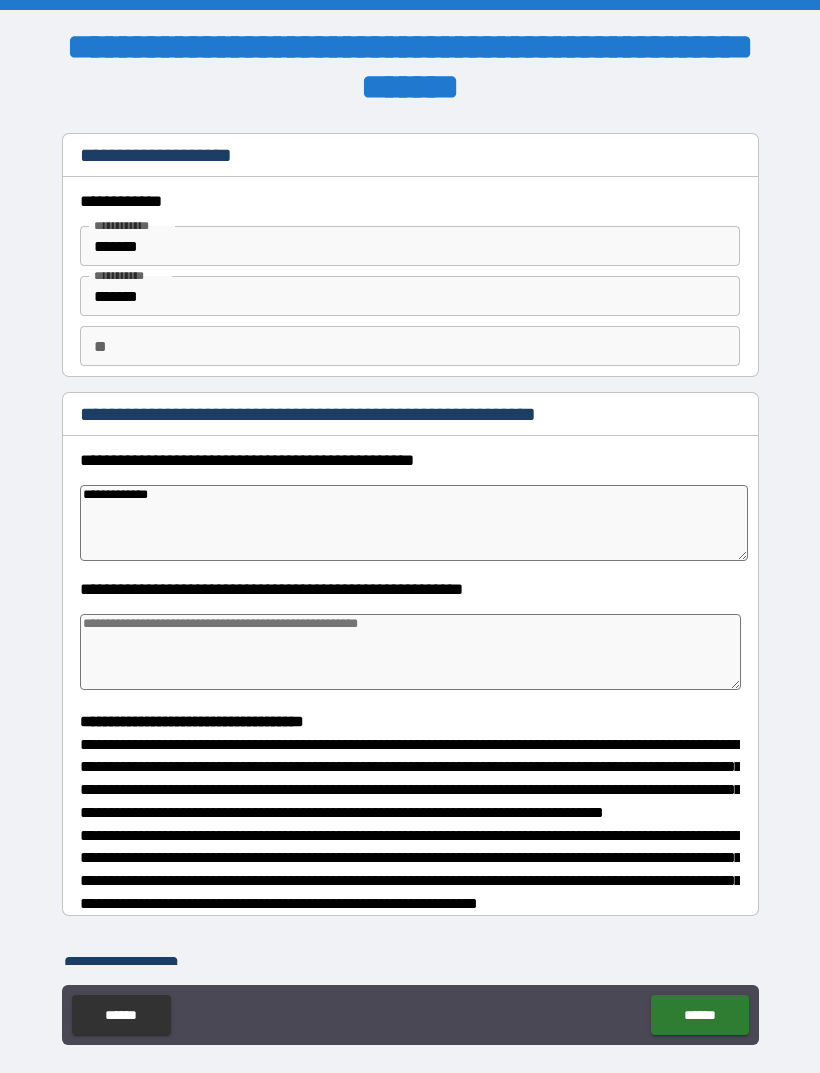 type on "**********" 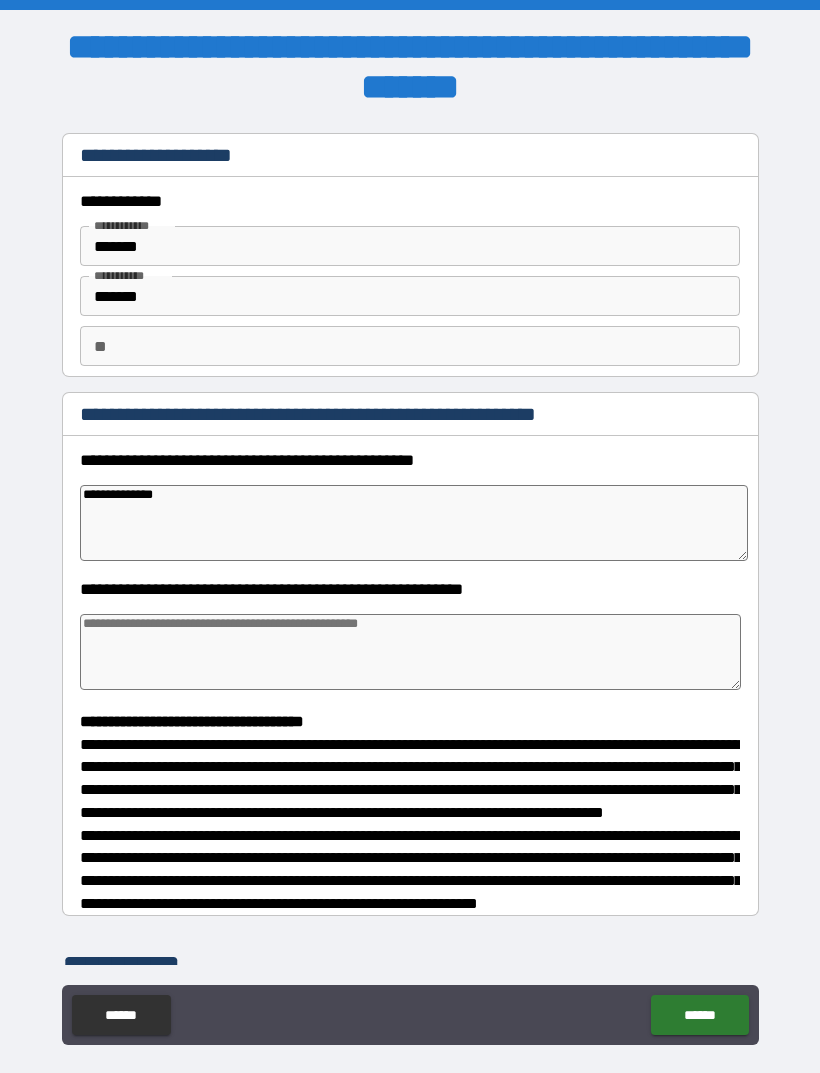 type on "*" 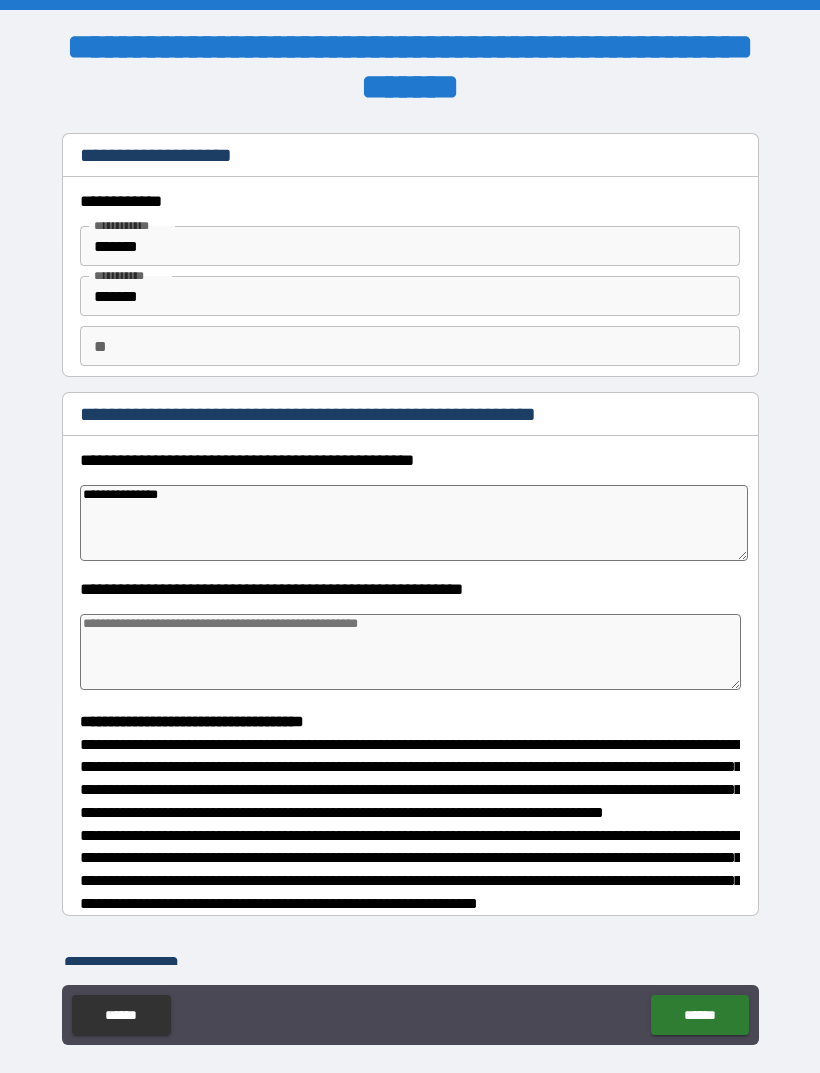 type on "*" 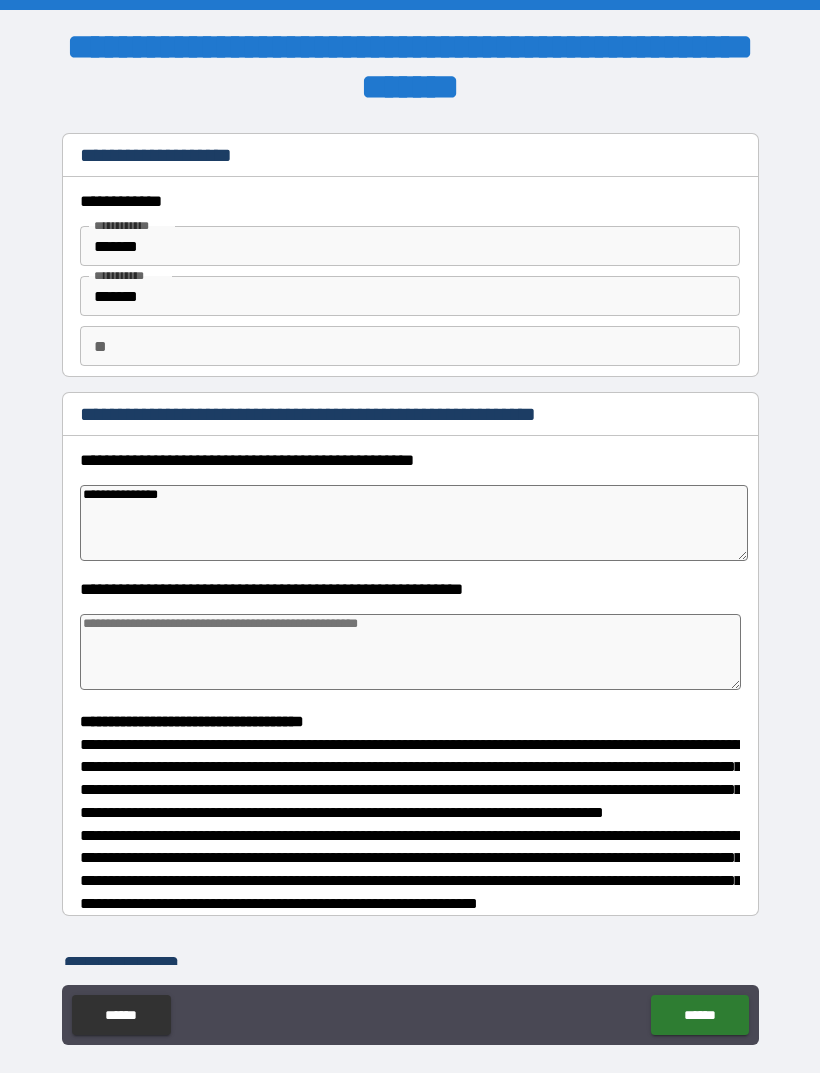 type on "**********" 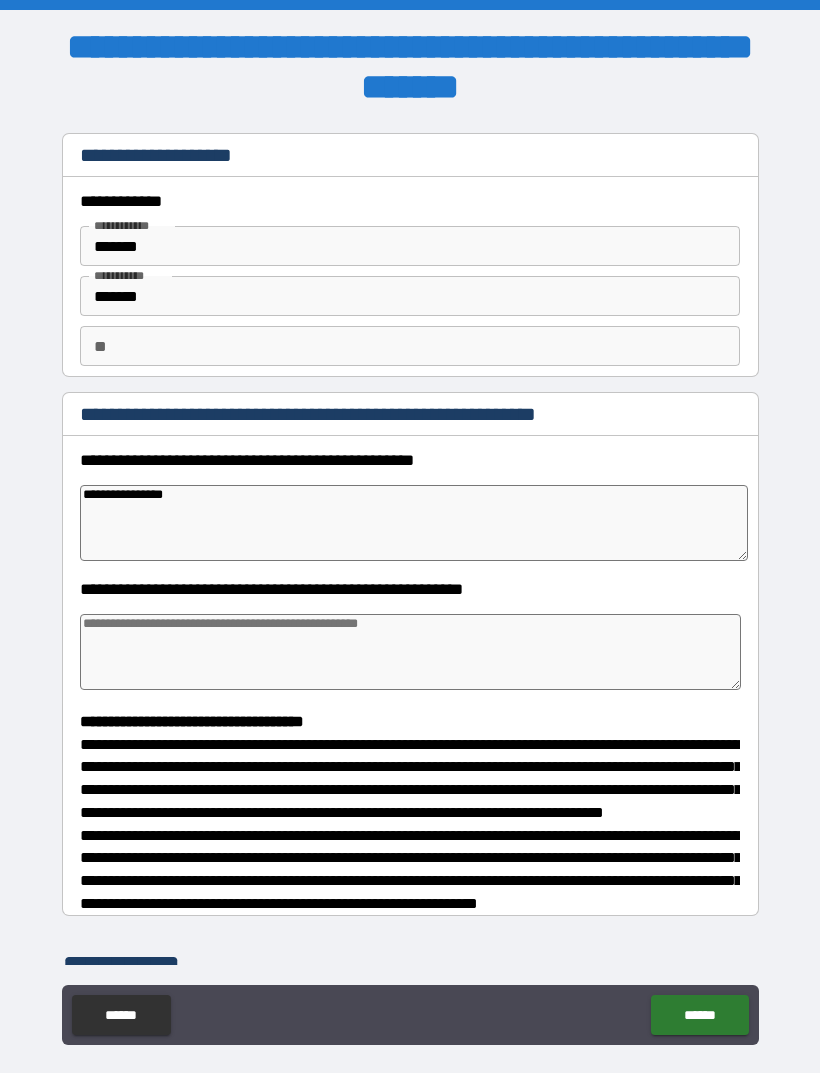 type on "*" 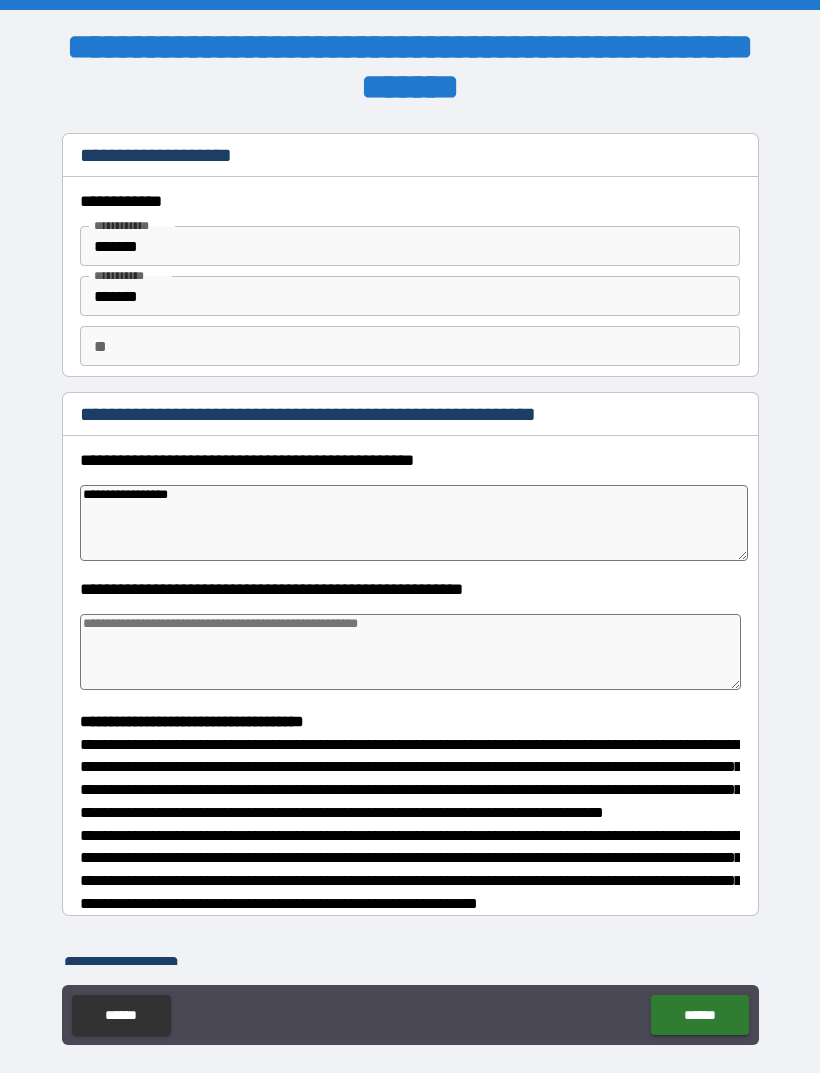 type on "*" 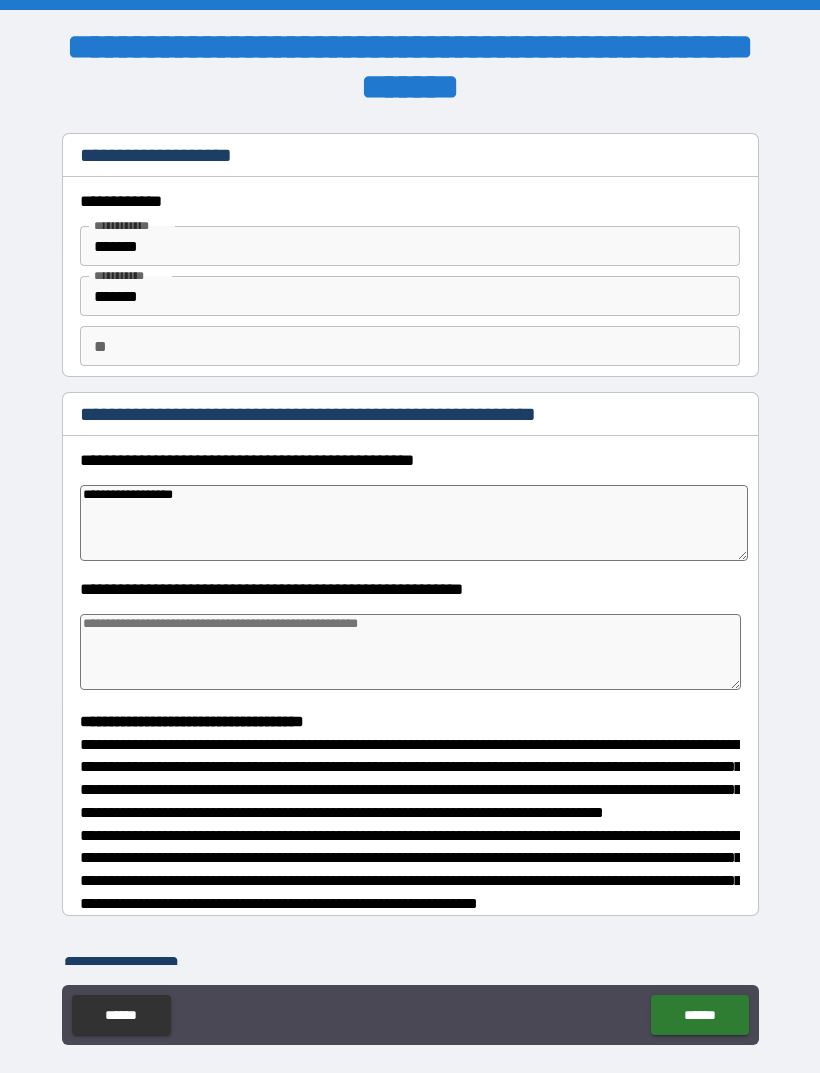 type on "*" 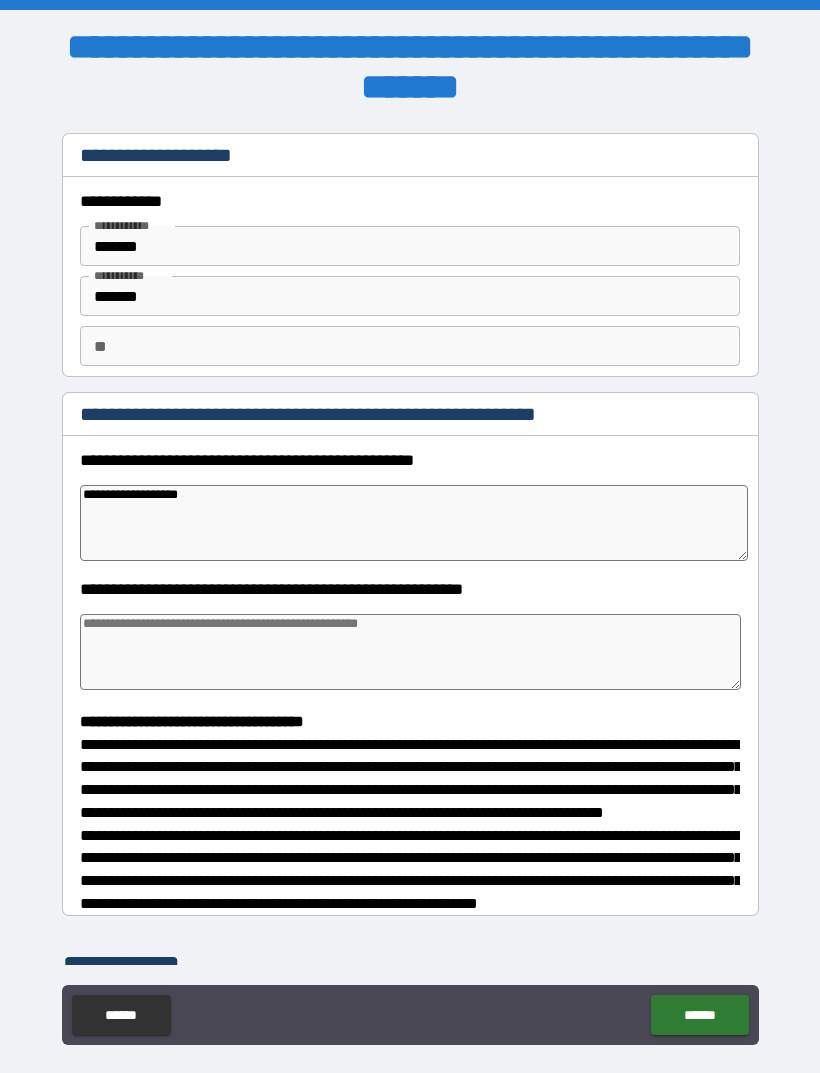 type on "*" 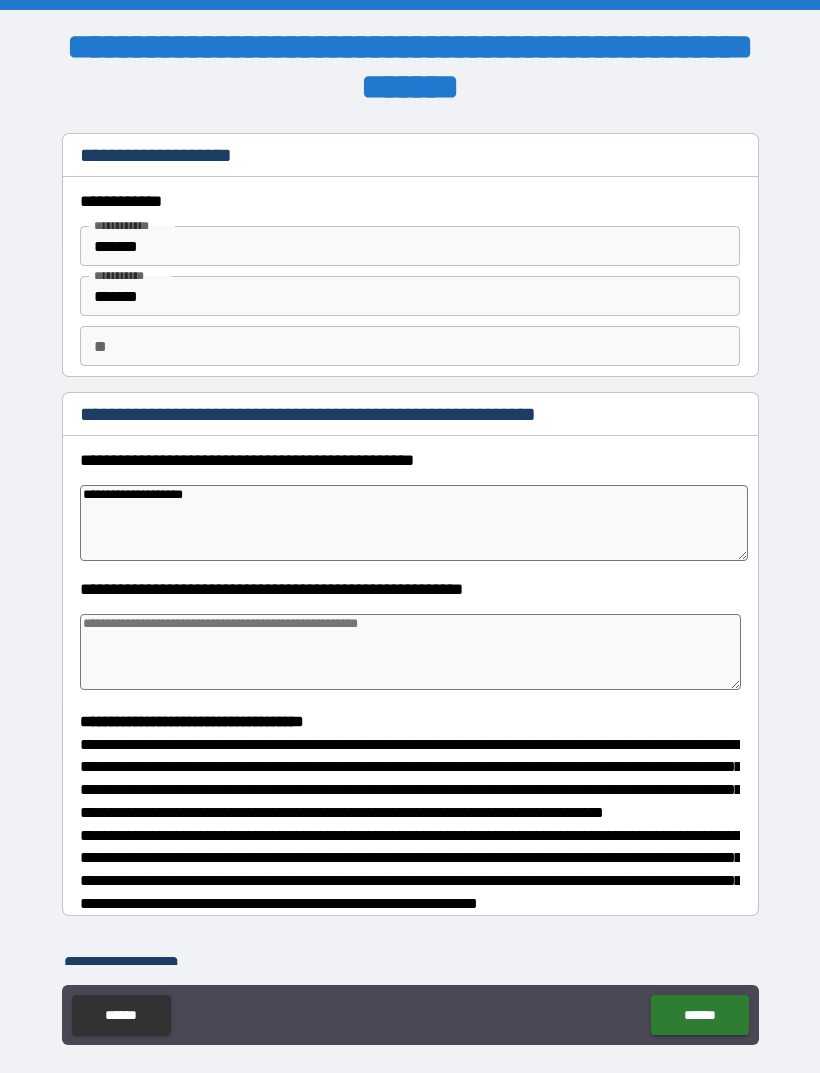 type on "*" 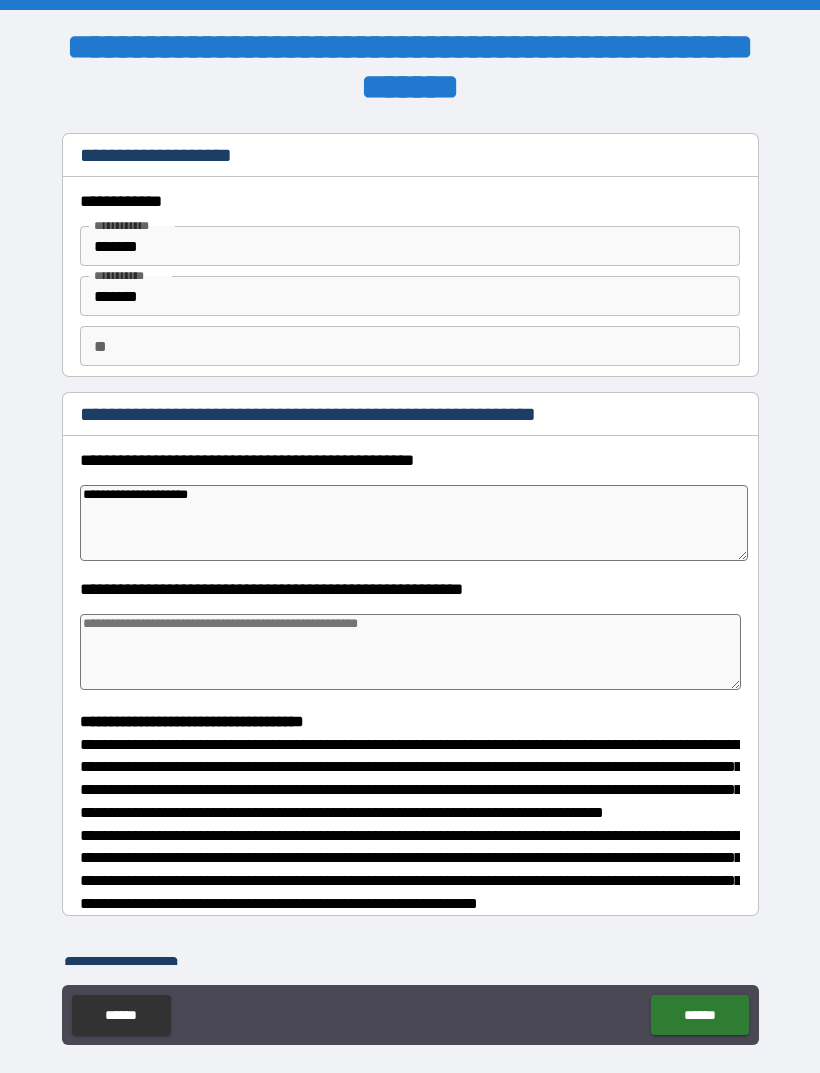 type on "*" 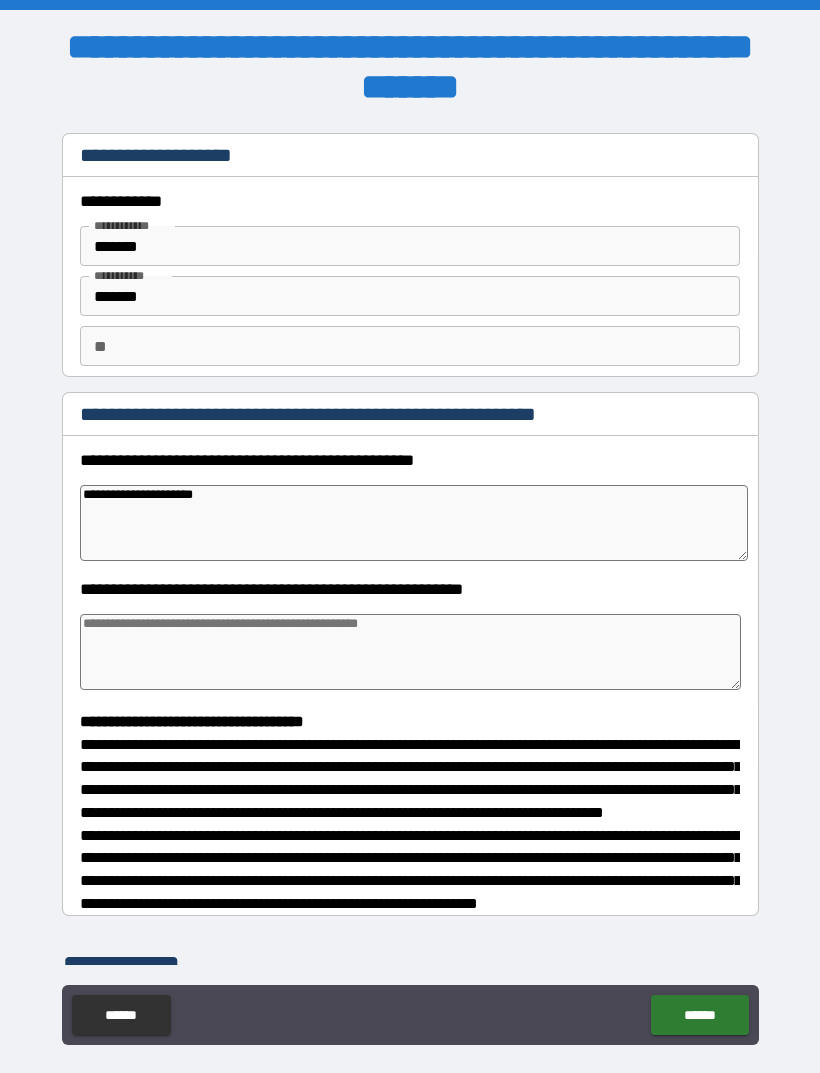 type on "*" 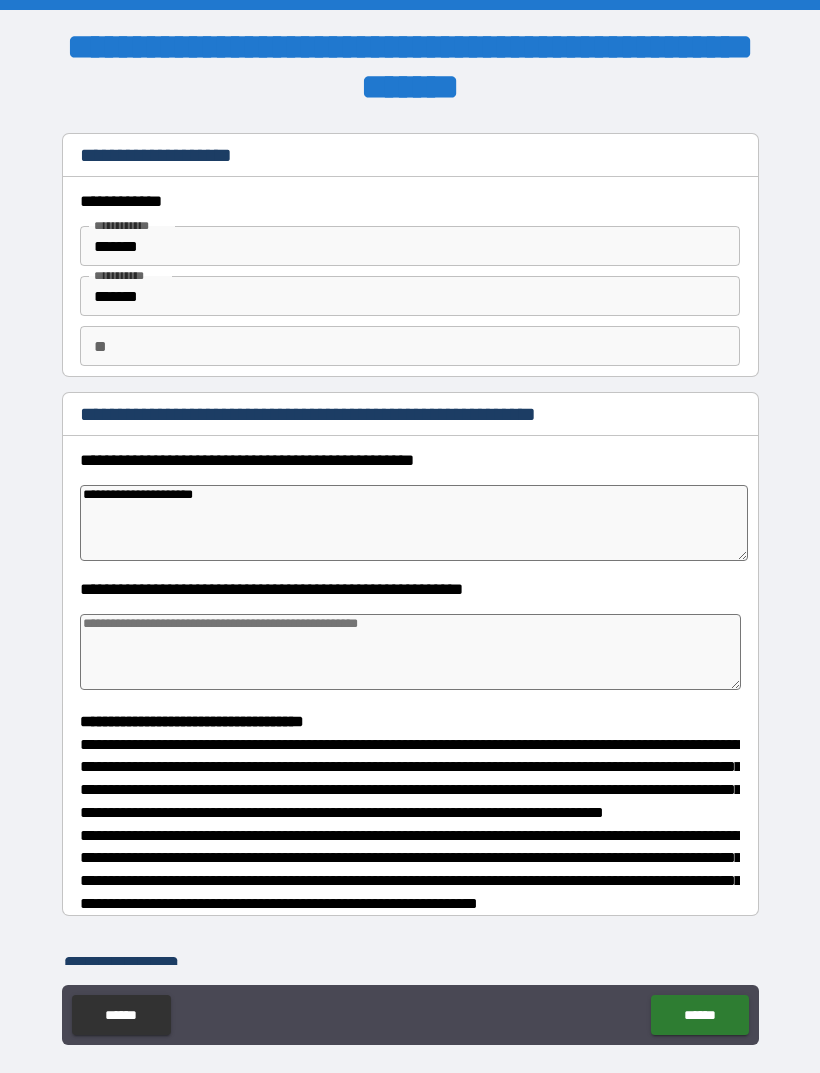 type on "**********" 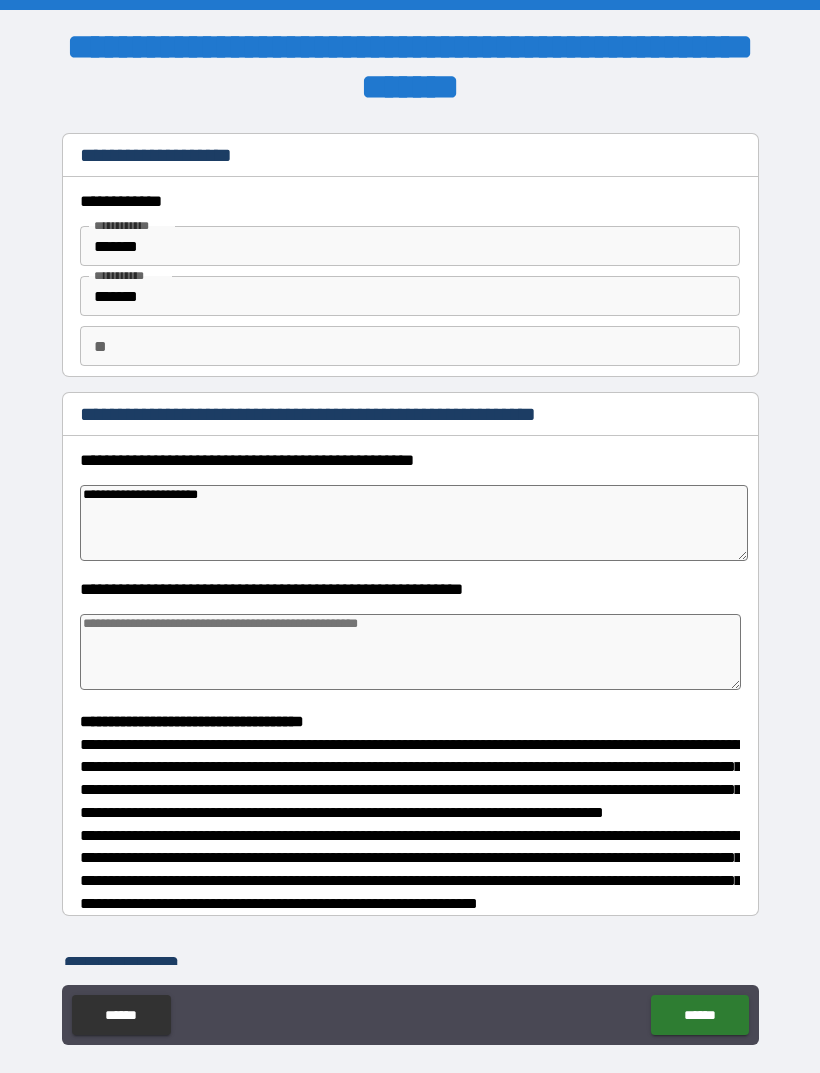 type on "*" 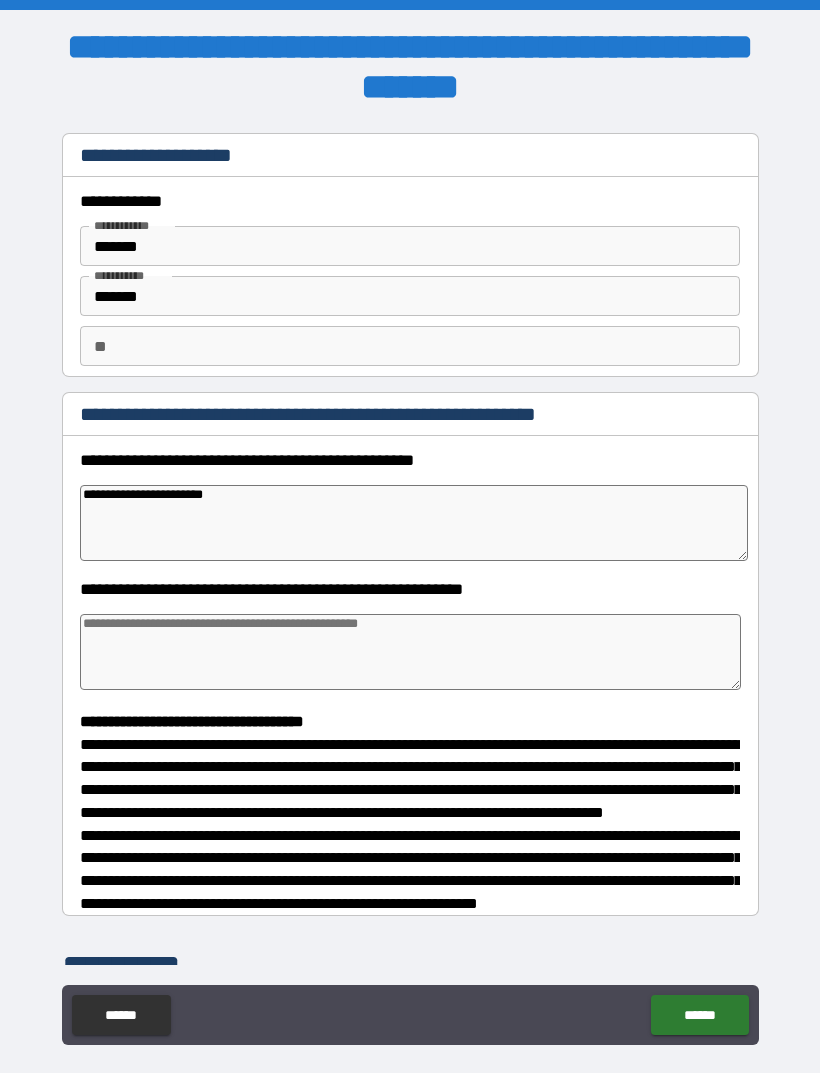 type on "**********" 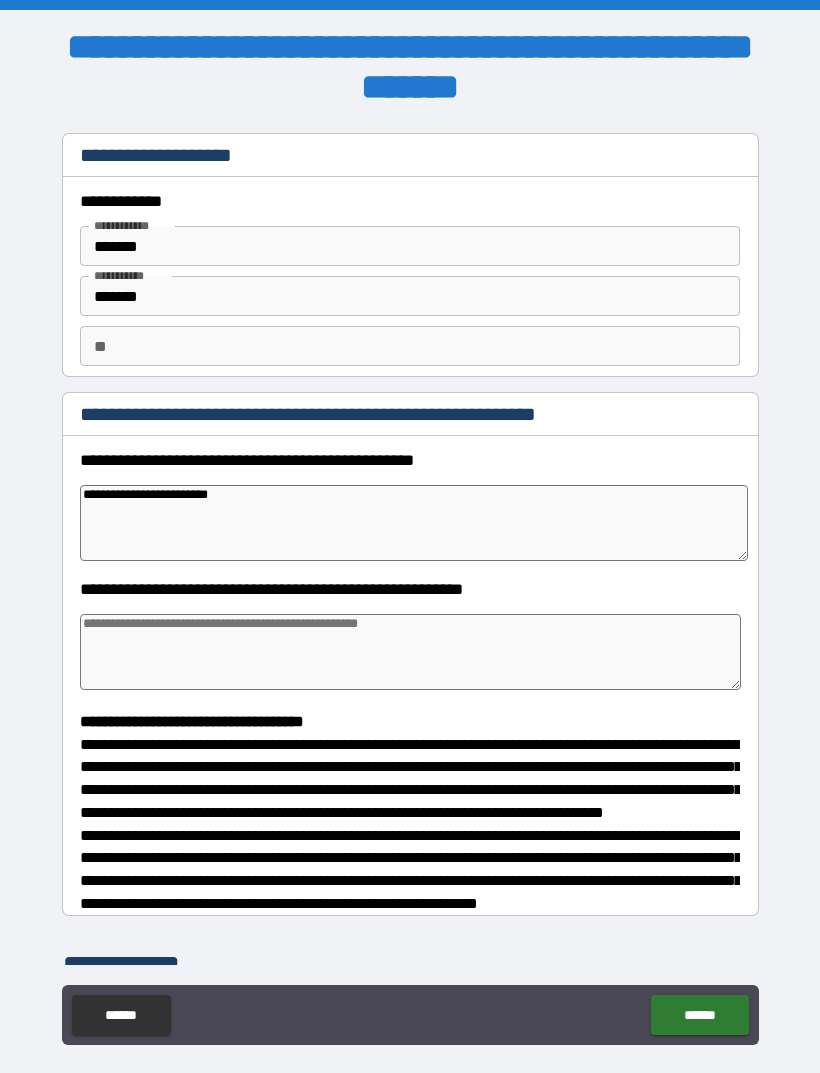 type on "*" 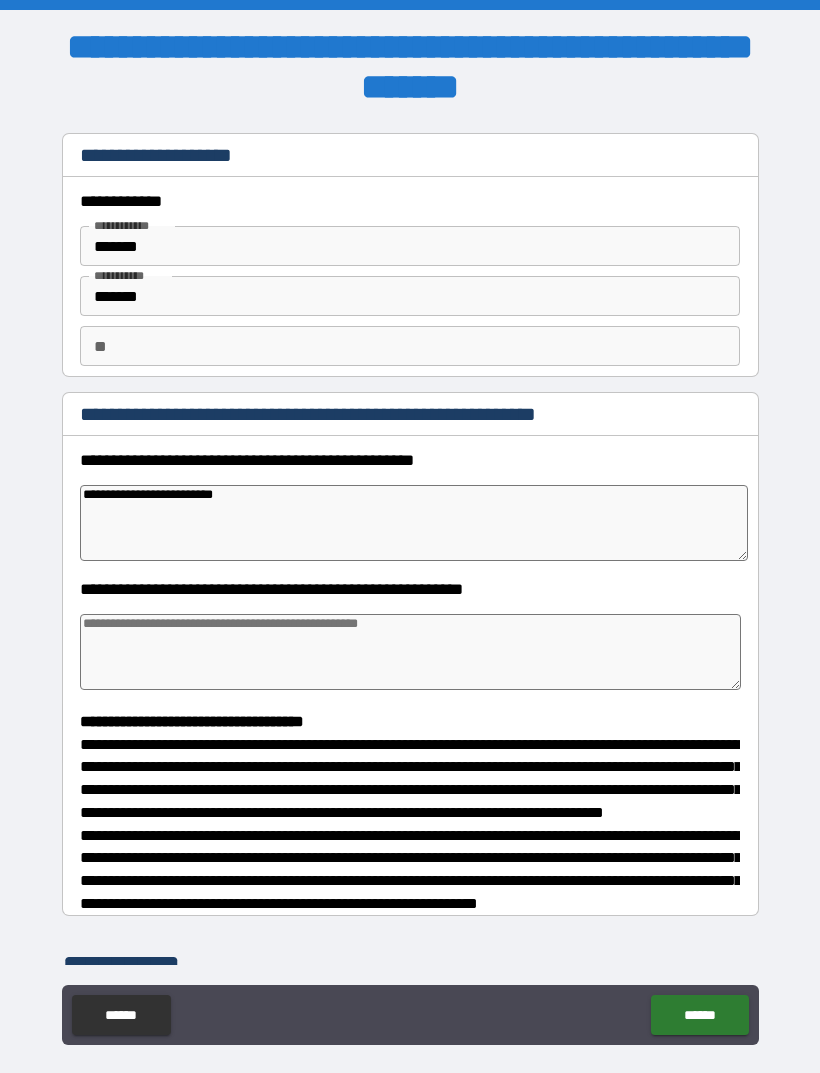type on "*" 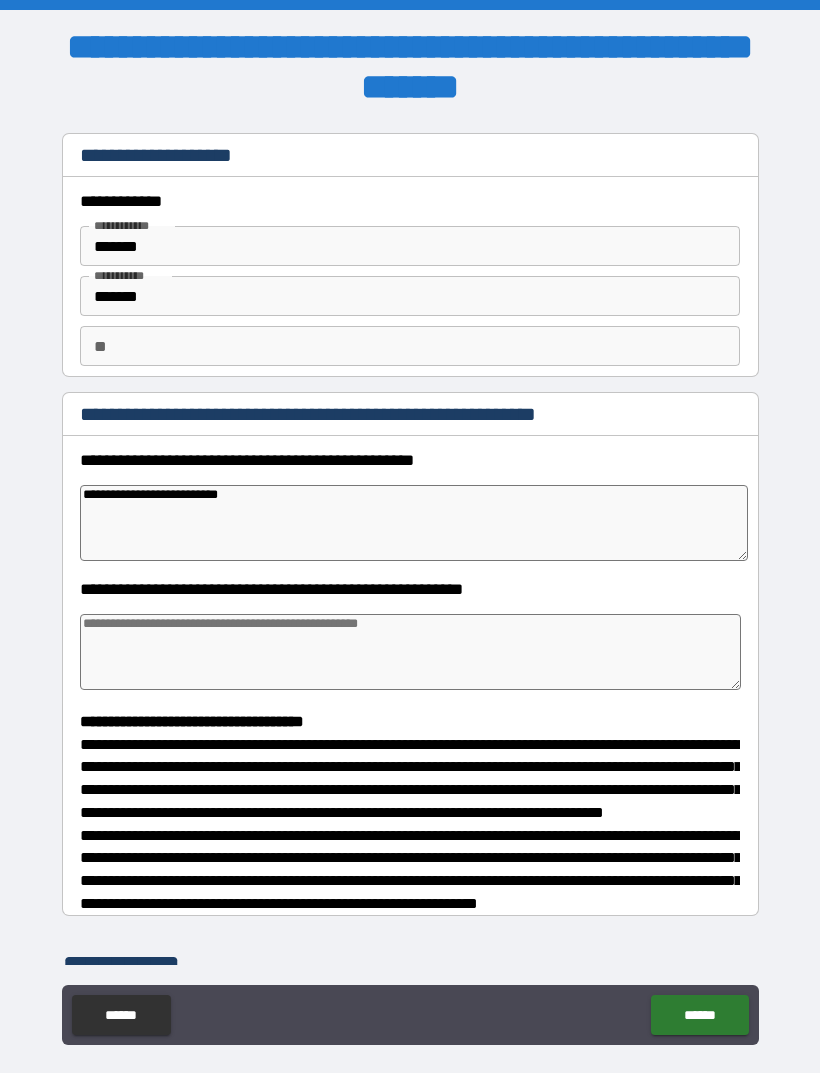 type on "*" 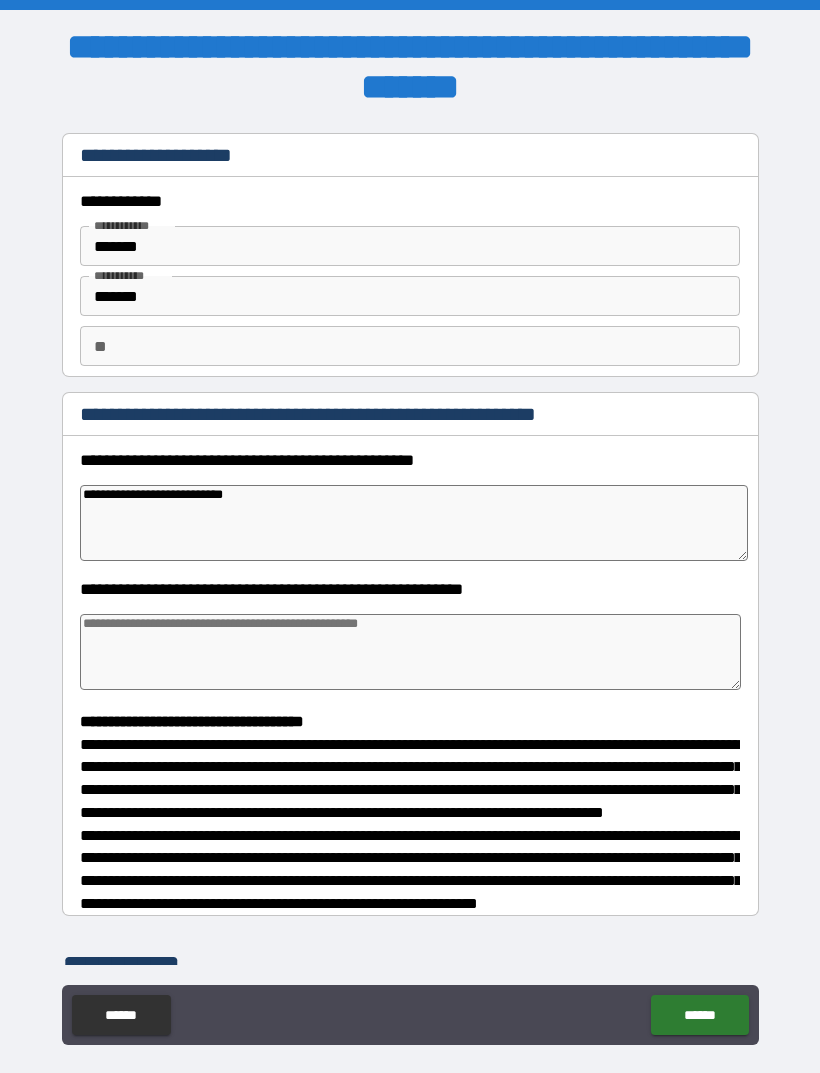 type on "*" 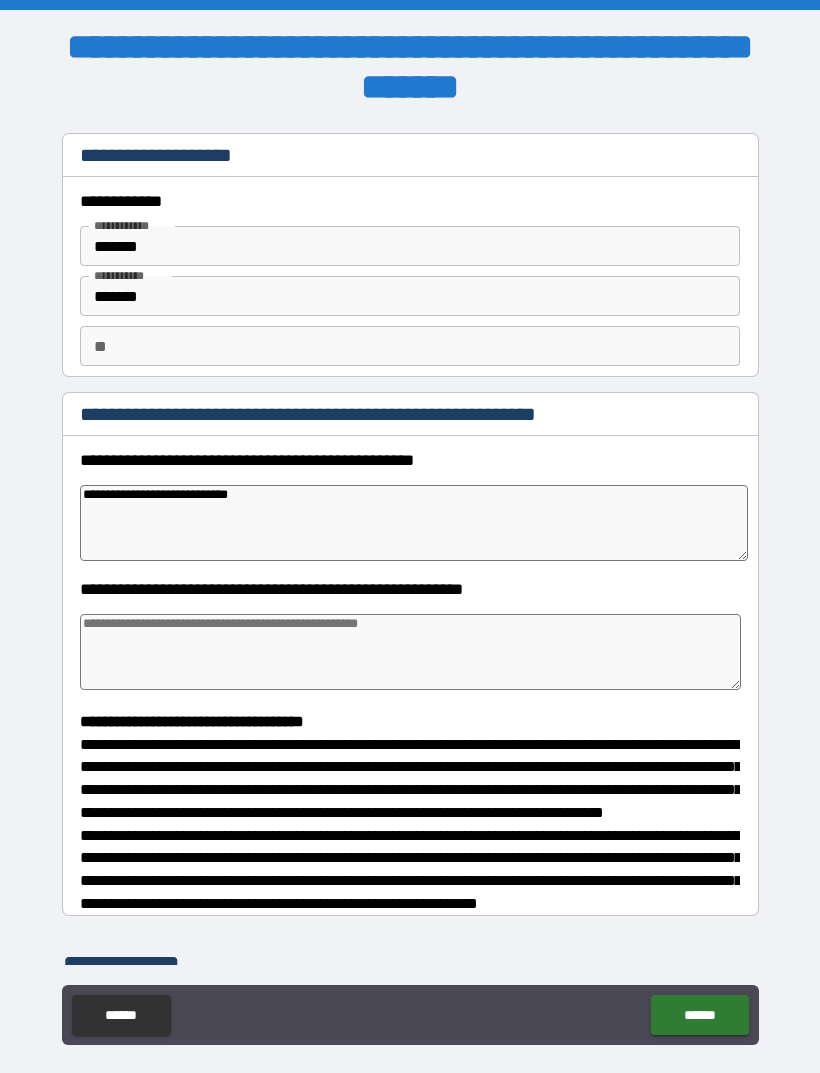type on "*" 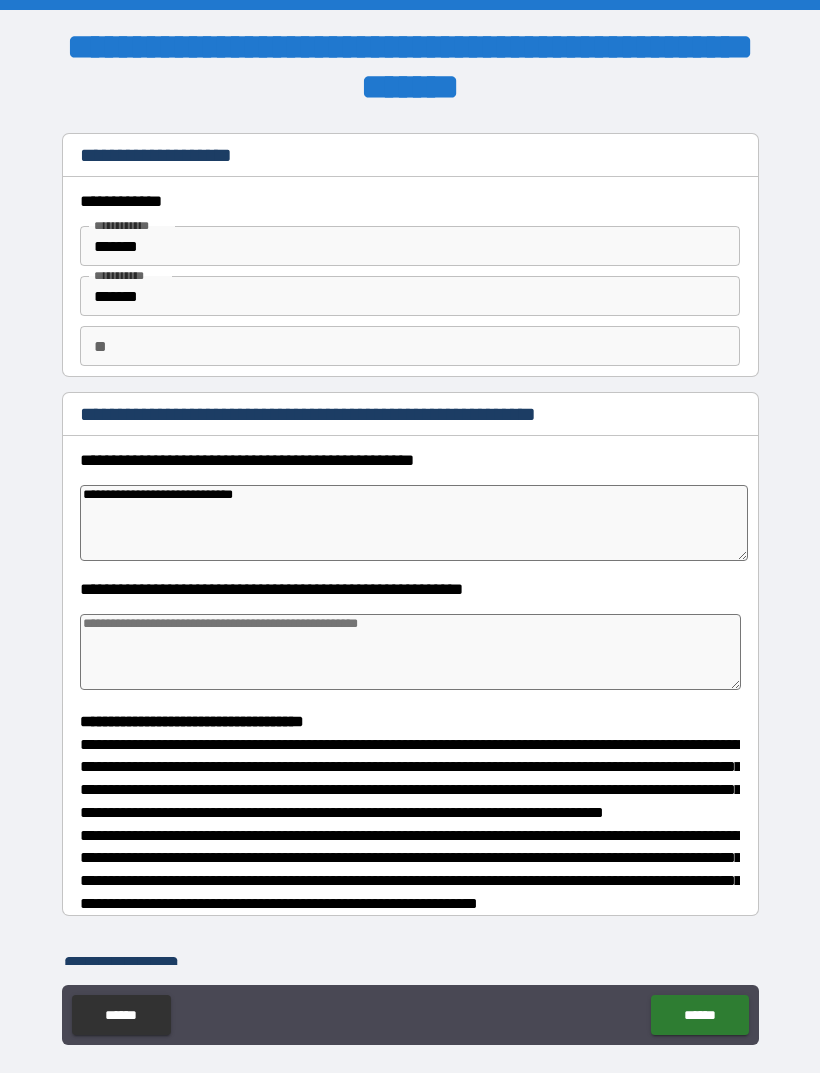 type on "*" 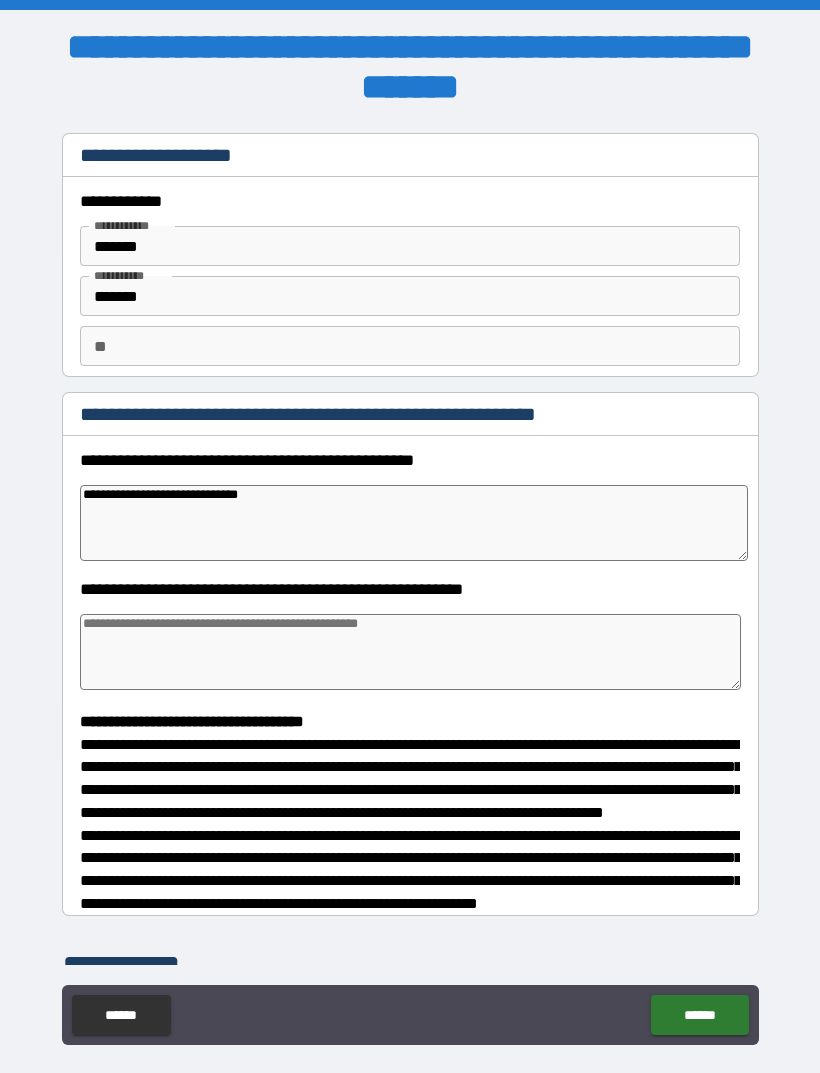 type on "*" 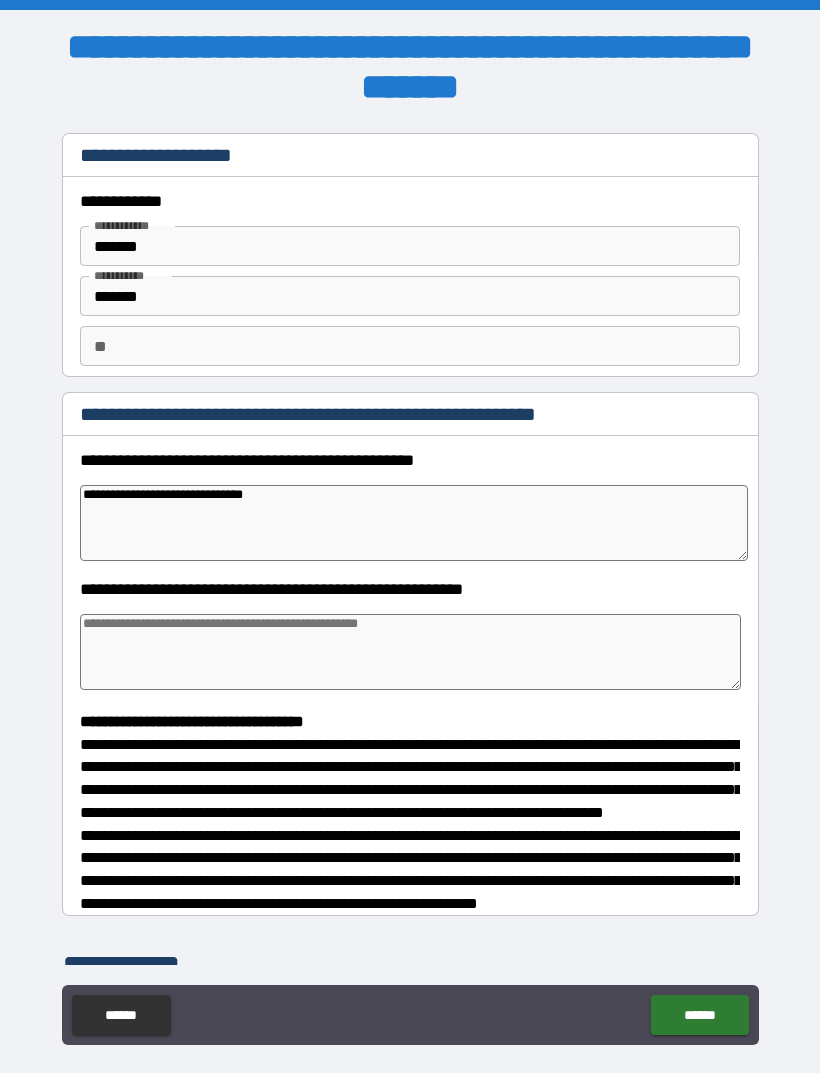 type on "*" 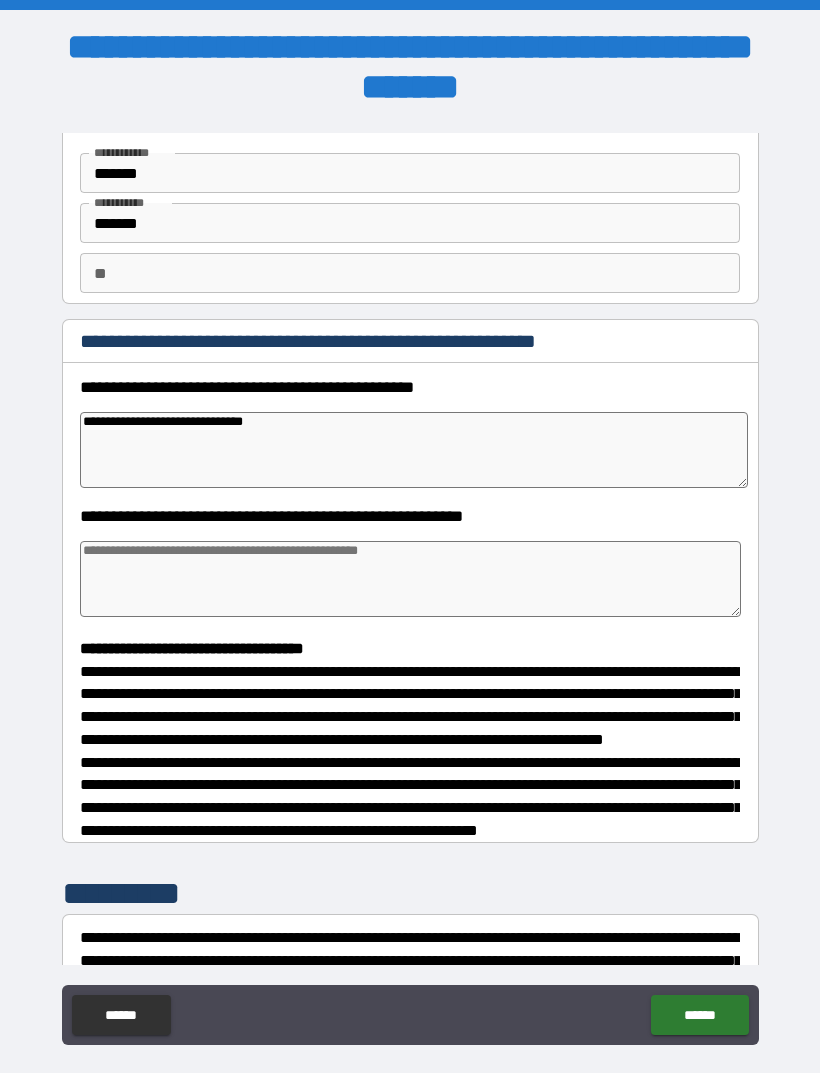 scroll, scrollTop: 79, scrollLeft: 0, axis: vertical 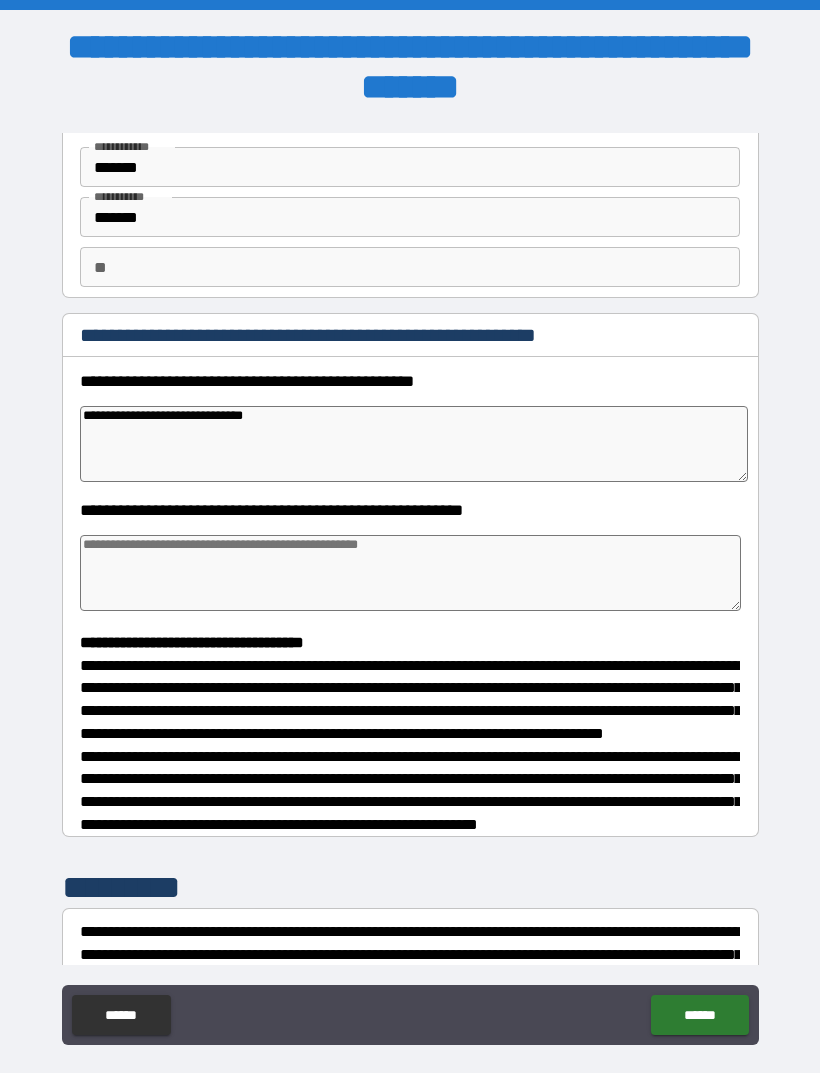 type on "**********" 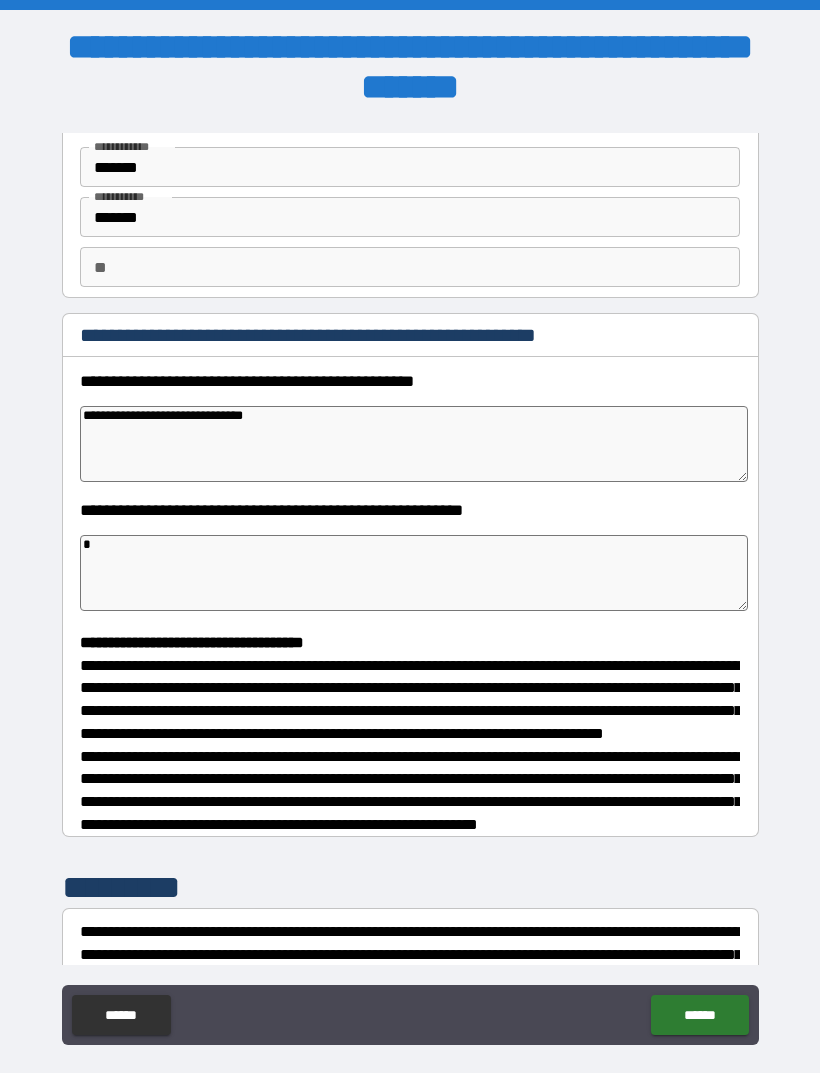 type on "*" 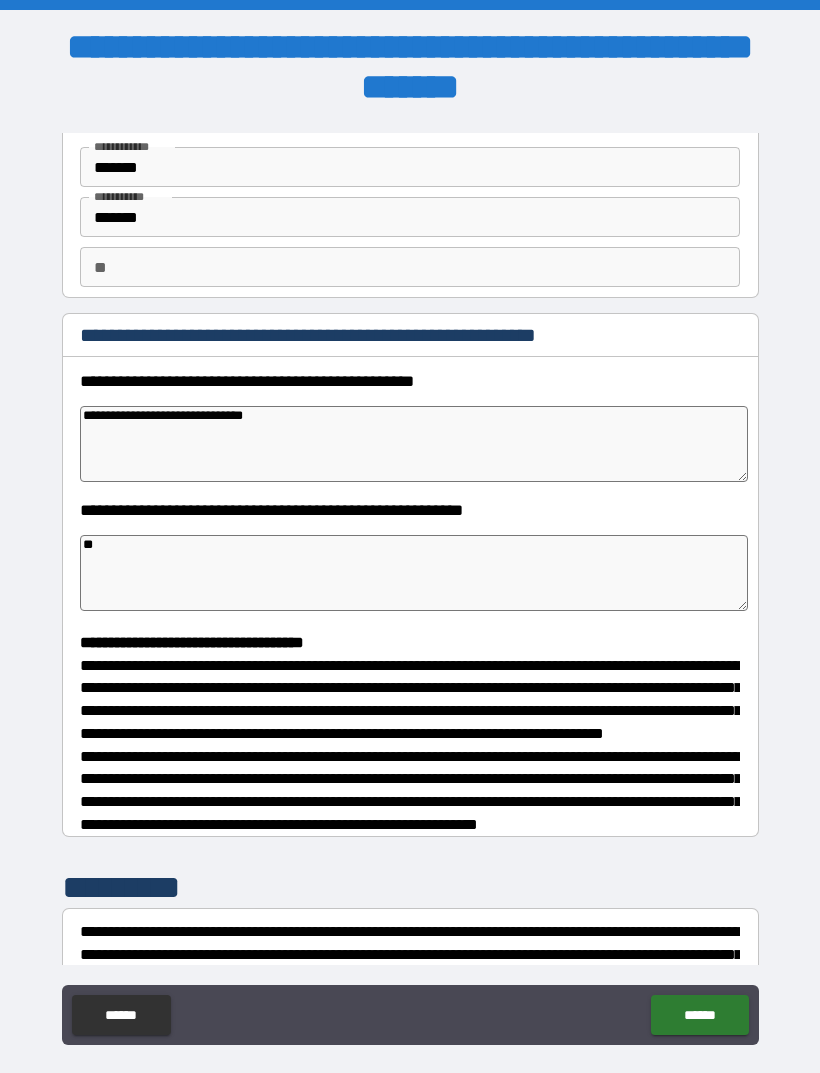 type on "*" 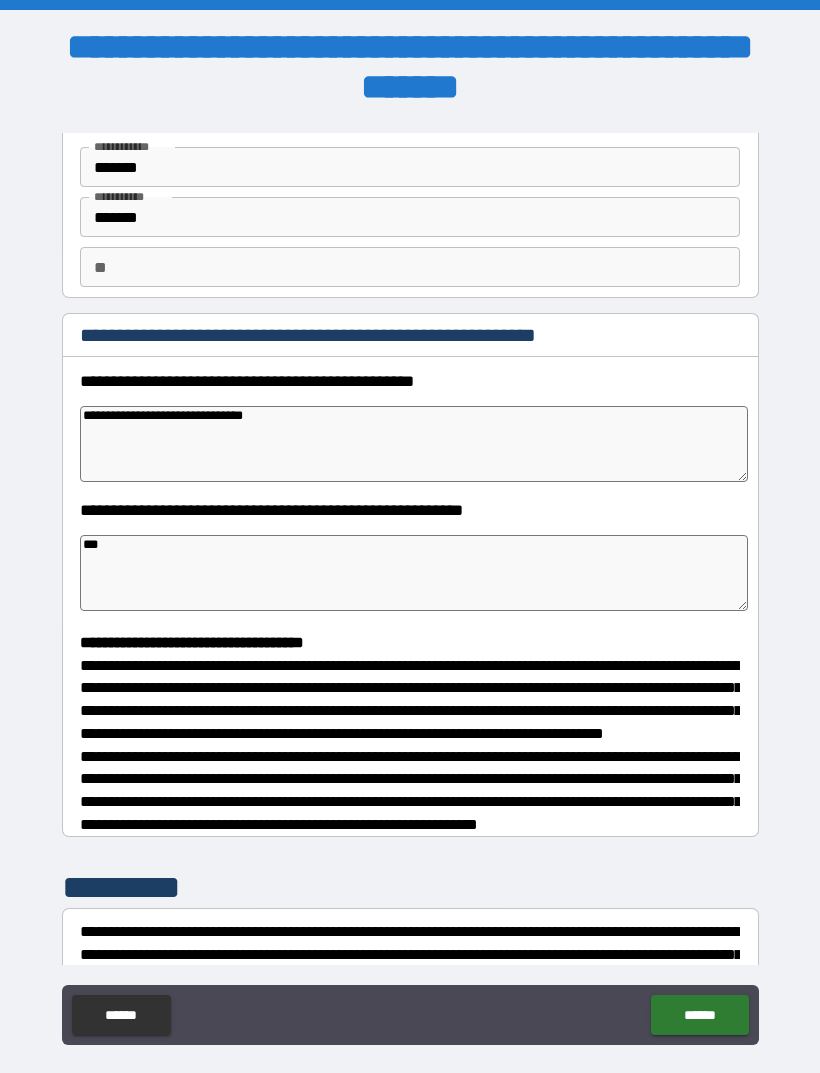type on "*" 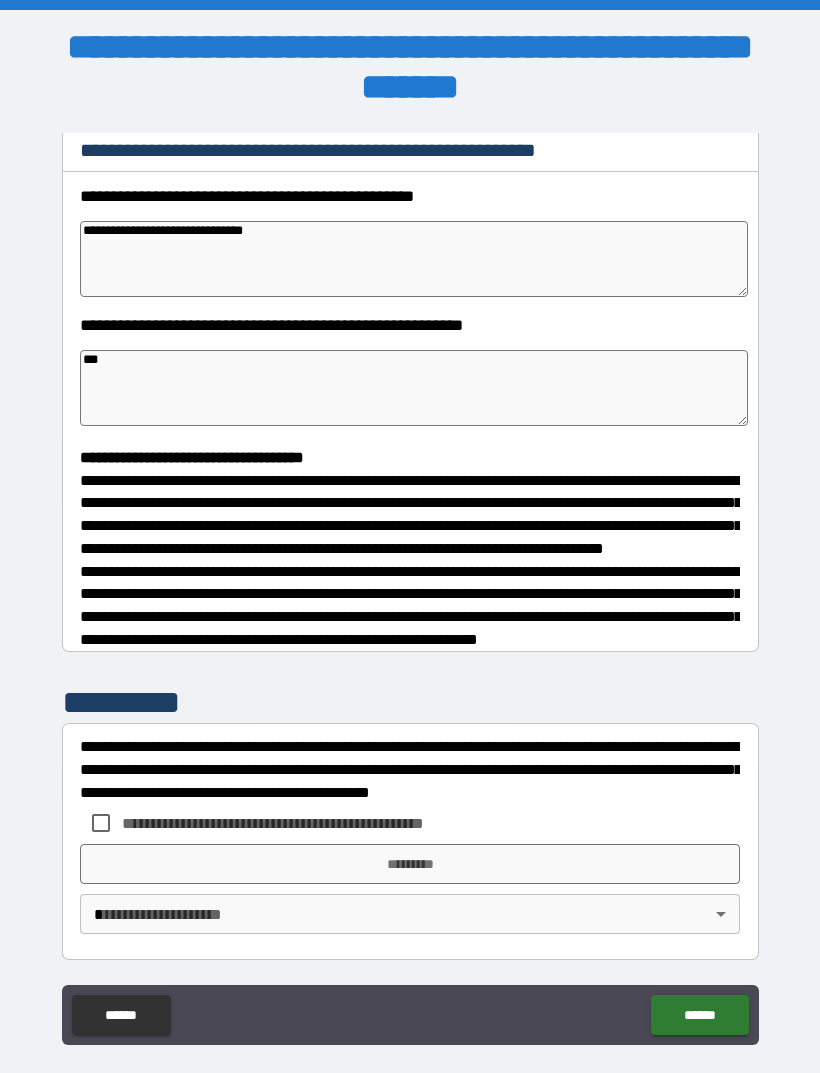 scroll, scrollTop: 302, scrollLeft: 0, axis: vertical 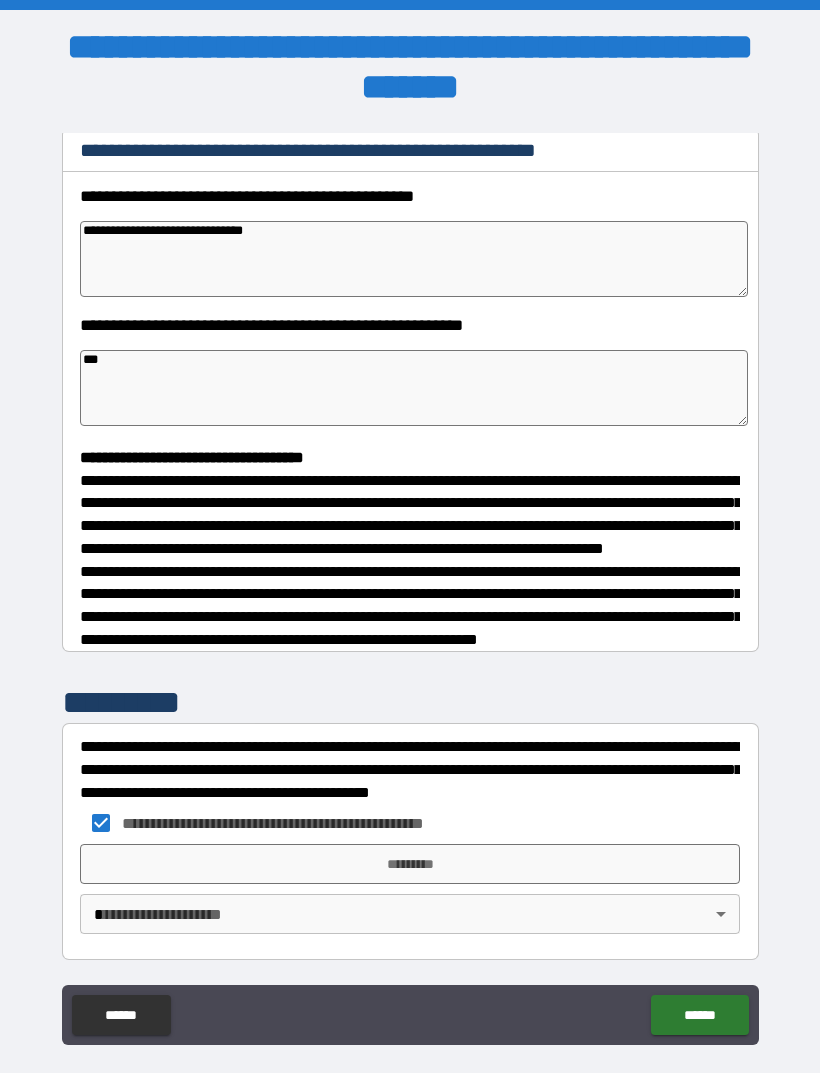 click on "*********" at bounding box center [410, 864] 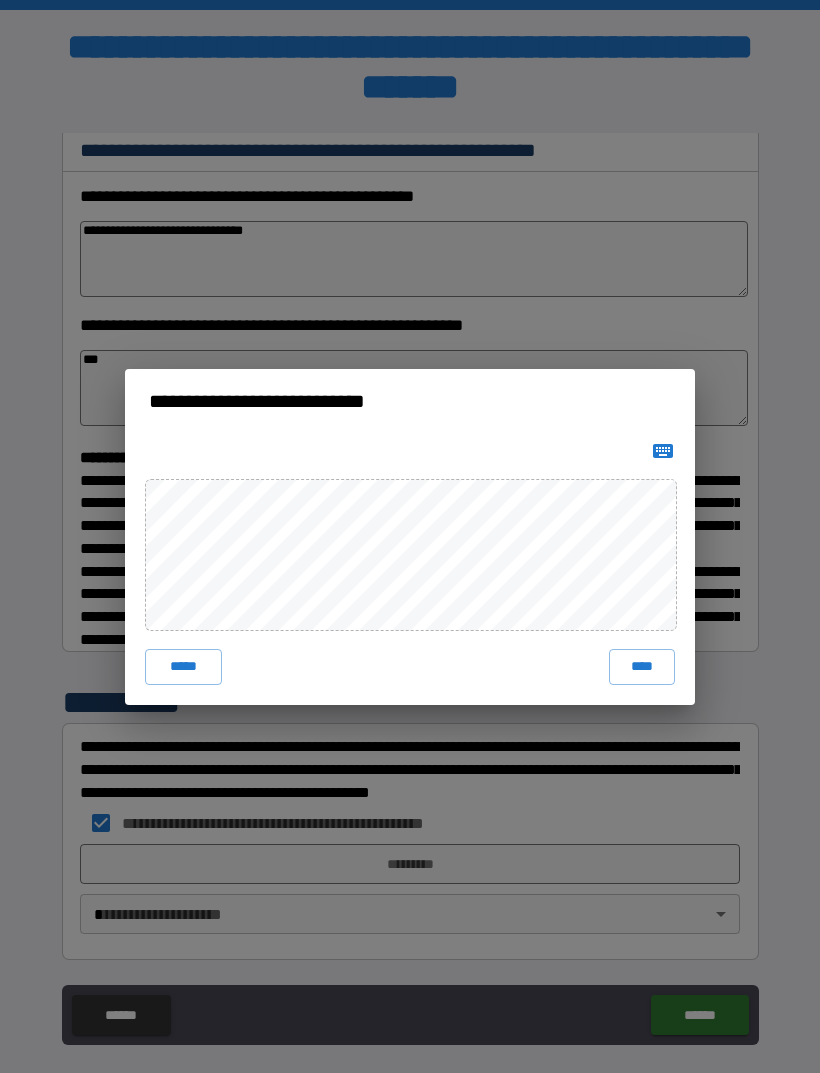 click on "****" at bounding box center [642, 667] 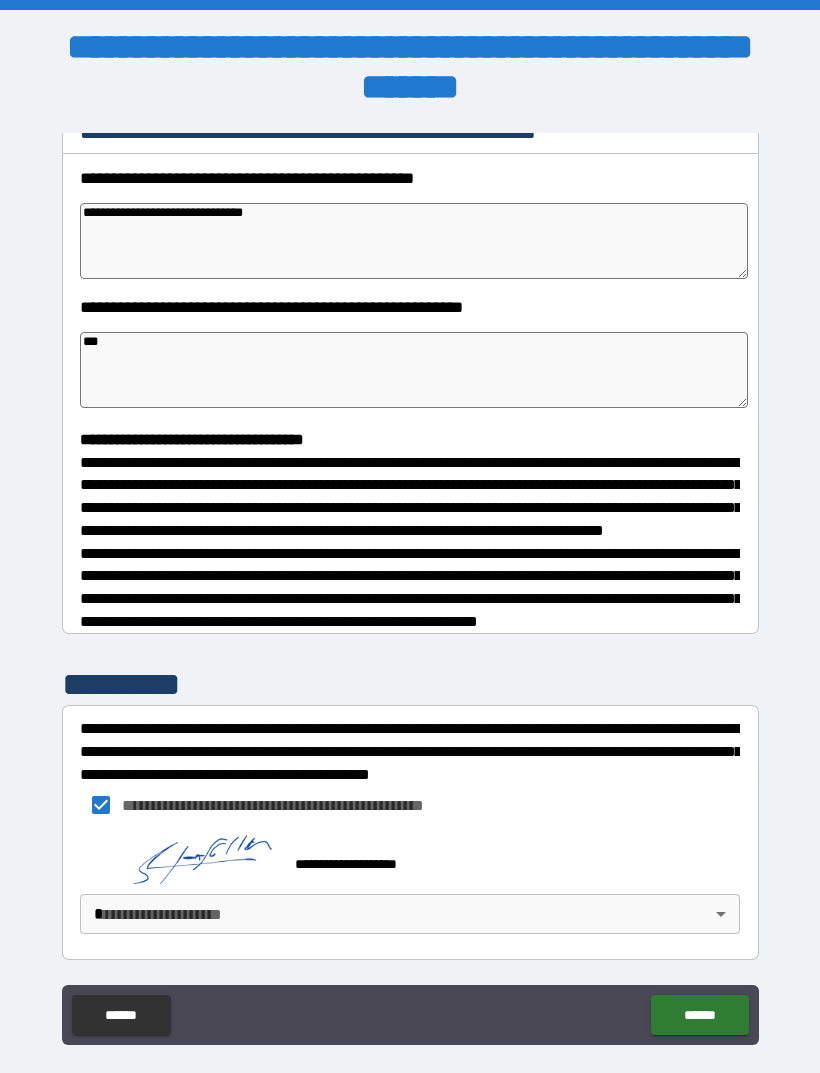 scroll, scrollTop: 292, scrollLeft: 0, axis: vertical 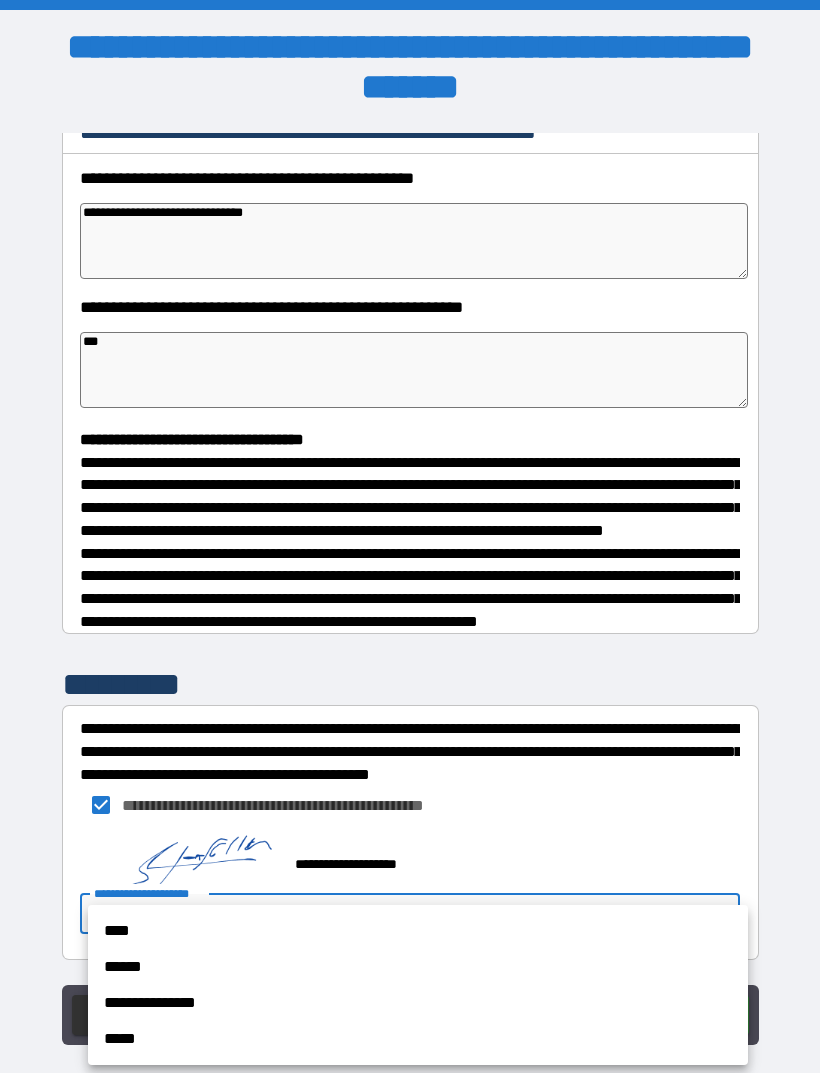 click on "**********" at bounding box center (418, 1003) 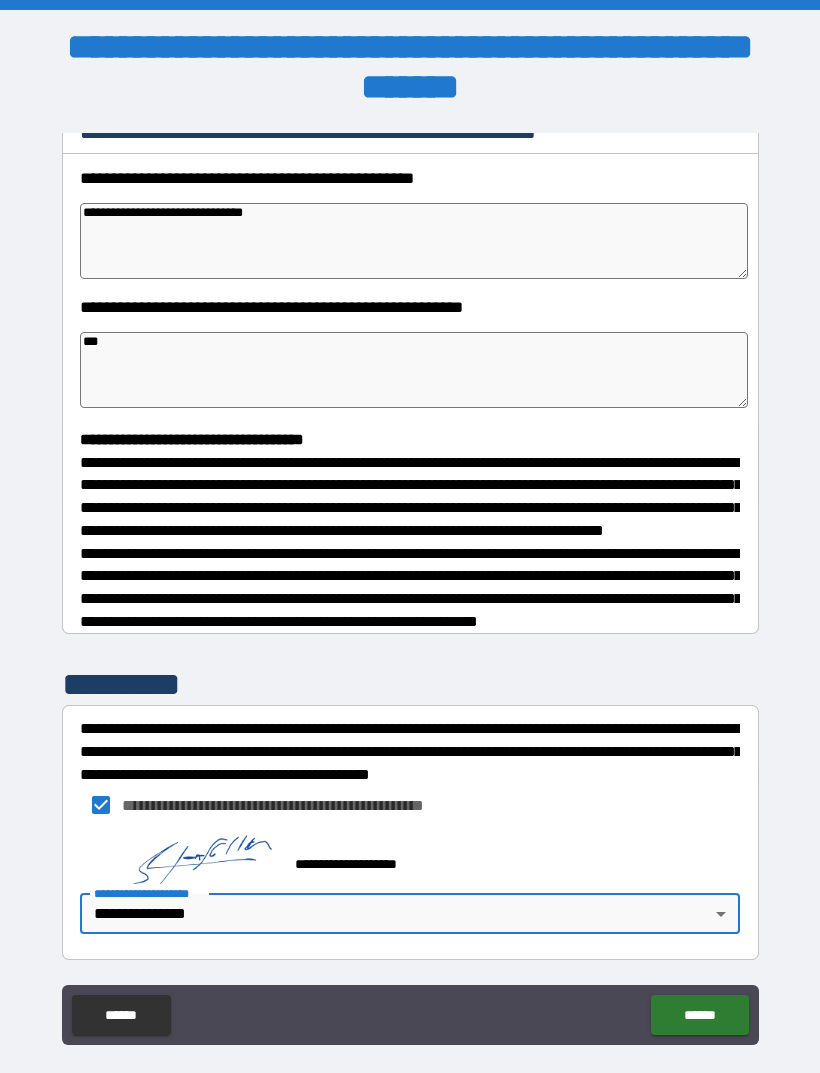 type on "*" 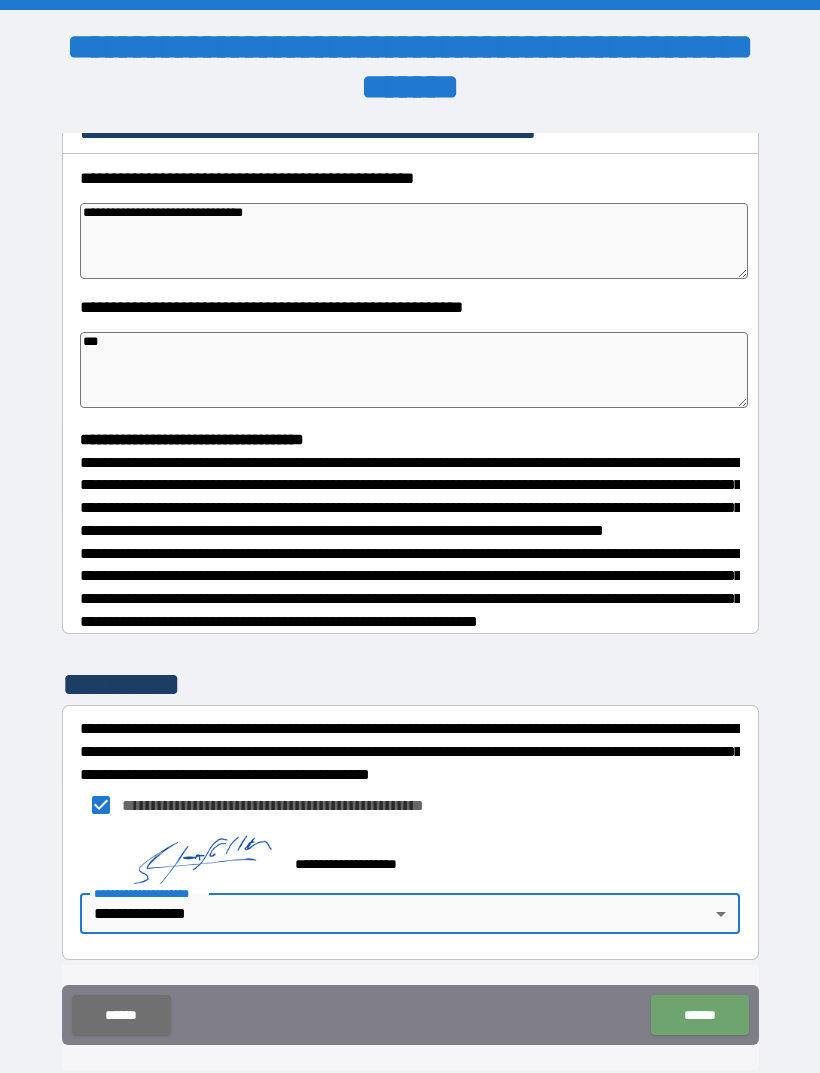 click on "******" at bounding box center [699, 1015] 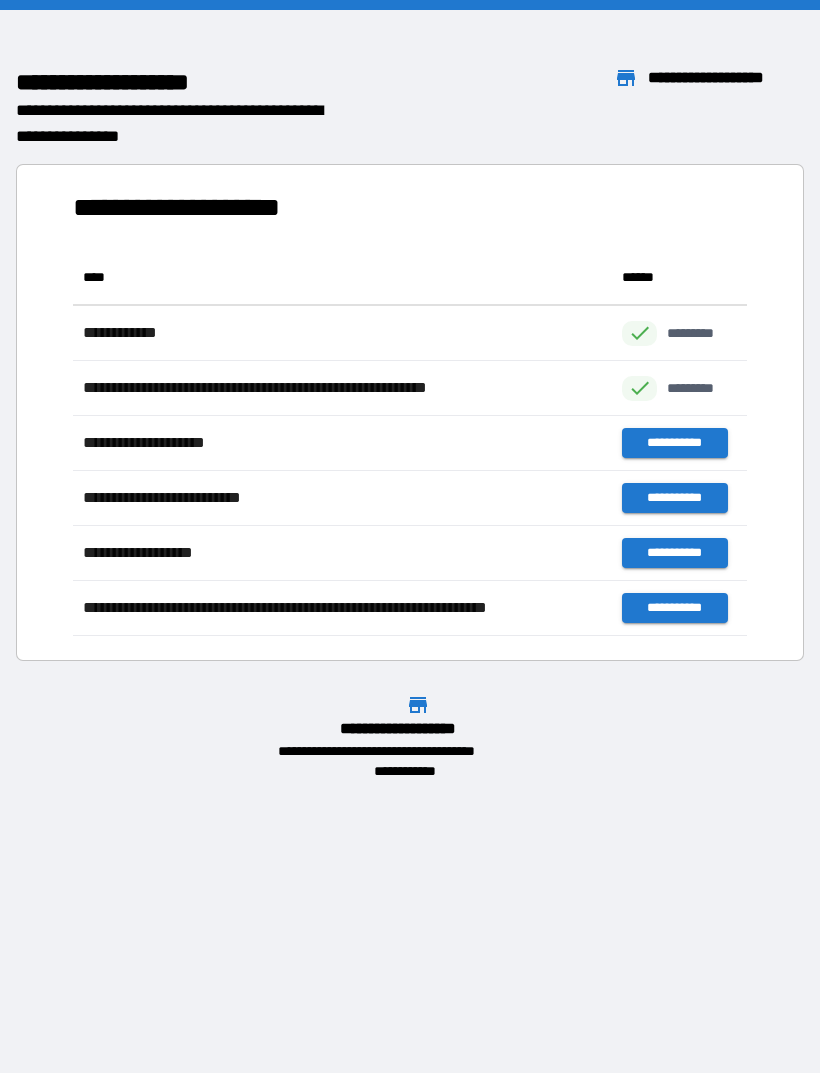 scroll, scrollTop: 1, scrollLeft: 1, axis: both 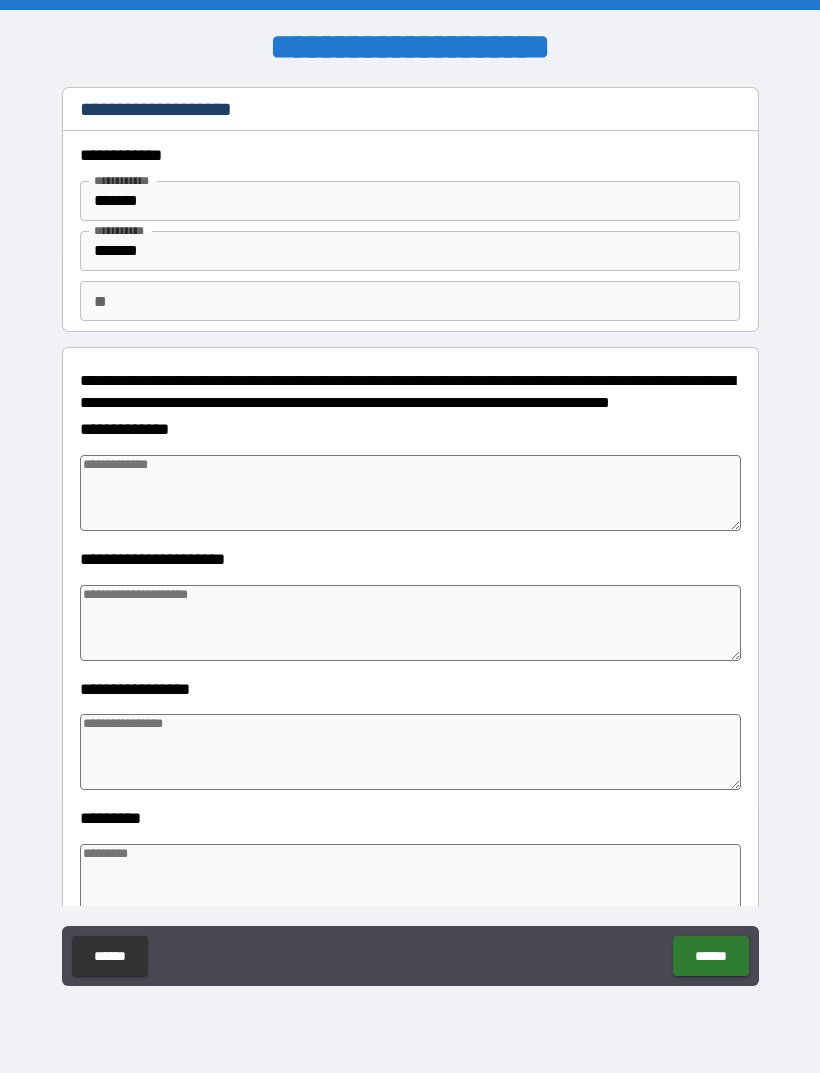 type on "*" 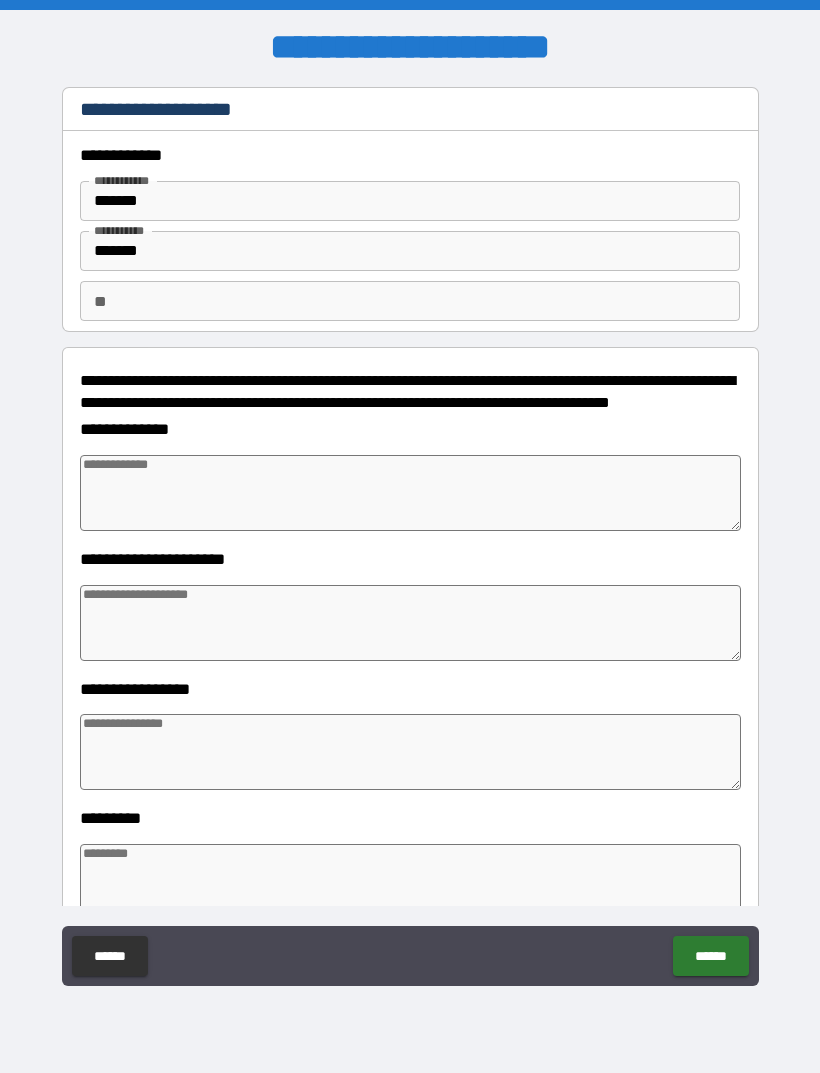 type on "*" 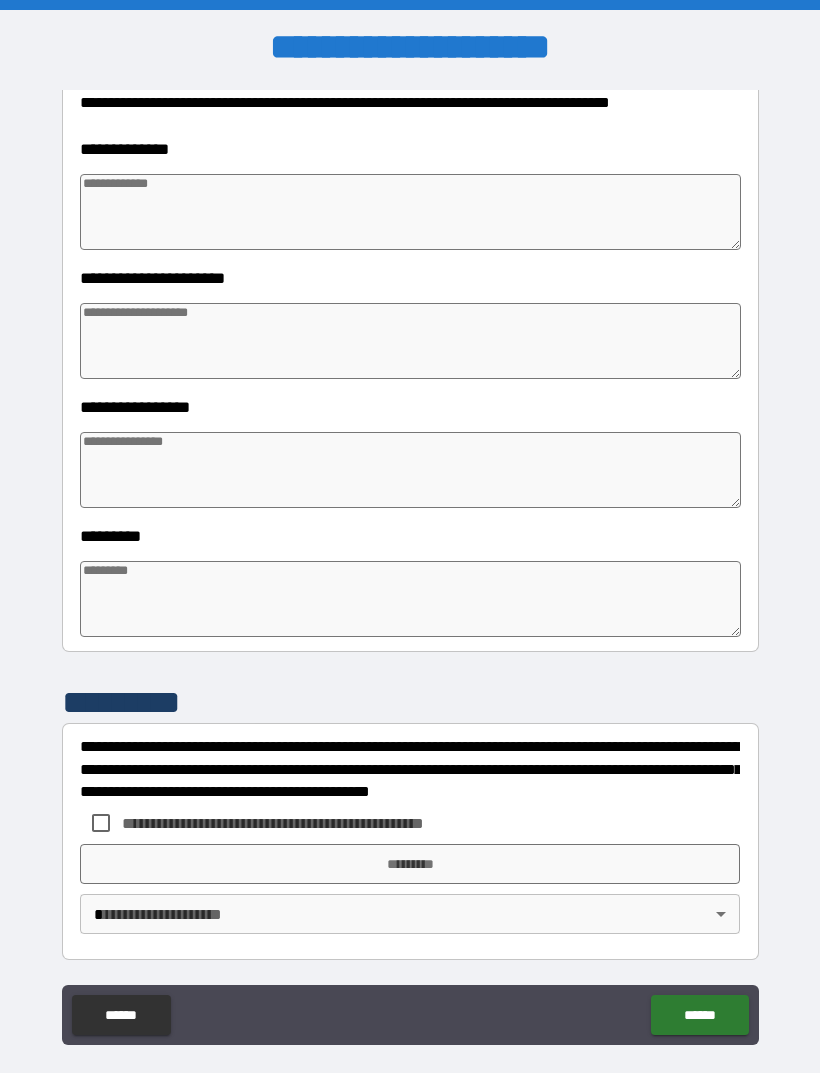 scroll, scrollTop: 303, scrollLeft: 0, axis: vertical 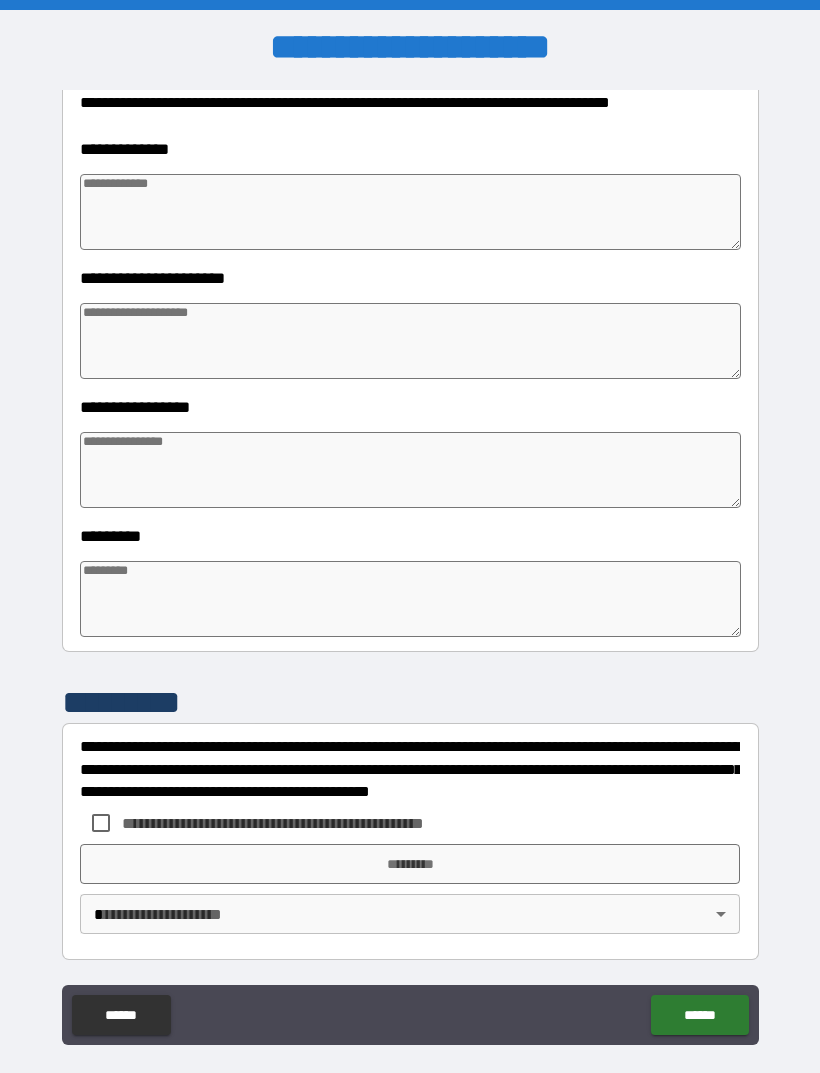 click at bounding box center [410, 212] 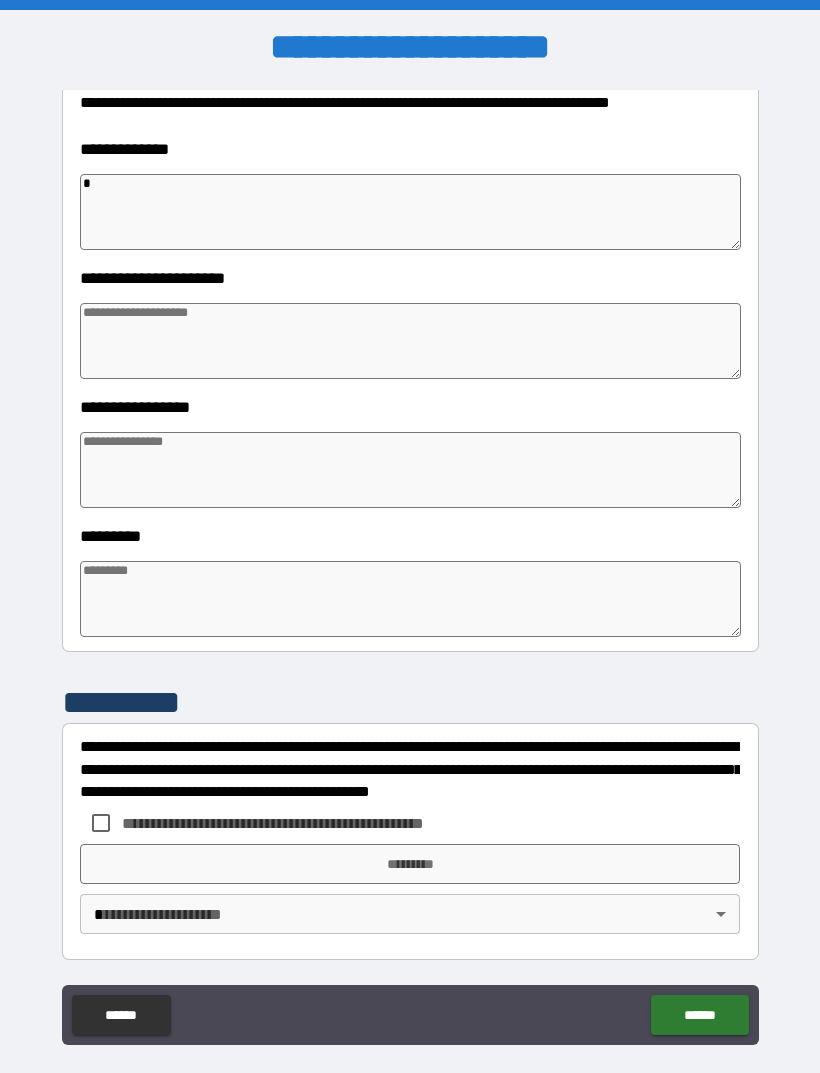 type on "*" 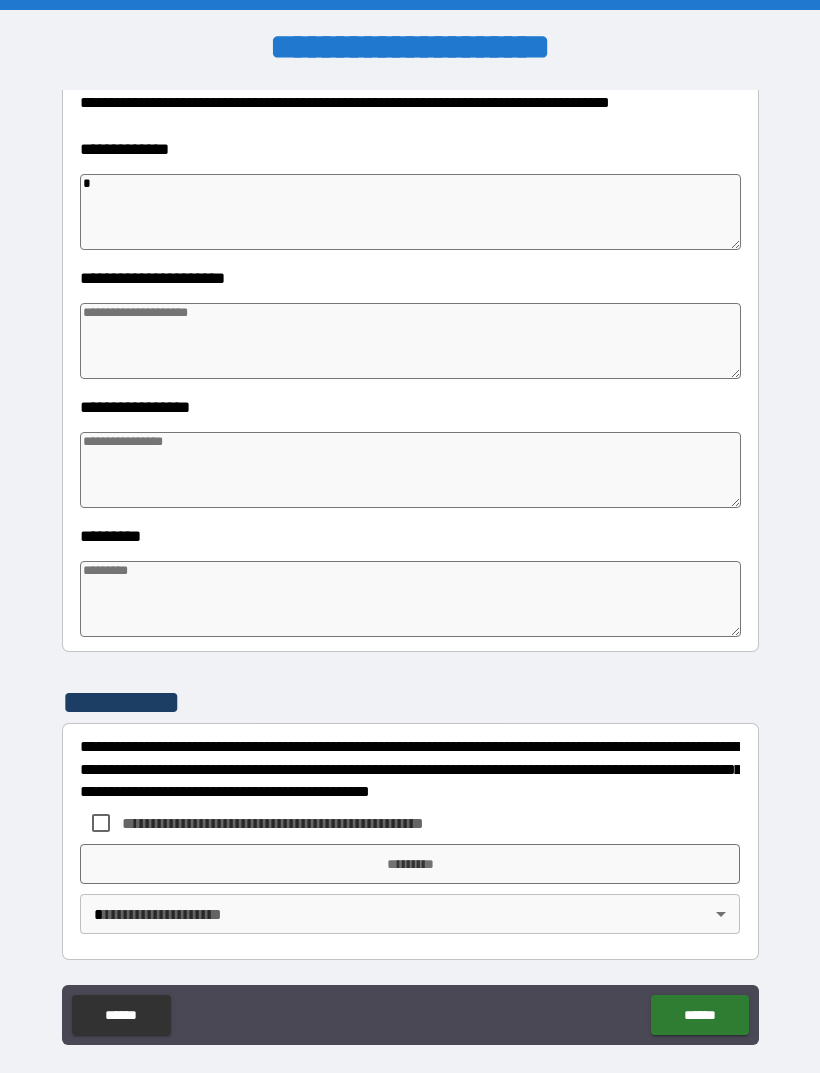 type on "*" 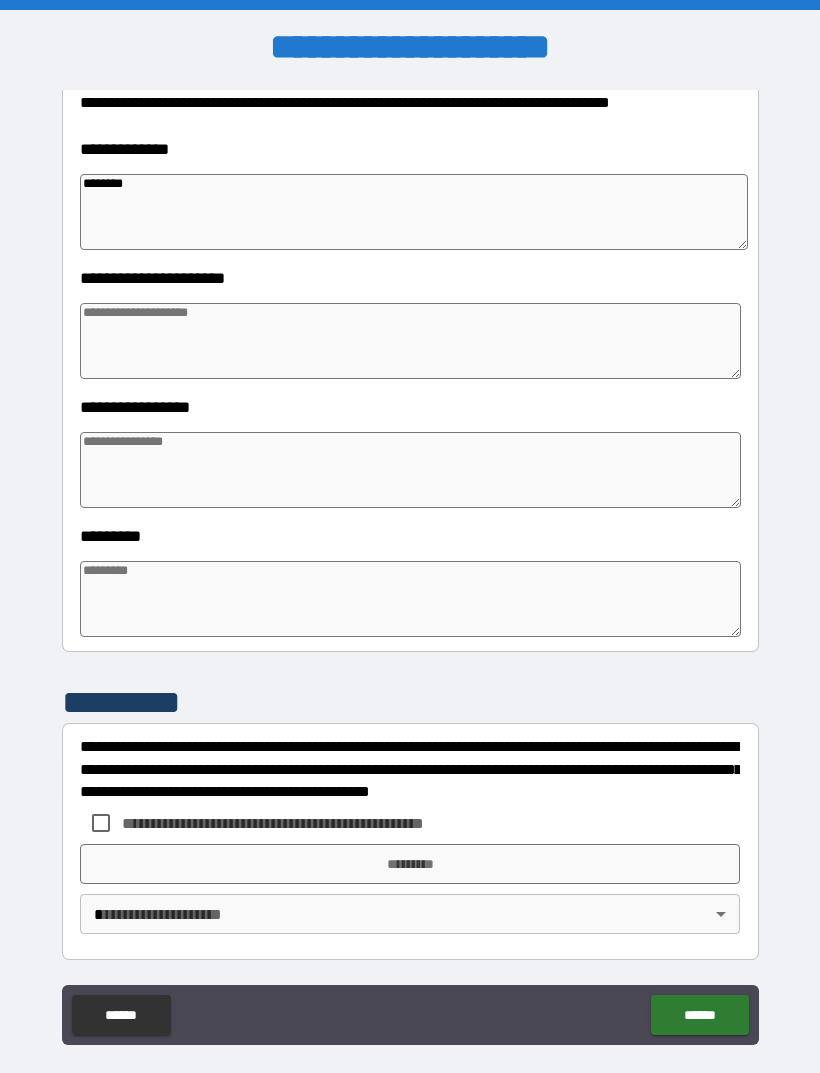 click at bounding box center (410, 341) 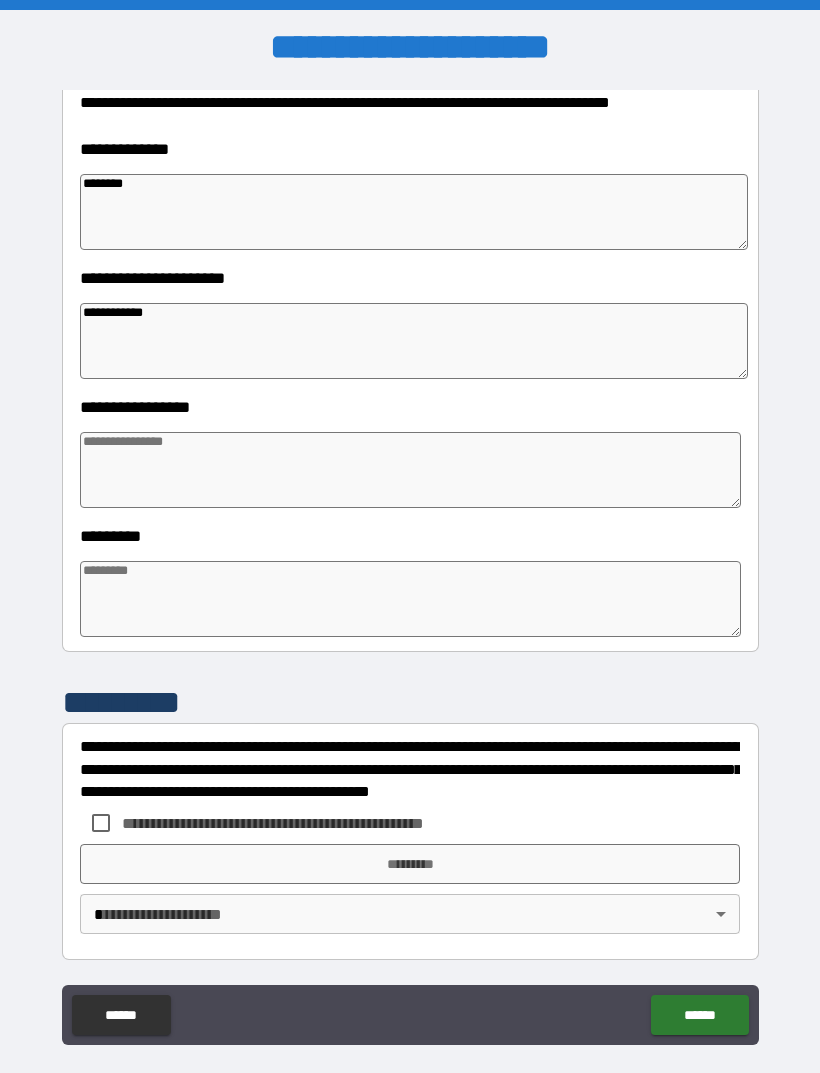 click at bounding box center [410, 470] 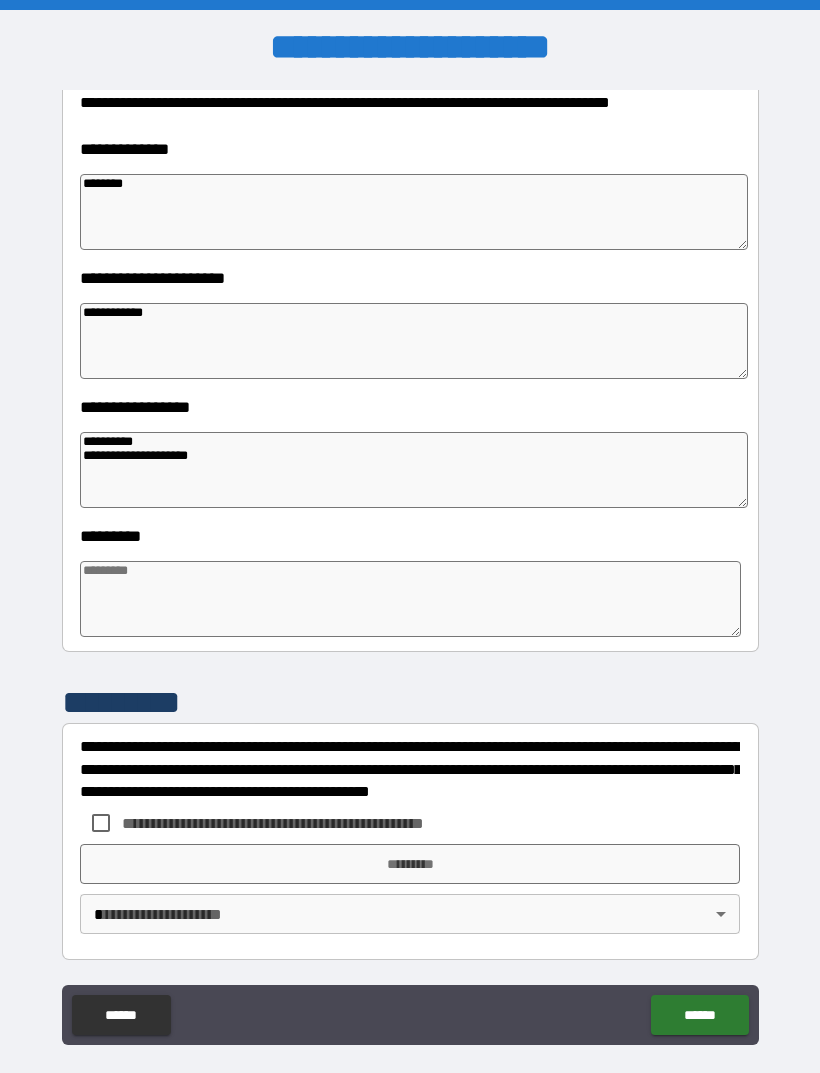 click at bounding box center (410, 599) 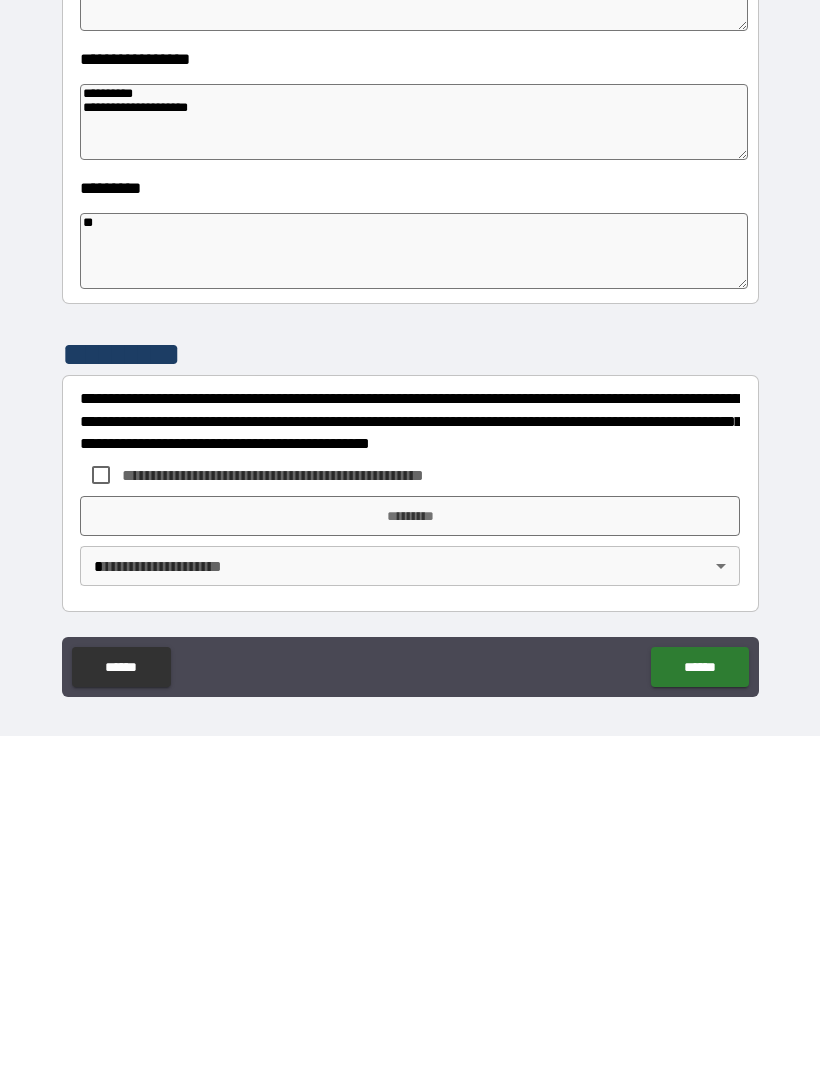 scroll, scrollTop: 64, scrollLeft: 0, axis: vertical 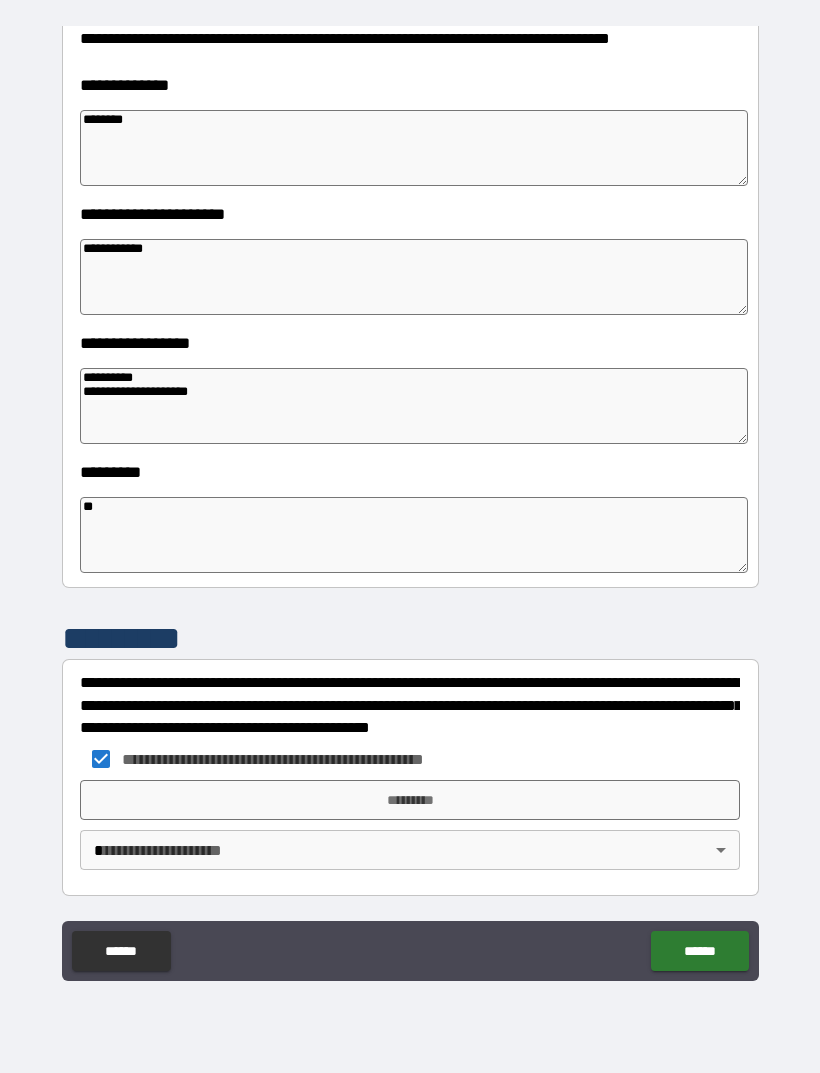 click on "*********" at bounding box center (410, 800) 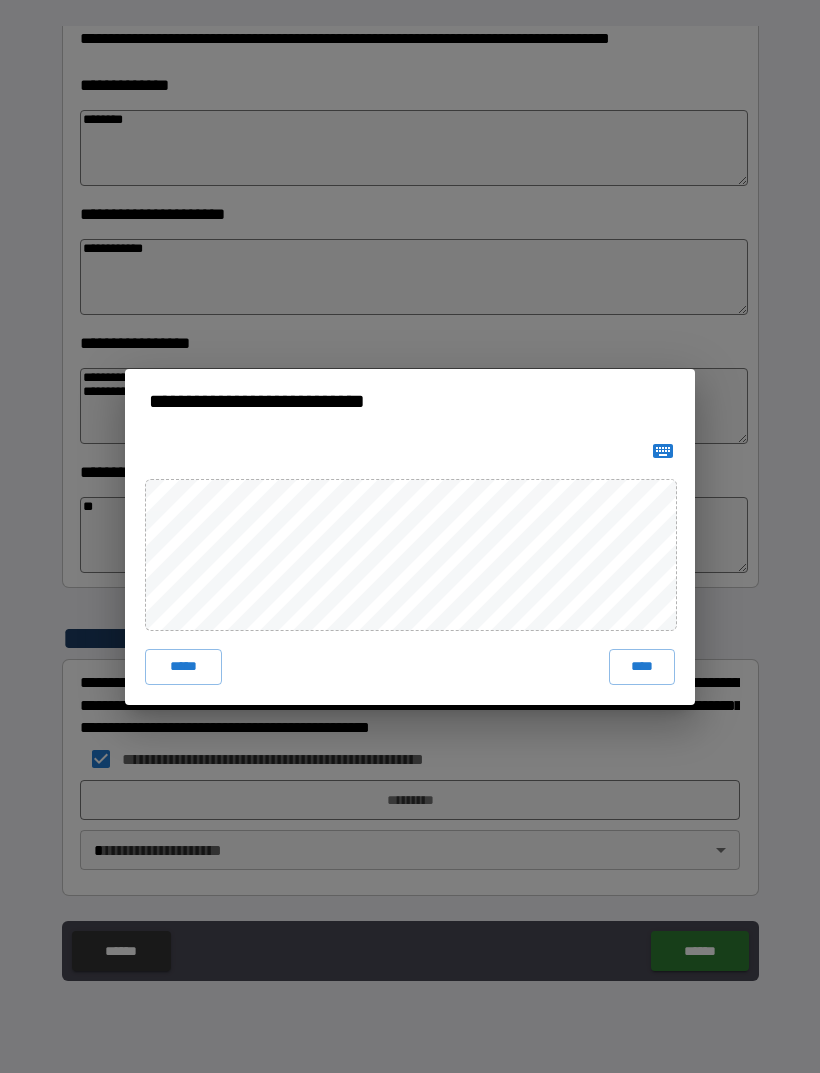 click on "****" at bounding box center (642, 667) 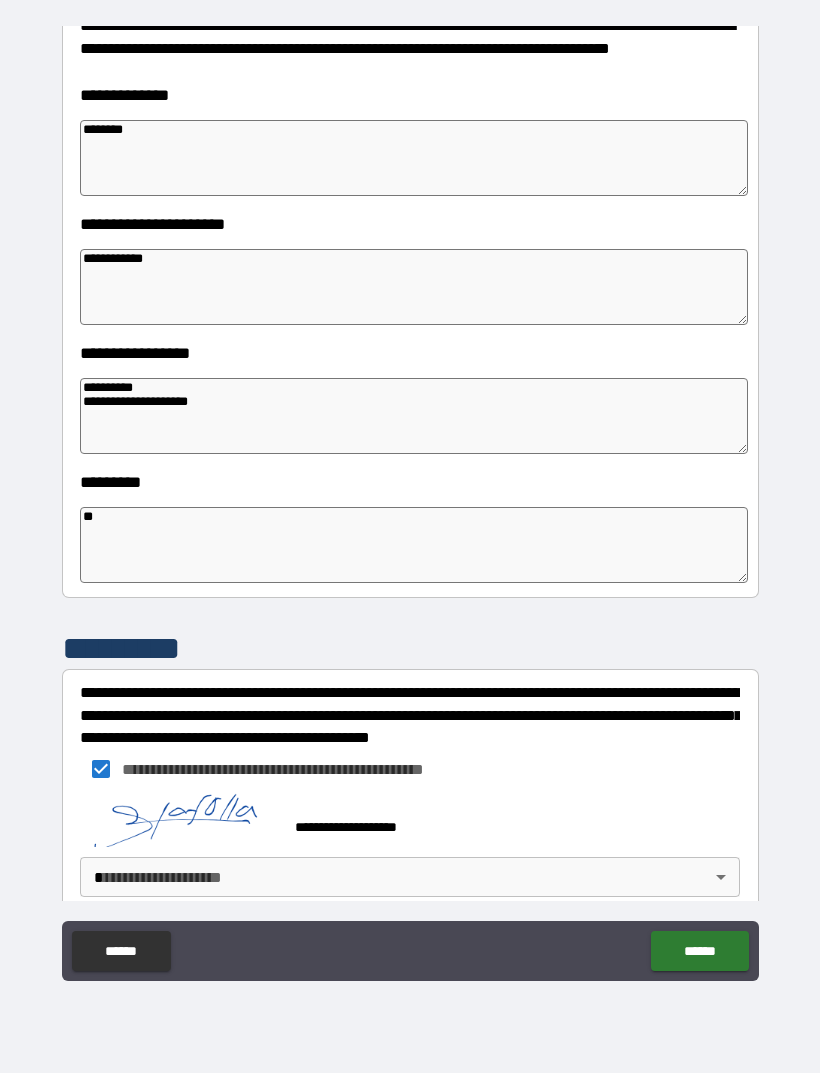 click on "**********" at bounding box center [410, 504] 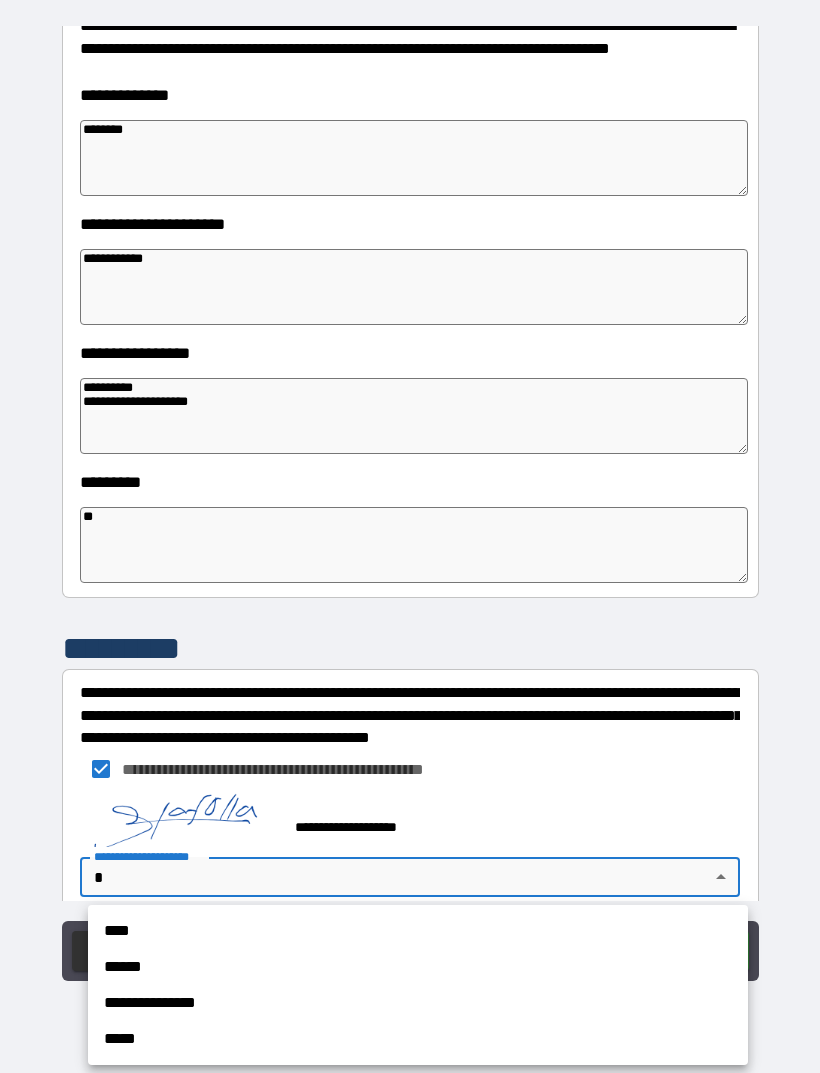 click on "**********" at bounding box center [418, 1003] 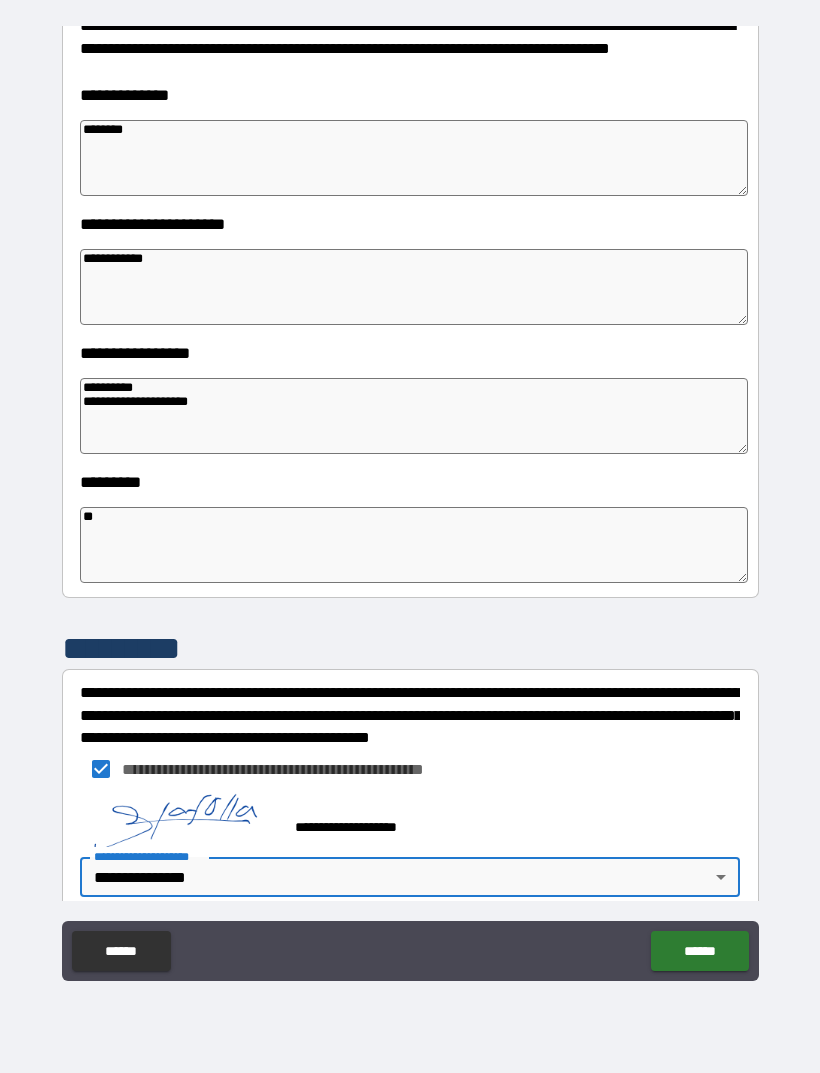 click on "******" at bounding box center [699, 951] 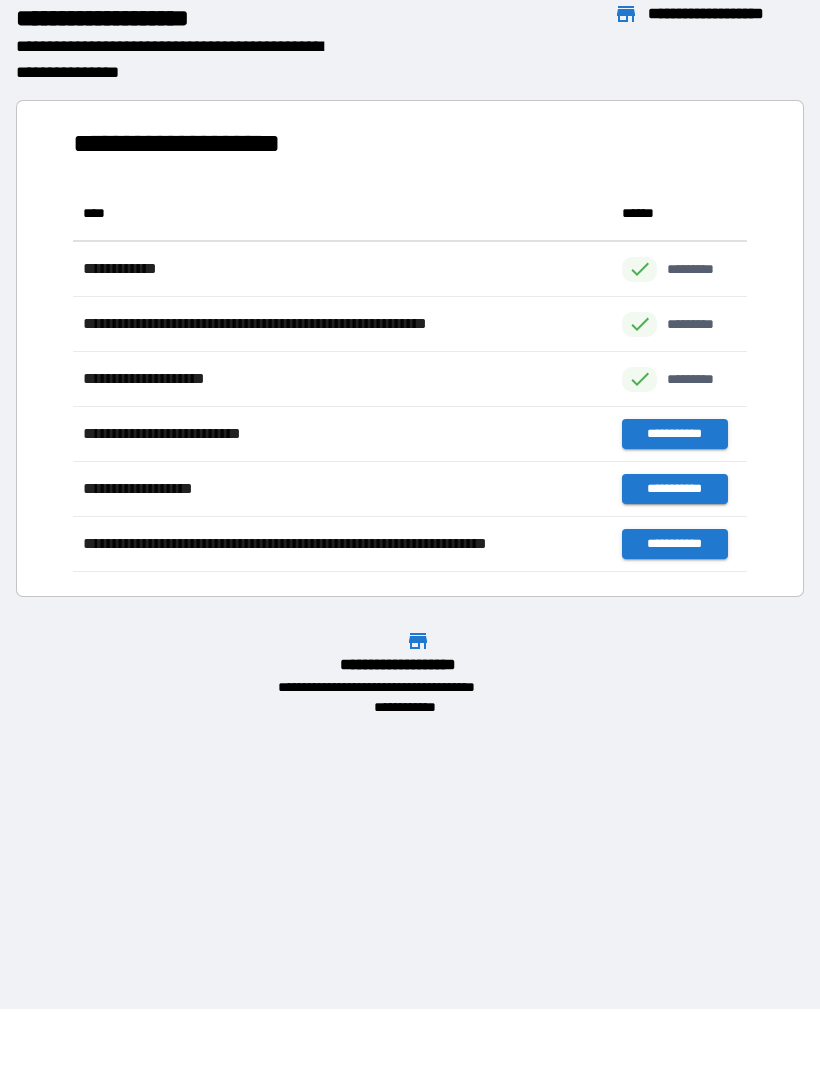 scroll, scrollTop: 1, scrollLeft: 1, axis: both 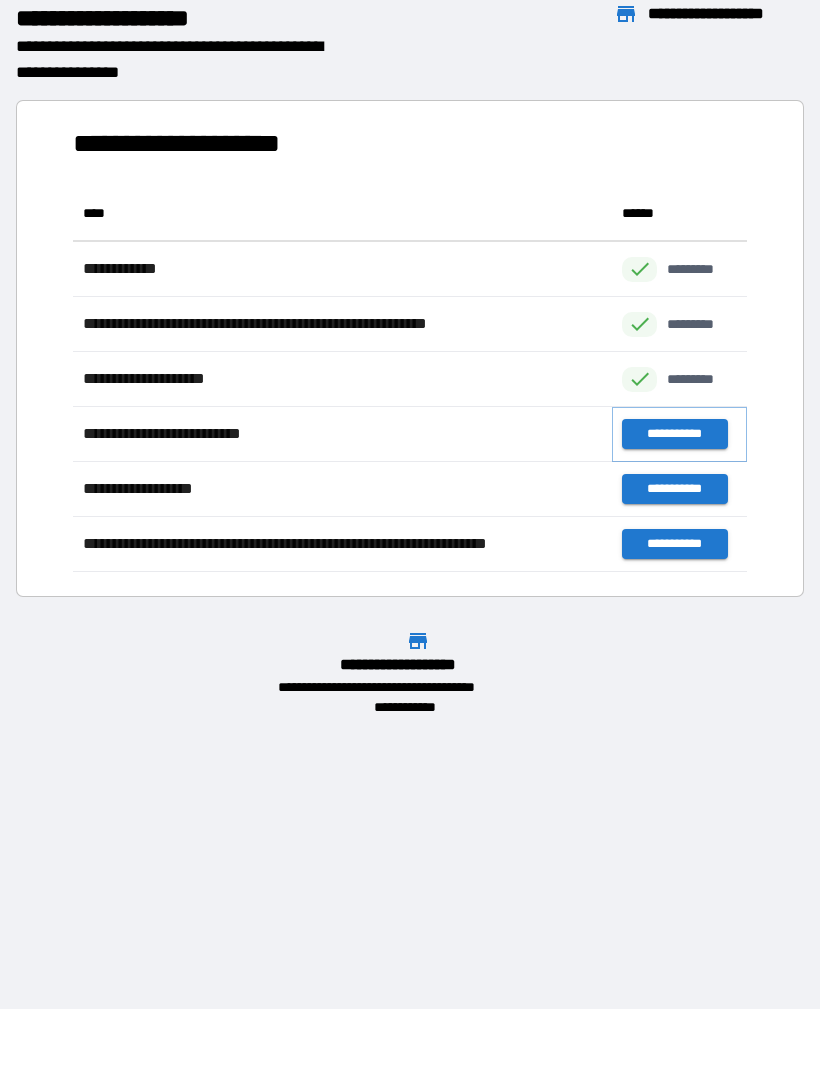 click on "**********" at bounding box center [674, 434] 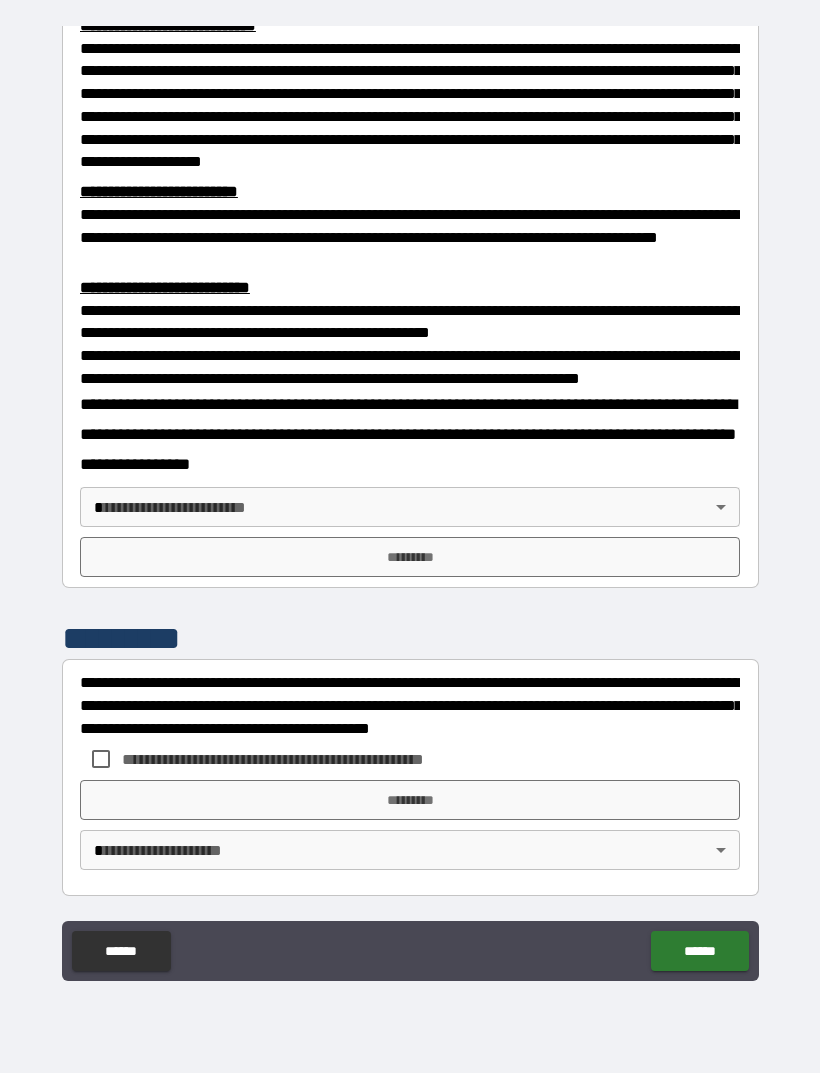 scroll, scrollTop: 549, scrollLeft: 0, axis: vertical 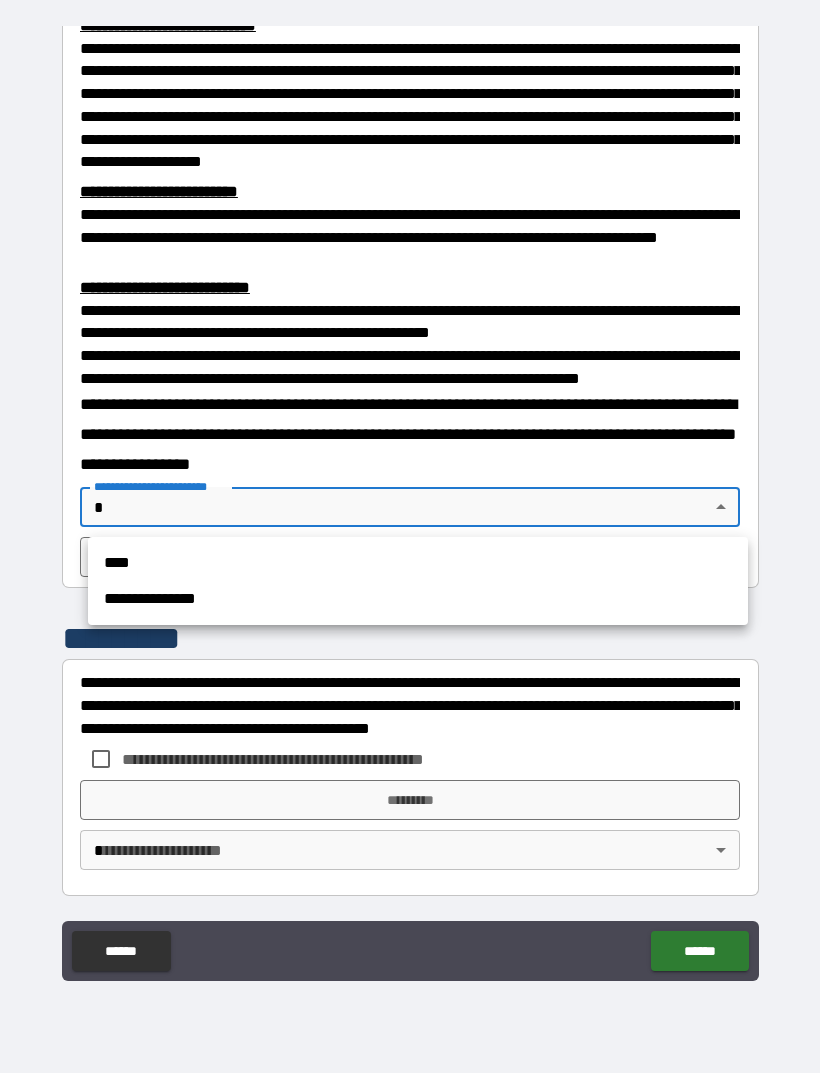 click on "**********" at bounding box center [418, 599] 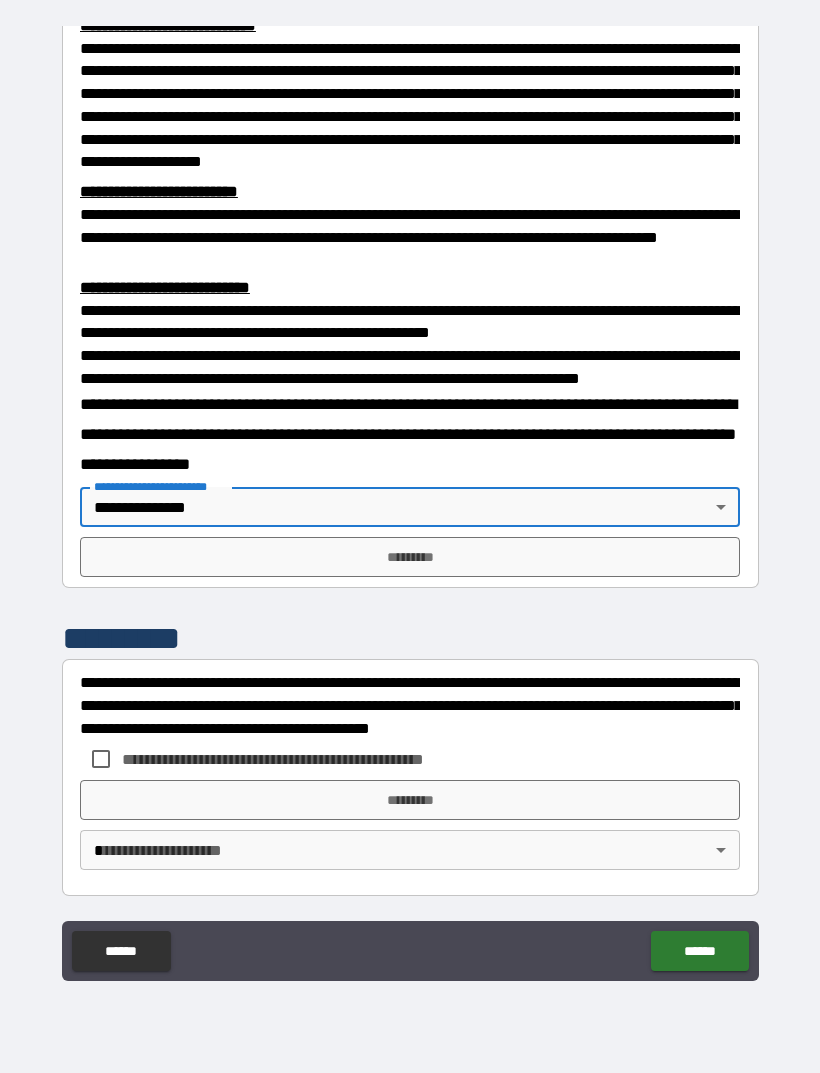 click on "*********" at bounding box center [410, 557] 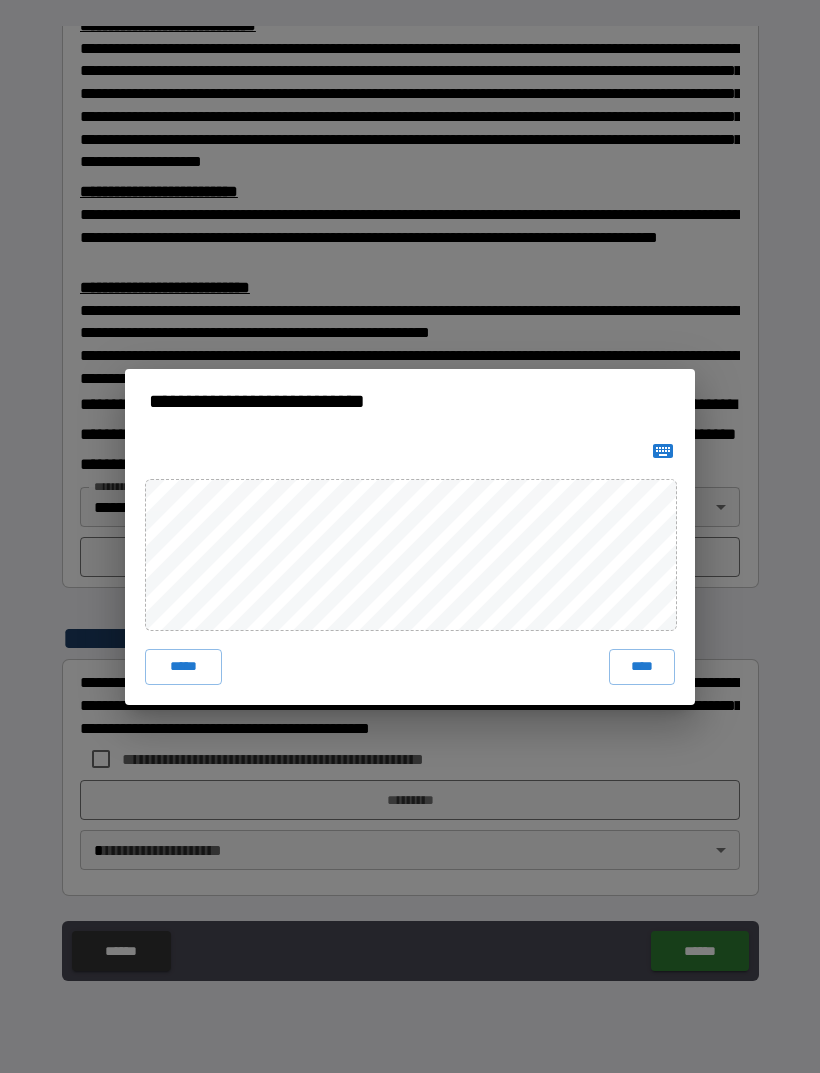 click on "****" at bounding box center [642, 667] 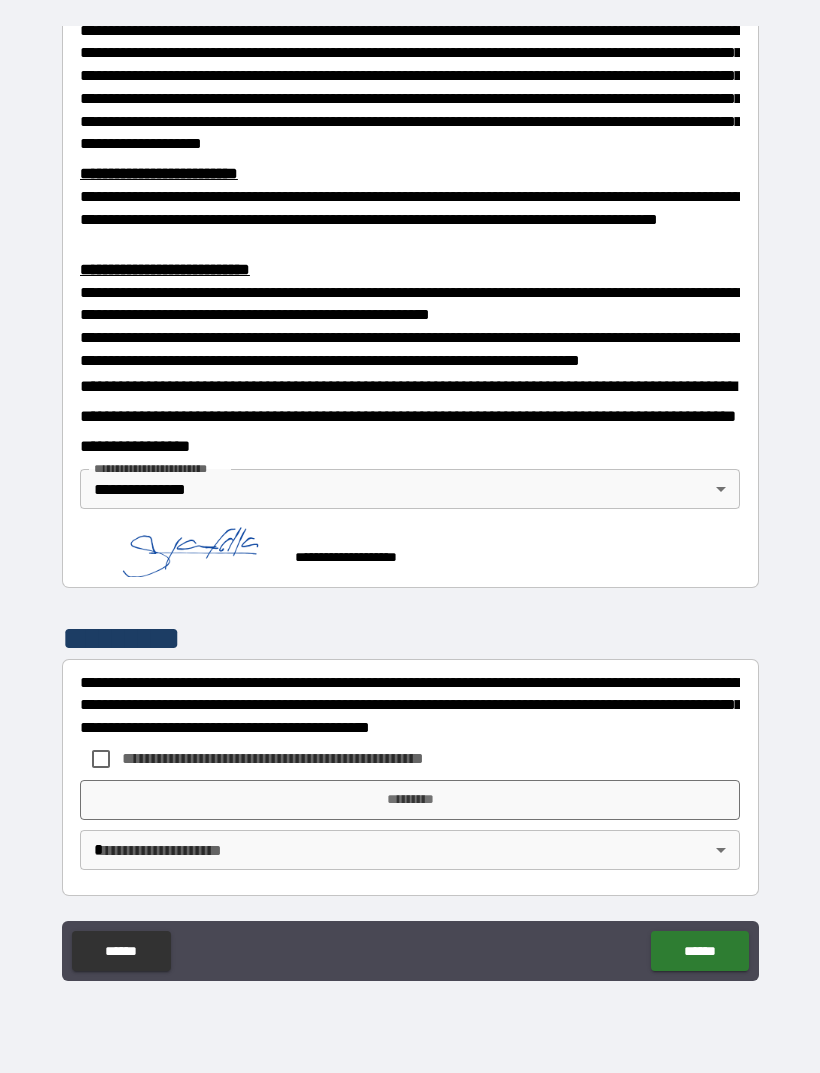 scroll, scrollTop: 539, scrollLeft: 0, axis: vertical 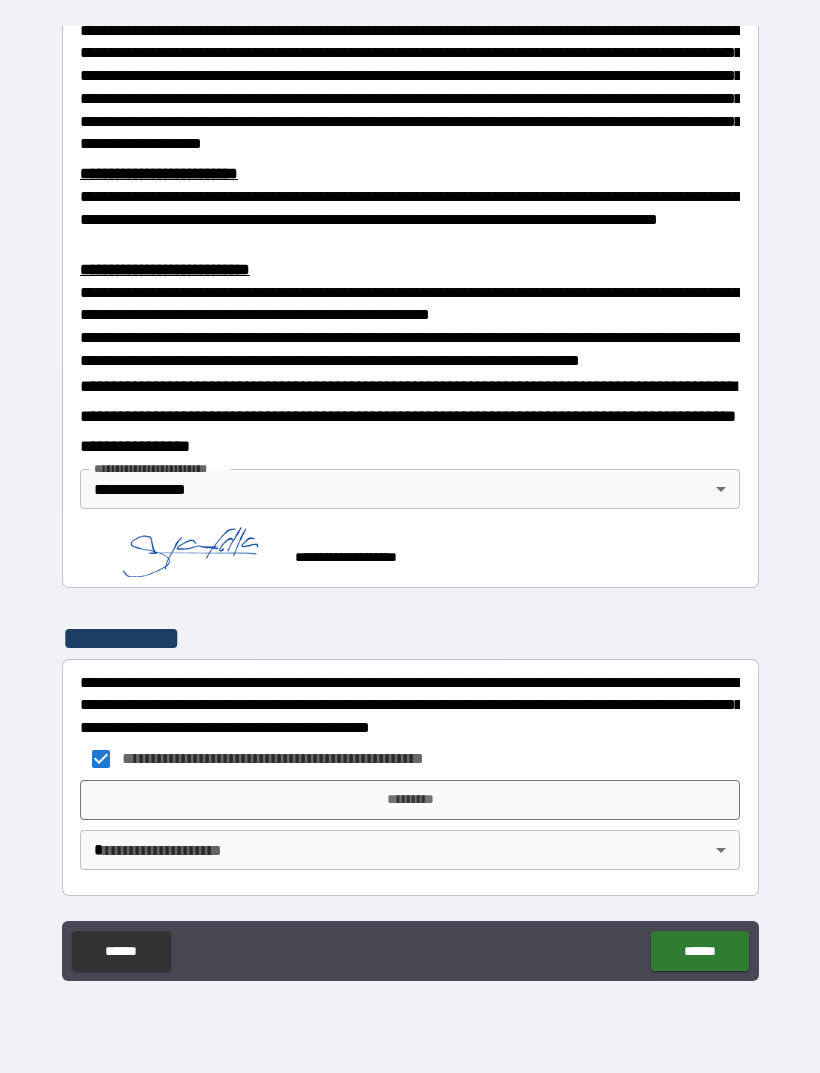 click on "*********" at bounding box center [410, 800] 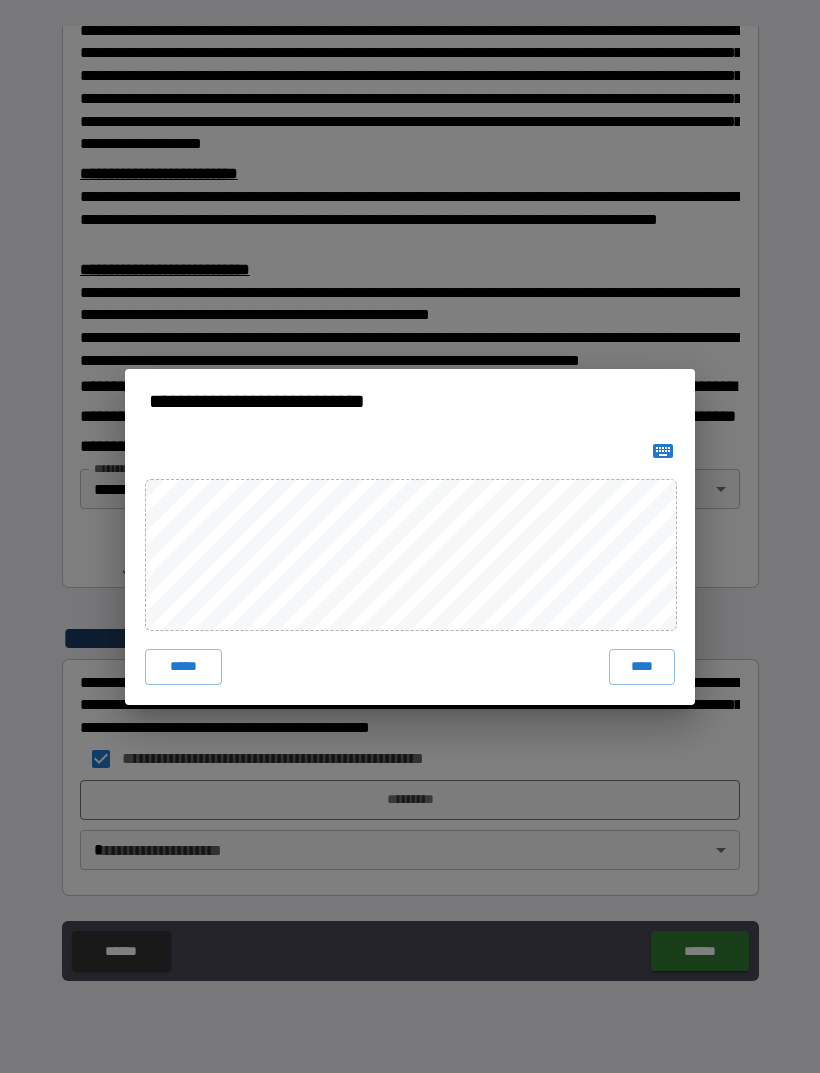 click on "****" at bounding box center [642, 667] 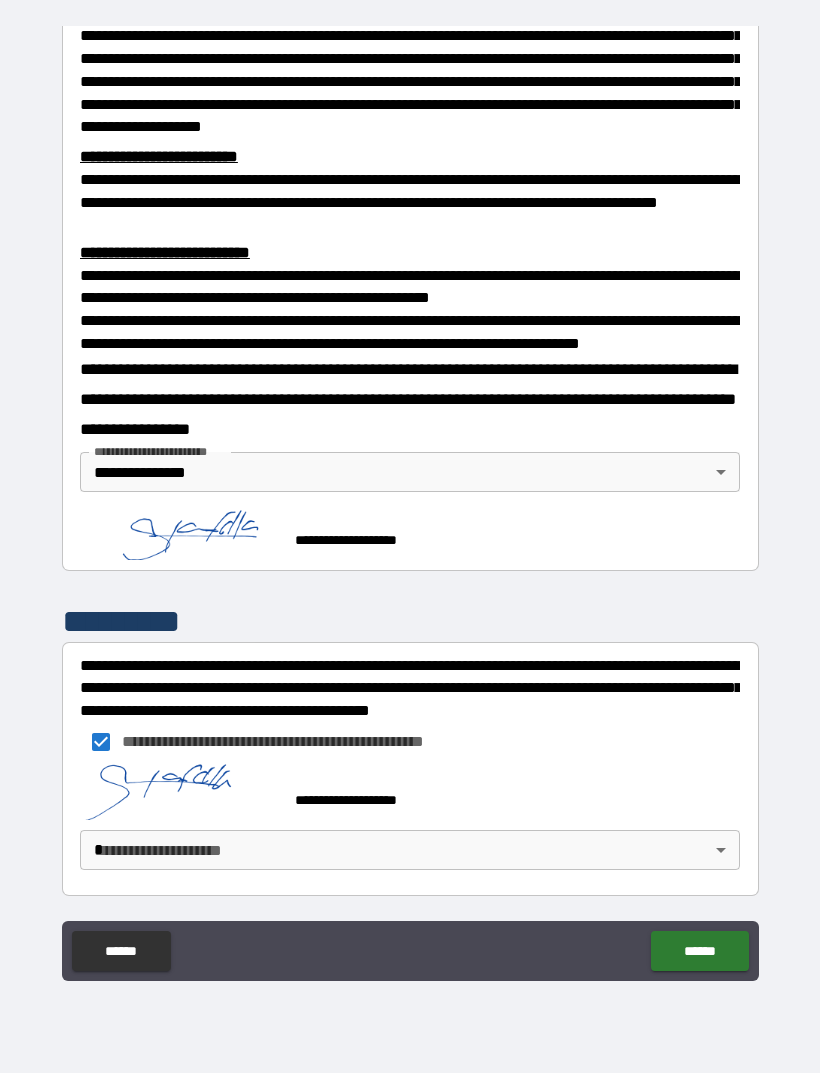 click on "**********" at bounding box center [410, 504] 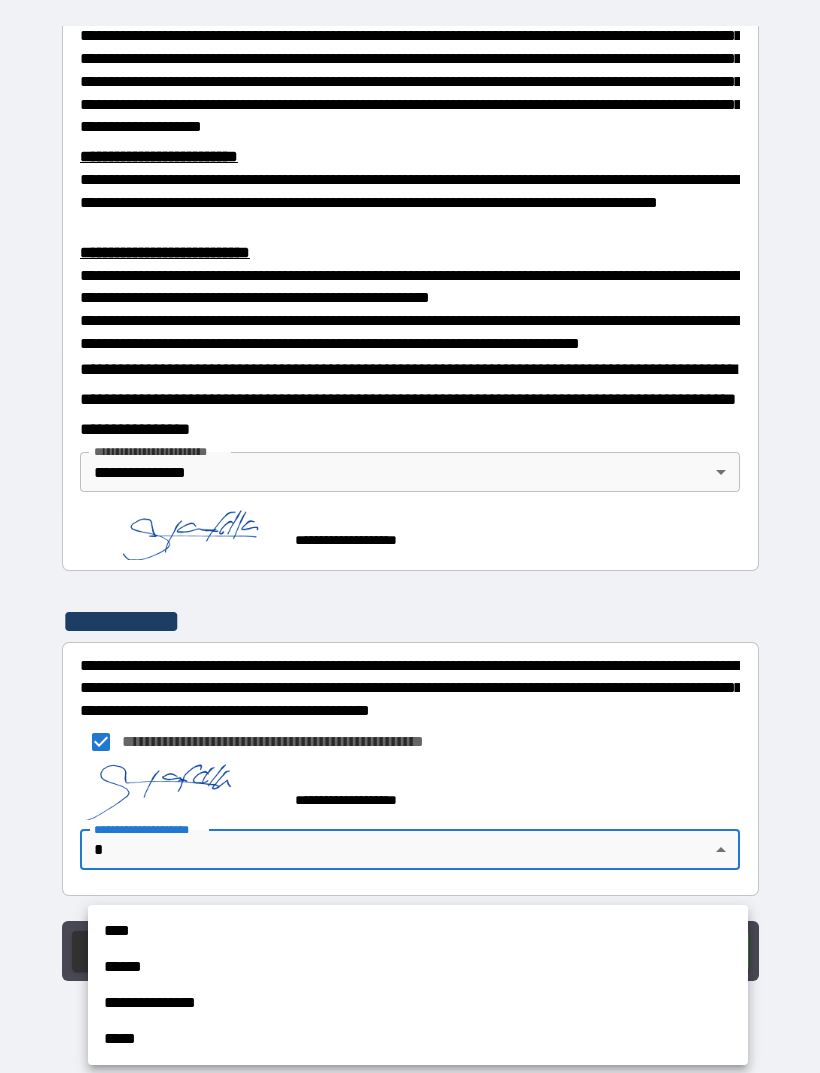 click on "**********" at bounding box center (418, 1003) 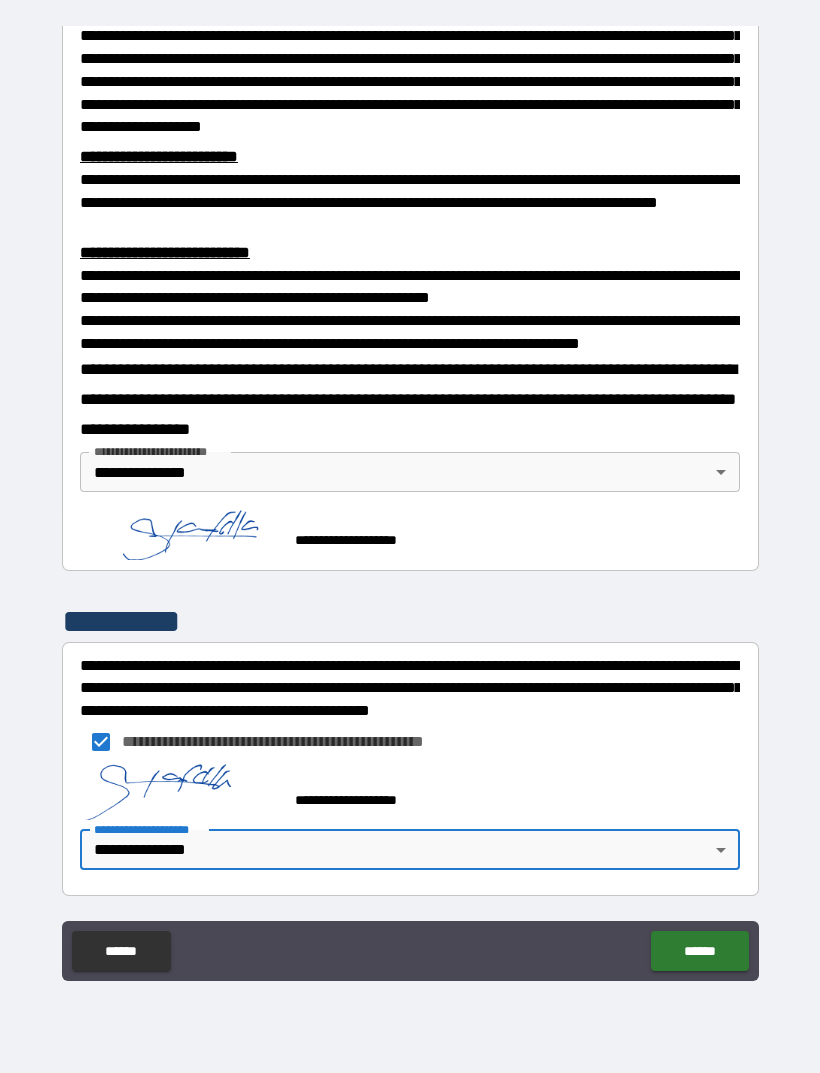 click on "******" at bounding box center (699, 951) 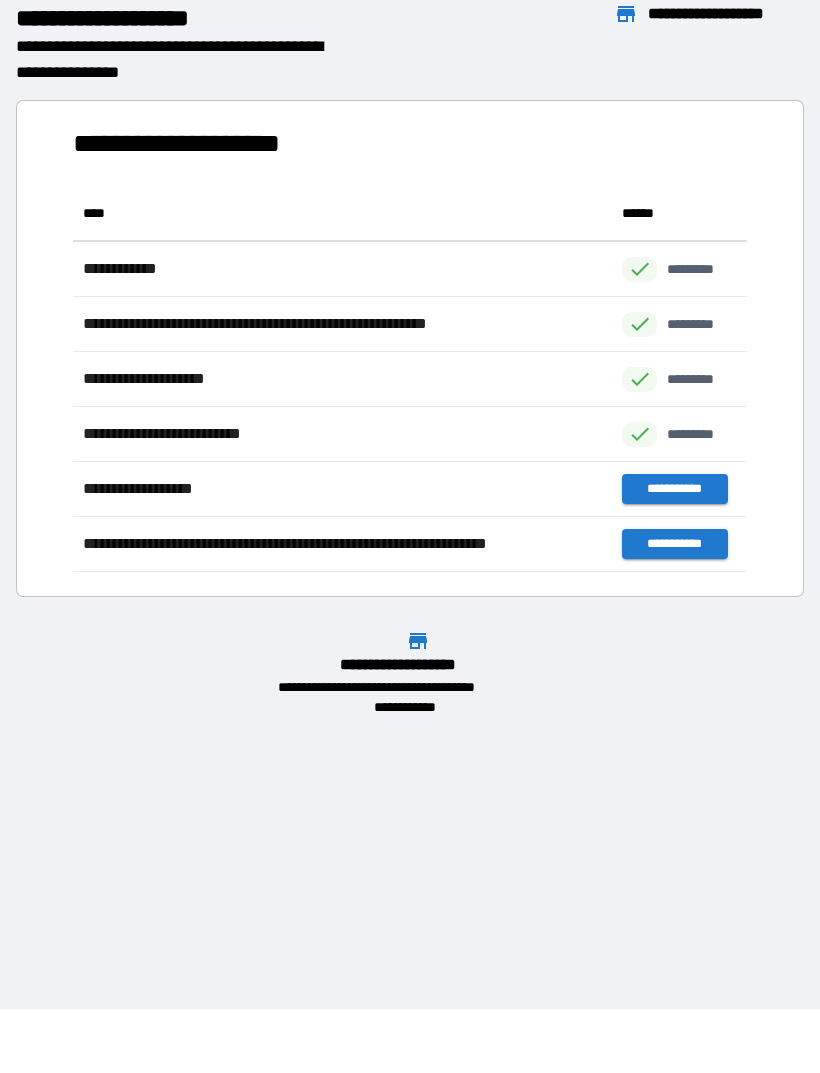 scroll, scrollTop: 1, scrollLeft: 1, axis: both 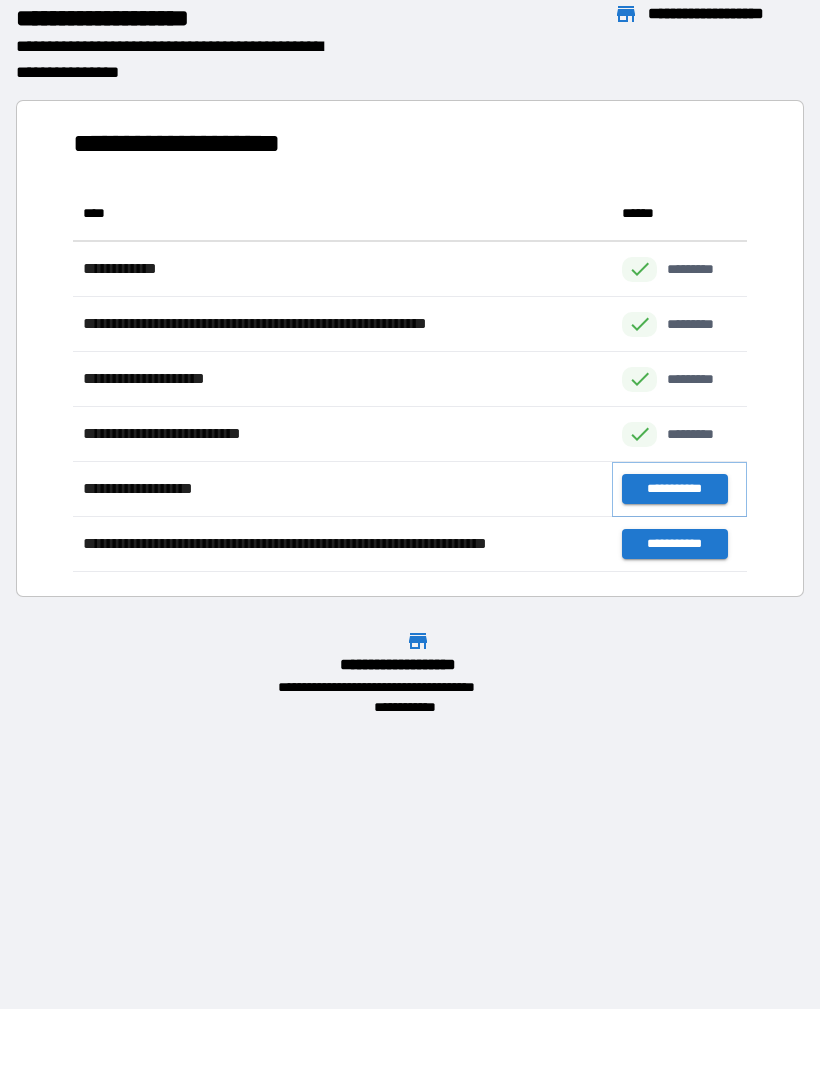 click on "**********" at bounding box center [674, 489] 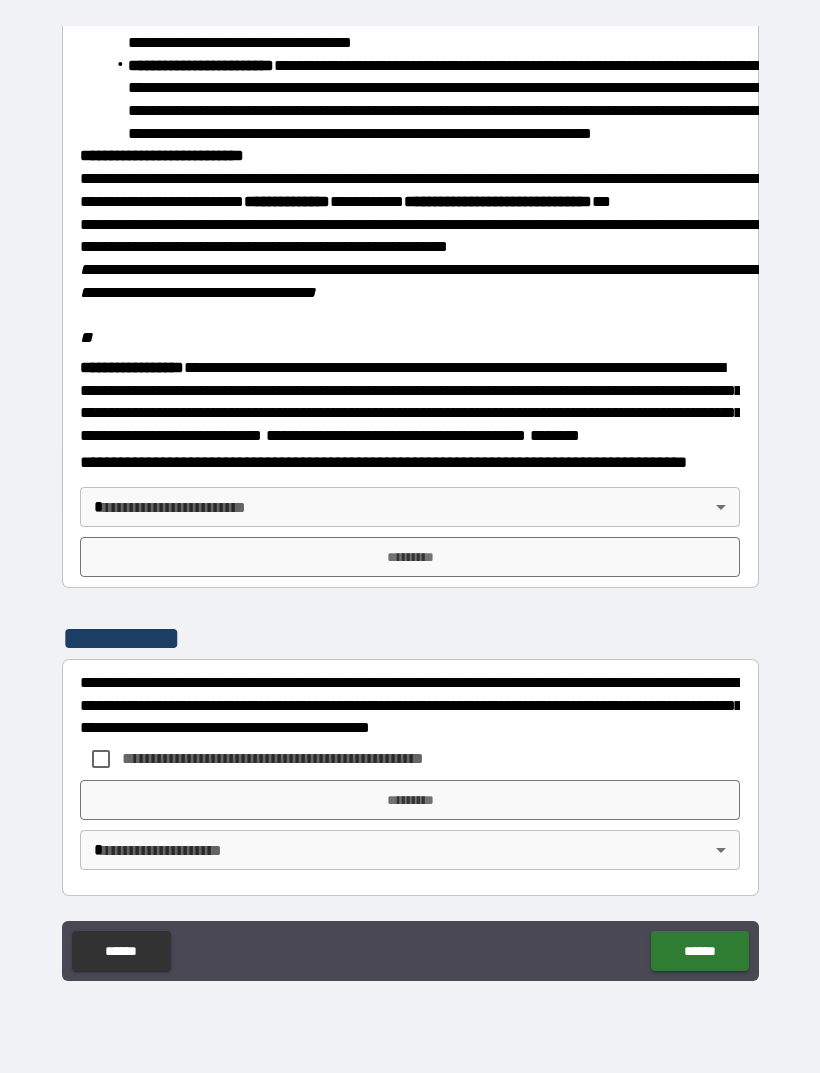 scroll, scrollTop: 2234, scrollLeft: 0, axis: vertical 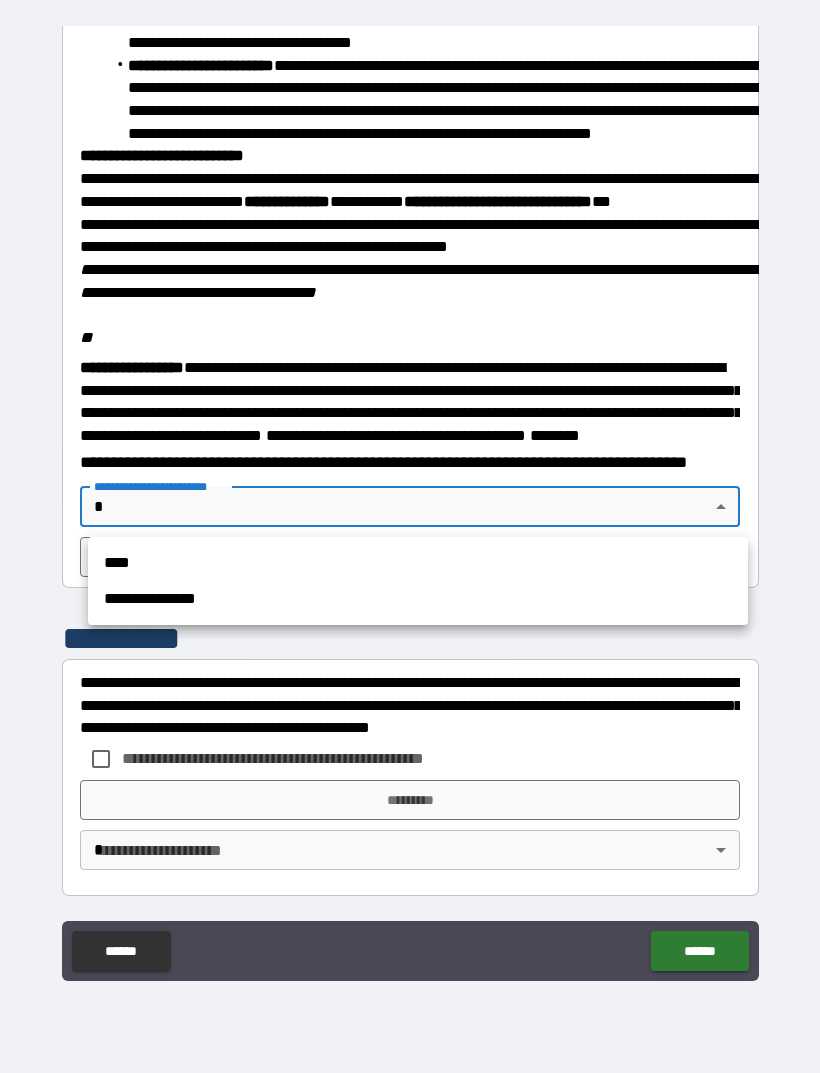 click on "**********" at bounding box center [418, 599] 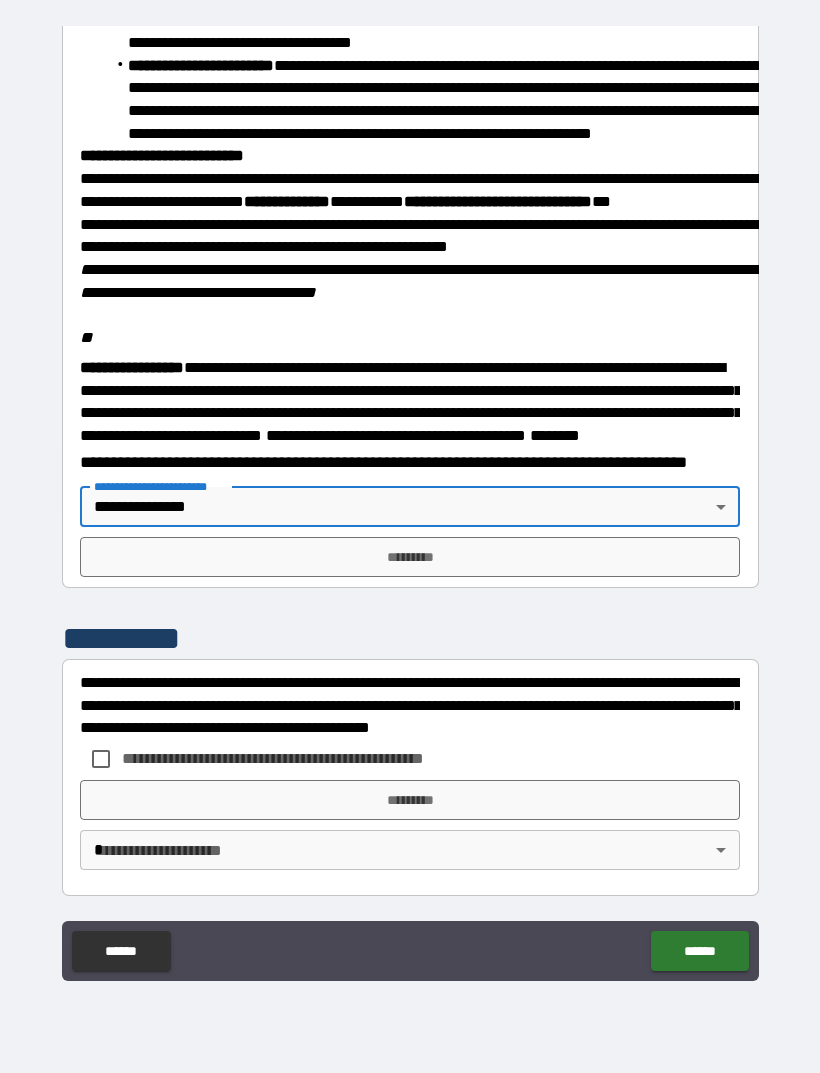 click on "*********" at bounding box center (410, 557) 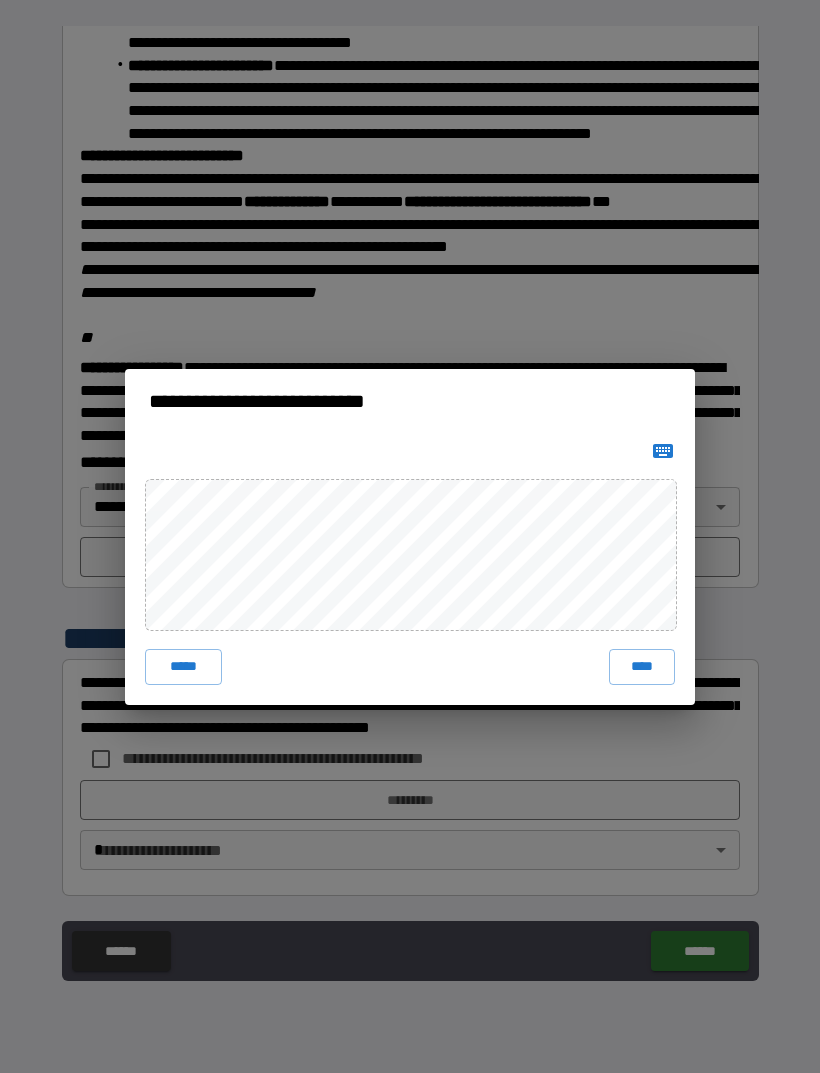 click on "****" at bounding box center (642, 667) 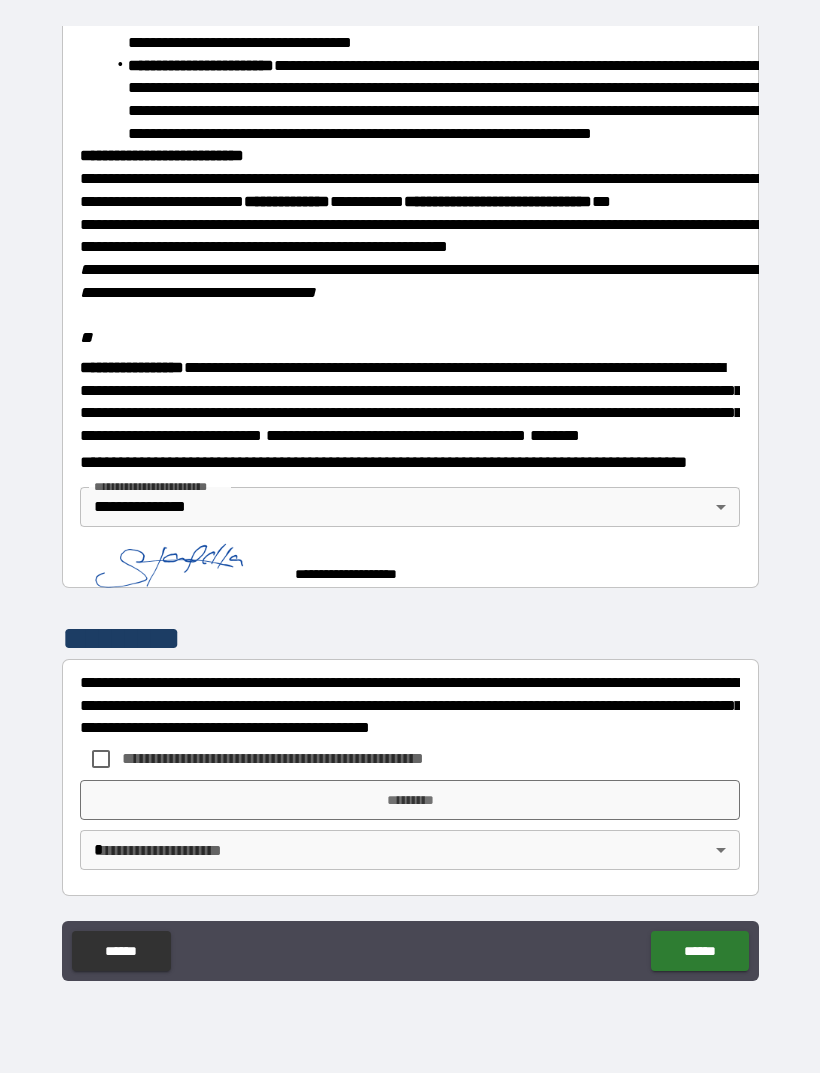 scroll, scrollTop: 2224, scrollLeft: 0, axis: vertical 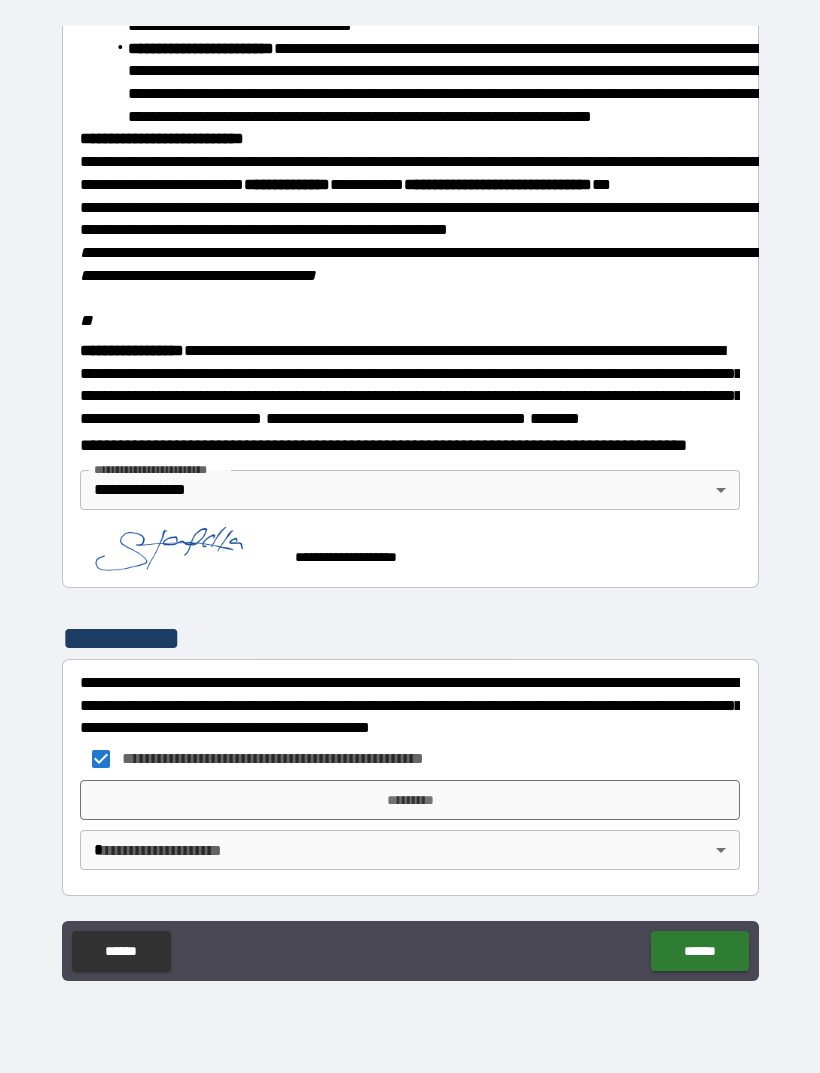 click on "*********" at bounding box center [410, 800] 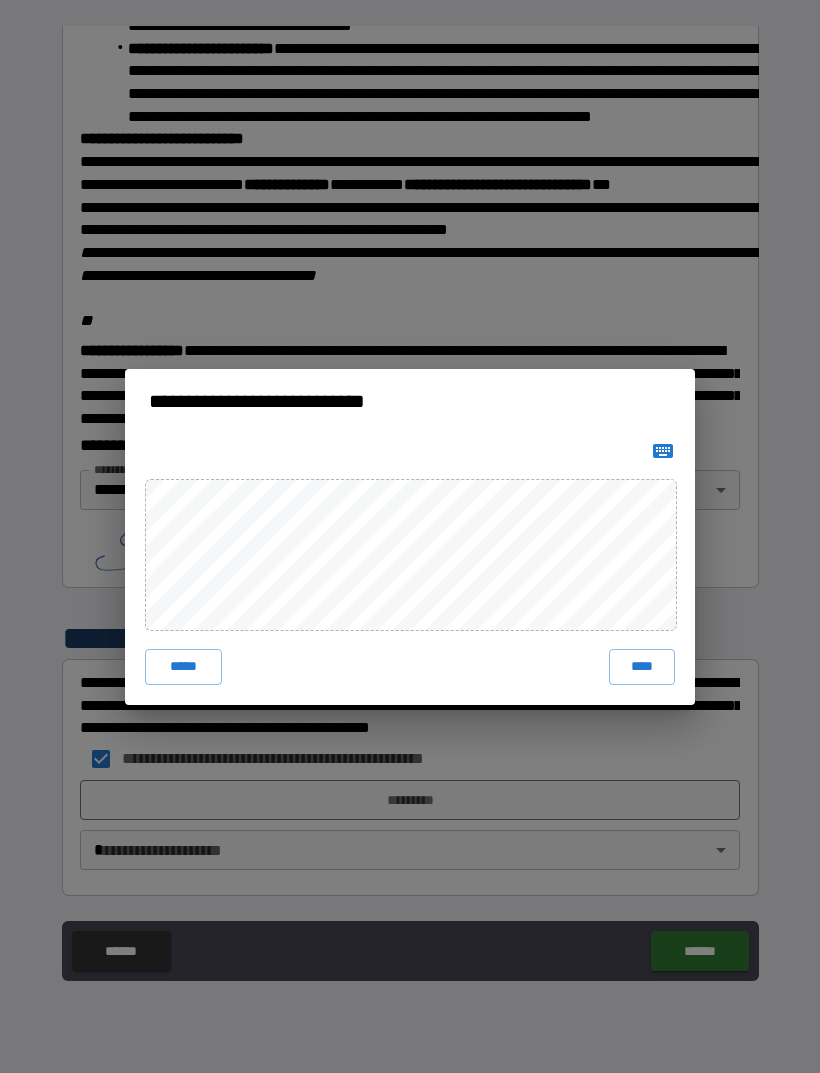 click on "****" at bounding box center (642, 667) 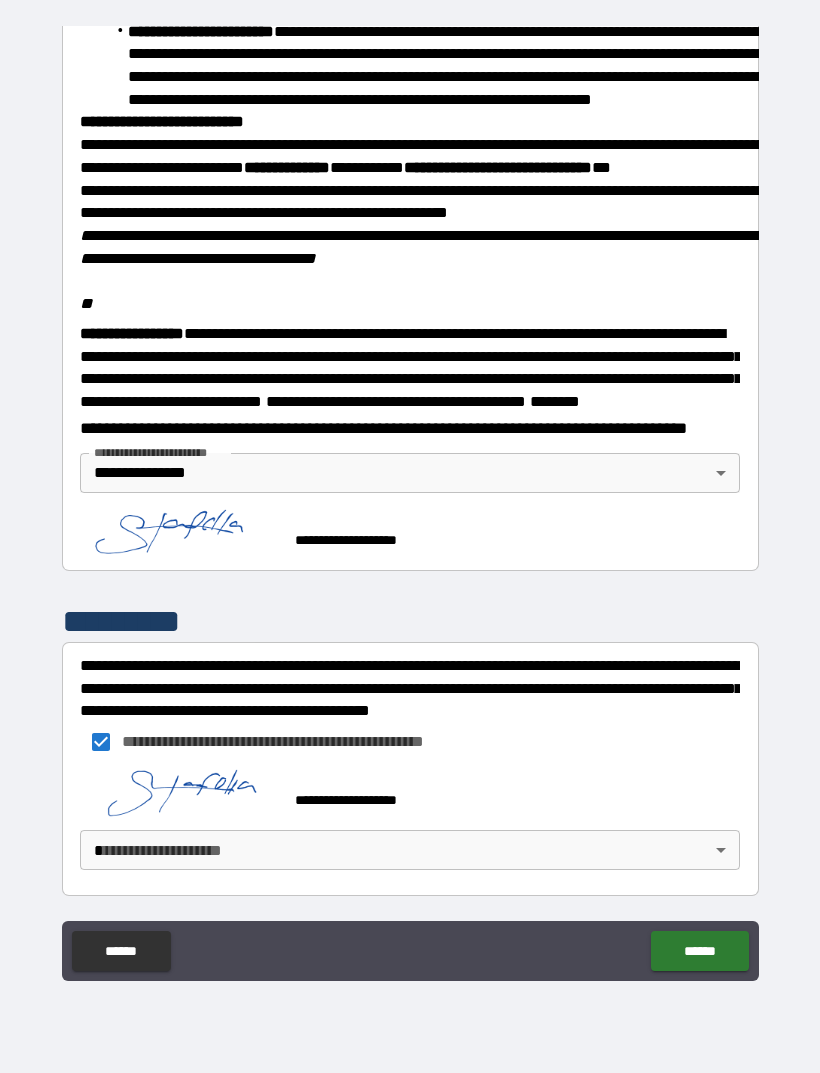 click on "**********" at bounding box center [410, 504] 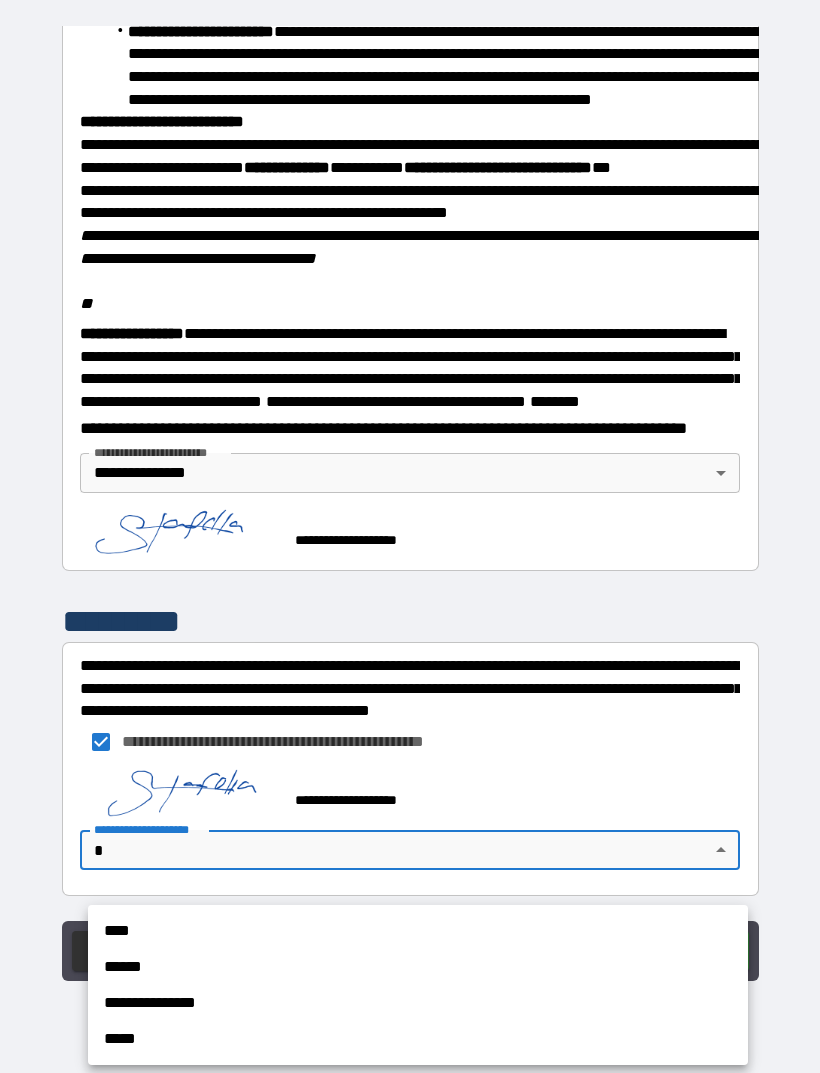 click on "**********" at bounding box center (418, 1003) 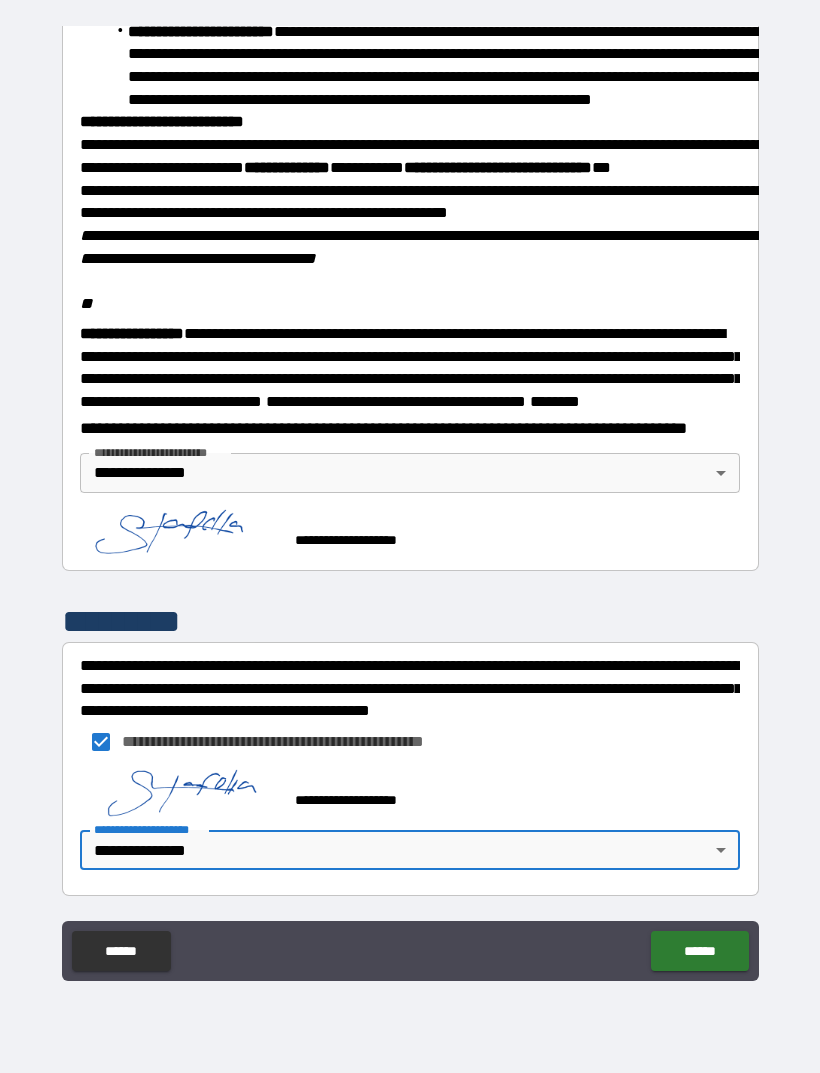 scroll, scrollTop: 2271, scrollLeft: 0, axis: vertical 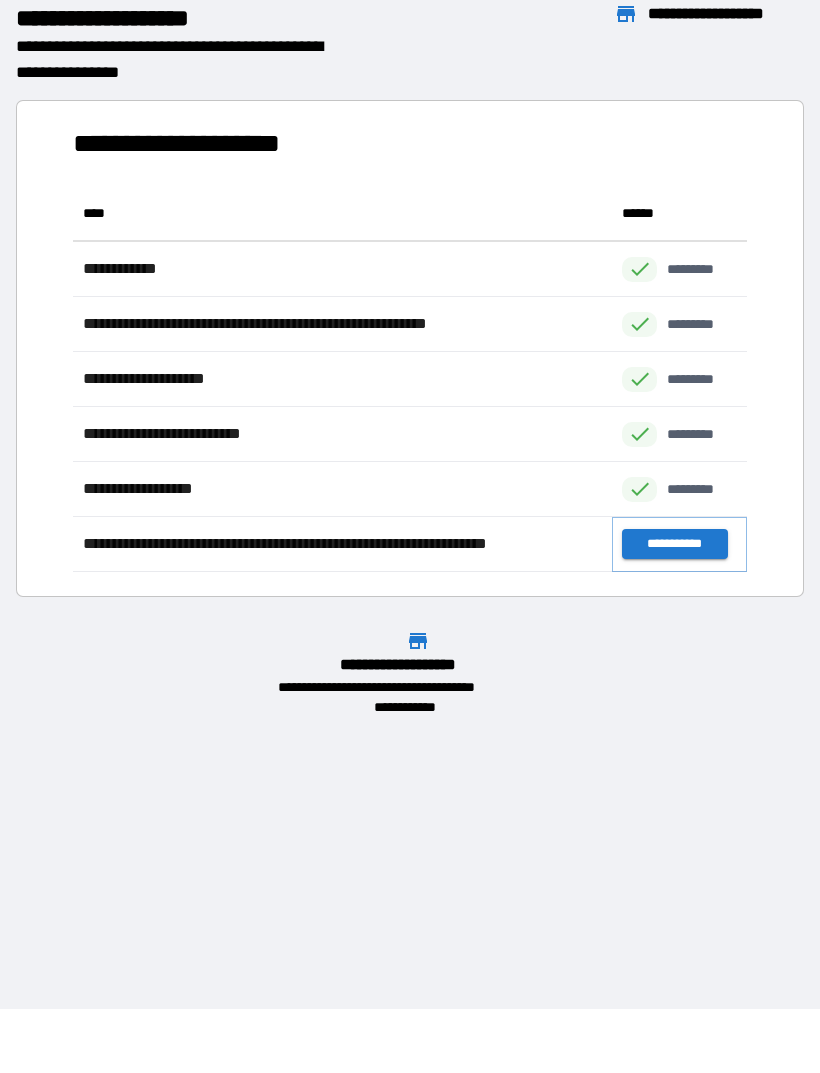click on "**********" at bounding box center [674, 544] 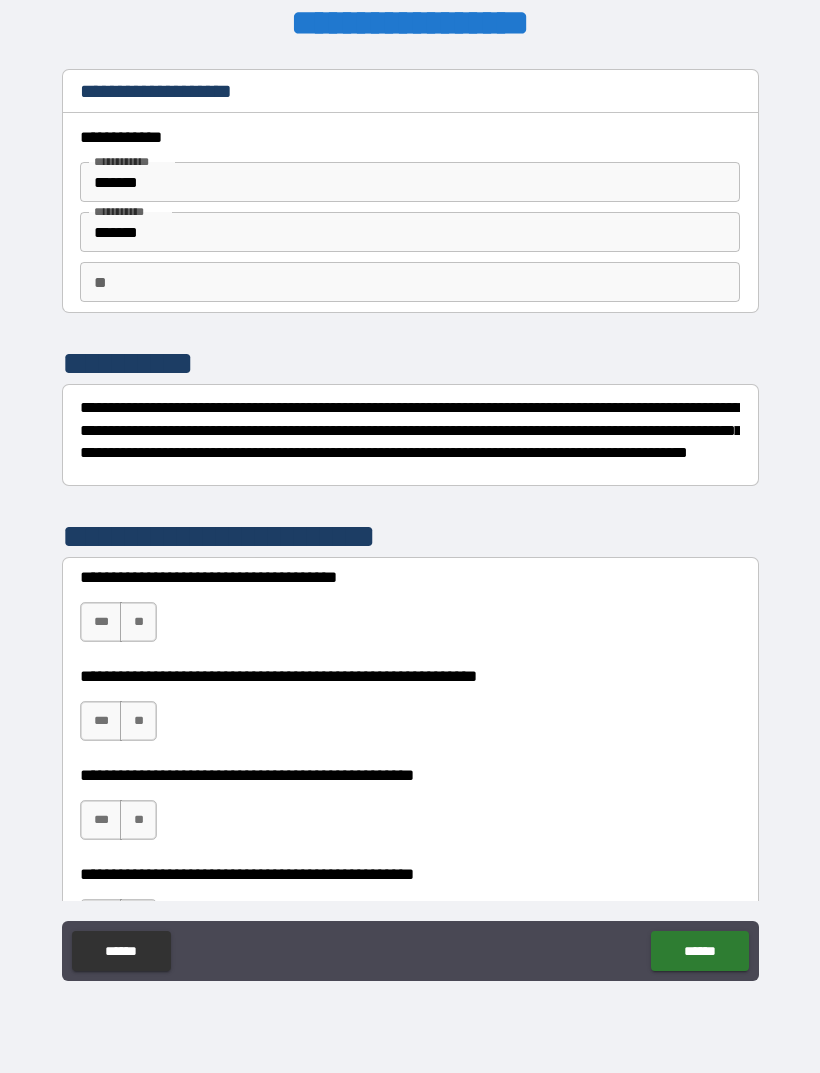 click on "***" at bounding box center (101, 622) 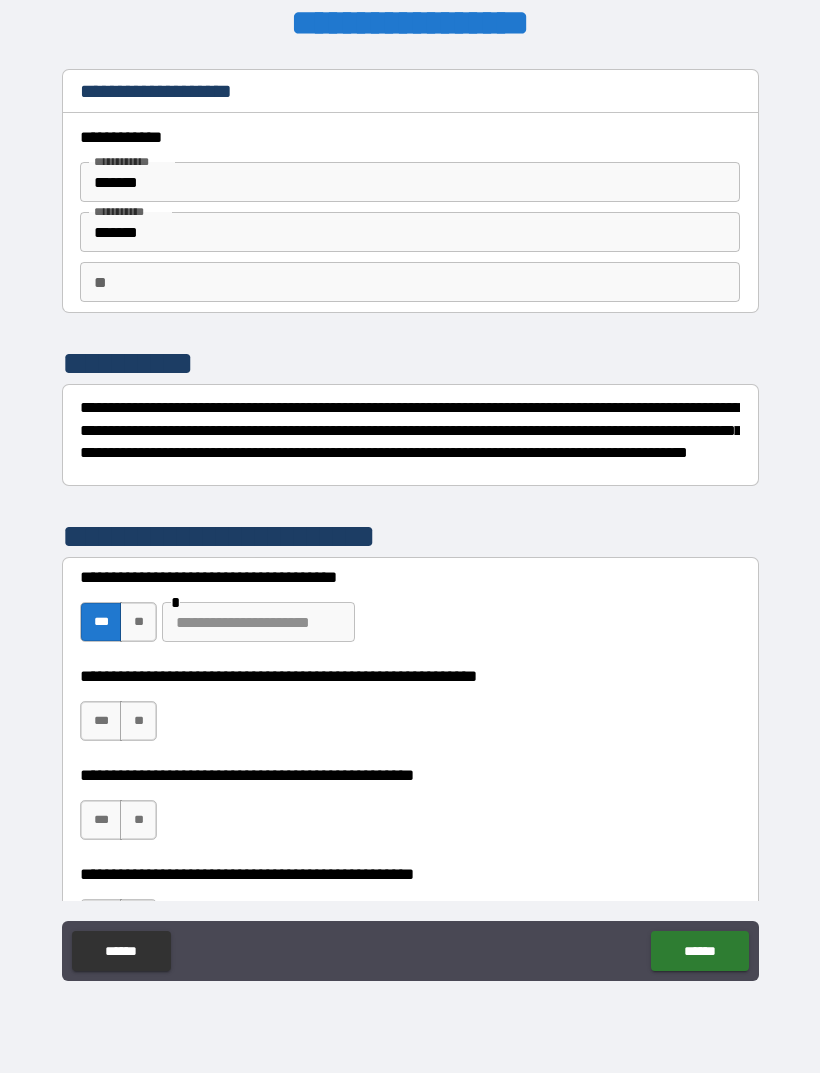 click on "**" at bounding box center (138, 622) 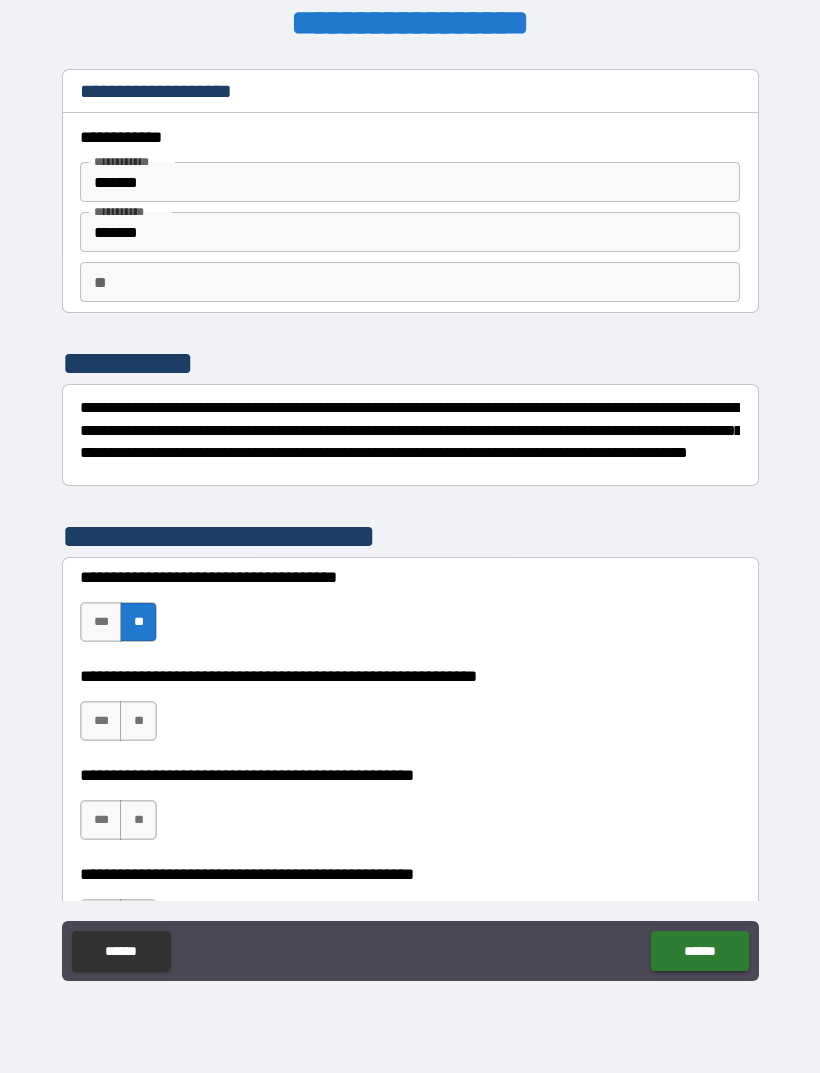 click on "**" at bounding box center [138, 721] 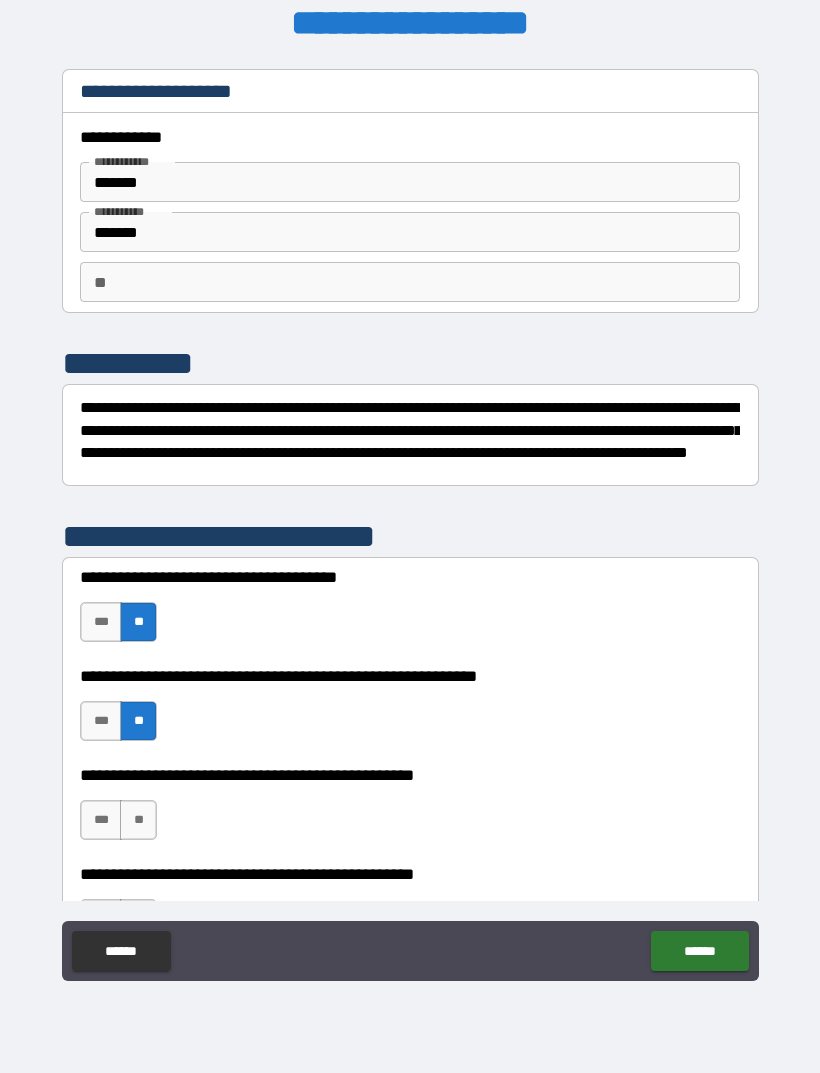 click on "**" at bounding box center (138, 820) 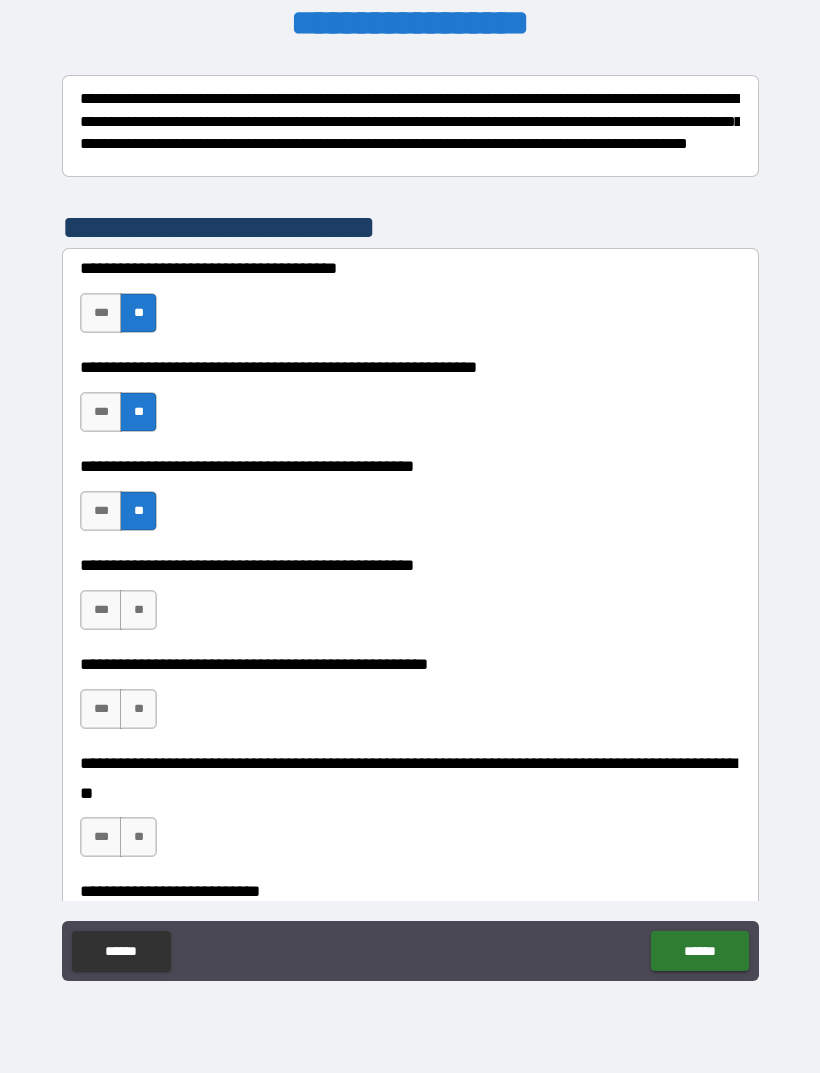 scroll, scrollTop: 311, scrollLeft: 0, axis: vertical 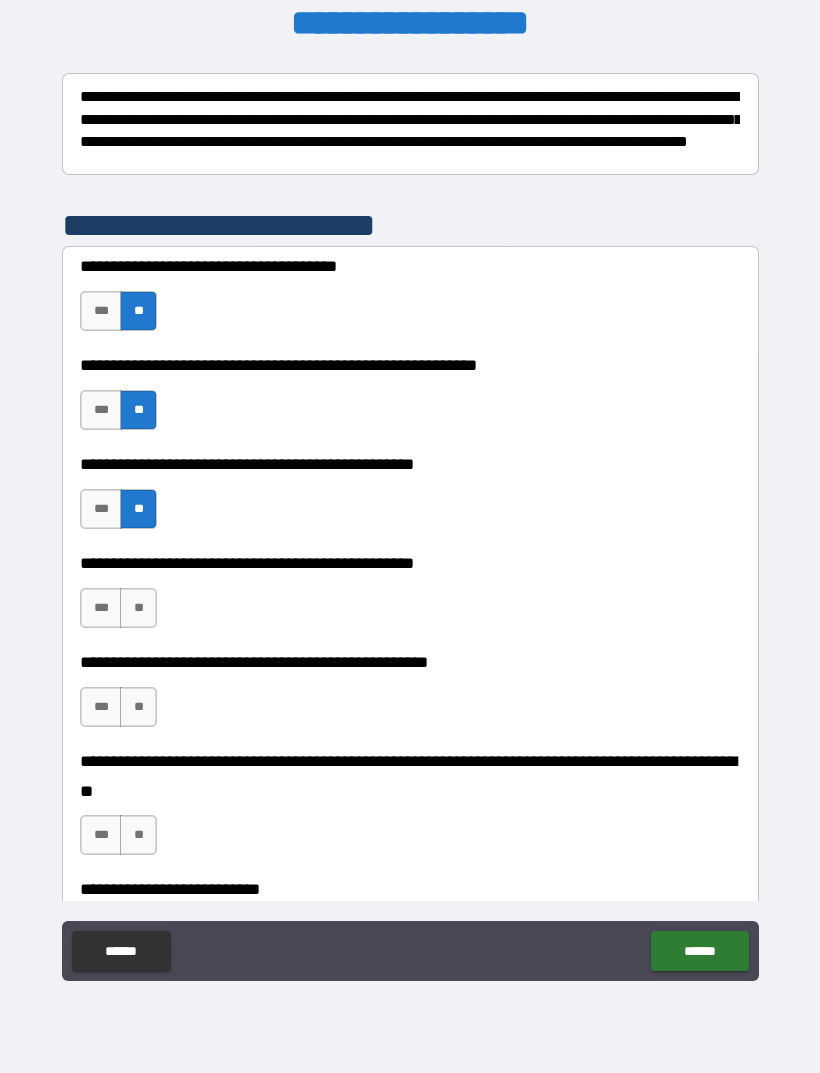 click on "**" at bounding box center [138, 608] 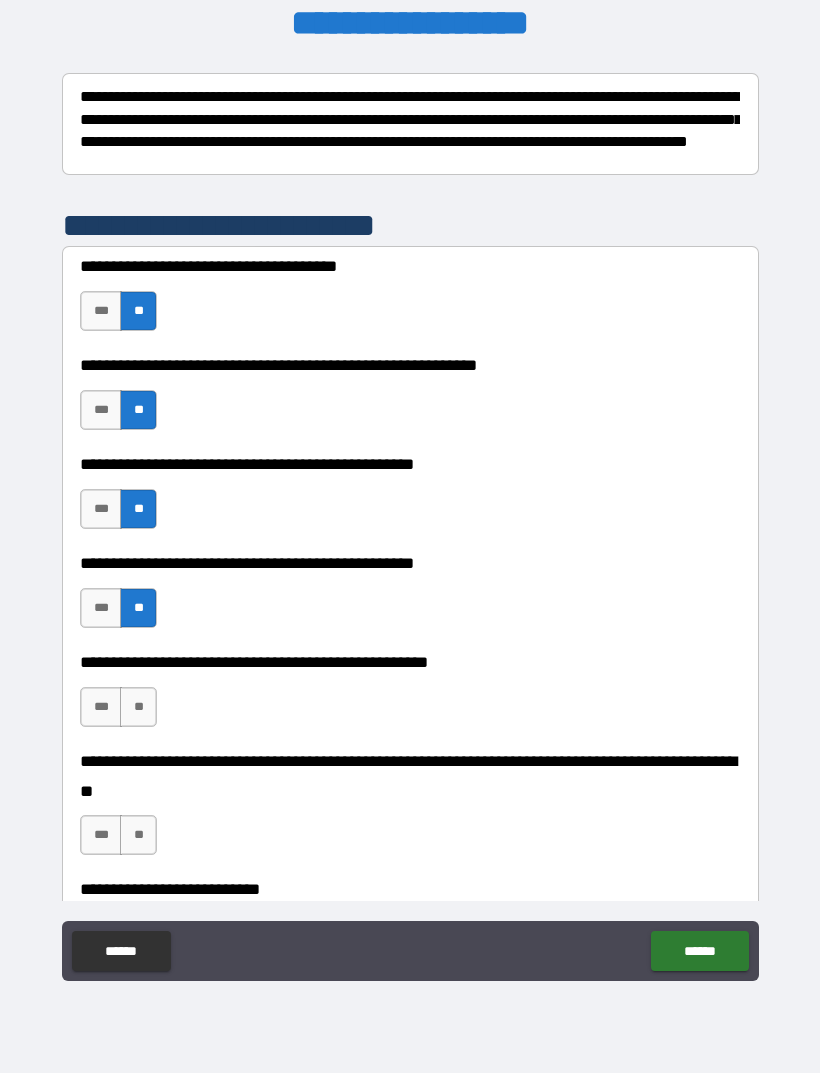 click on "**" at bounding box center [138, 707] 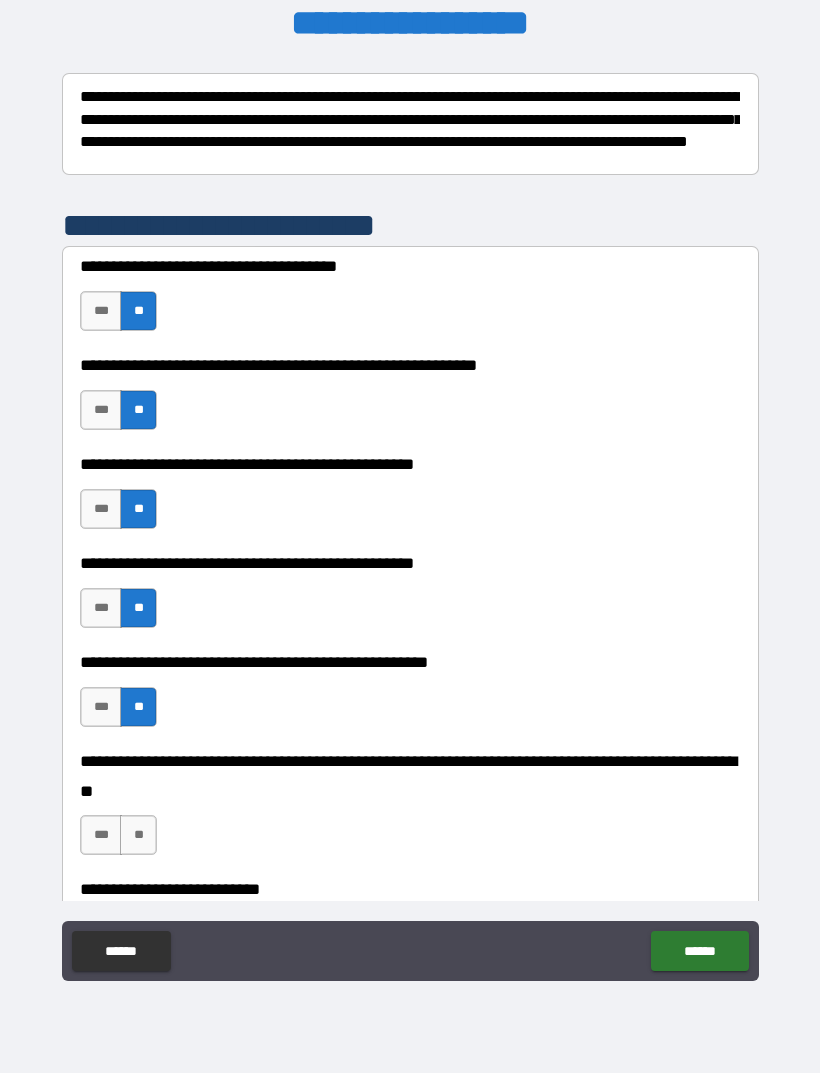 click on "**" at bounding box center [138, 835] 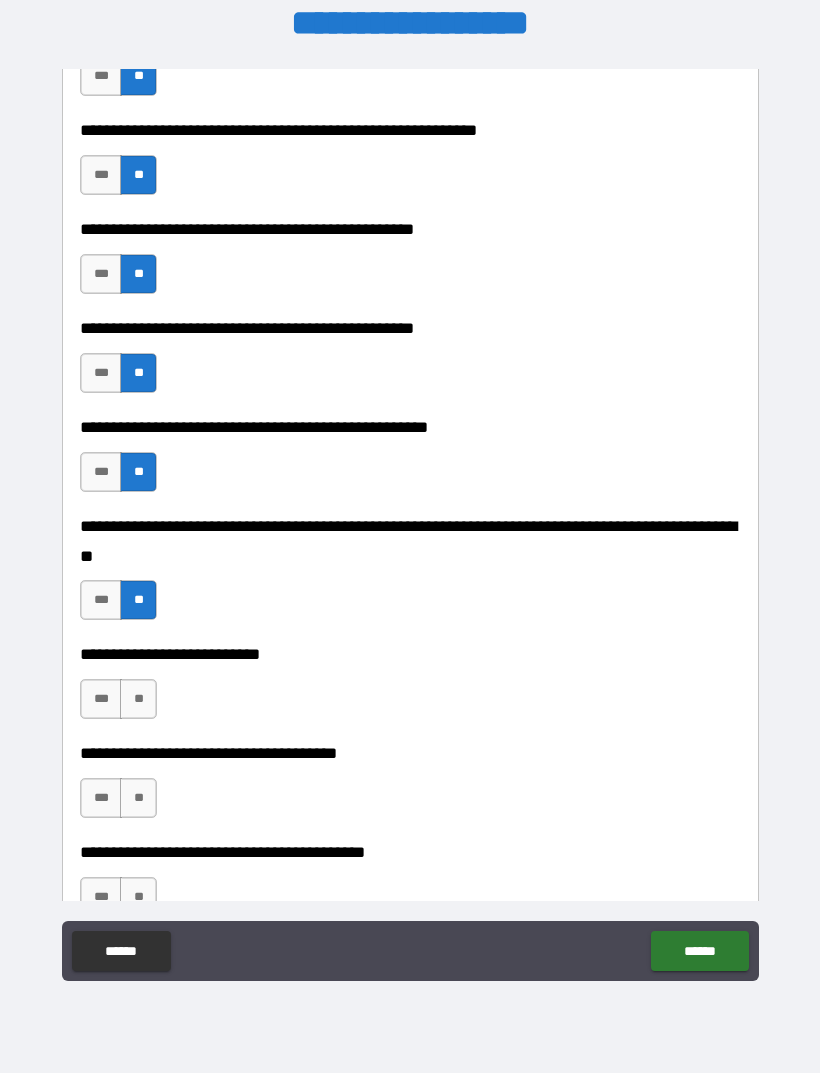 scroll, scrollTop: 548, scrollLeft: 0, axis: vertical 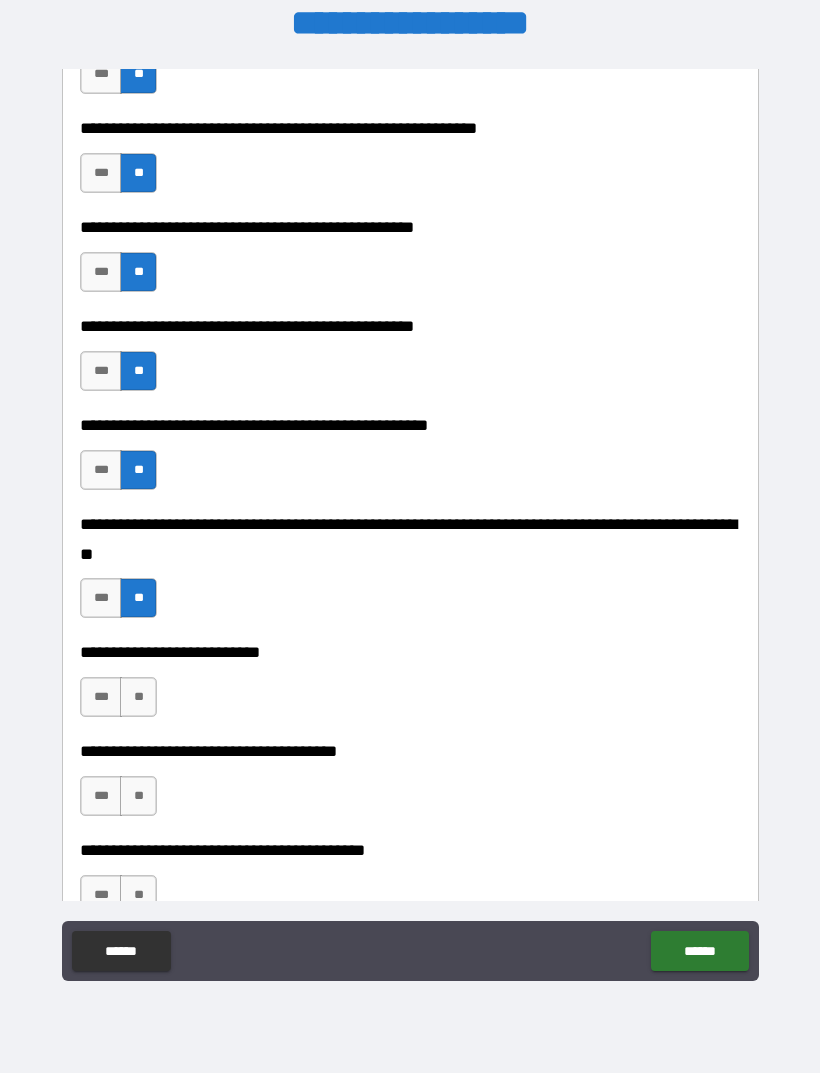 click on "**" at bounding box center (138, 697) 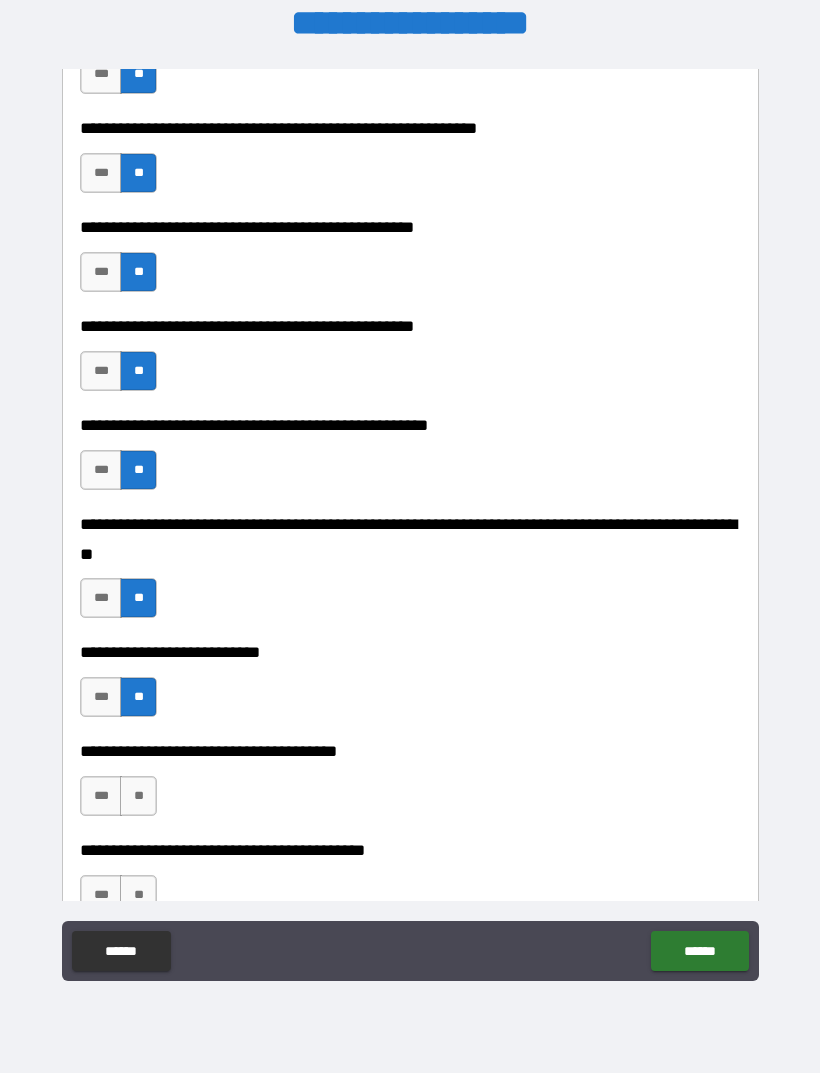 click on "**" at bounding box center [138, 796] 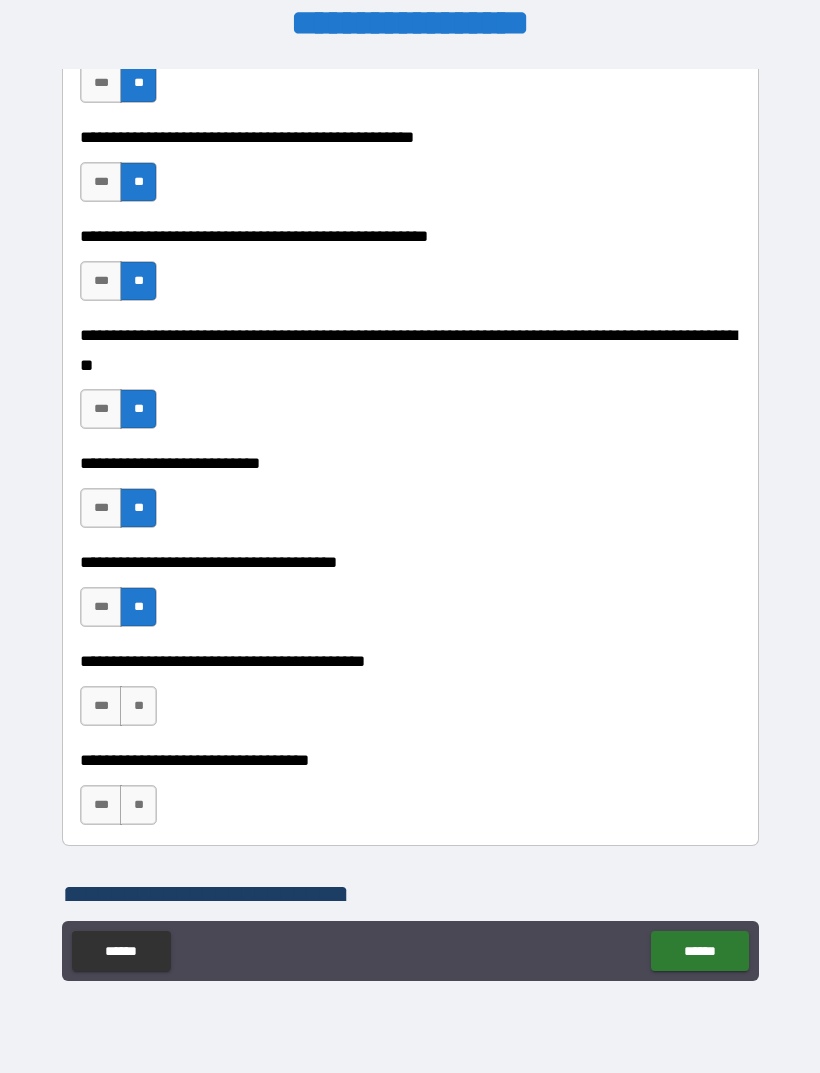 scroll, scrollTop: 736, scrollLeft: 0, axis: vertical 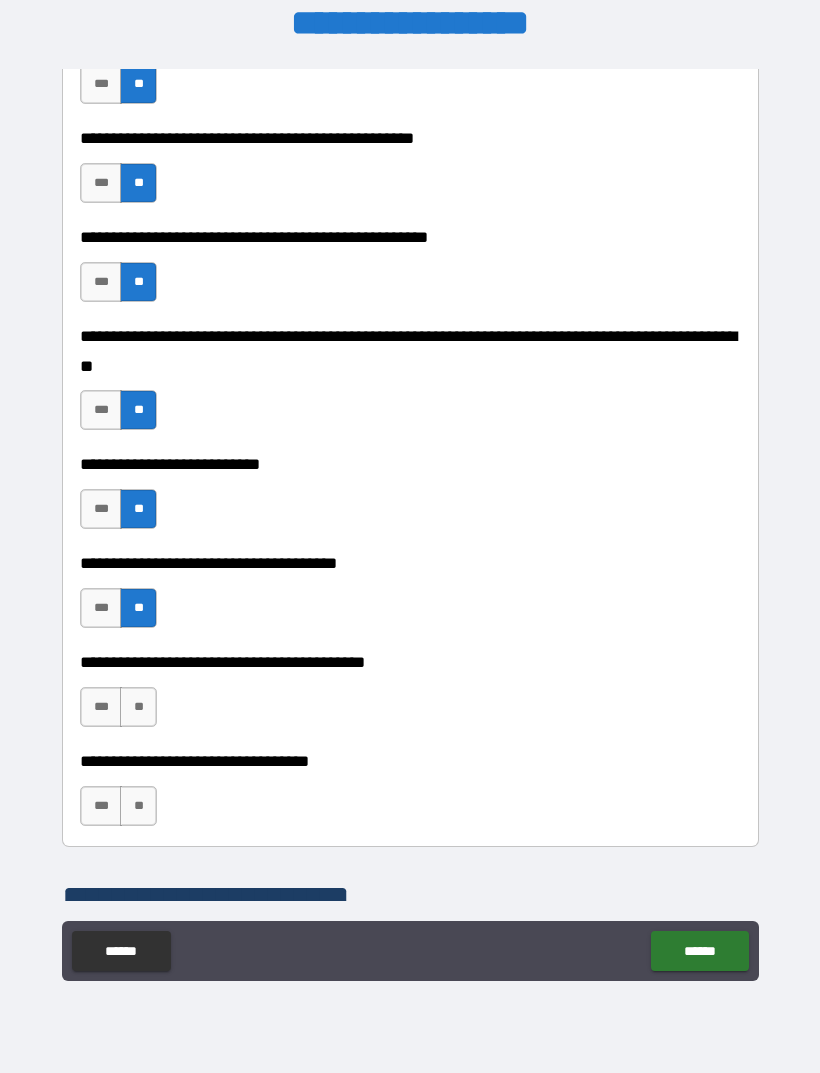 click on "**" at bounding box center (138, 707) 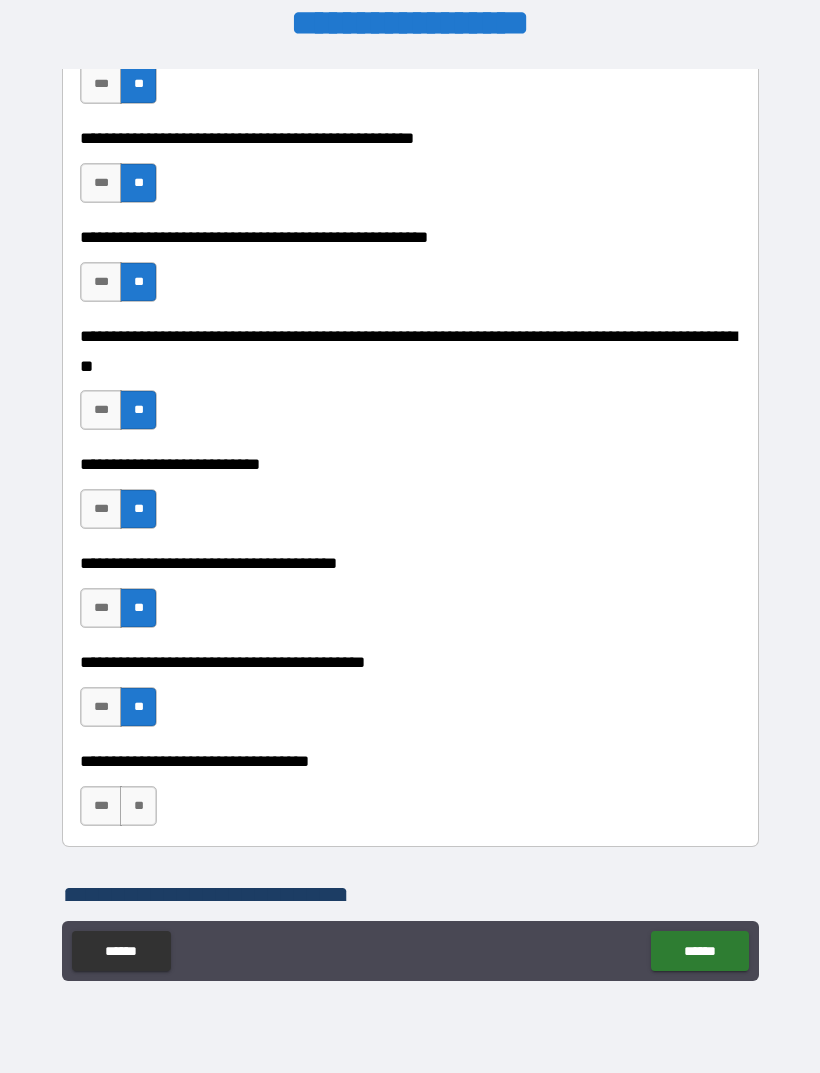 click on "**" at bounding box center (138, 806) 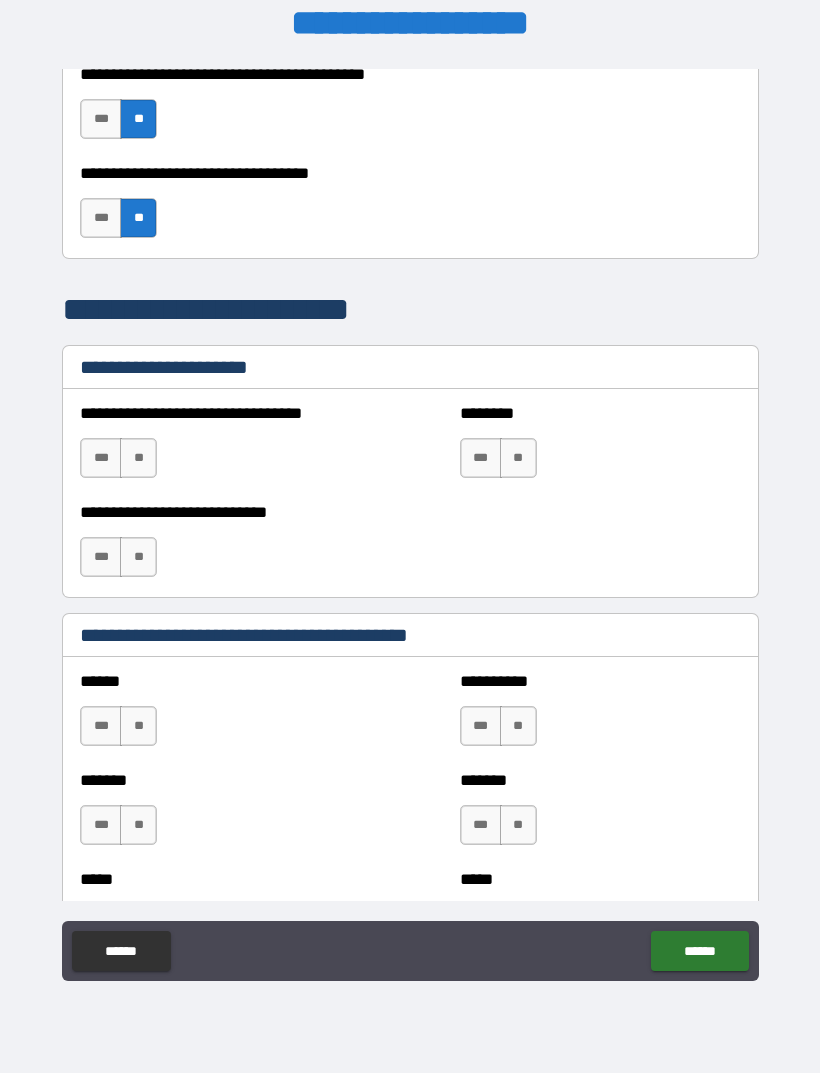 scroll, scrollTop: 1325, scrollLeft: 0, axis: vertical 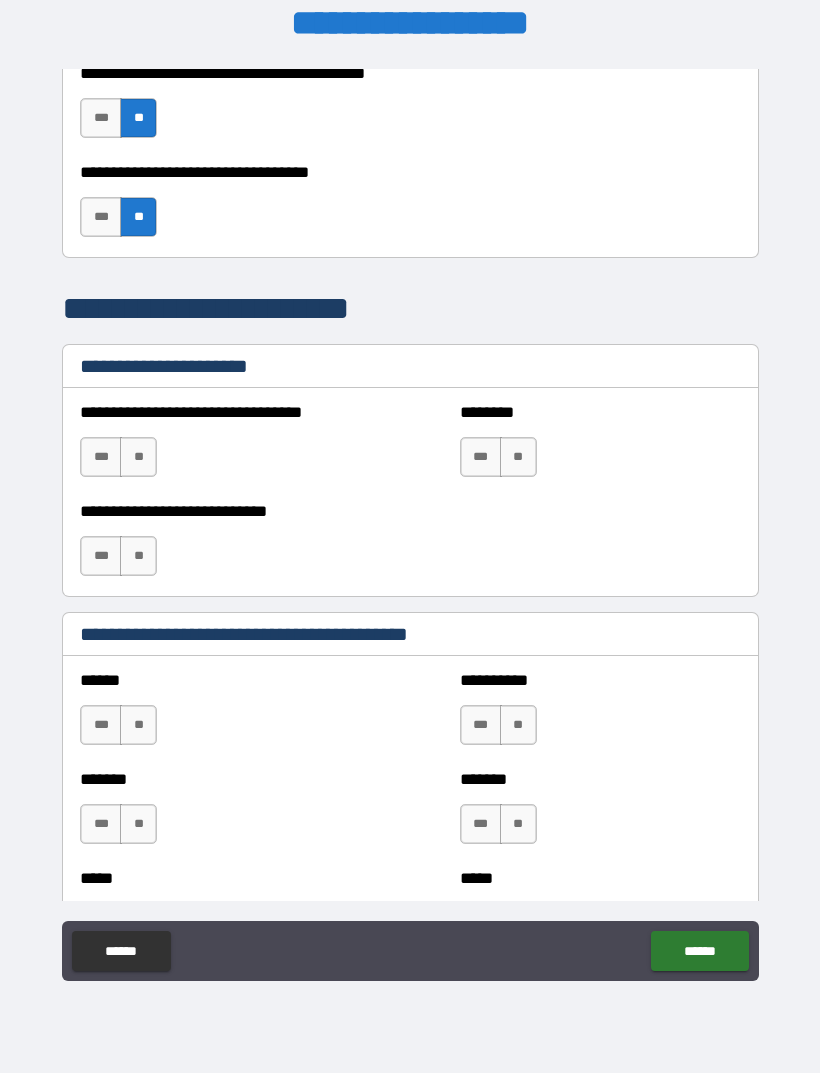 click on "**" at bounding box center [138, 457] 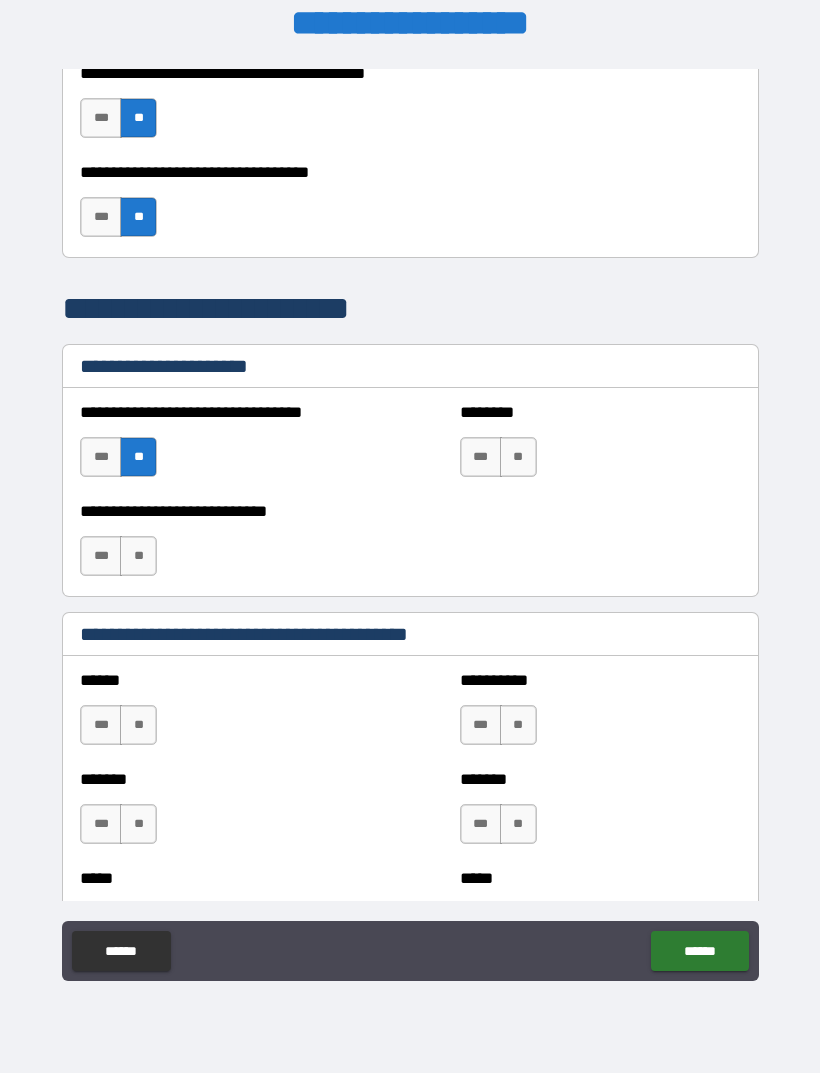 click on "**" at bounding box center [518, 457] 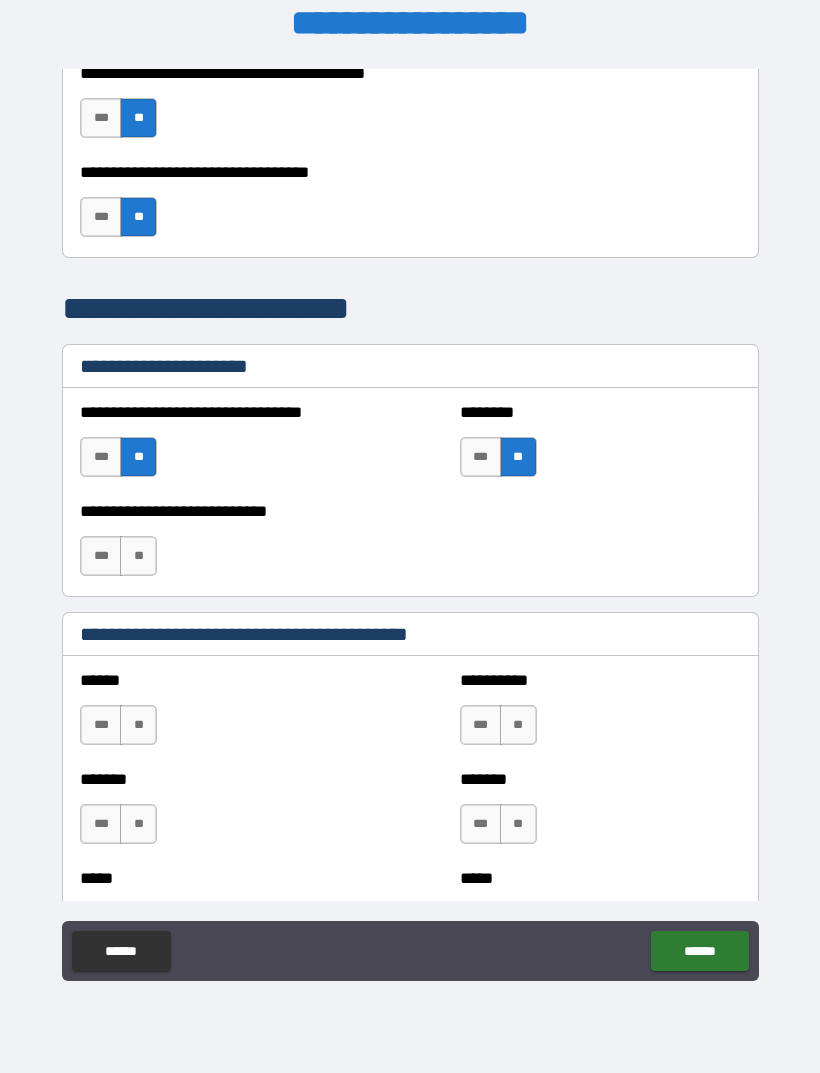 click on "**" at bounding box center [138, 556] 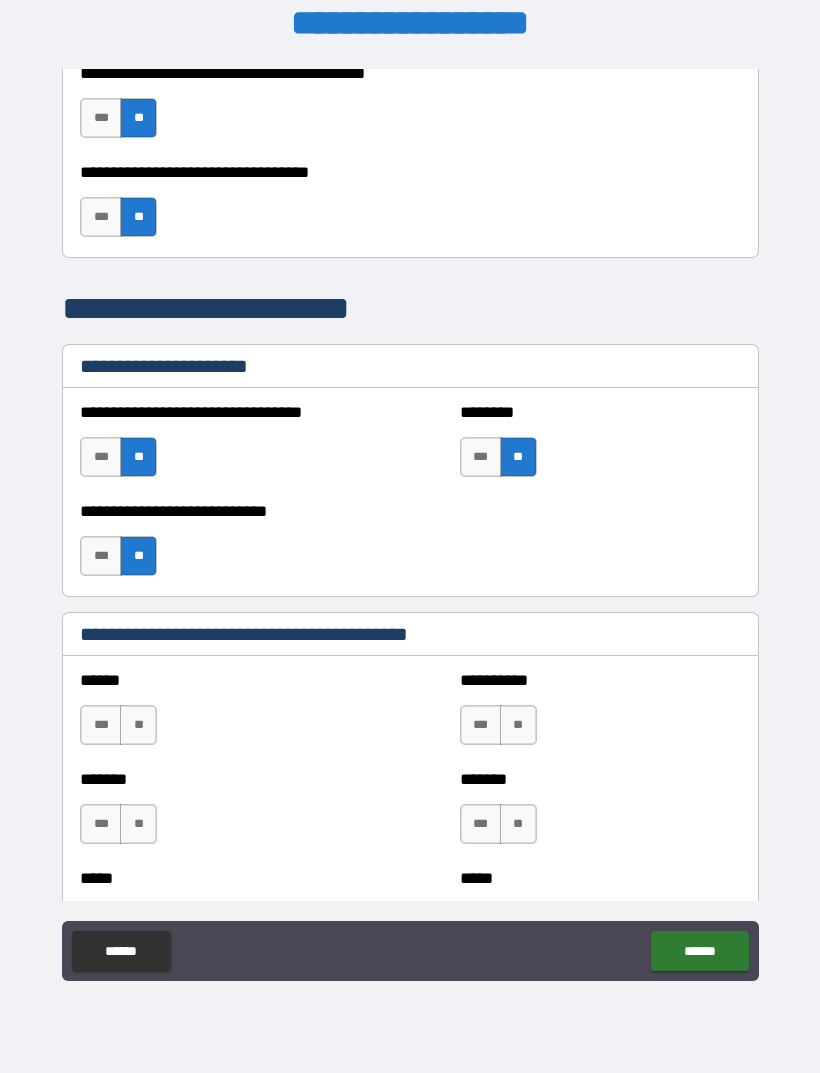 click on "**" at bounding box center (138, 725) 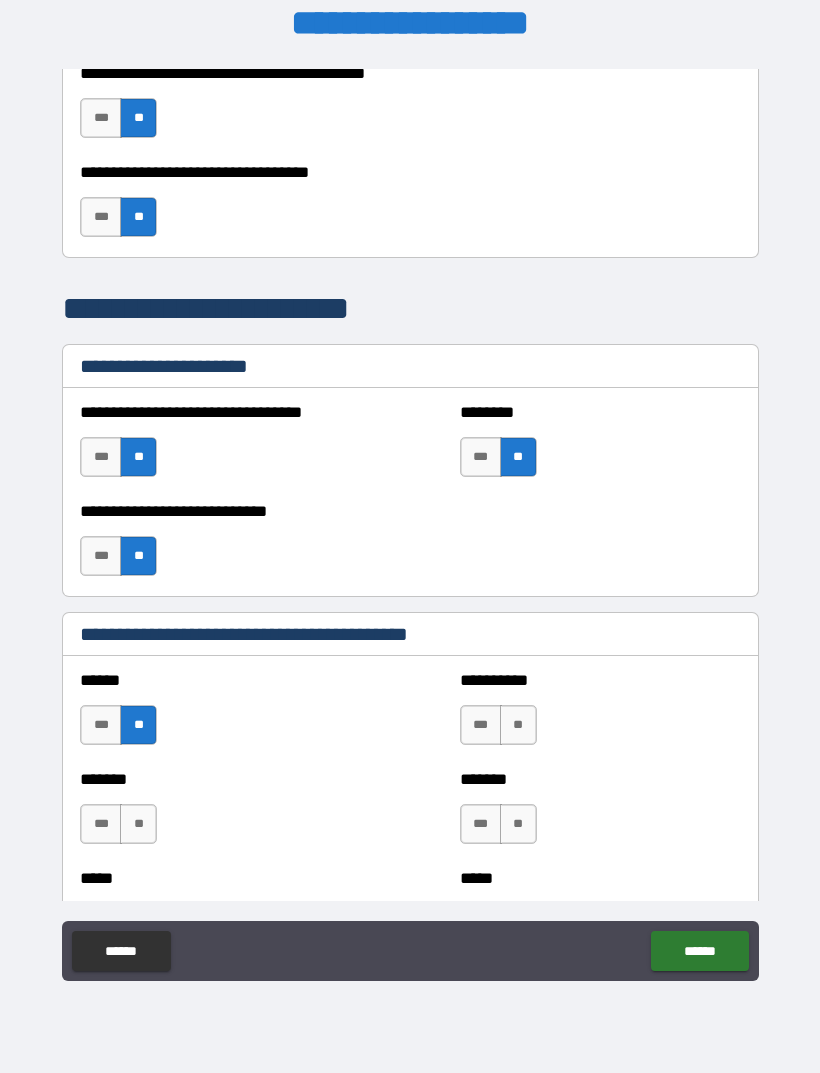 click on "**" at bounding box center [138, 824] 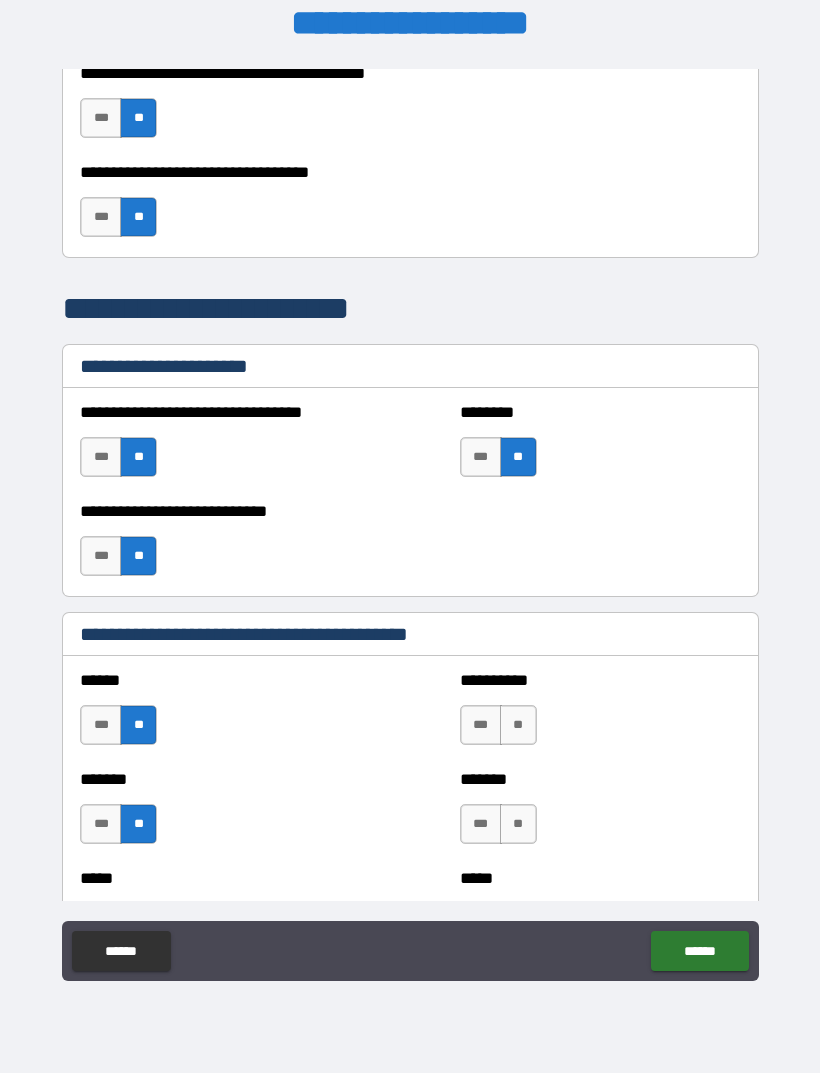 click on "**" at bounding box center [518, 725] 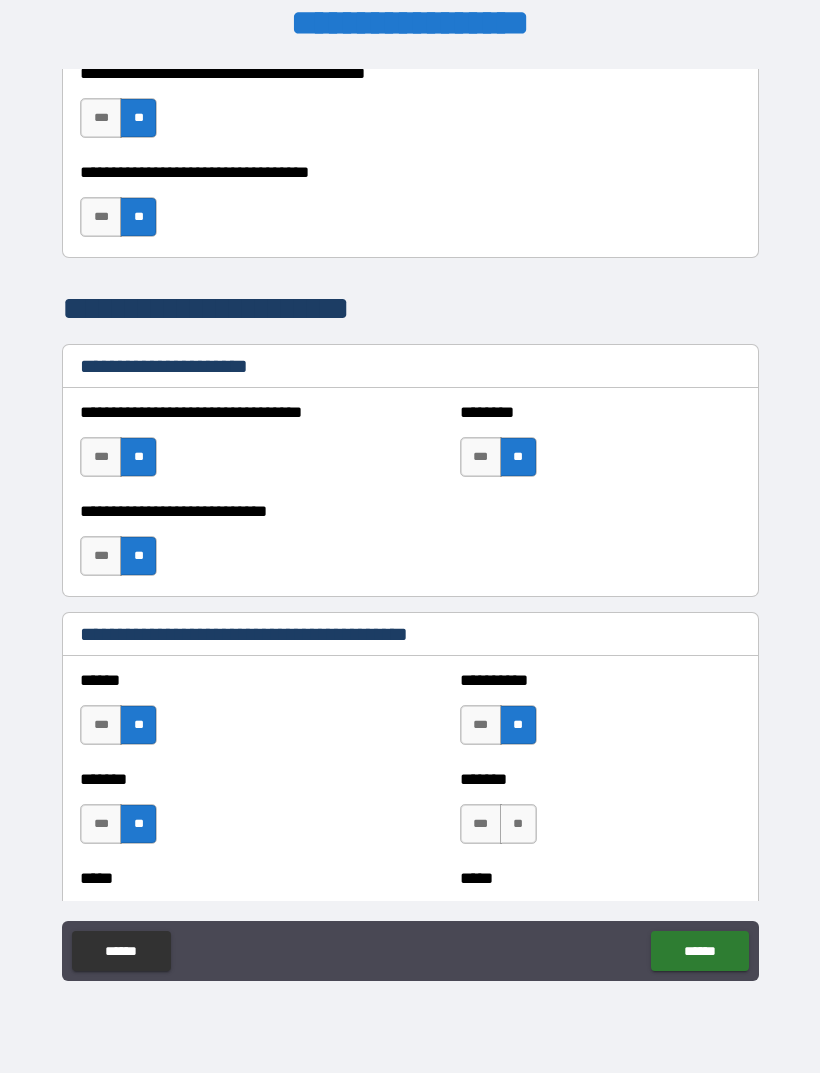 click on "**" at bounding box center [518, 824] 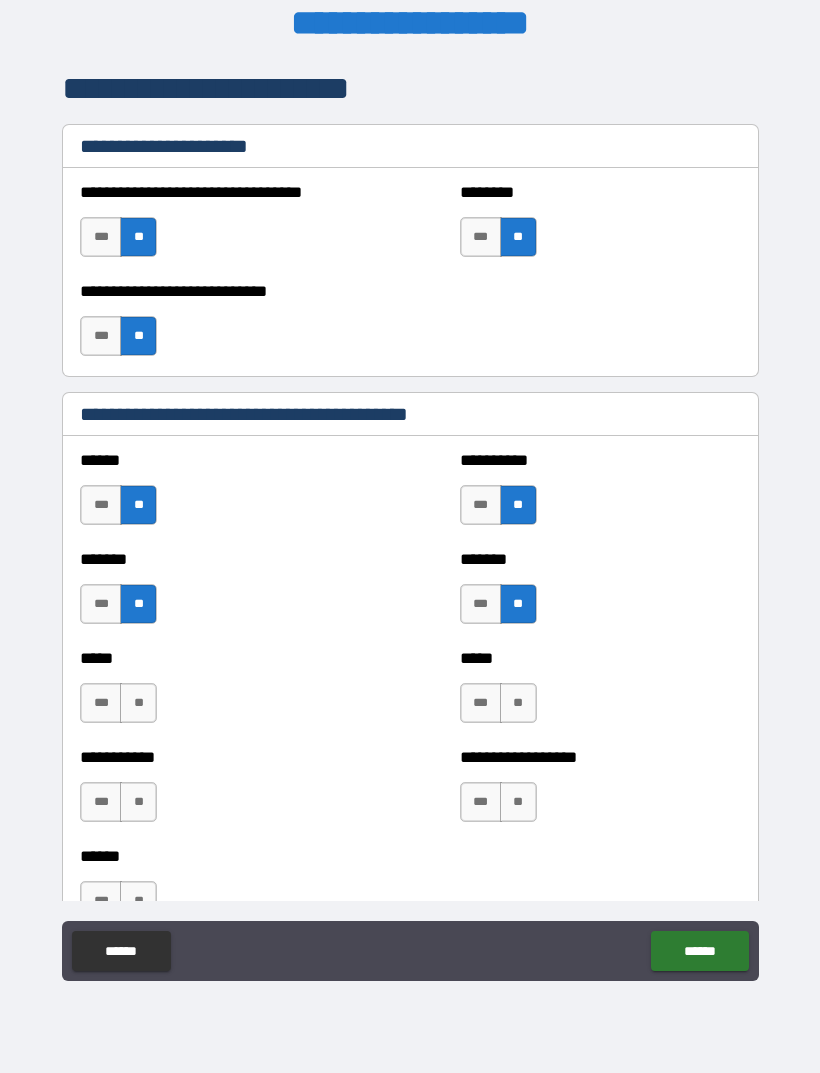 scroll, scrollTop: 1662, scrollLeft: 0, axis: vertical 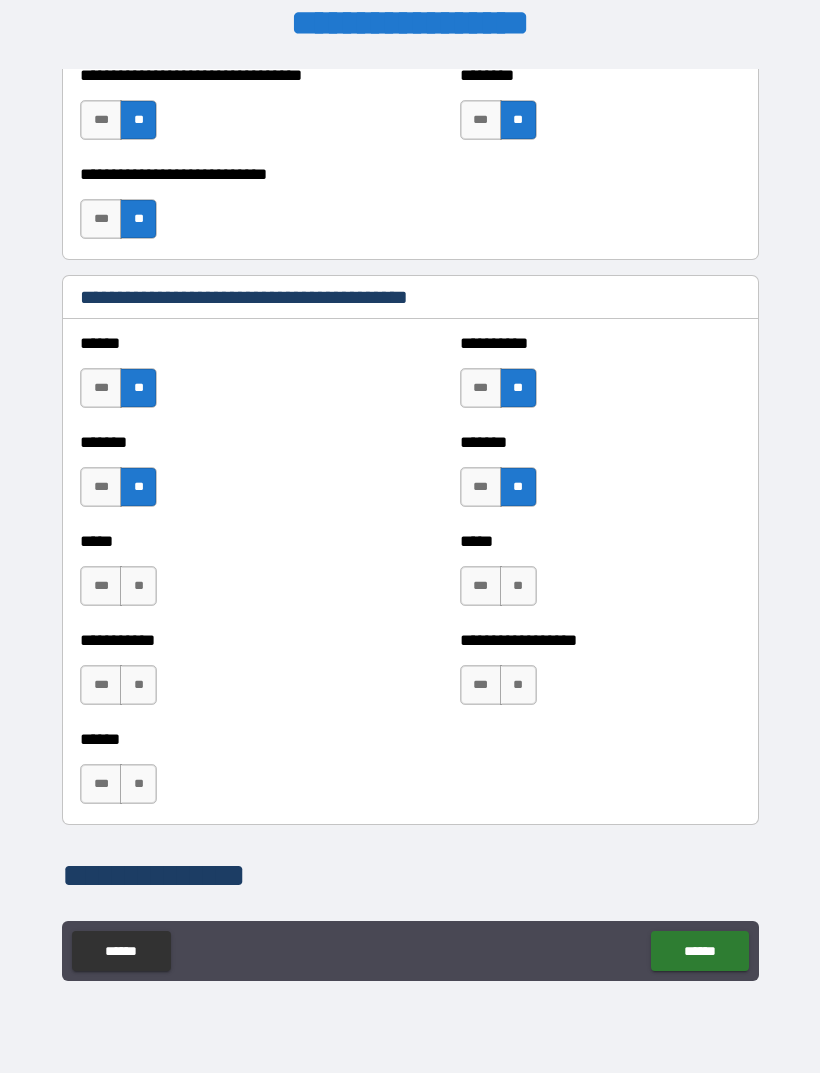 click on "**" at bounding box center [518, 685] 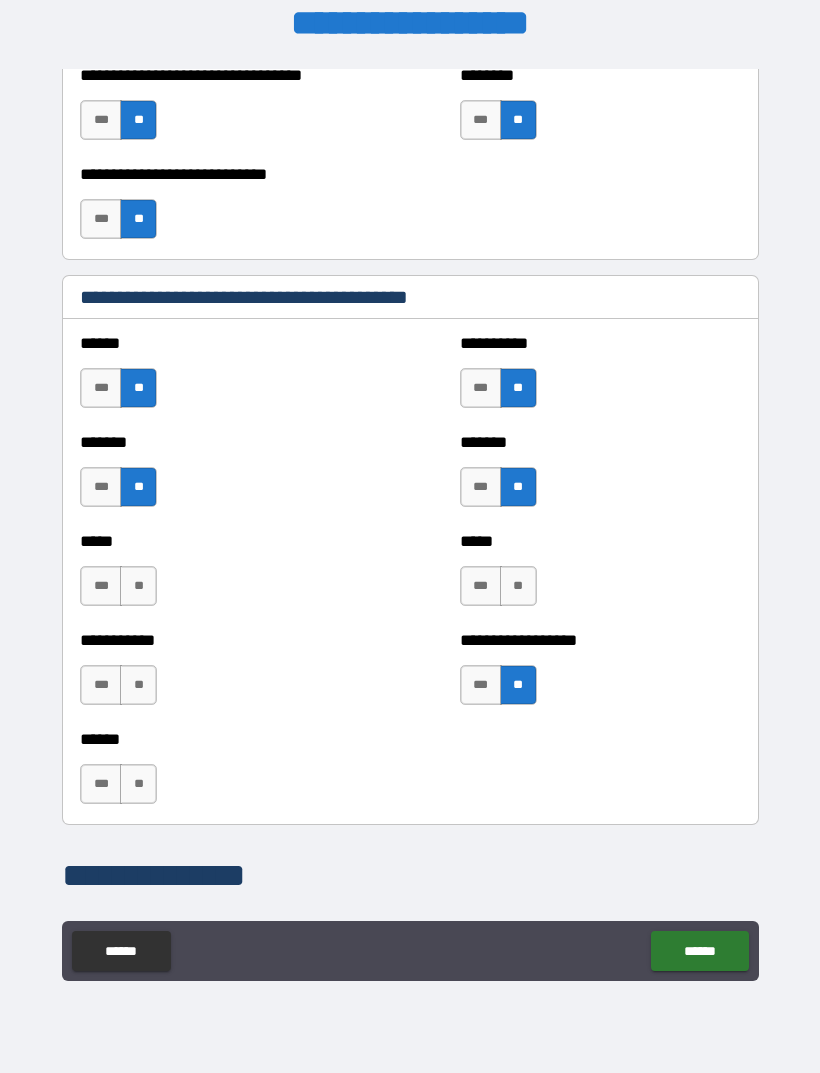 click on "**" at bounding box center (518, 586) 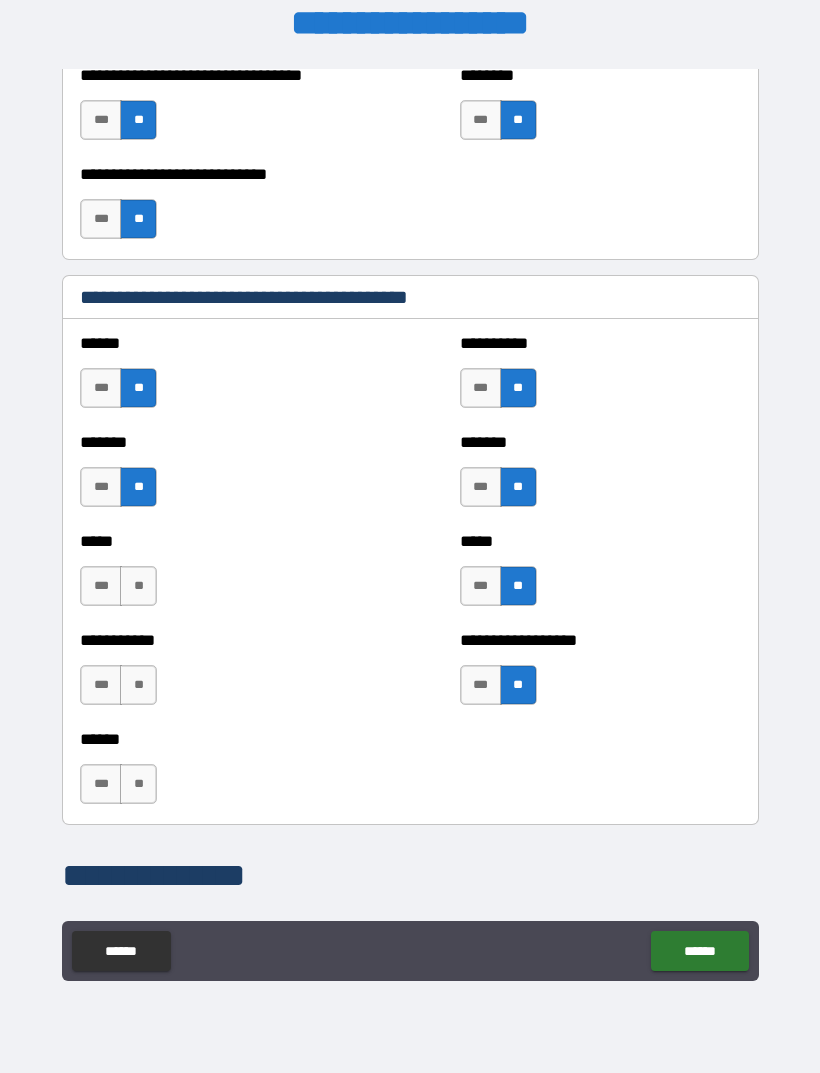 click on "**" at bounding box center [138, 586] 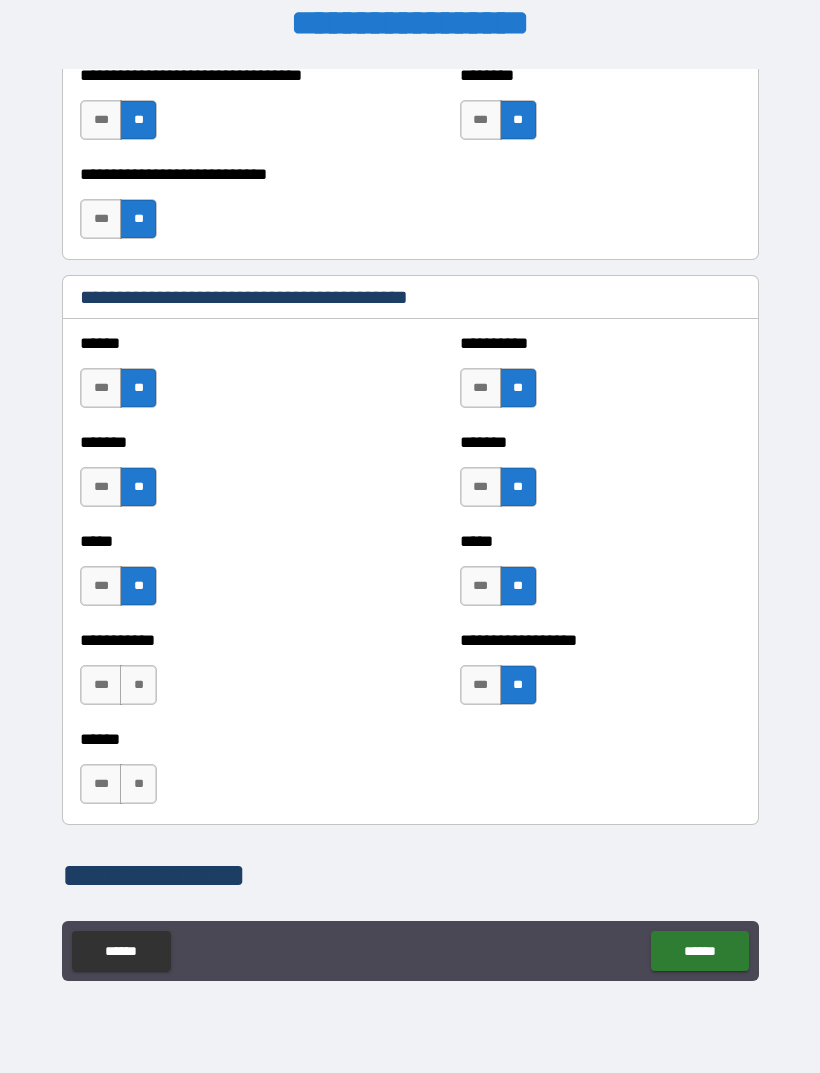 click on "**" at bounding box center [138, 685] 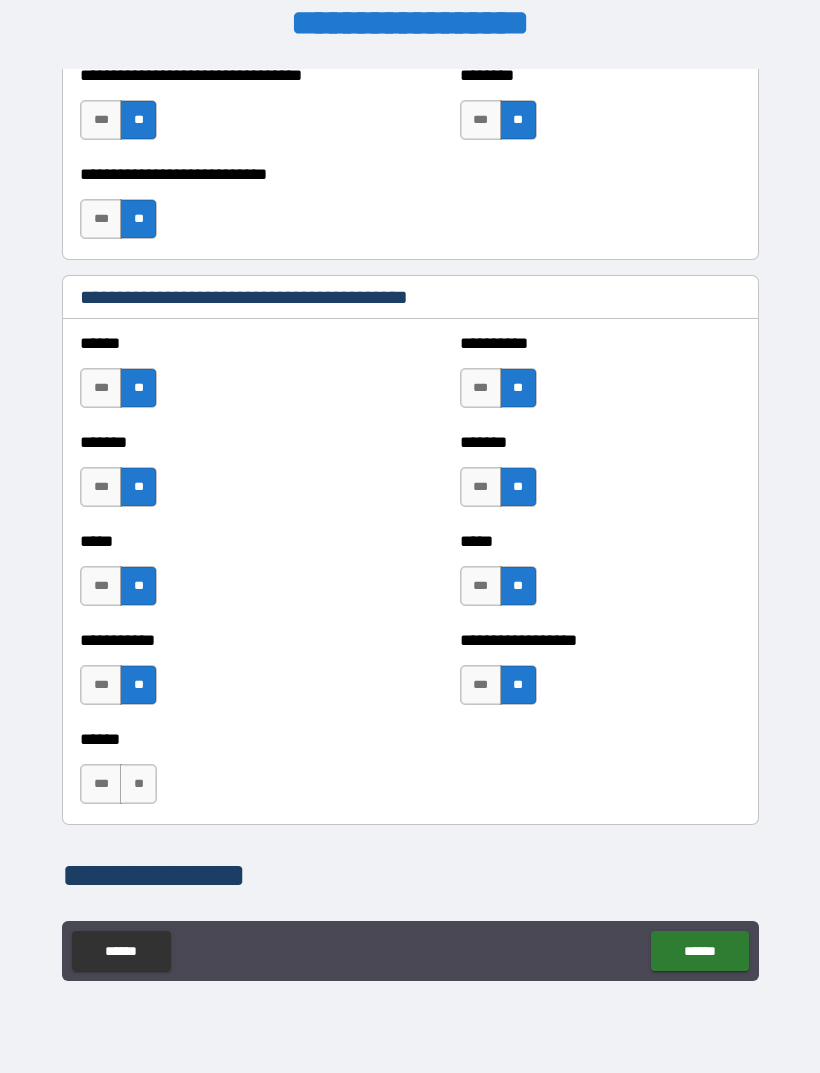 click on "**" at bounding box center [138, 784] 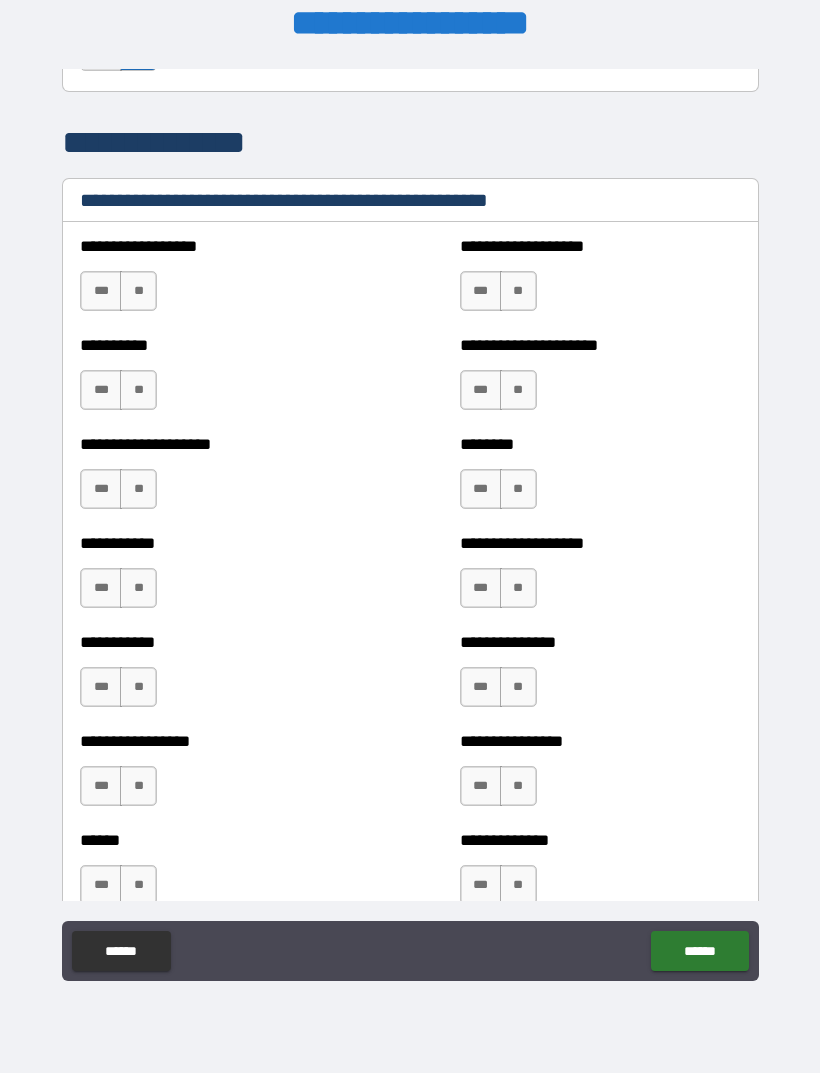 scroll, scrollTop: 2394, scrollLeft: 0, axis: vertical 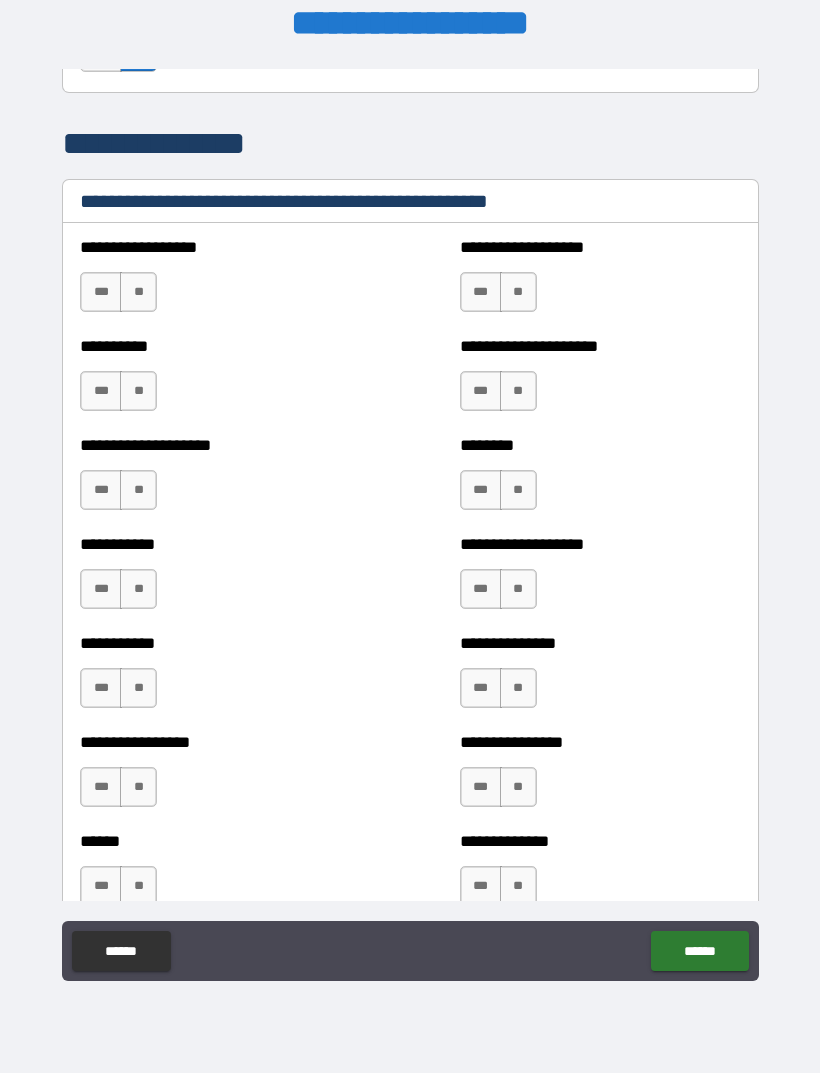 click on "**" at bounding box center (138, 292) 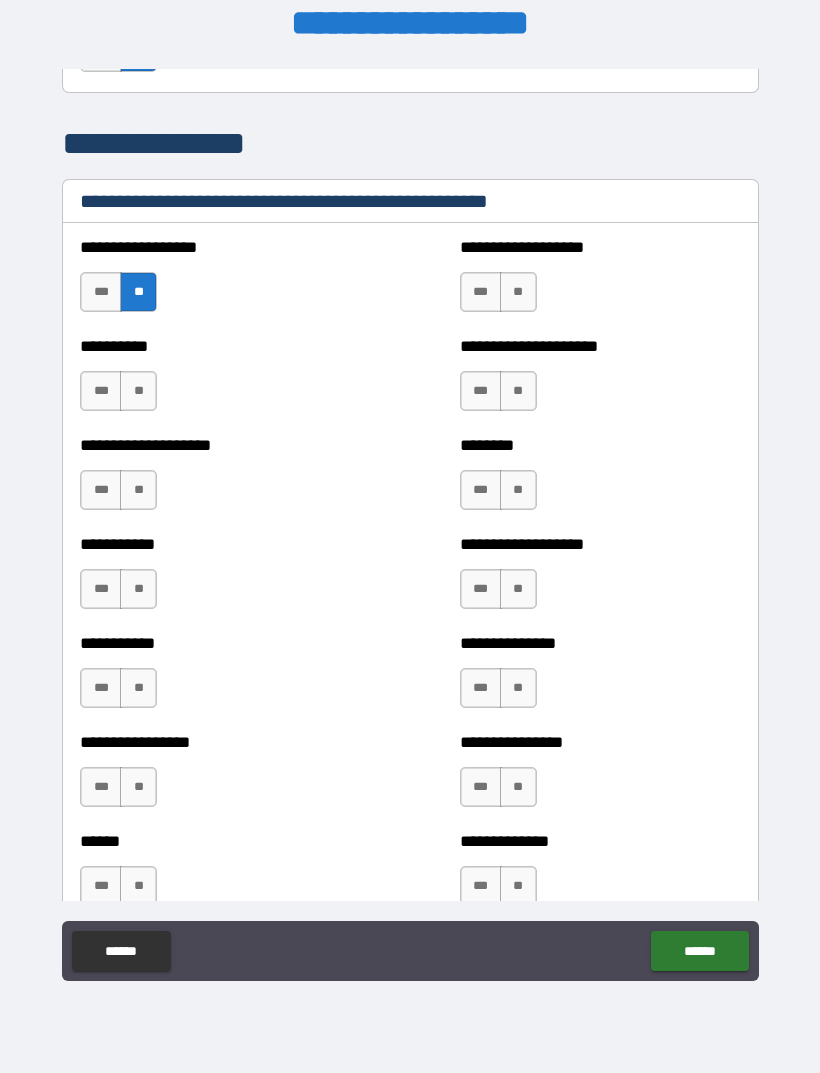 click on "**" at bounding box center (138, 391) 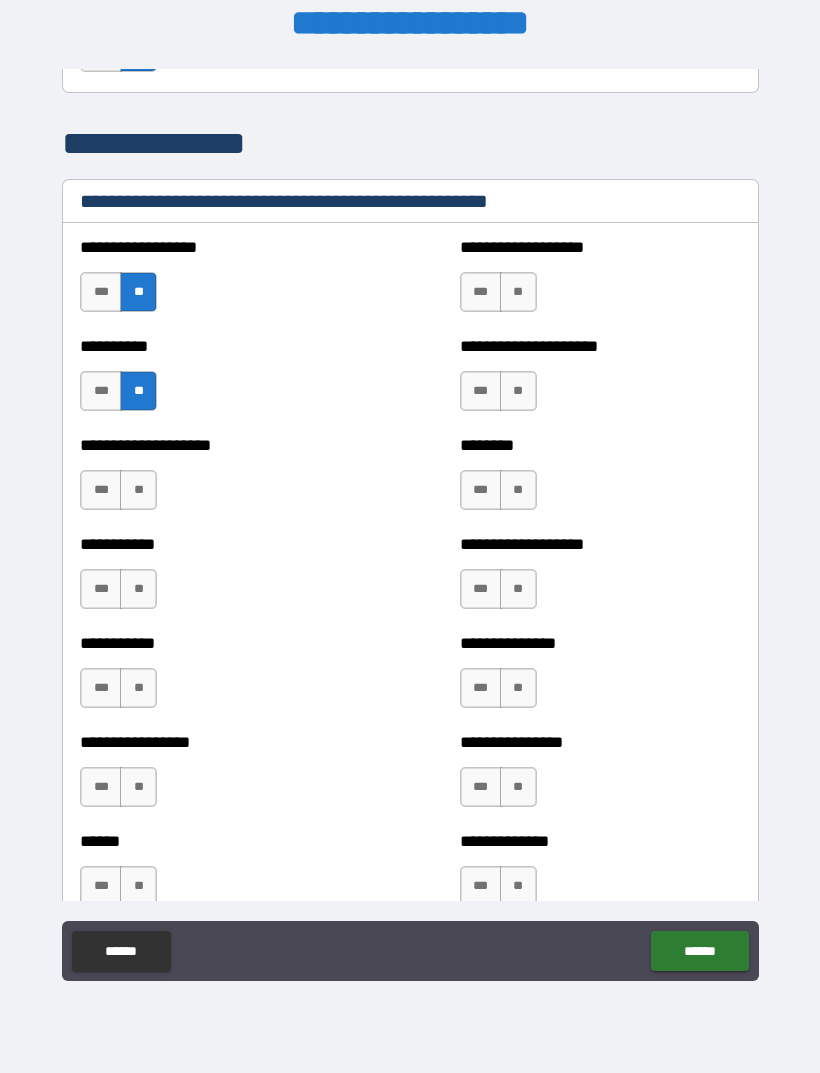 click on "**" at bounding box center (138, 490) 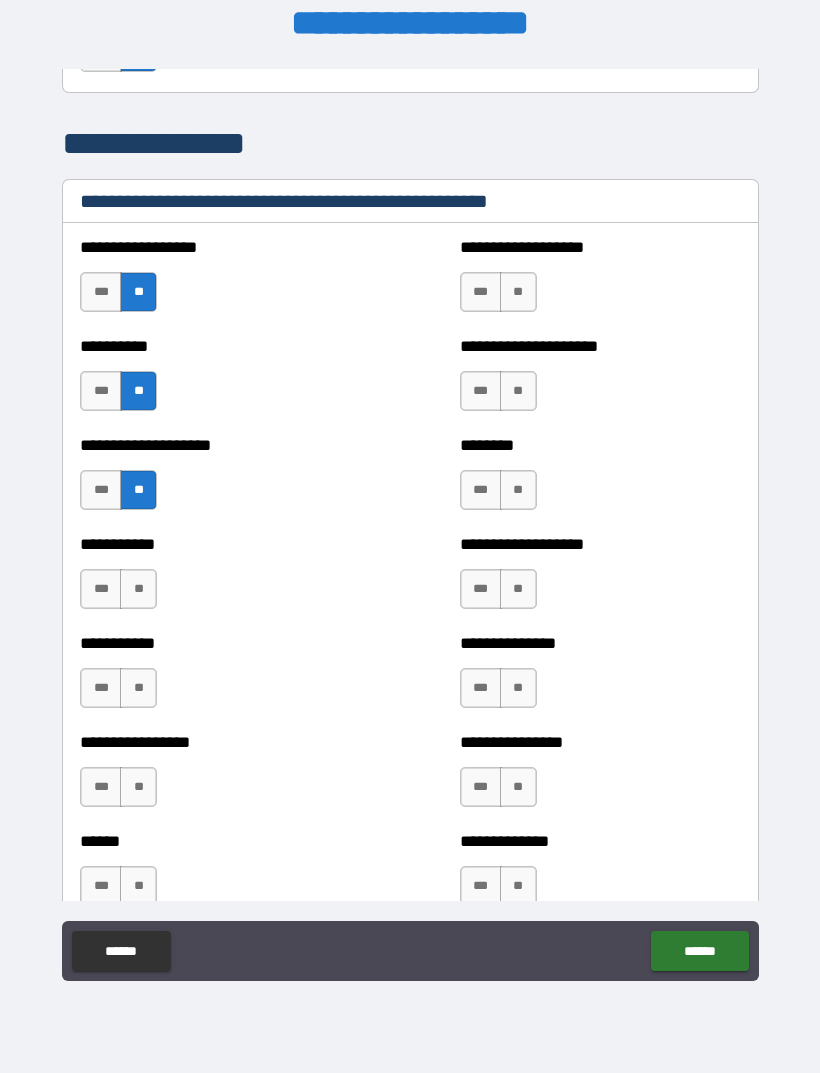 click on "**" at bounding box center [138, 589] 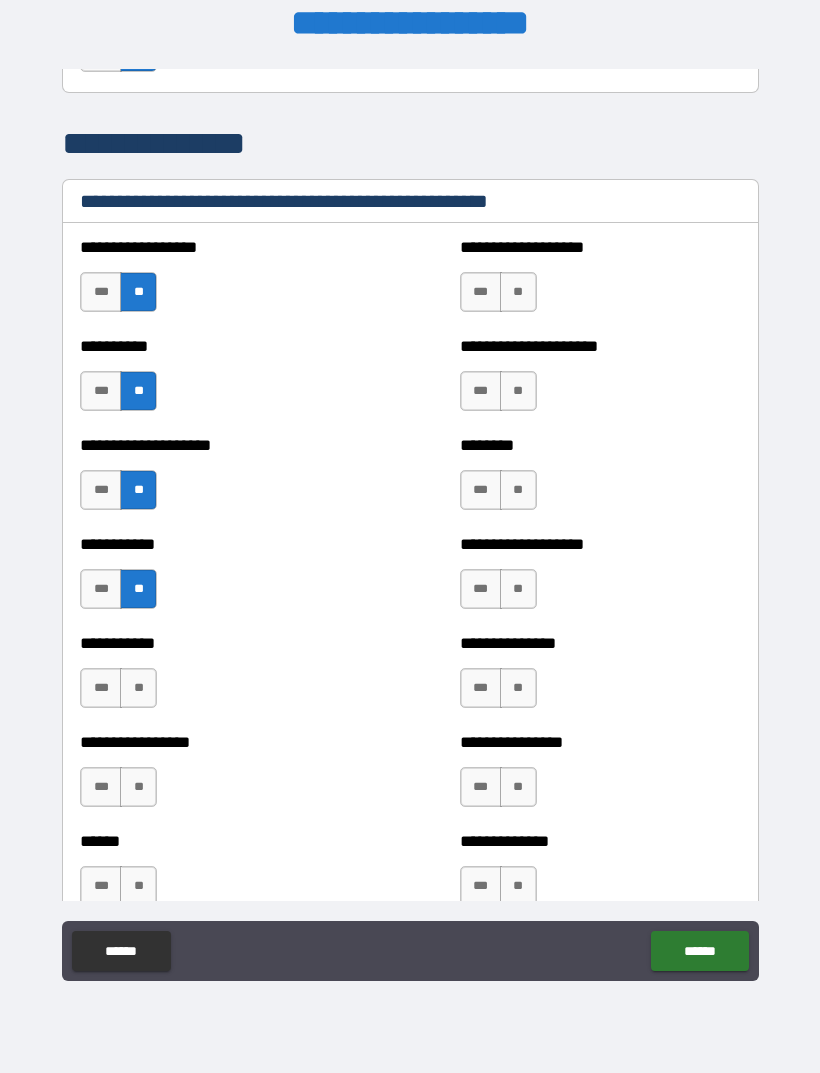 click on "**" at bounding box center [138, 688] 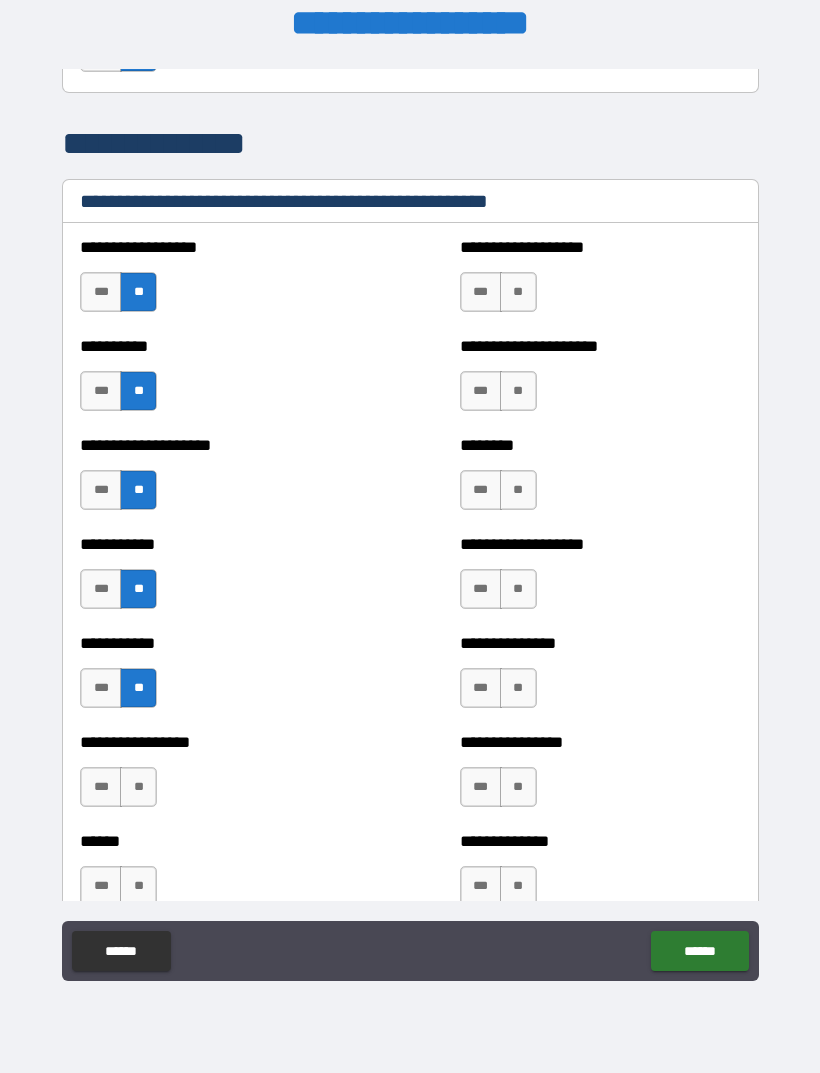 click on "**" at bounding box center (138, 787) 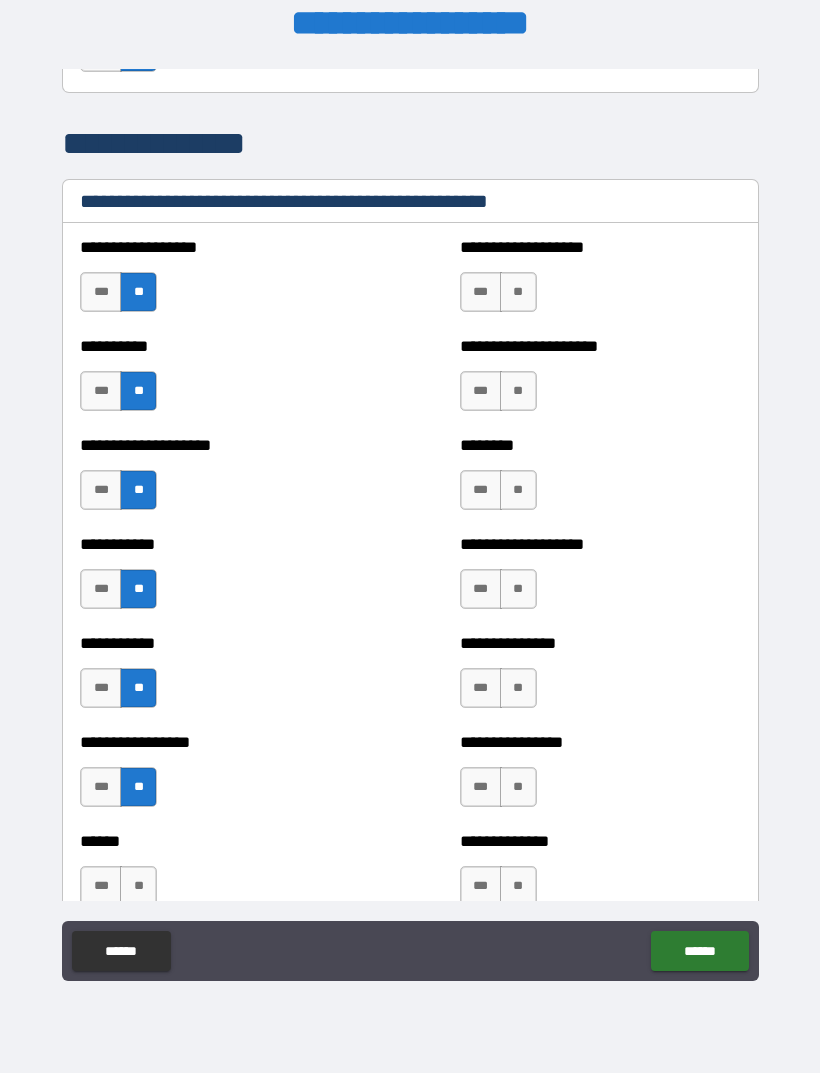 click on "**" at bounding box center [518, 787] 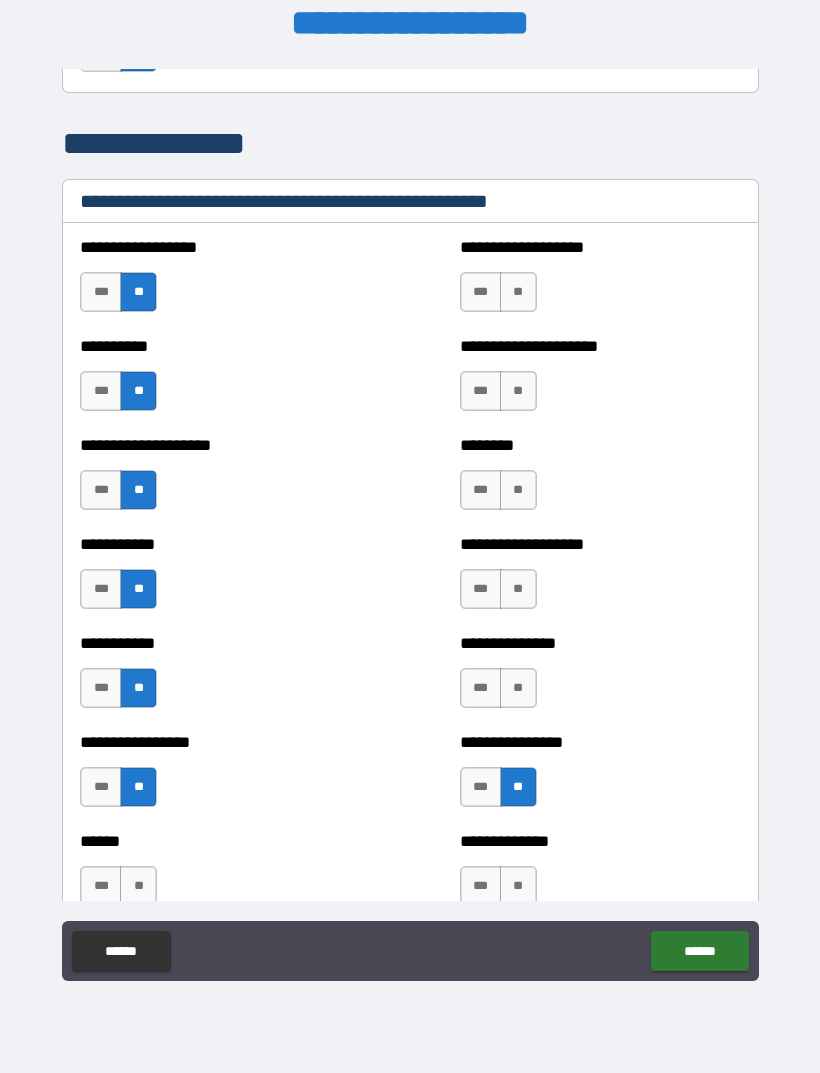click on "**" at bounding box center (518, 688) 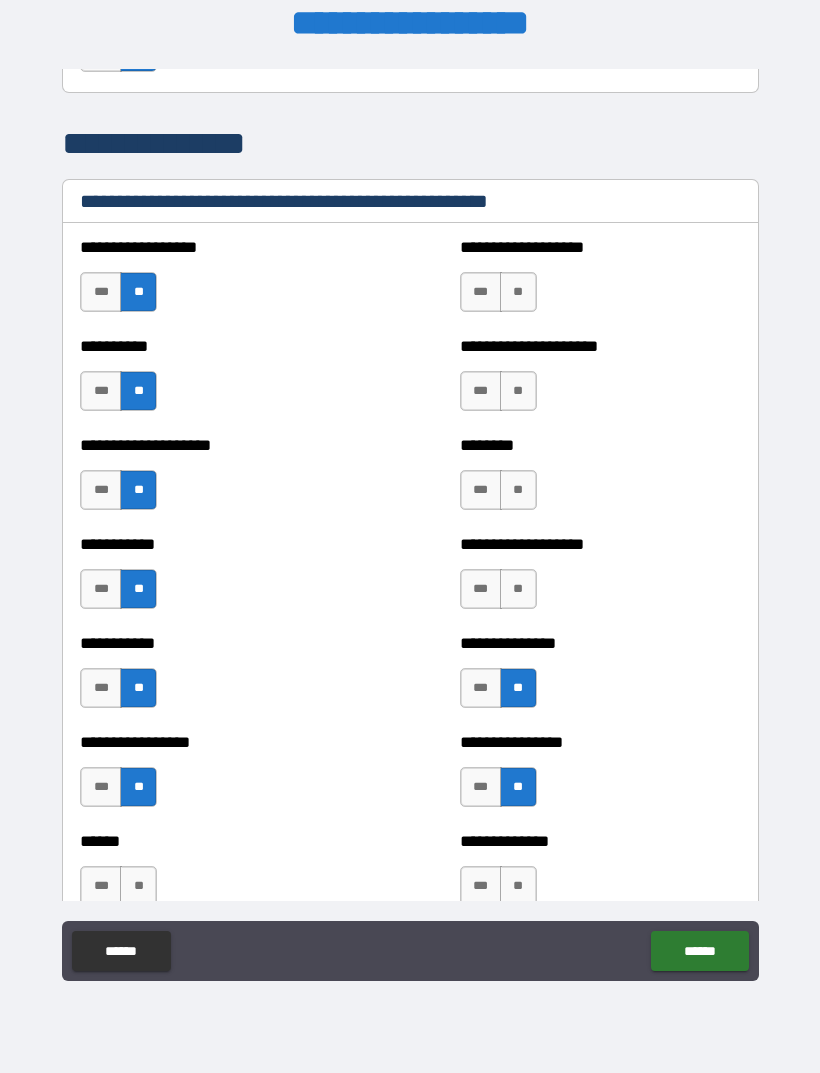 click on "**" at bounding box center (518, 589) 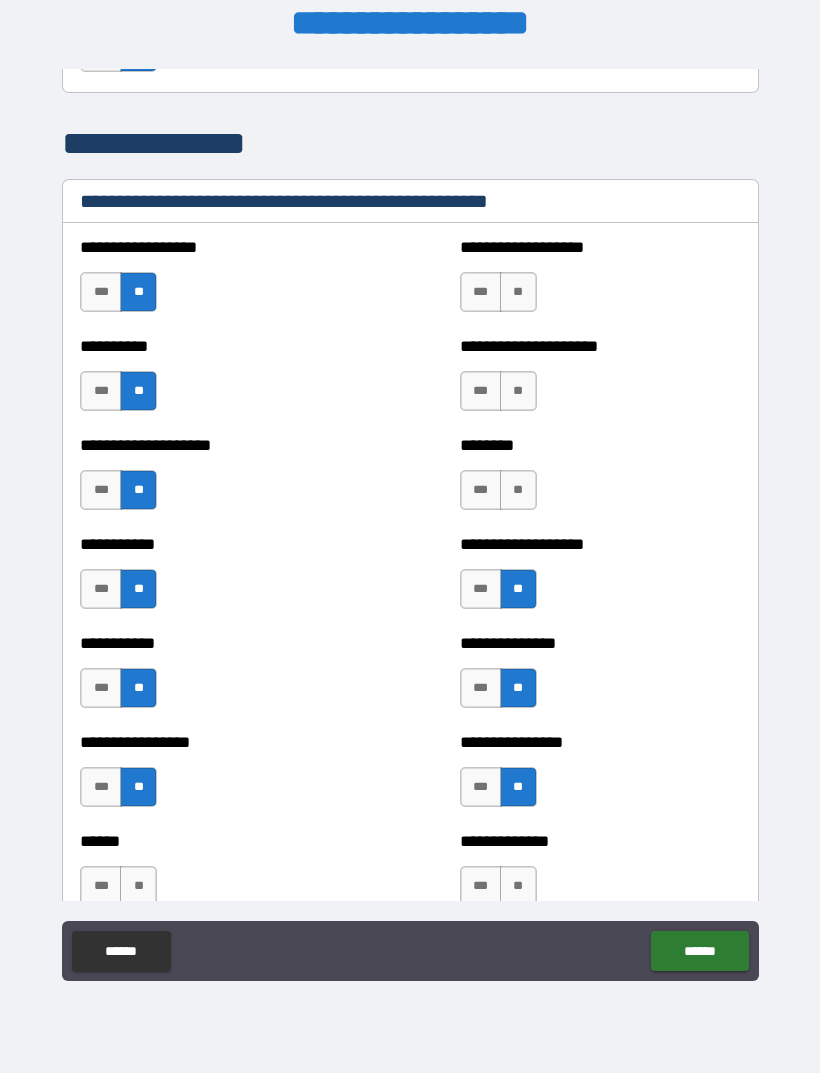 click on "**" at bounding box center (518, 490) 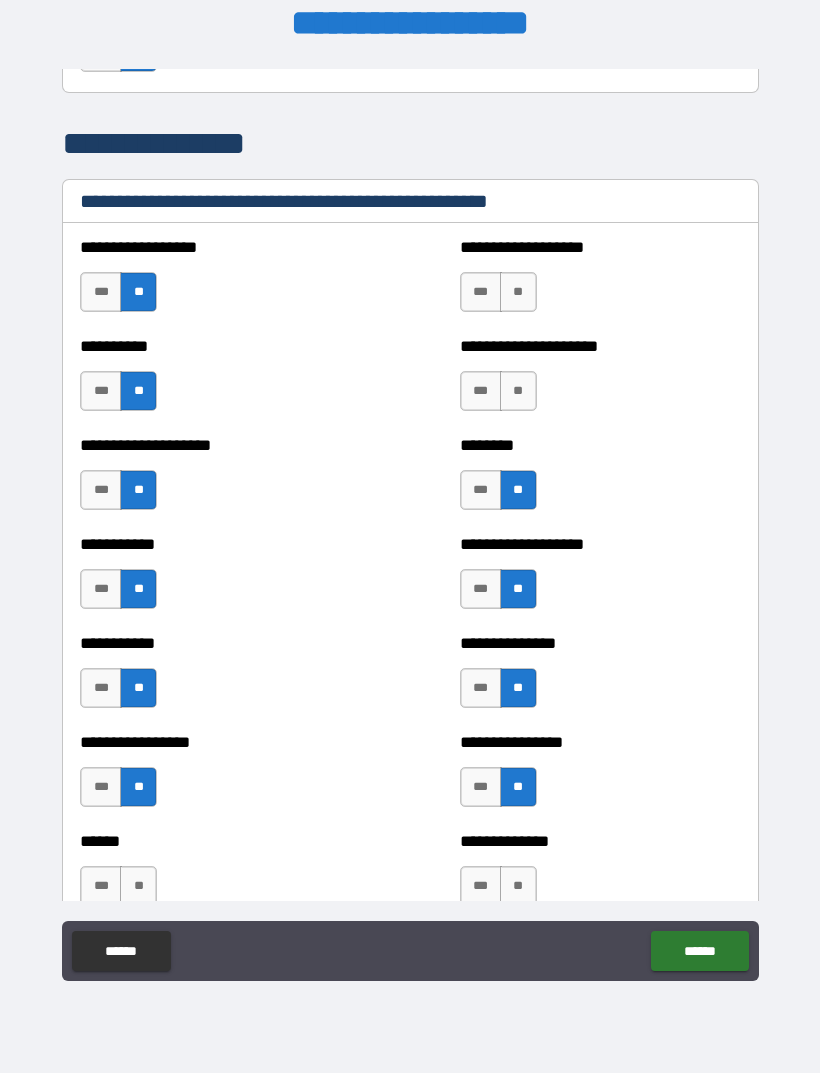 click on "**" at bounding box center (518, 391) 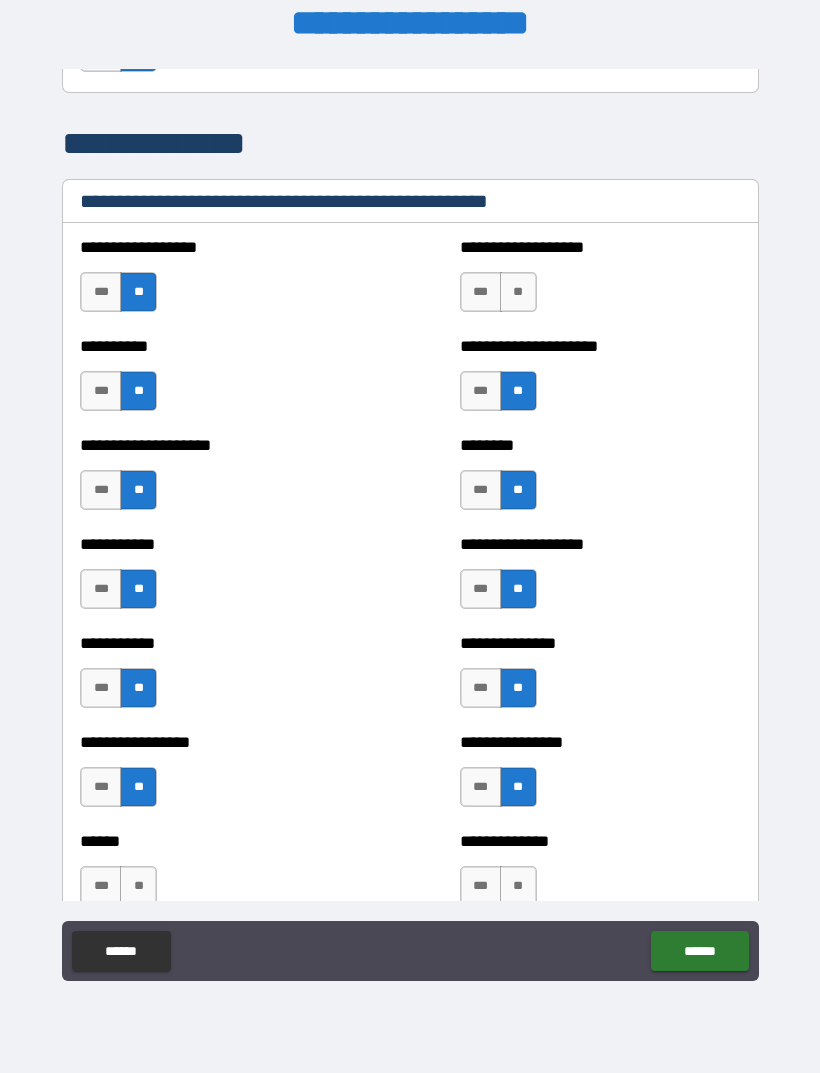 click on "**" at bounding box center [518, 292] 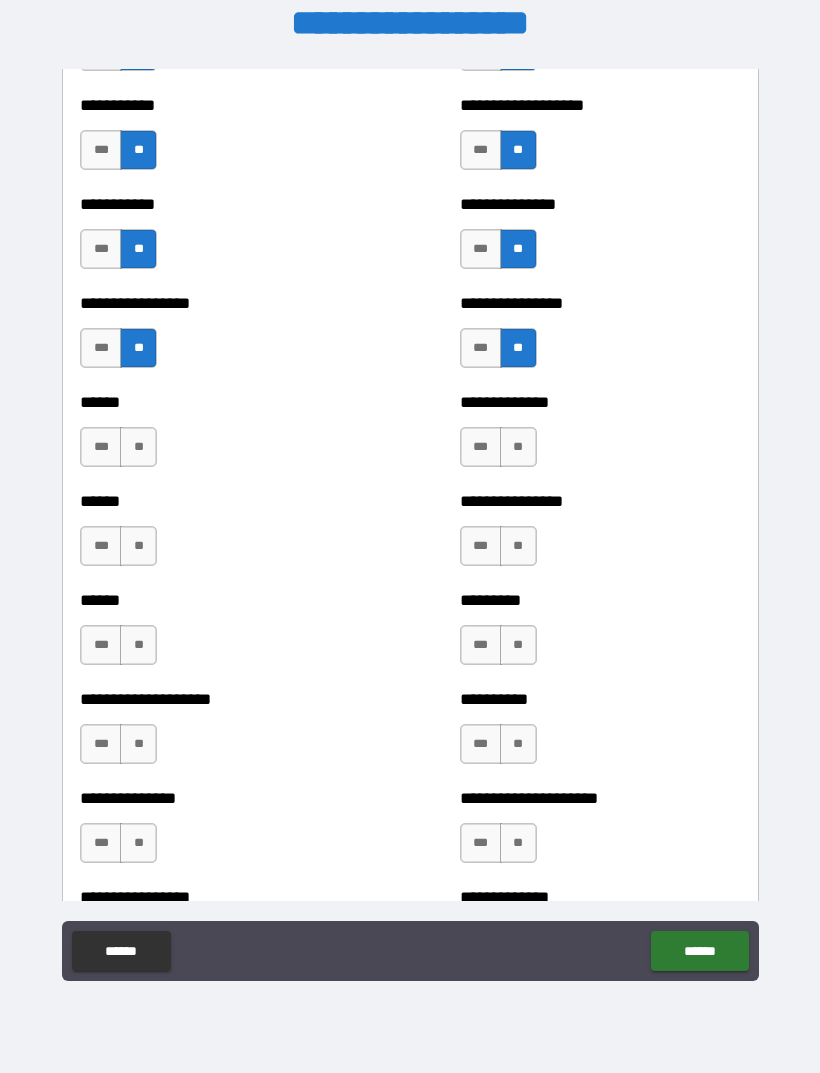 scroll, scrollTop: 2832, scrollLeft: 0, axis: vertical 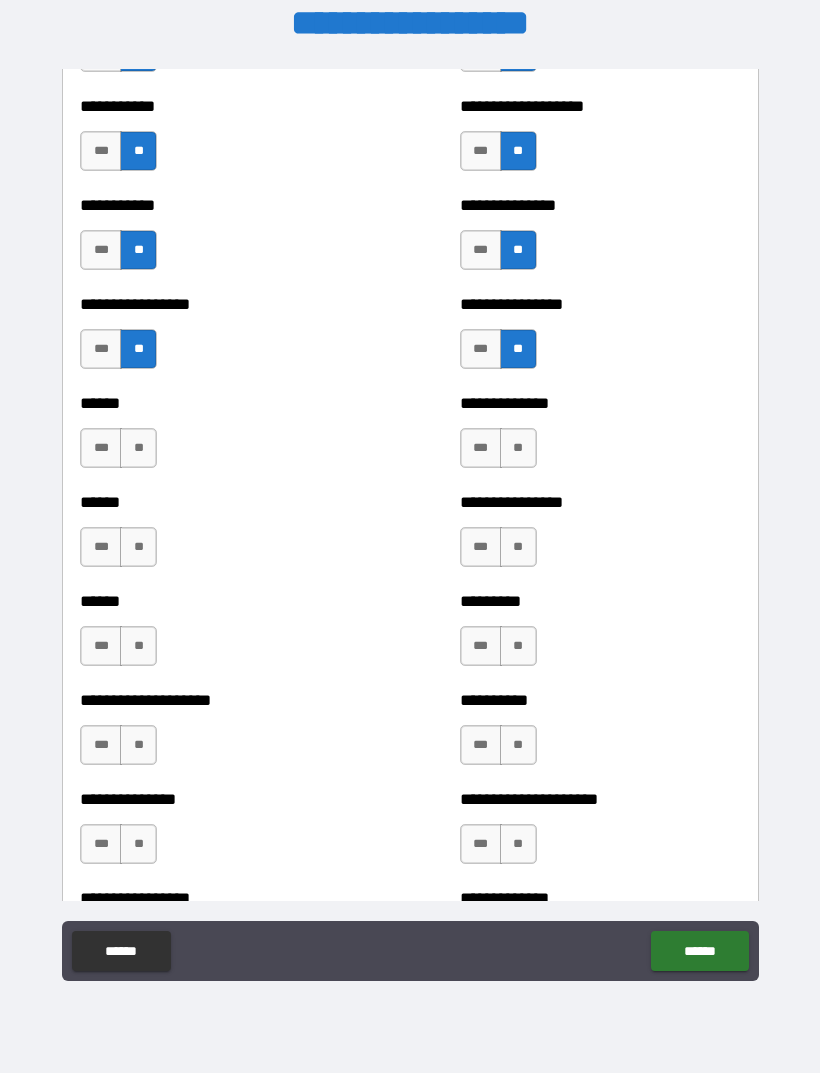 click on "**" at bounding box center [518, 448] 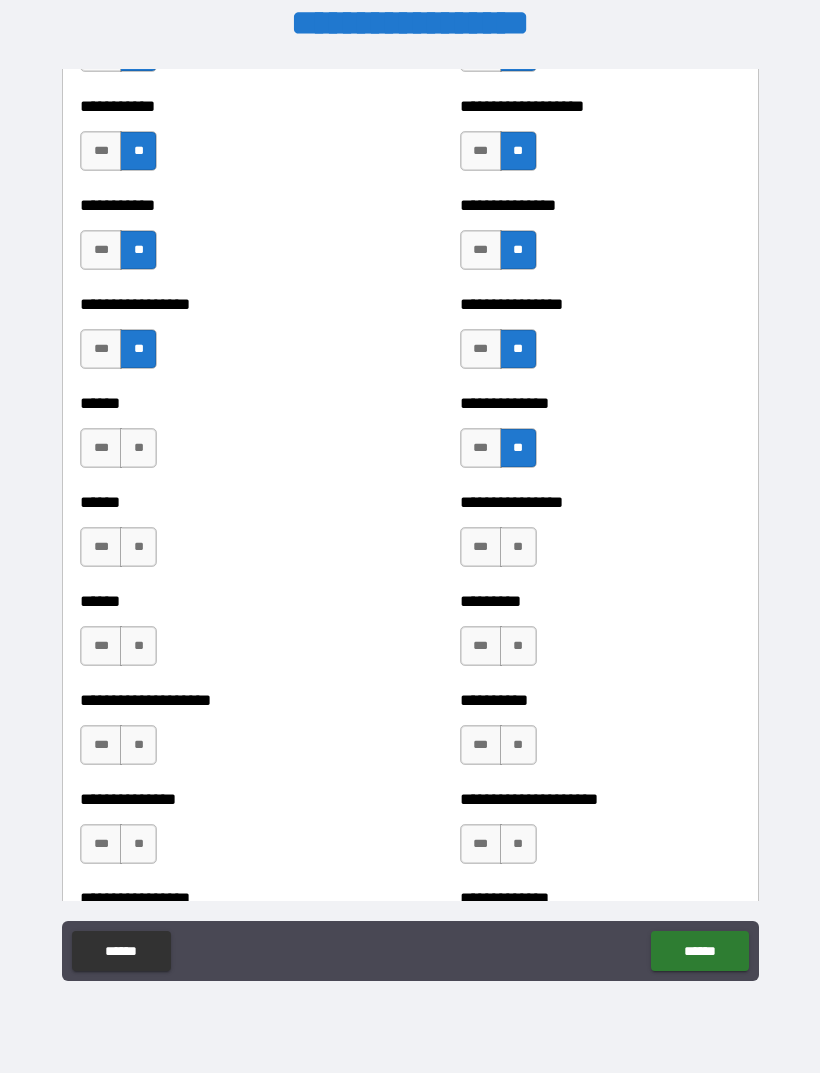 click on "**" at bounding box center (138, 448) 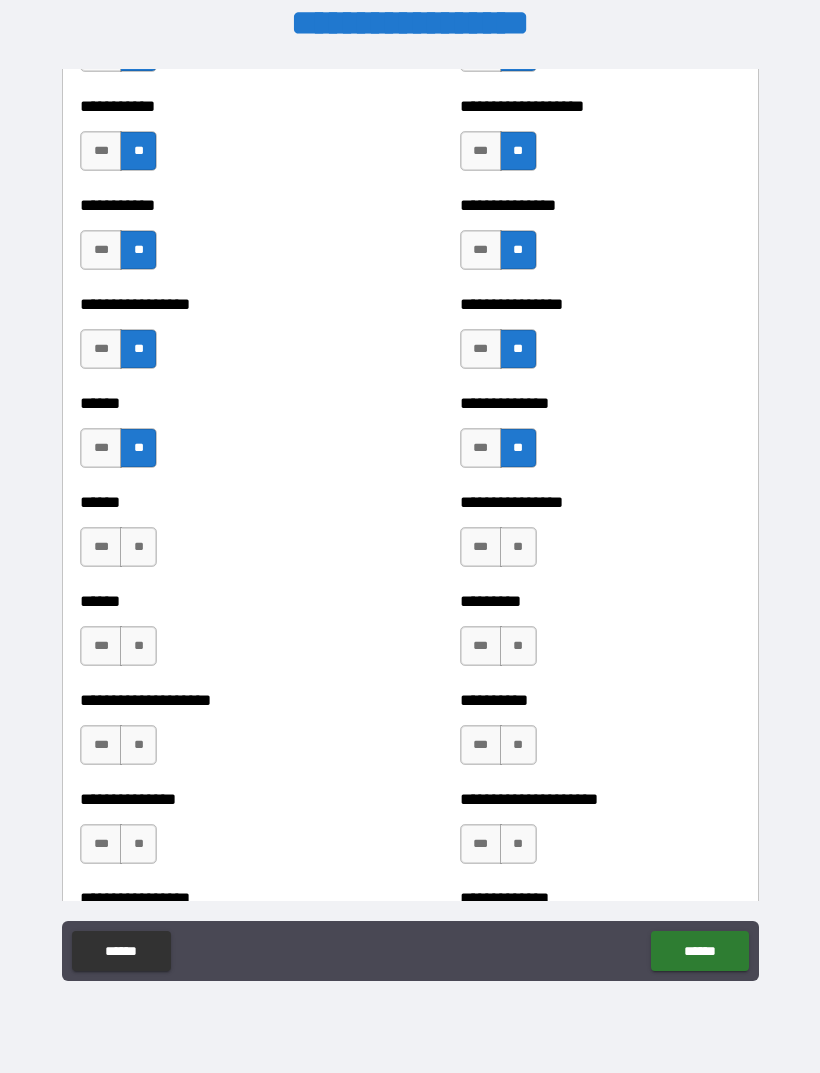 click on "**" at bounding box center [138, 547] 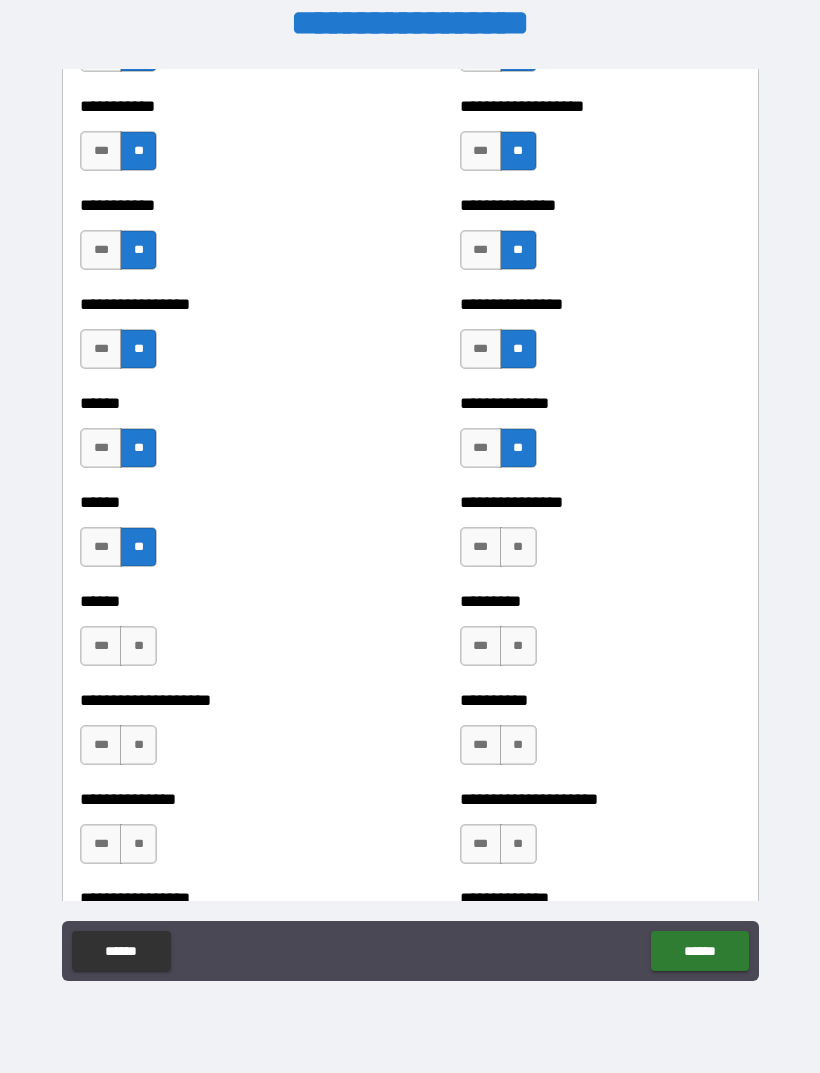 click on "**" at bounding box center [518, 547] 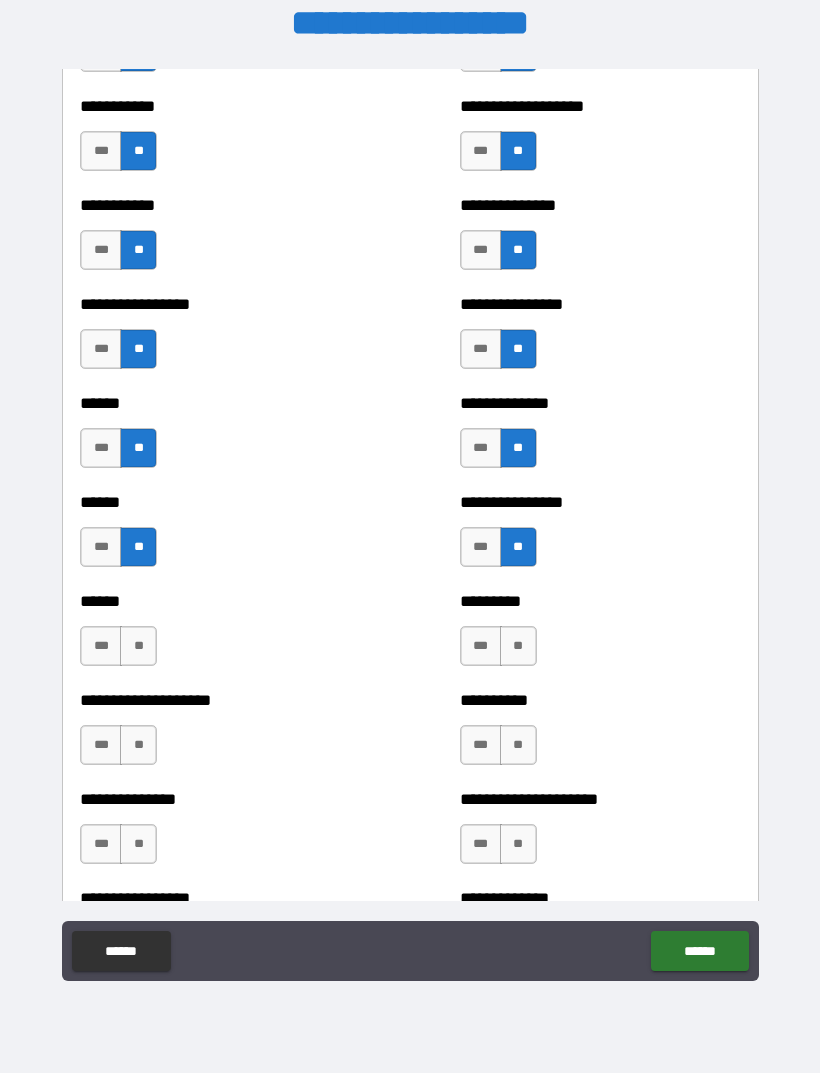 click on "**" at bounding box center [518, 646] 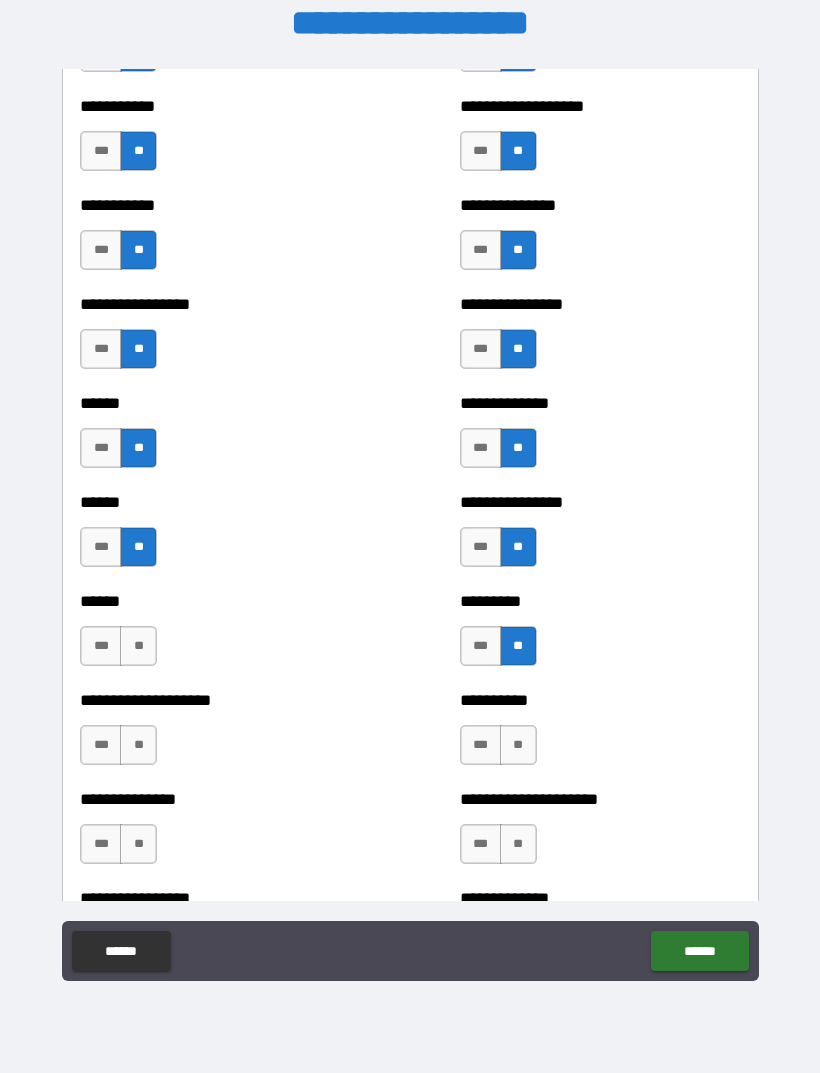 click on "**" at bounding box center (518, 745) 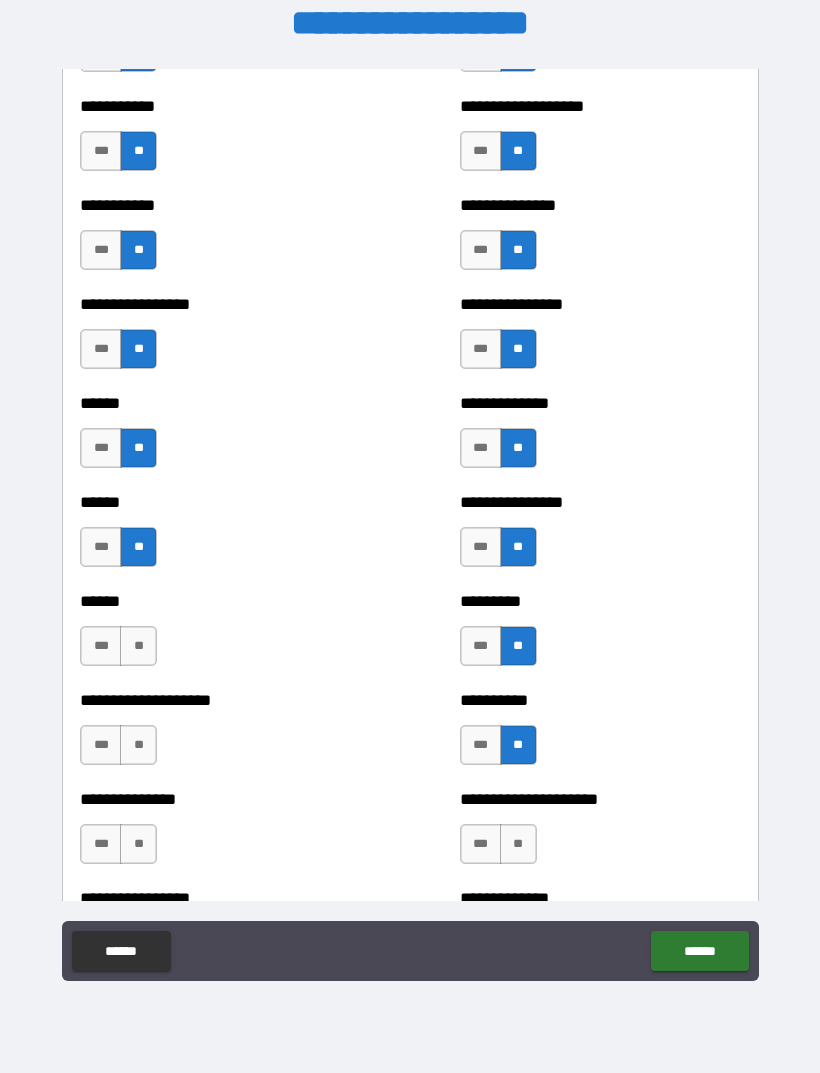 click on "**" at bounding box center [518, 844] 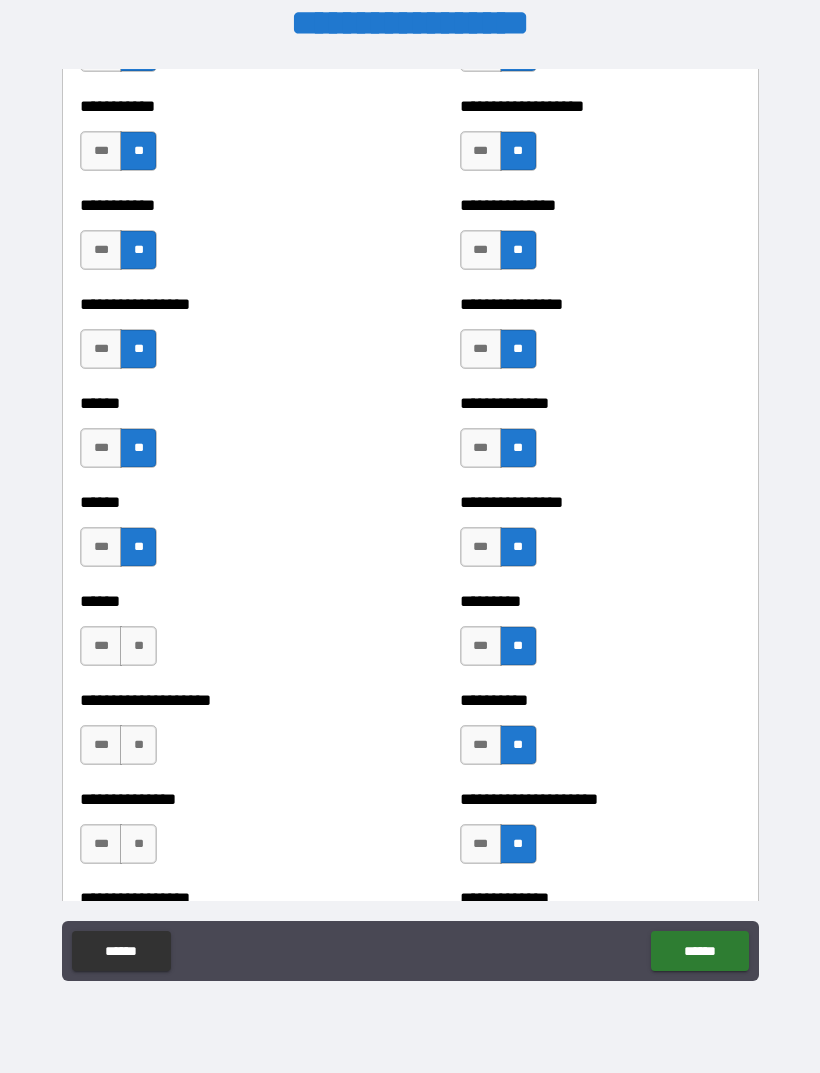 click on "**" at bounding box center [138, 844] 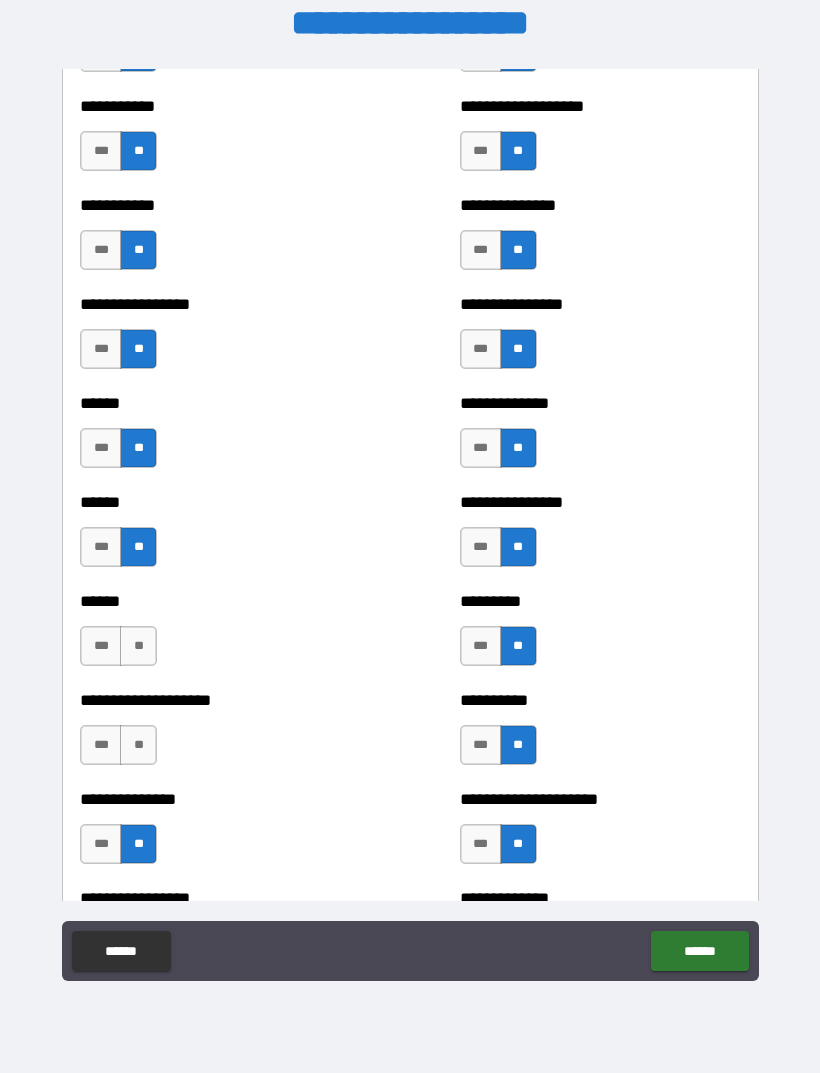 click on "**" at bounding box center (138, 745) 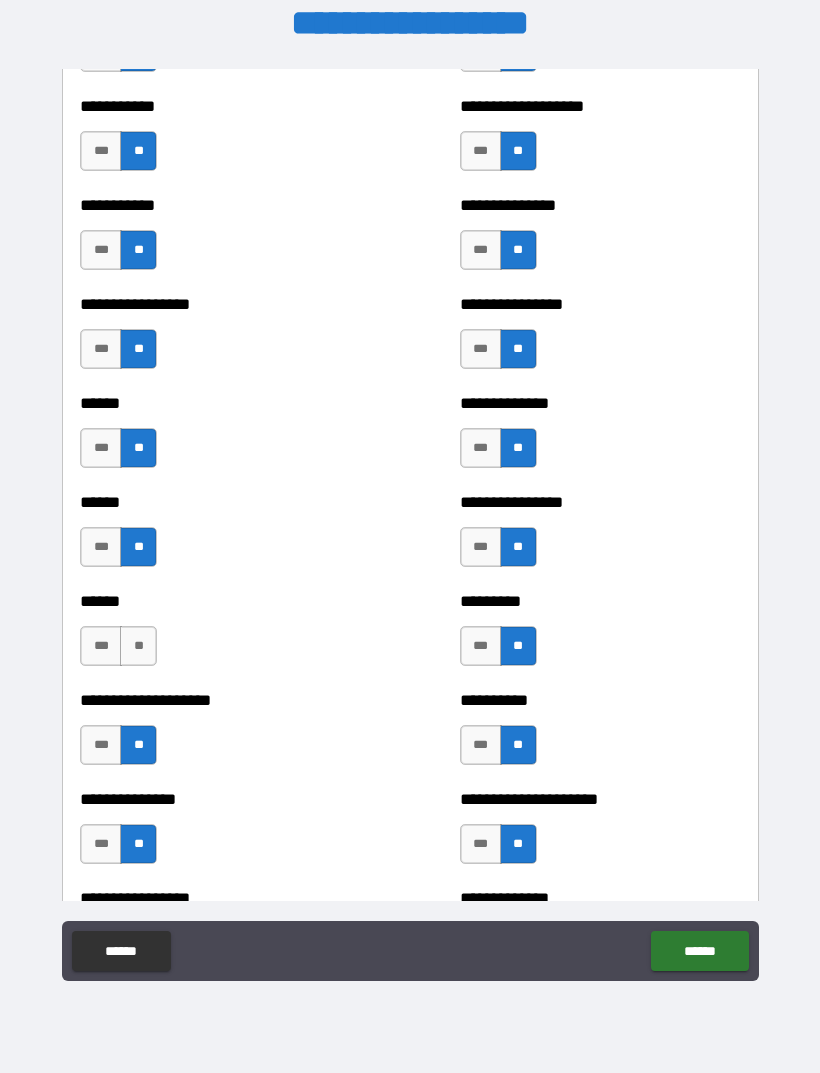 click on "**" at bounding box center [138, 646] 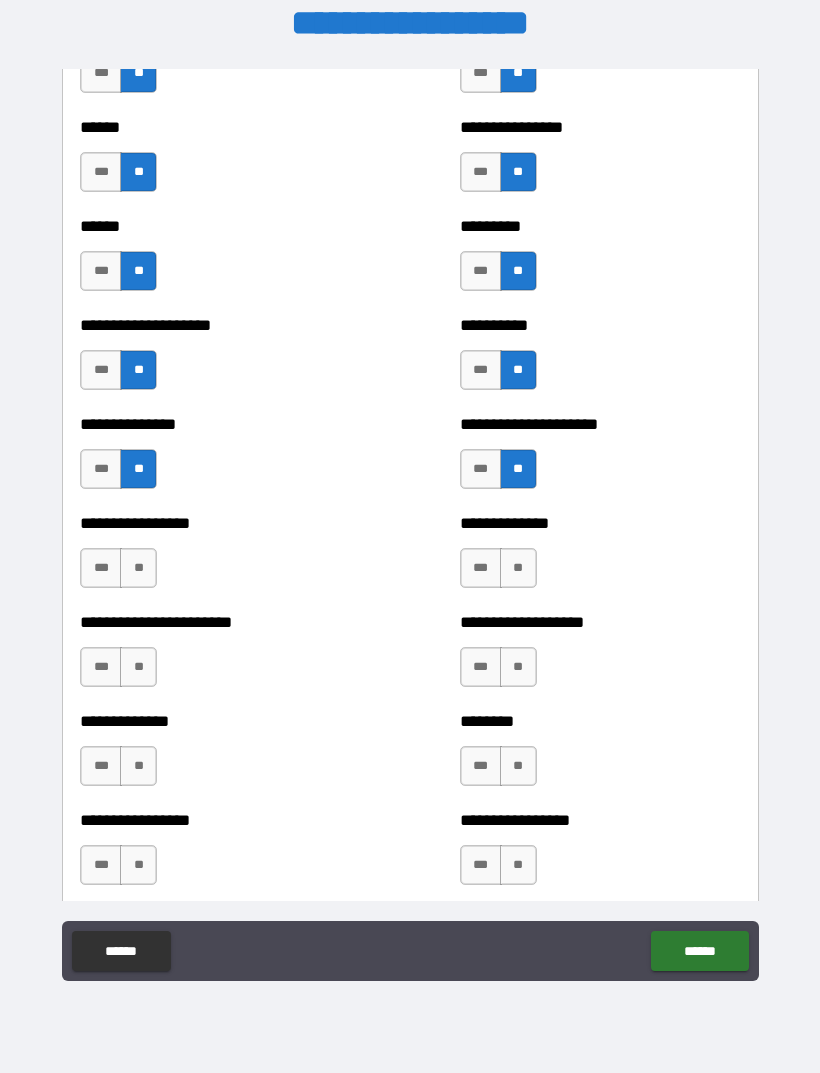 scroll, scrollTop: 3264, scrollLeft: 0, axis: vertical 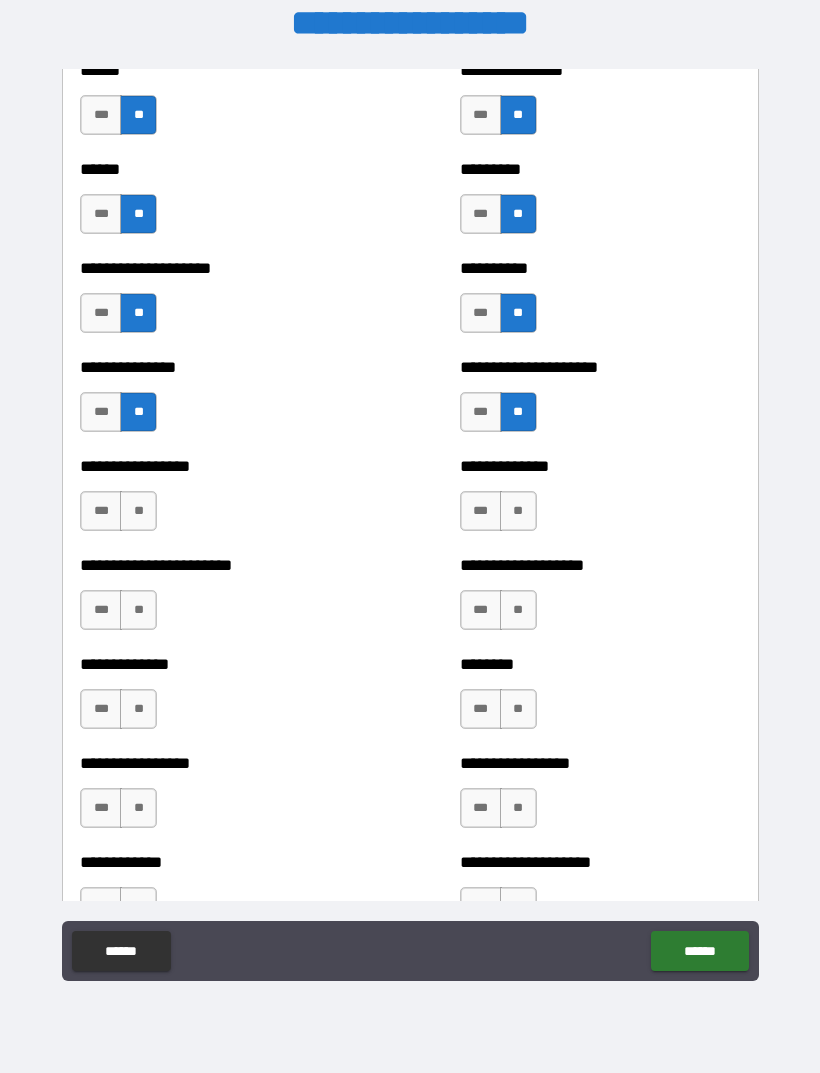 click on "**" at bounding box center [138, 511] 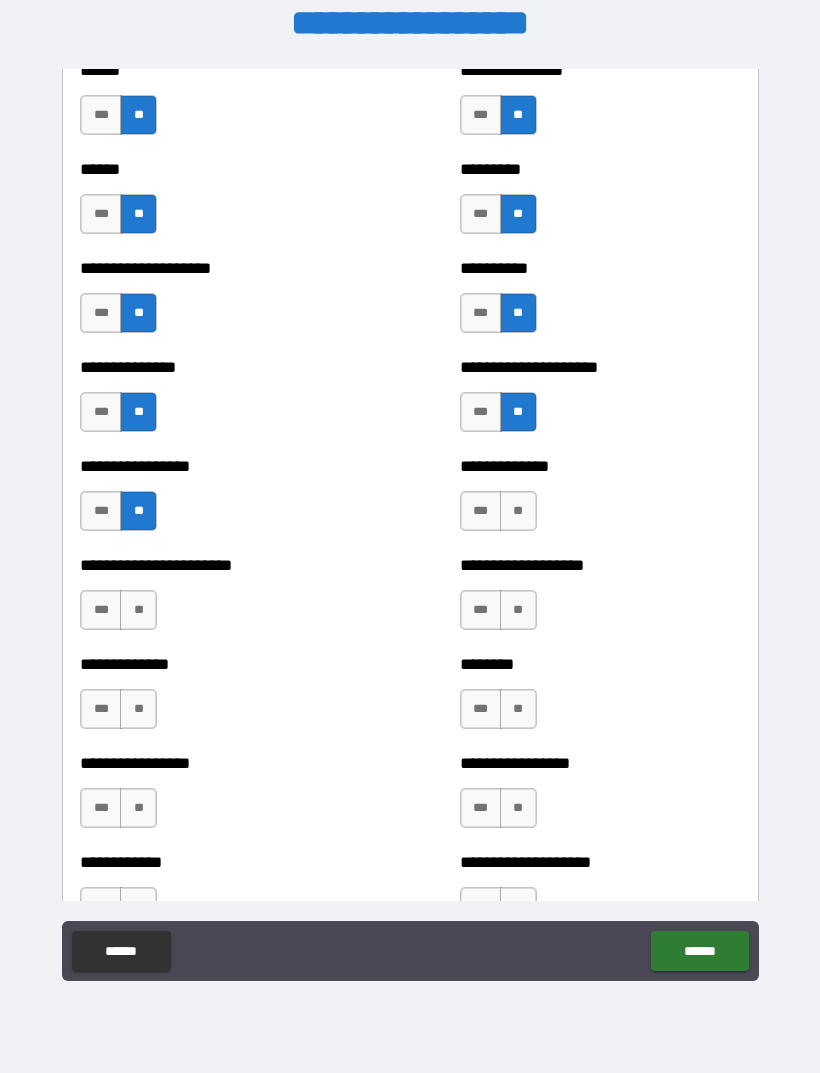 click on "**" at bounding box center [138, 610] 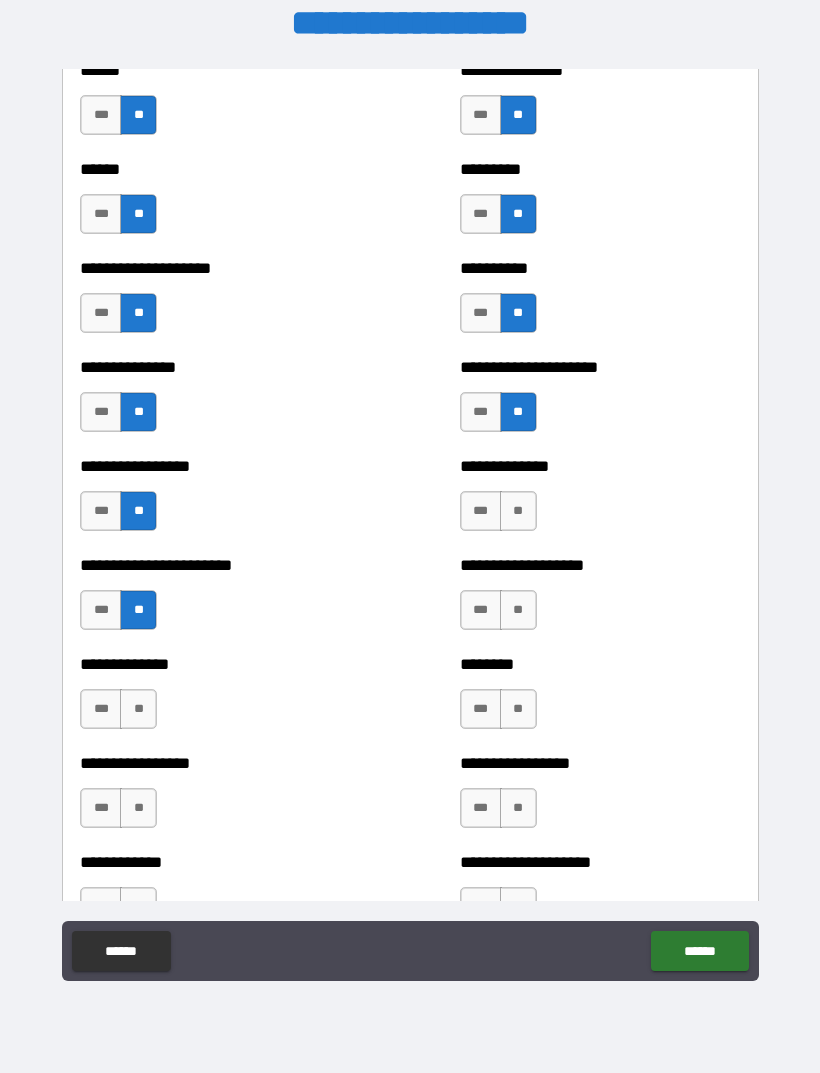 click on "**" at bounding box center (138, 709) 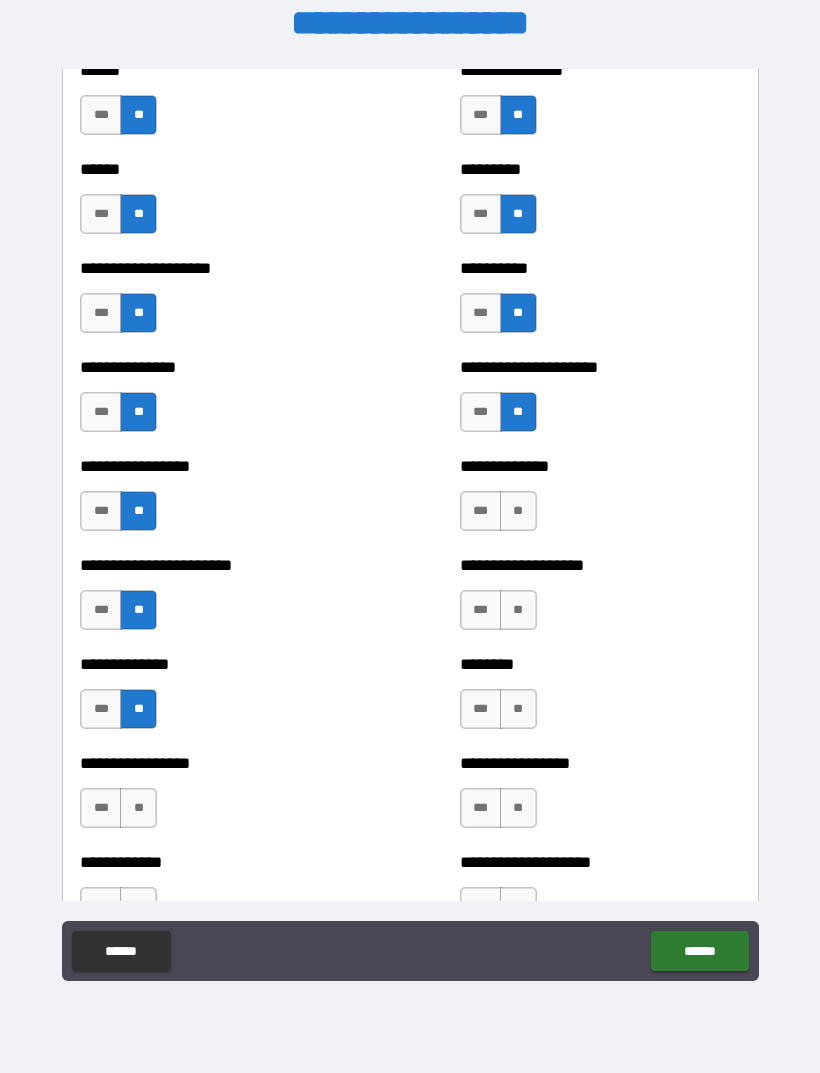 click on "**" at bounding box center [138, 808] 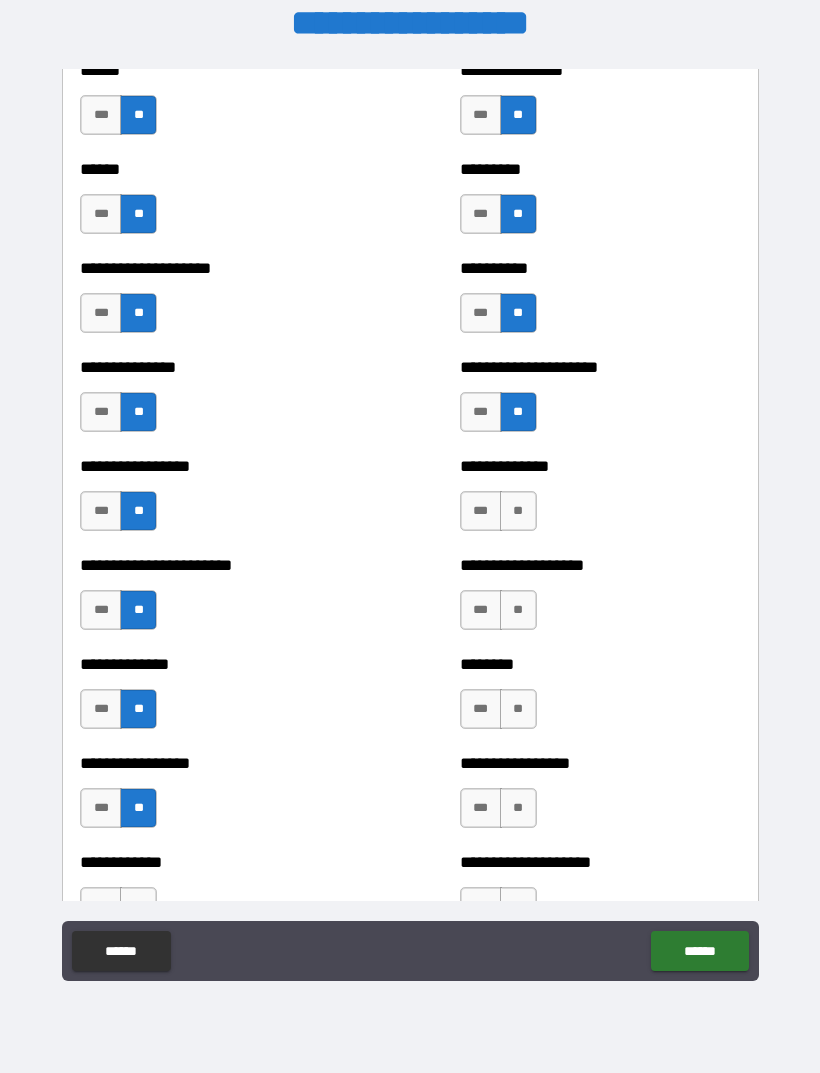 click on "**" at bounding box center [518, 808] 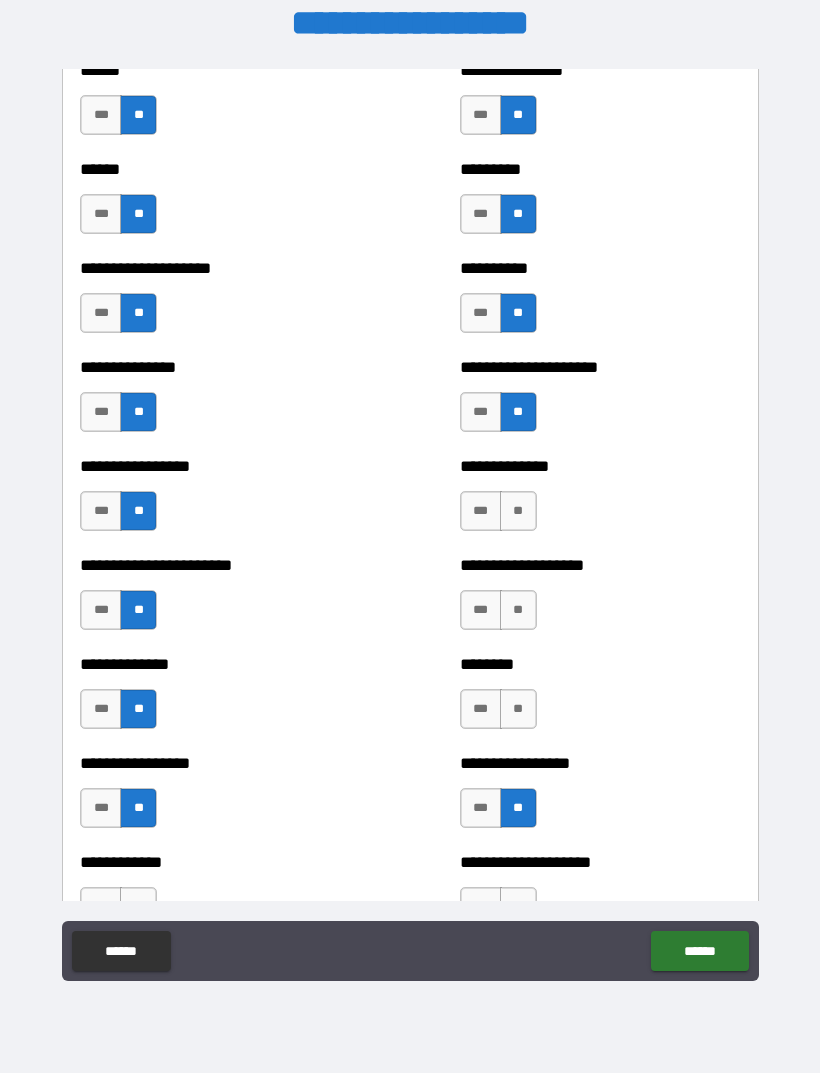 click on "**" at bounding box center [518, 709] 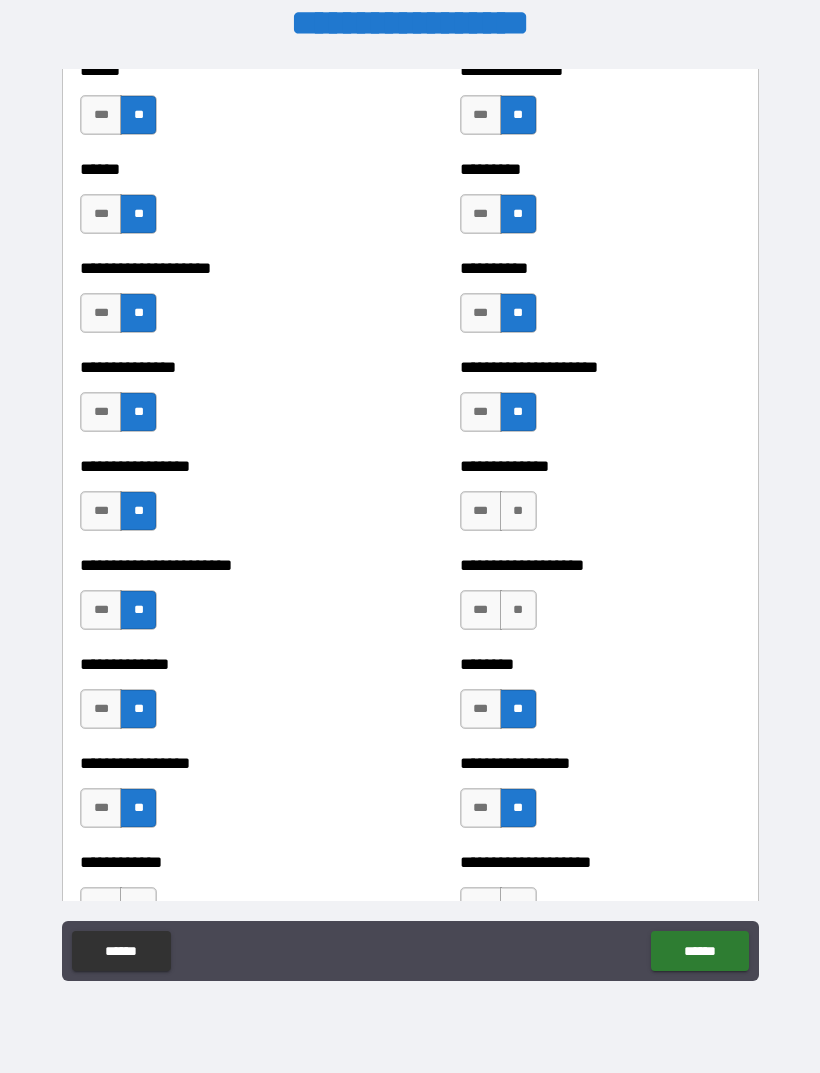click on "**" at bounding box center (518, 610) 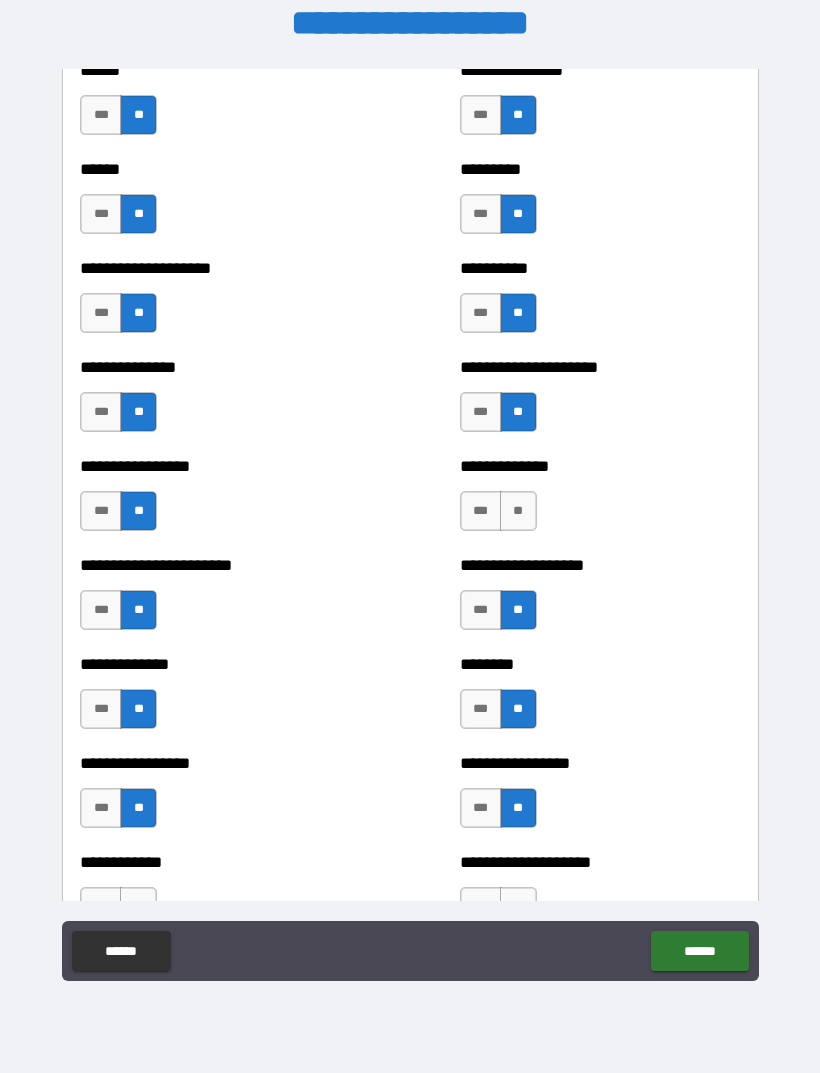 click on "**" at bounding box center [518, 511] 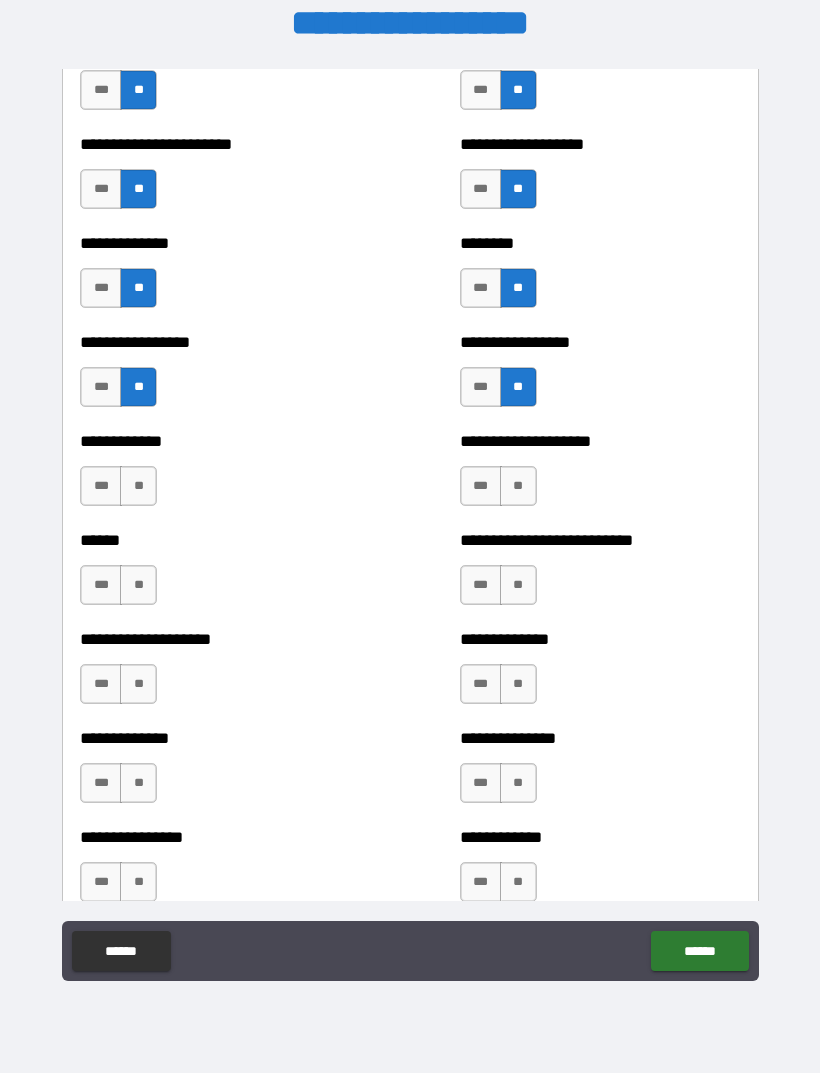 scroll, scrollTop: 3684, scrollLeft: 0, axis: vertical 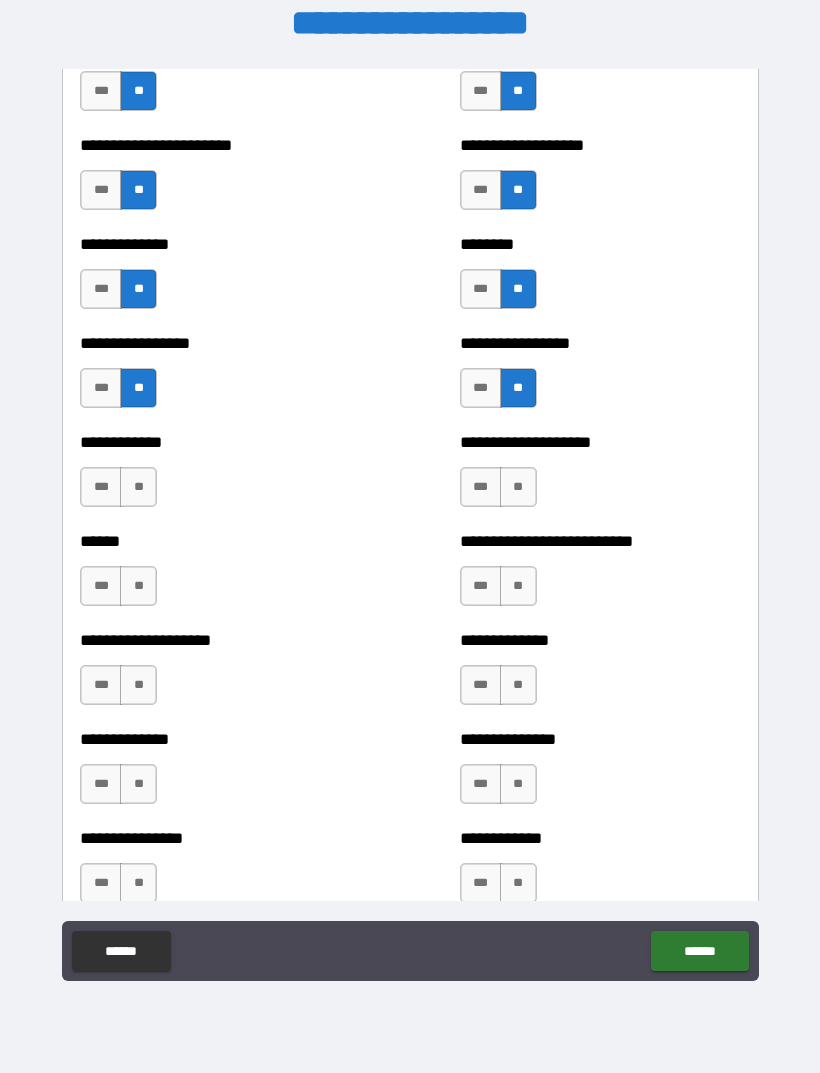 click on "**" at bounding box center (138, 487) 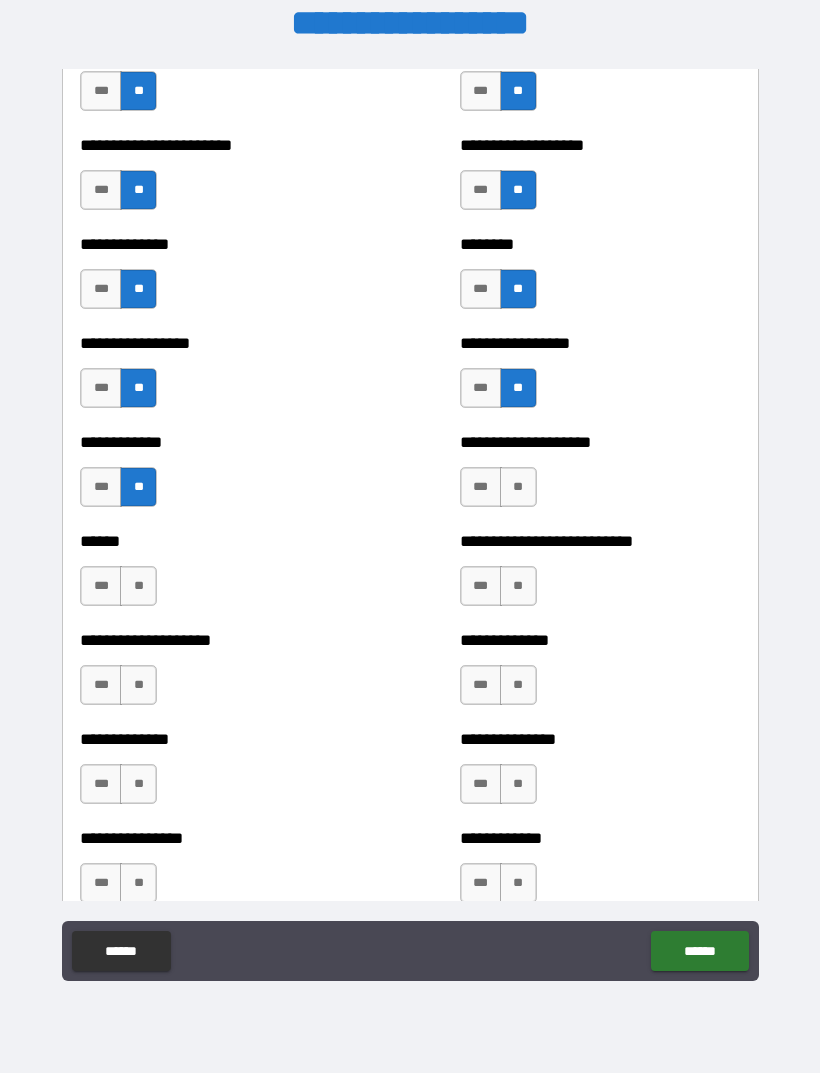 click on "**" at bounding box center (138, 586) 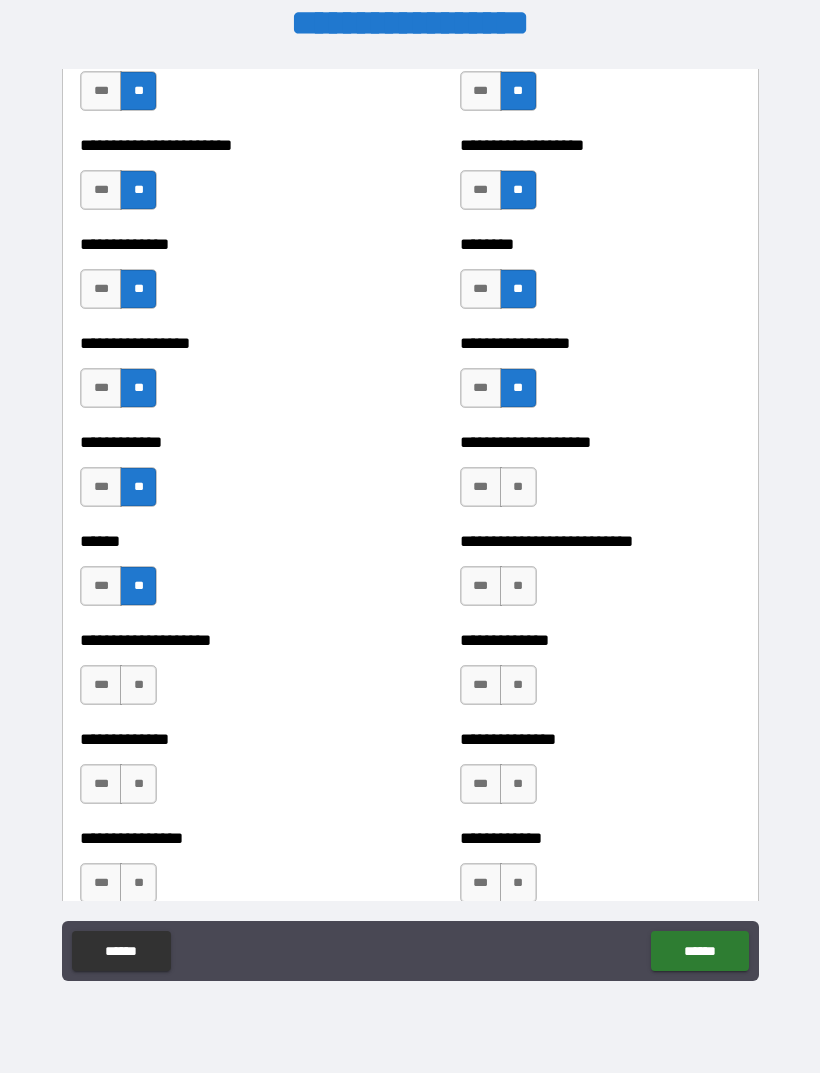 click on "**" at bounding box center (138, 685) 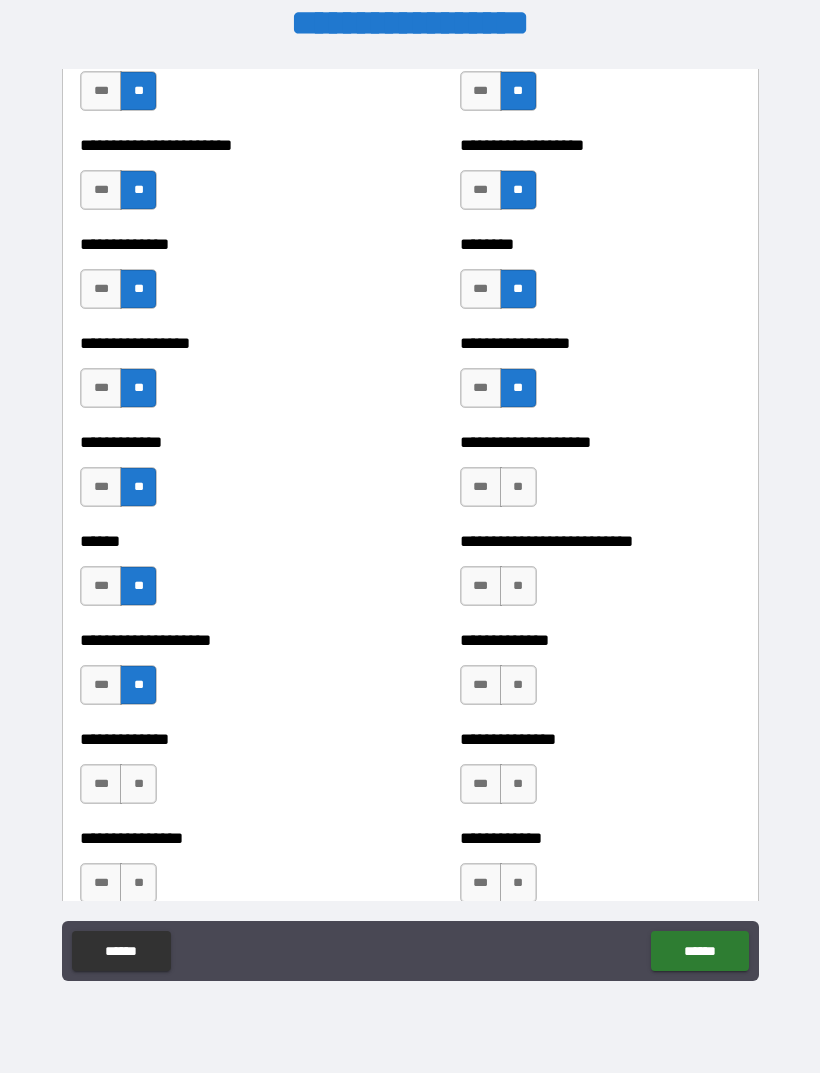 click on "**" at bounding box center [138, 784] 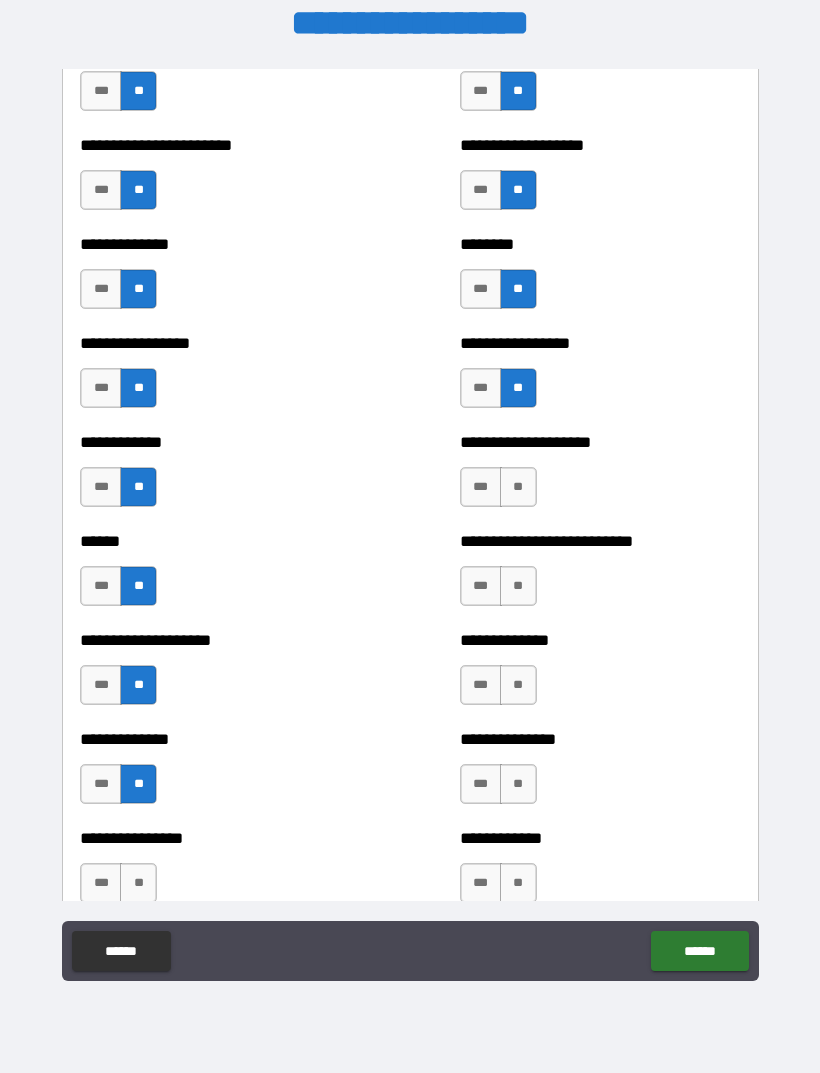 click on "**" at bounding box center (138, 883) 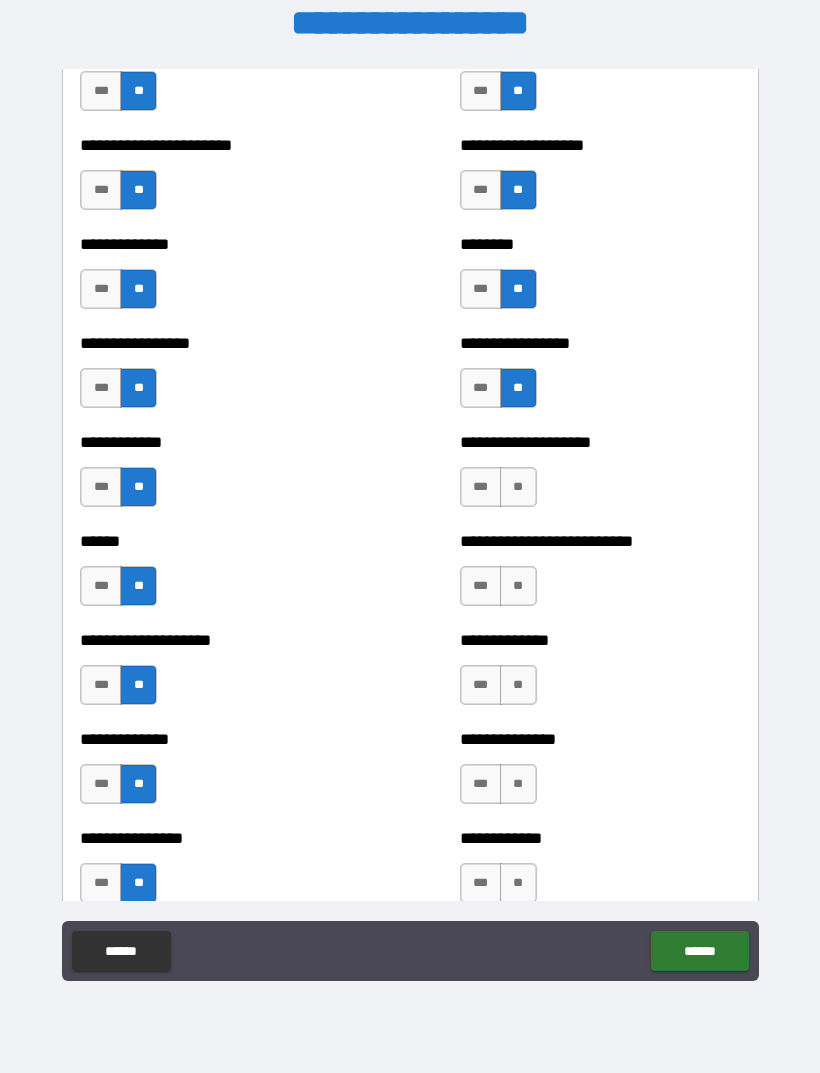 click on "**" at bounding box center [518, 883] 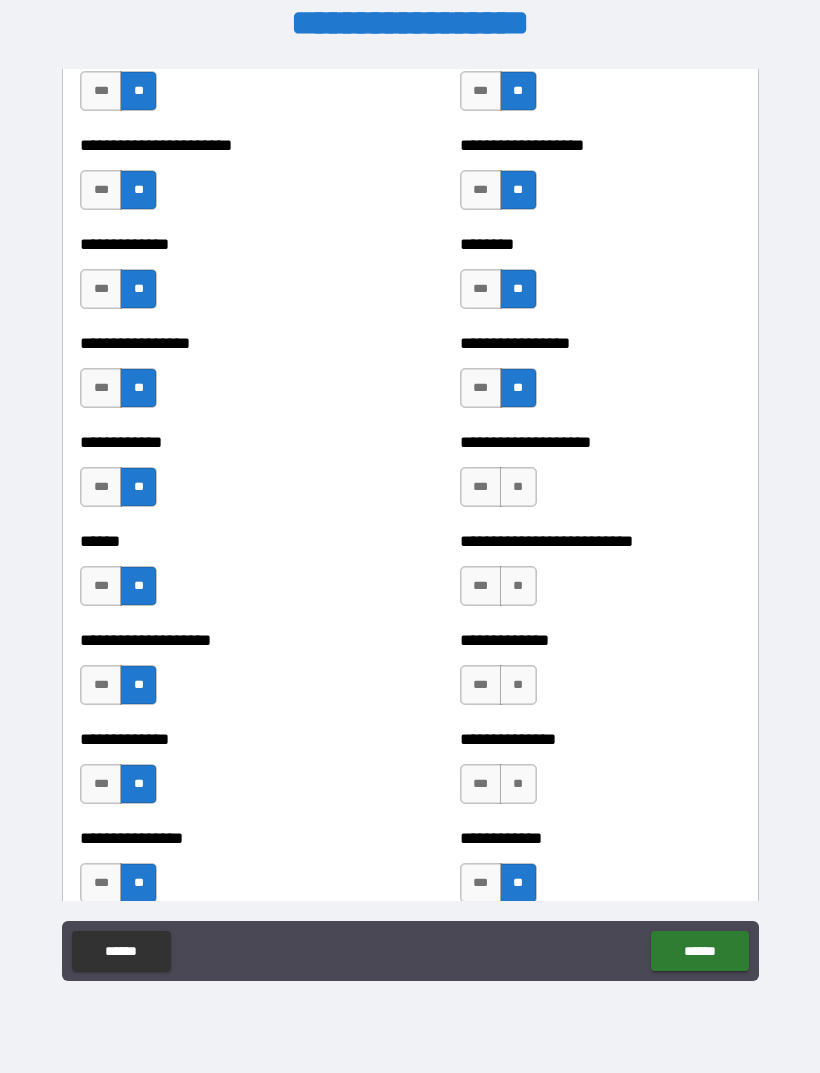 click on "**" at bounding box center [518, 784] 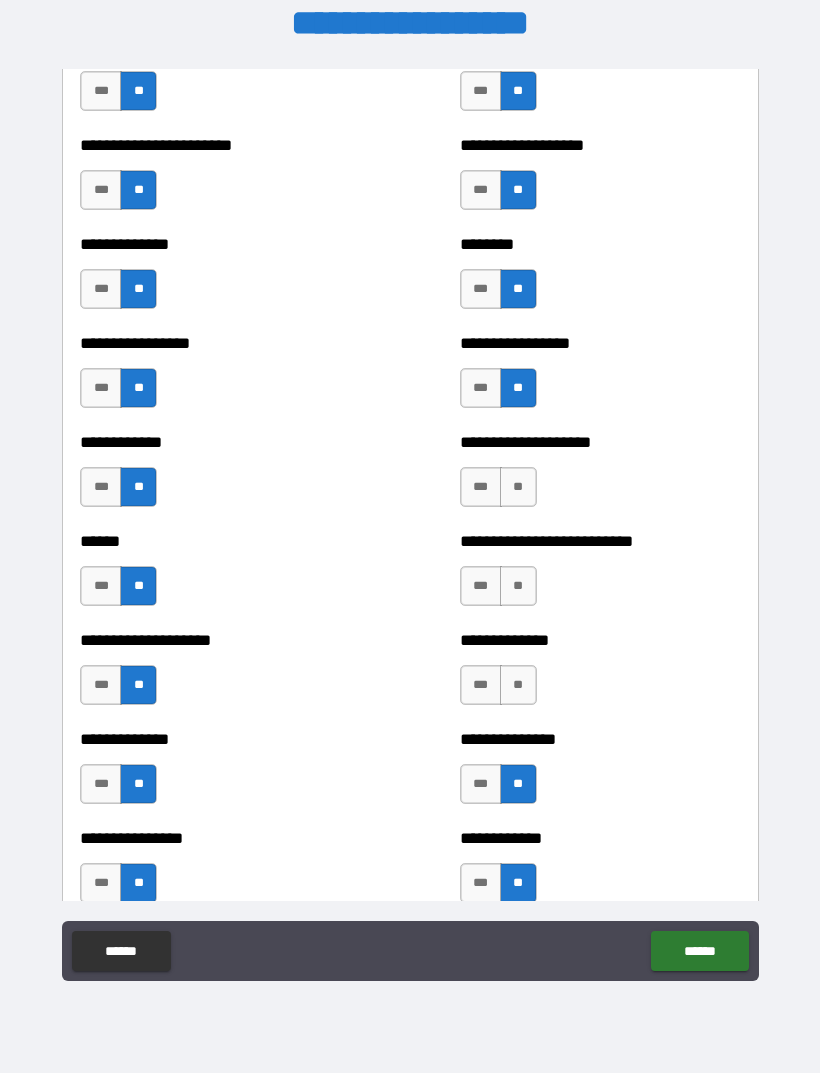 click on "**" at bounding box center [518, 685] 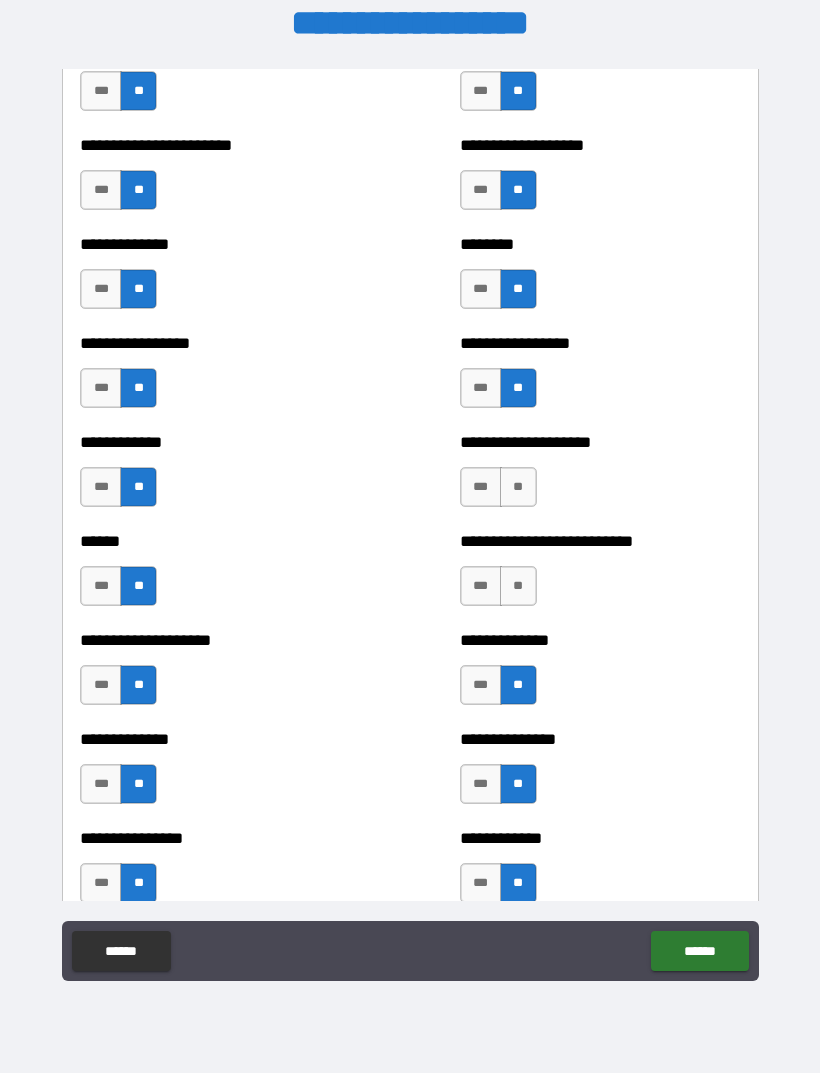 click on "**" at bounding box center (518, 586) 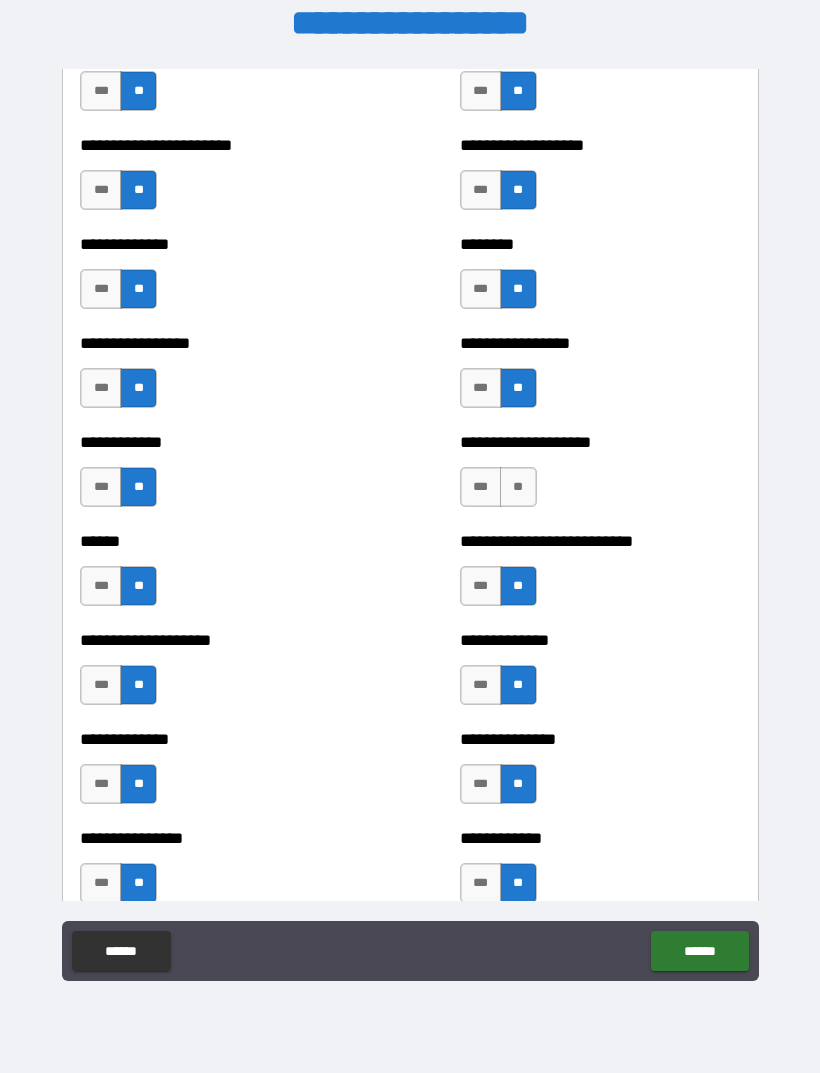 click on "**" at bounding box center [518, 487] 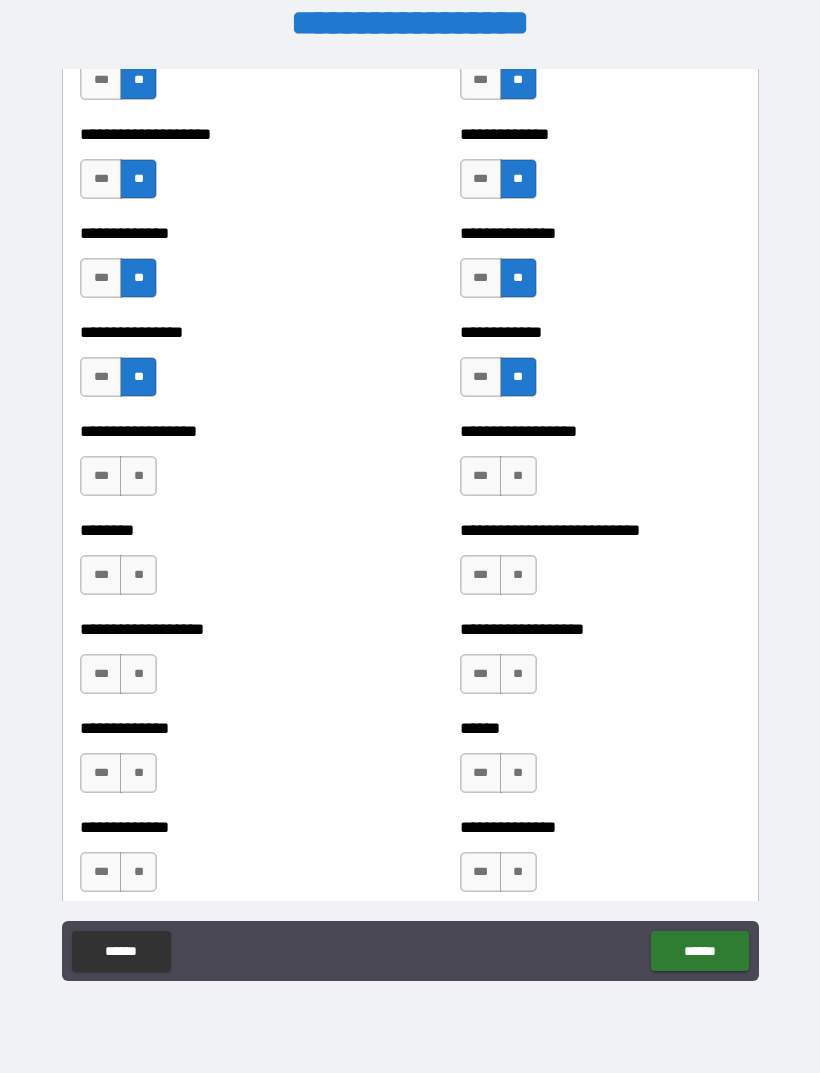 scroll, scrollTop: 4188, scrollLeft: 0, axis: vertical 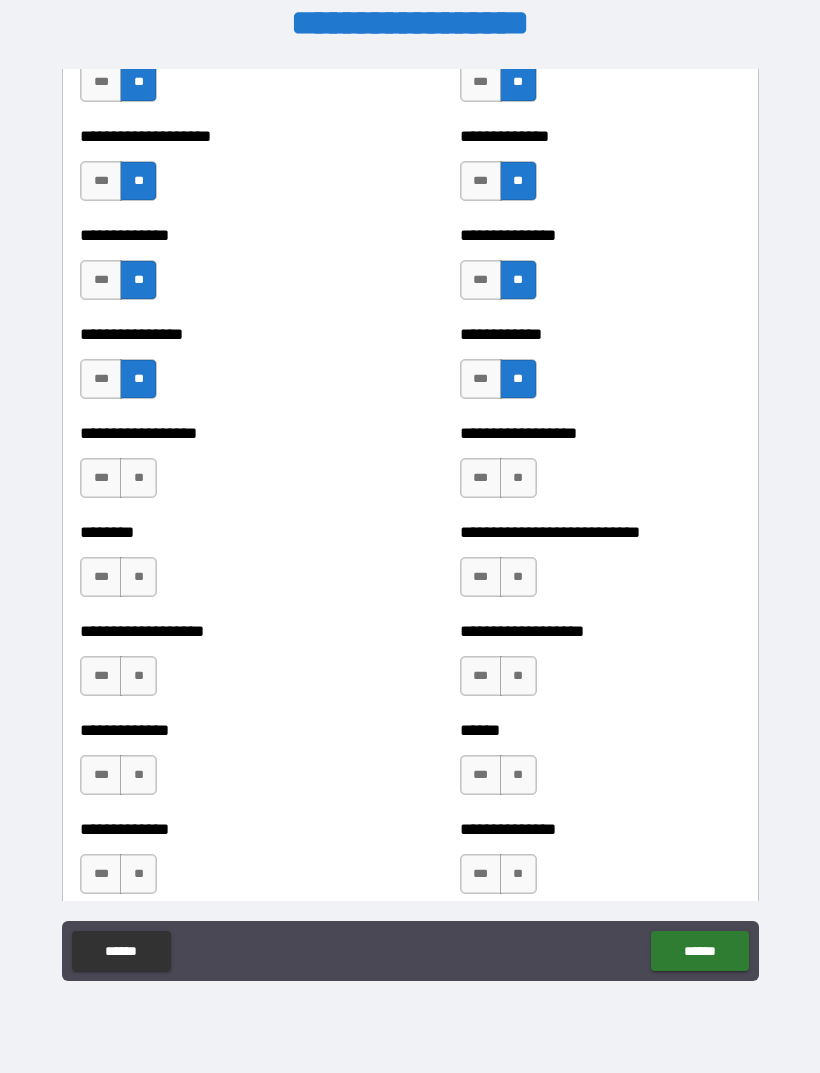 click on "**" at bounding box center [518, 478] 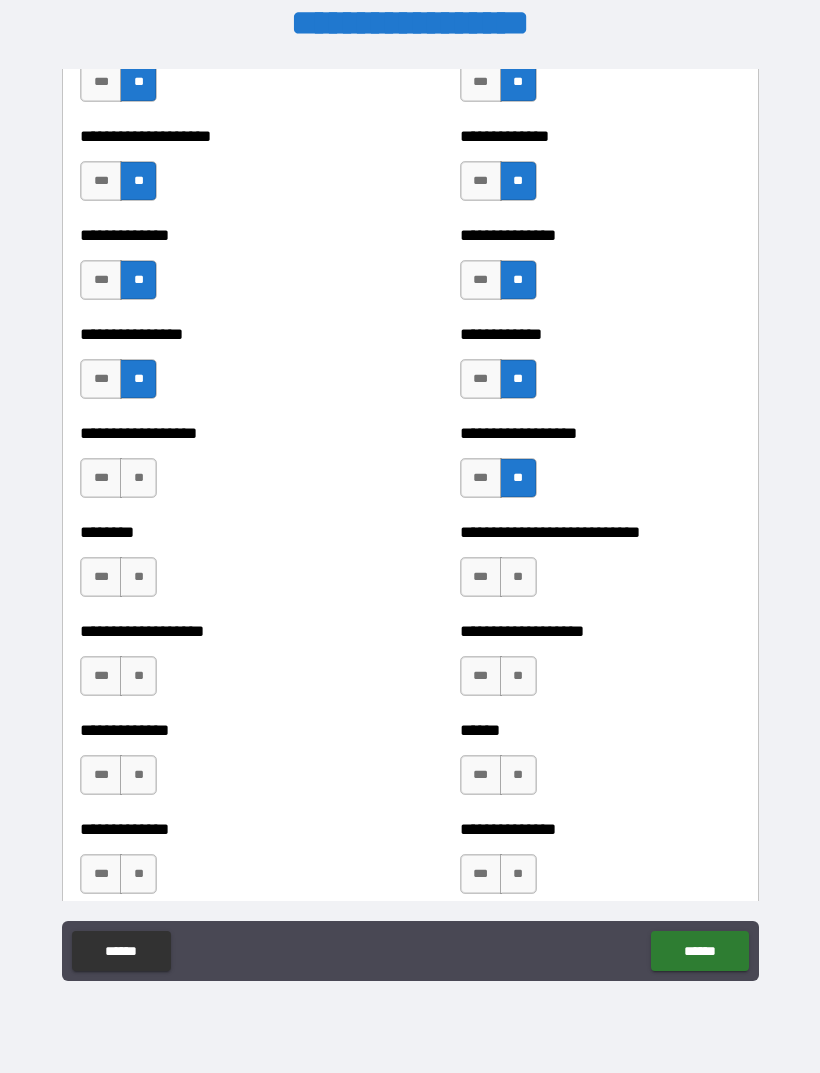 click on "**" at bounding box center [138, 478] 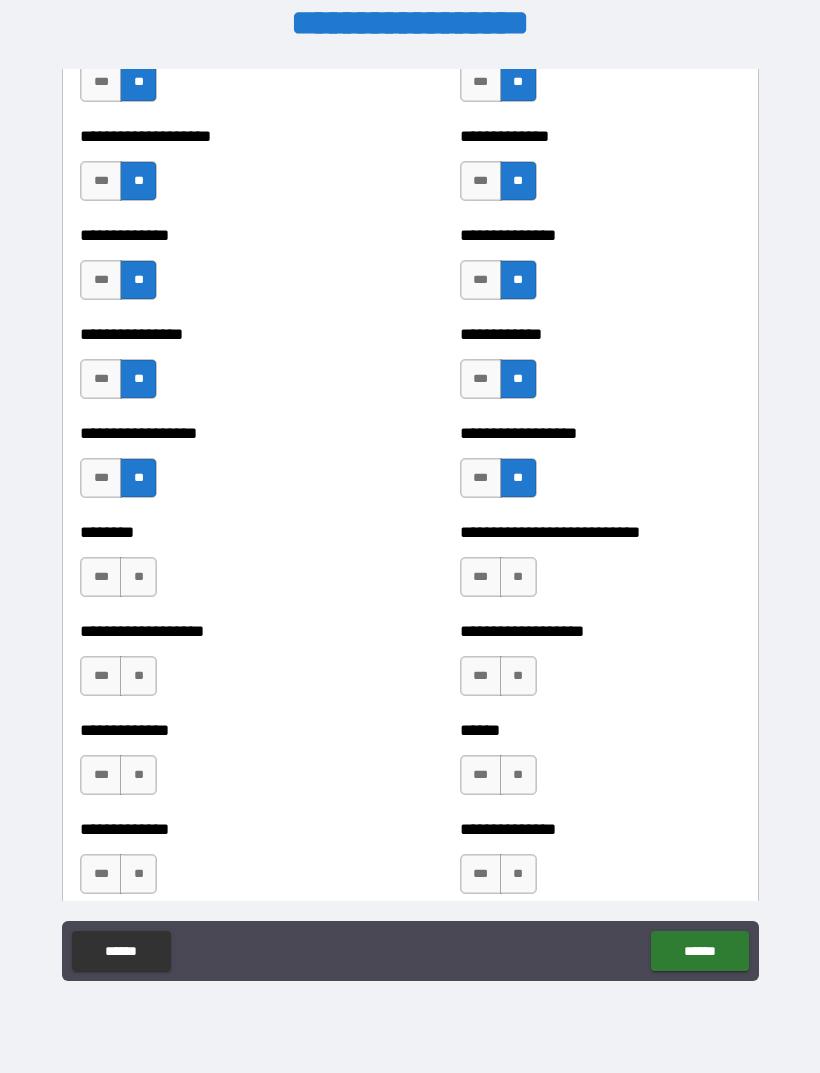 click on "**" at bounding box center [138, 577] 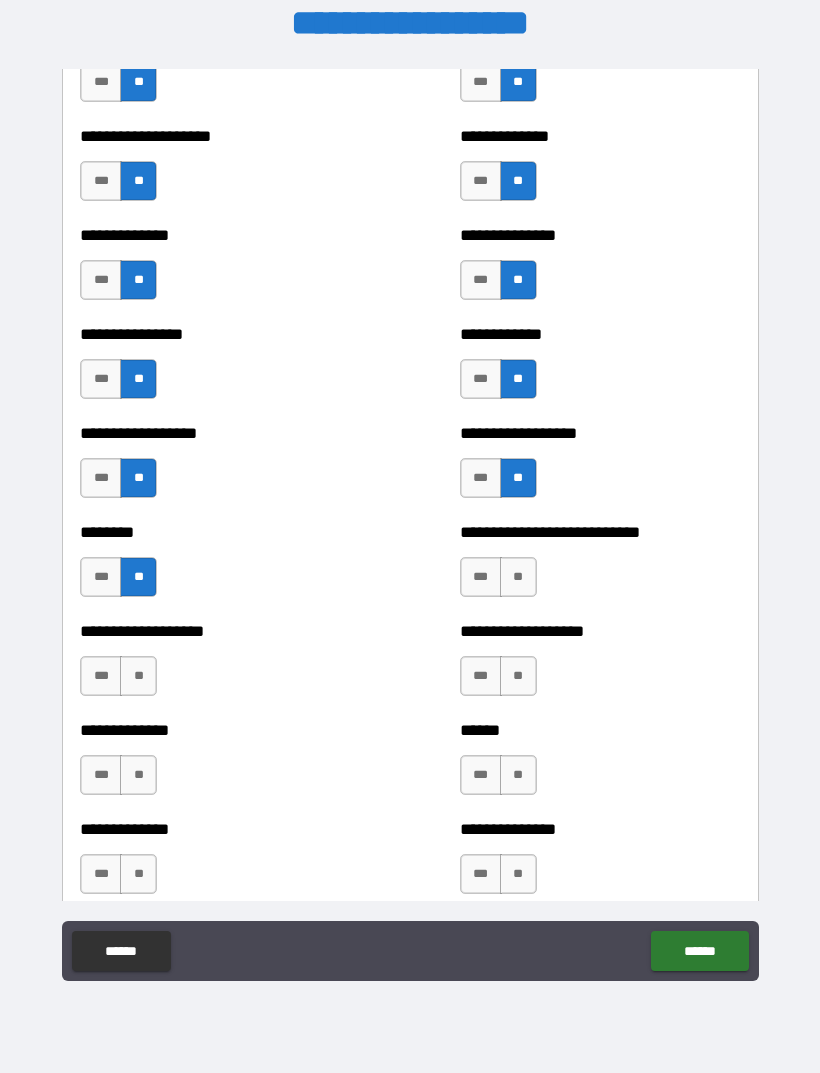 click on "**" at bounding box center (138, 676) 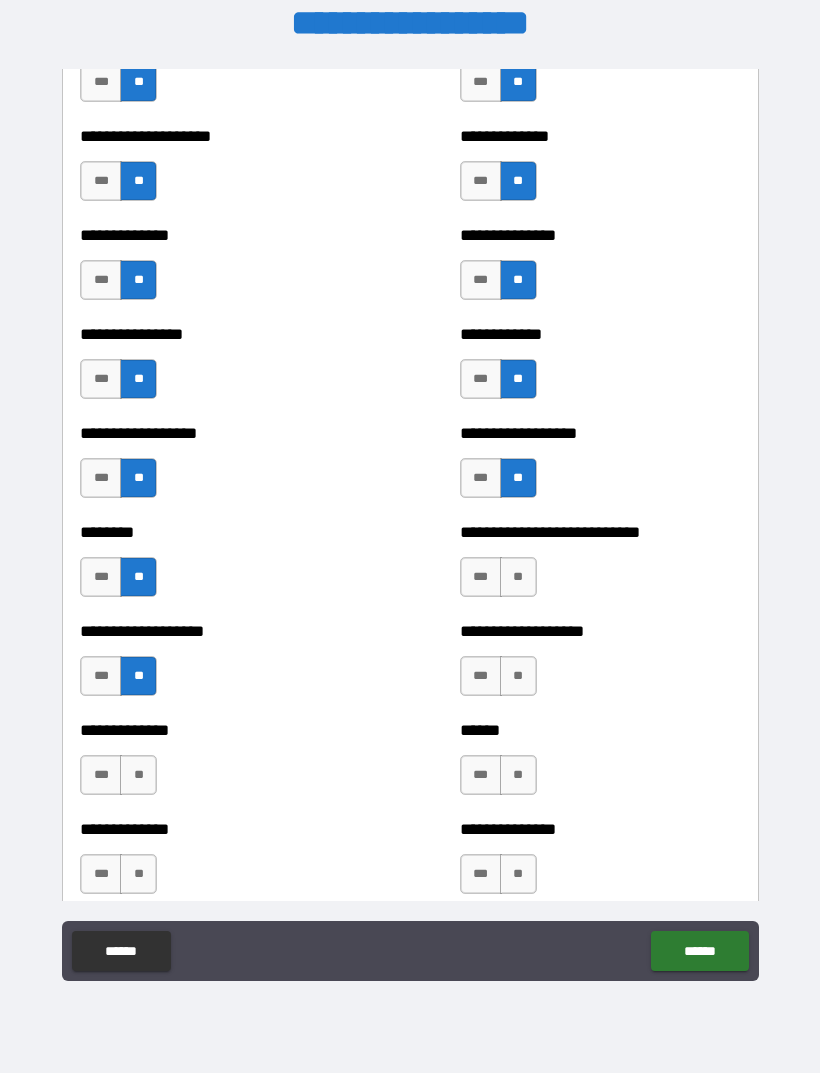 click on "**" at bounding box center (138, 775) 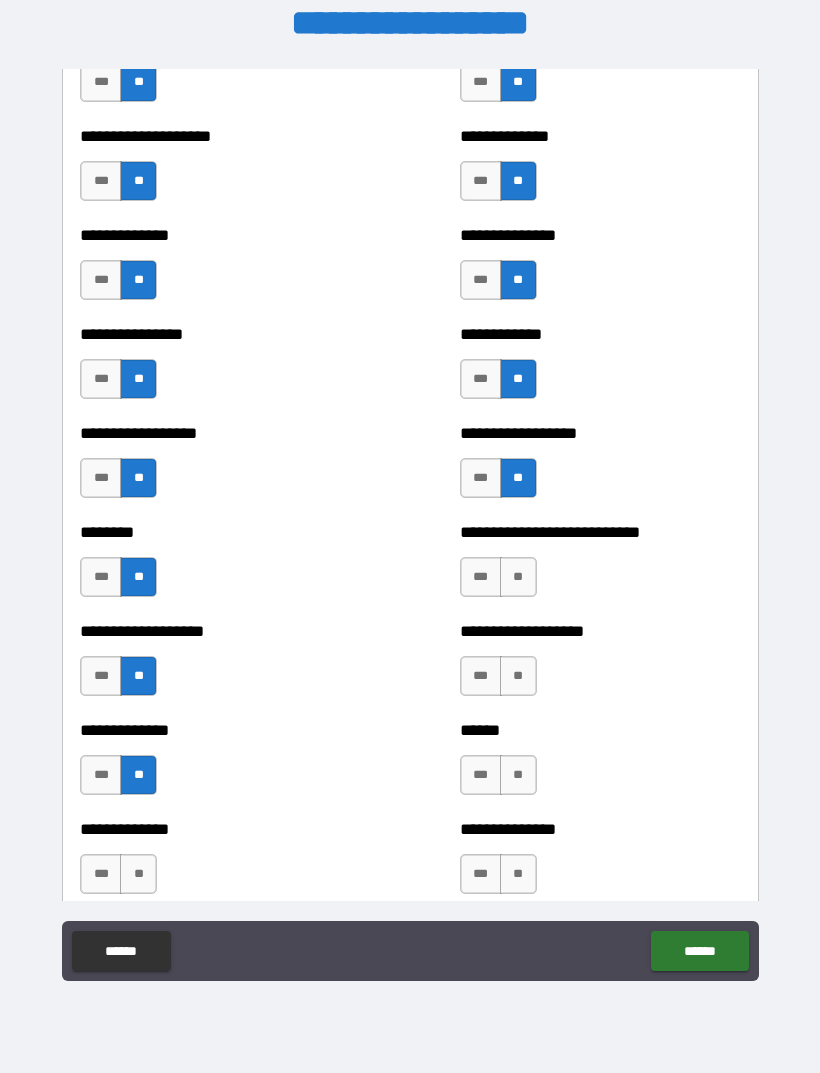 click on "**" at bounding box center [138, 874] 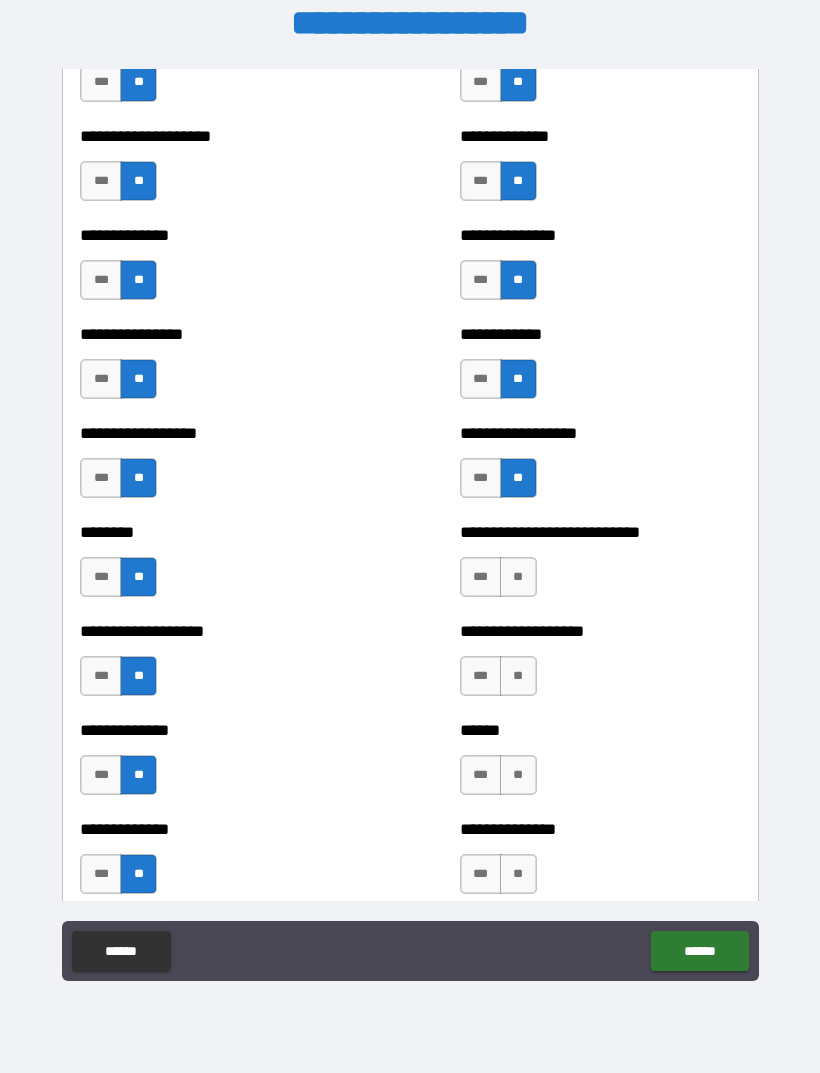 click on "**" at bounding box center (518, 874) 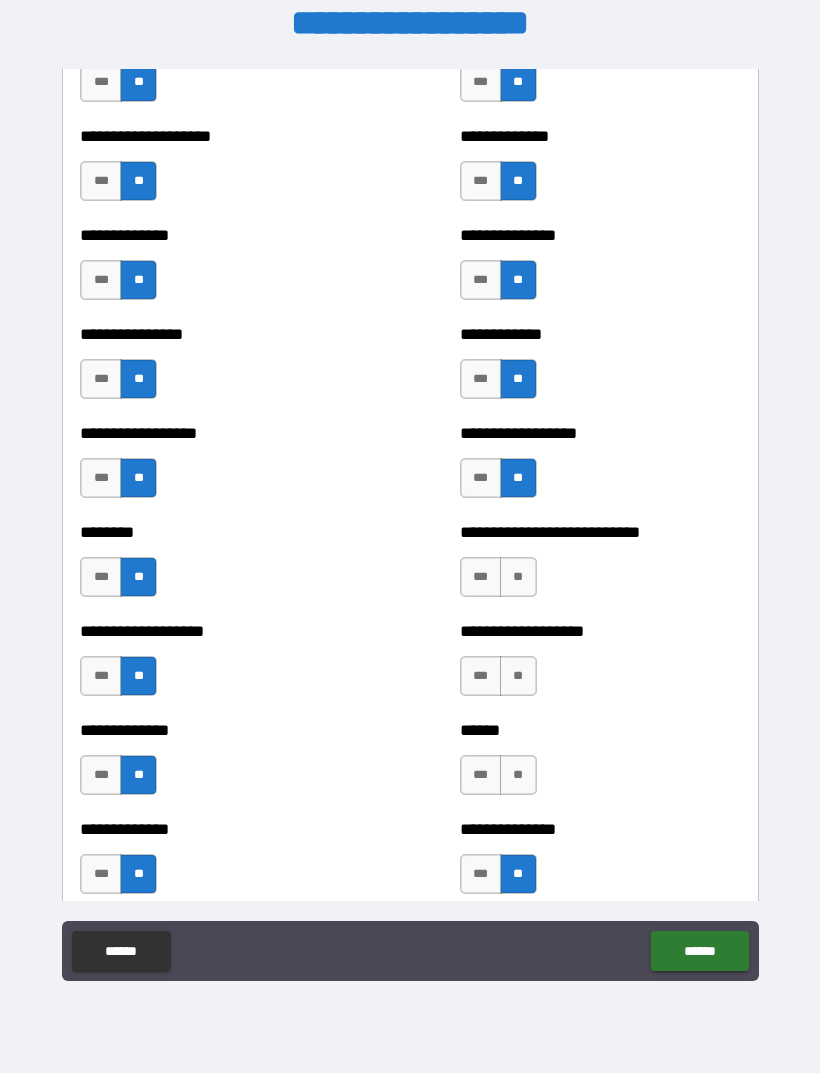 click on "**" at bounding box center [518, 775] 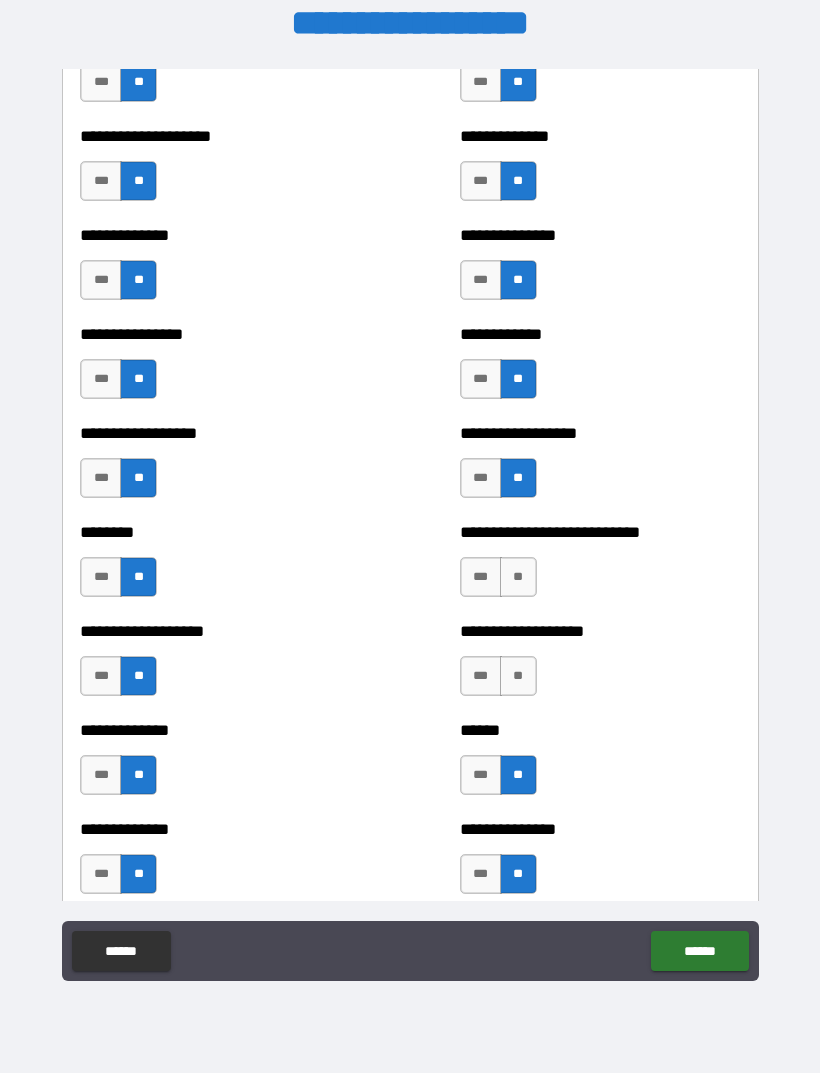click on "**" at bounding box center [518, 676] 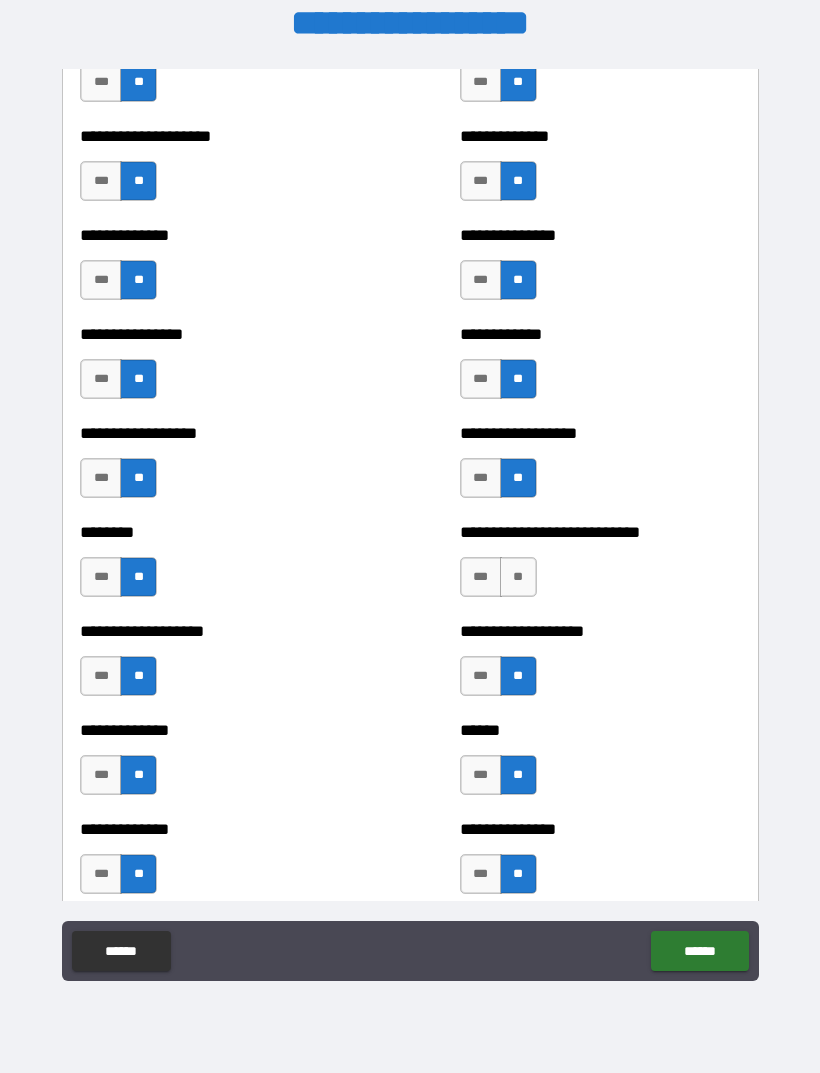 click on "**" at bounding box center [518, 577] 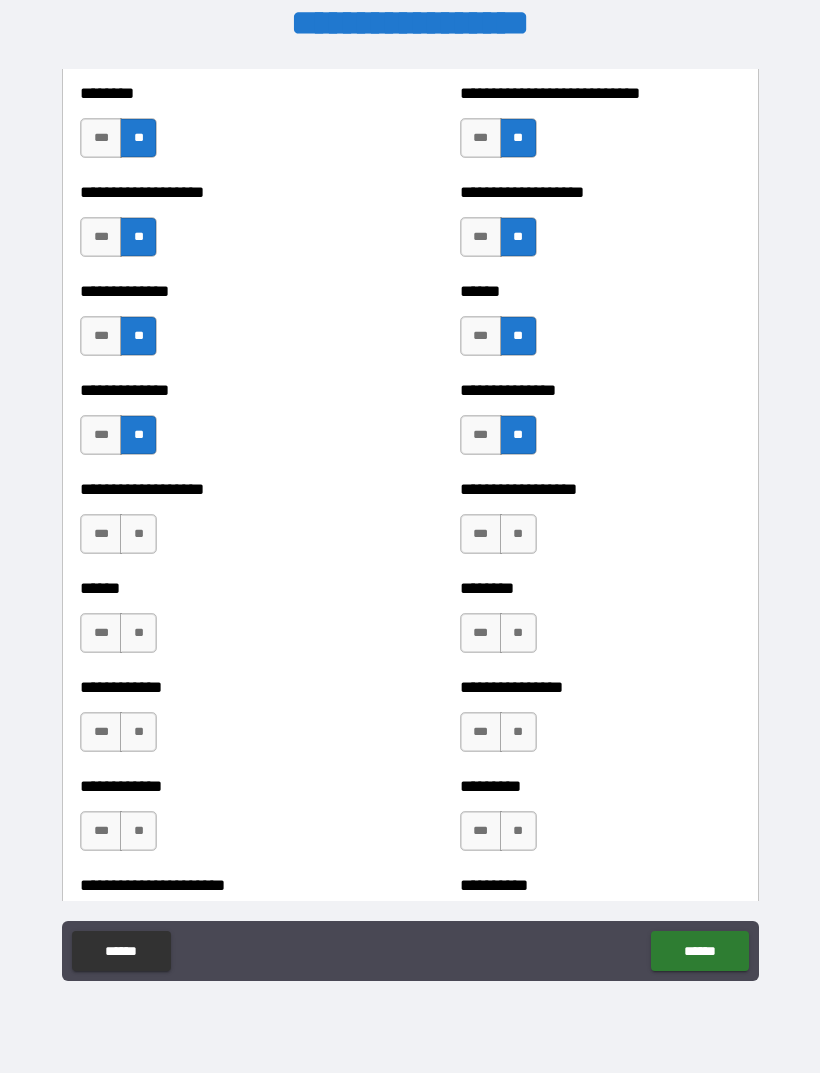 scroll, scrollTop: 4629, scrollLeft: 0, axis: vertical 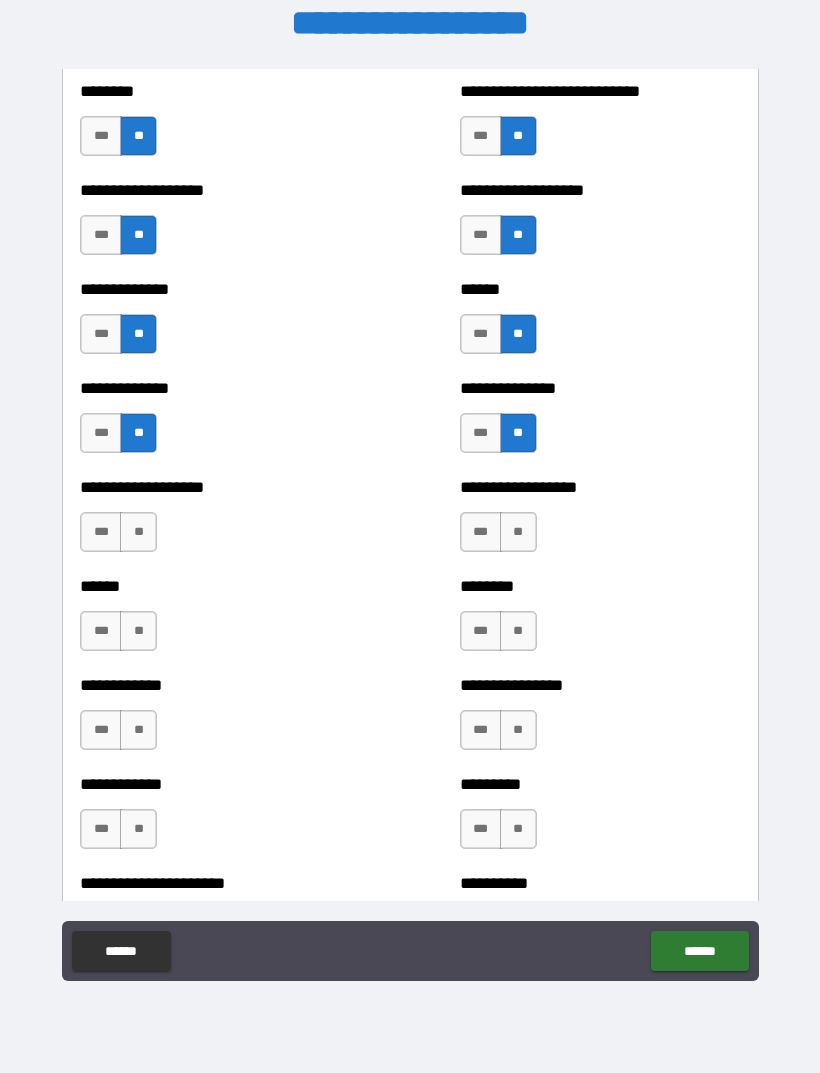 click on "**" at bounding box center [518, 532] 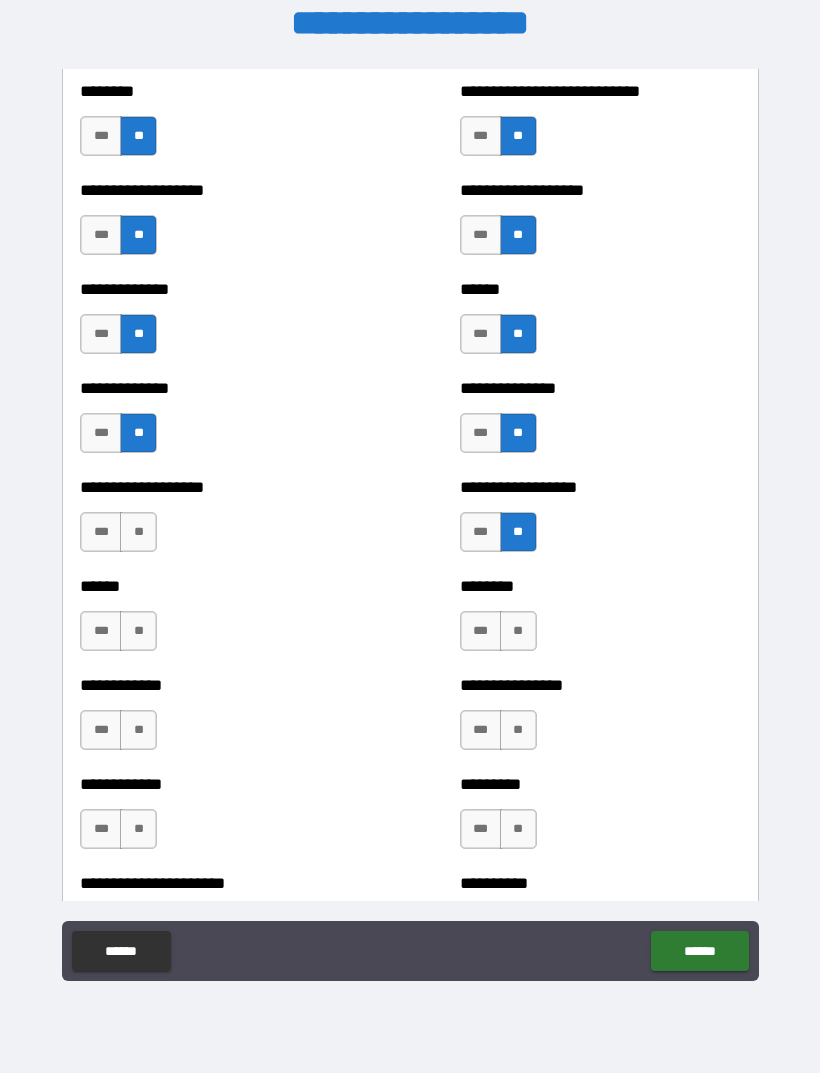 click on "**" at bounding box center (518, 631) 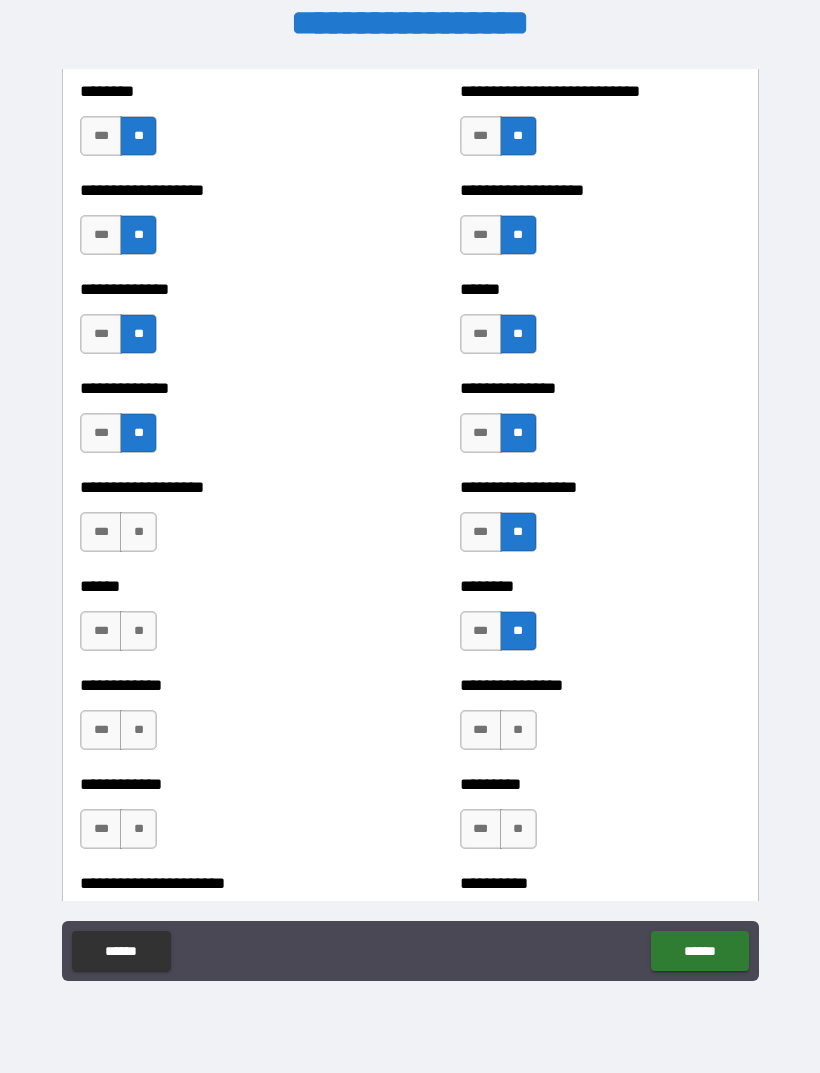 click on "**" at bounding box center (518, 730) 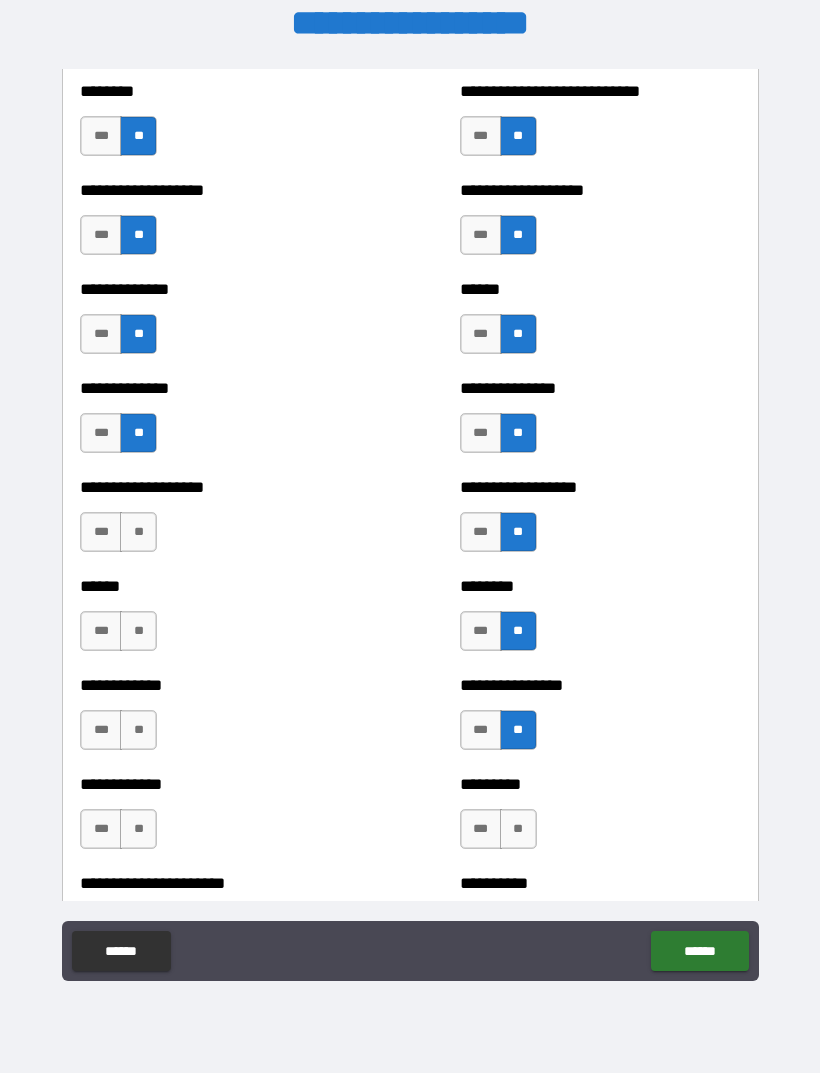 click on "**" at bounding box center (518, 829) 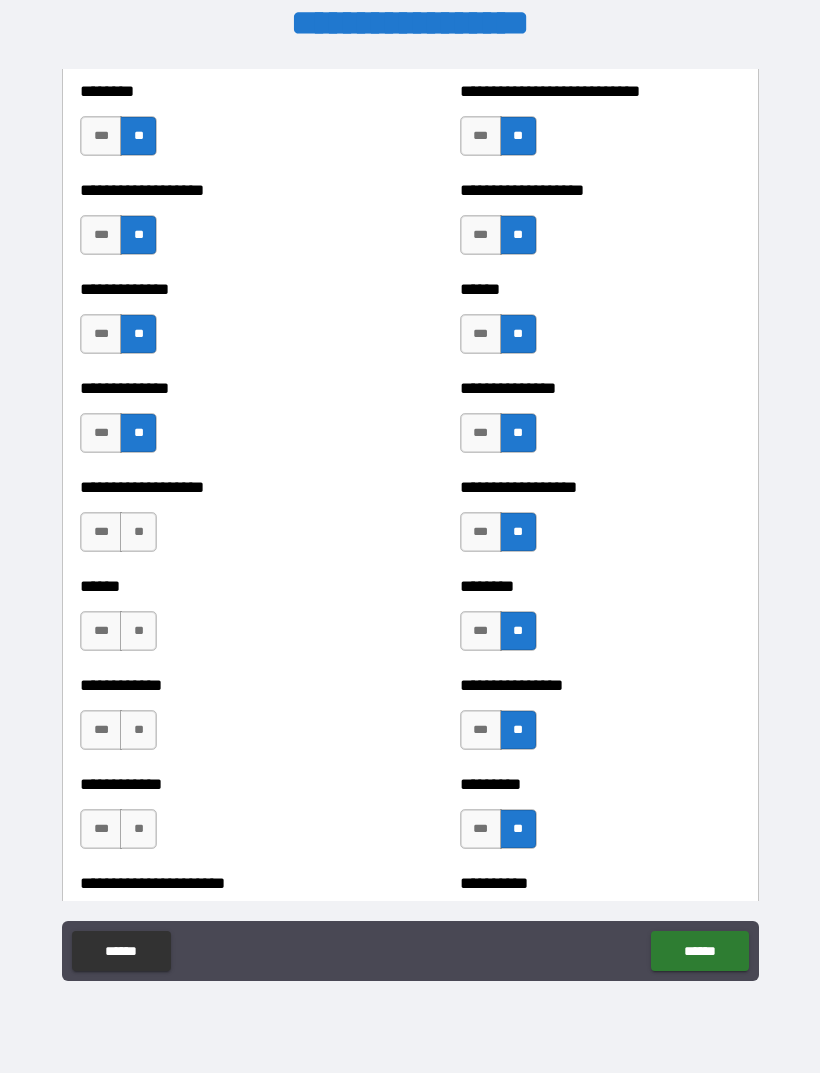 click on "**" at bounding box center [138, 829] 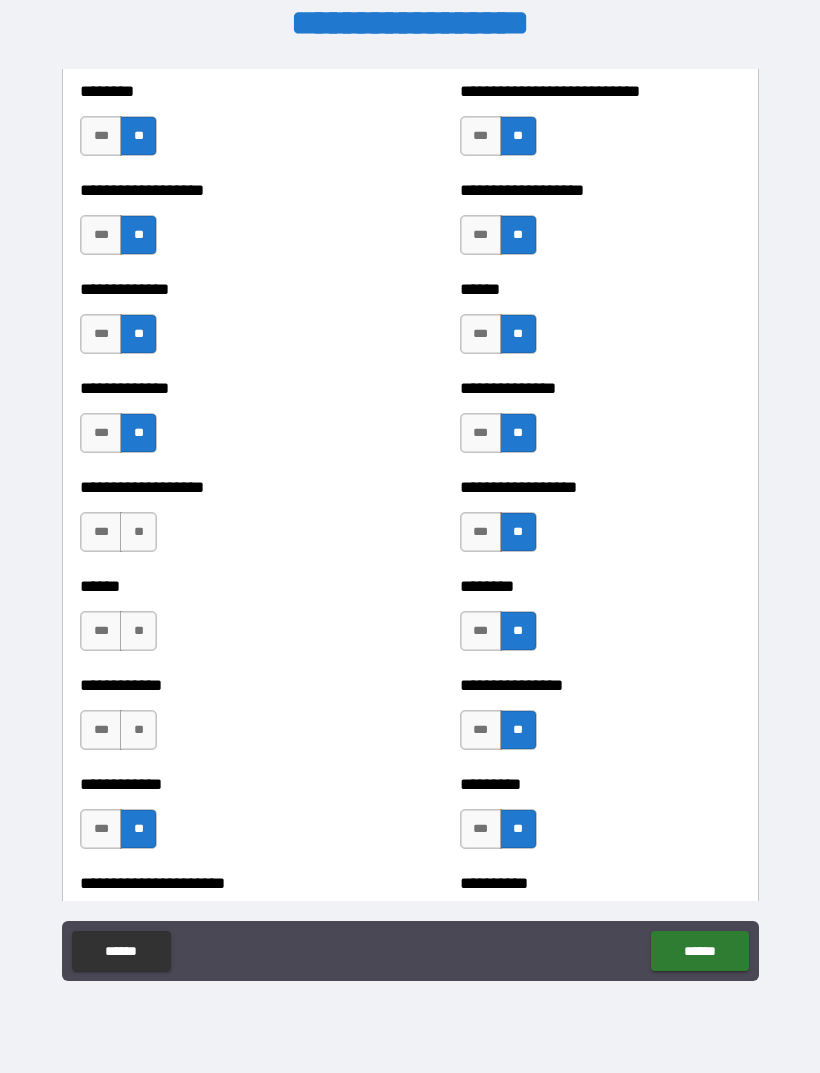 click on "**" at bounding box center (138, 730) 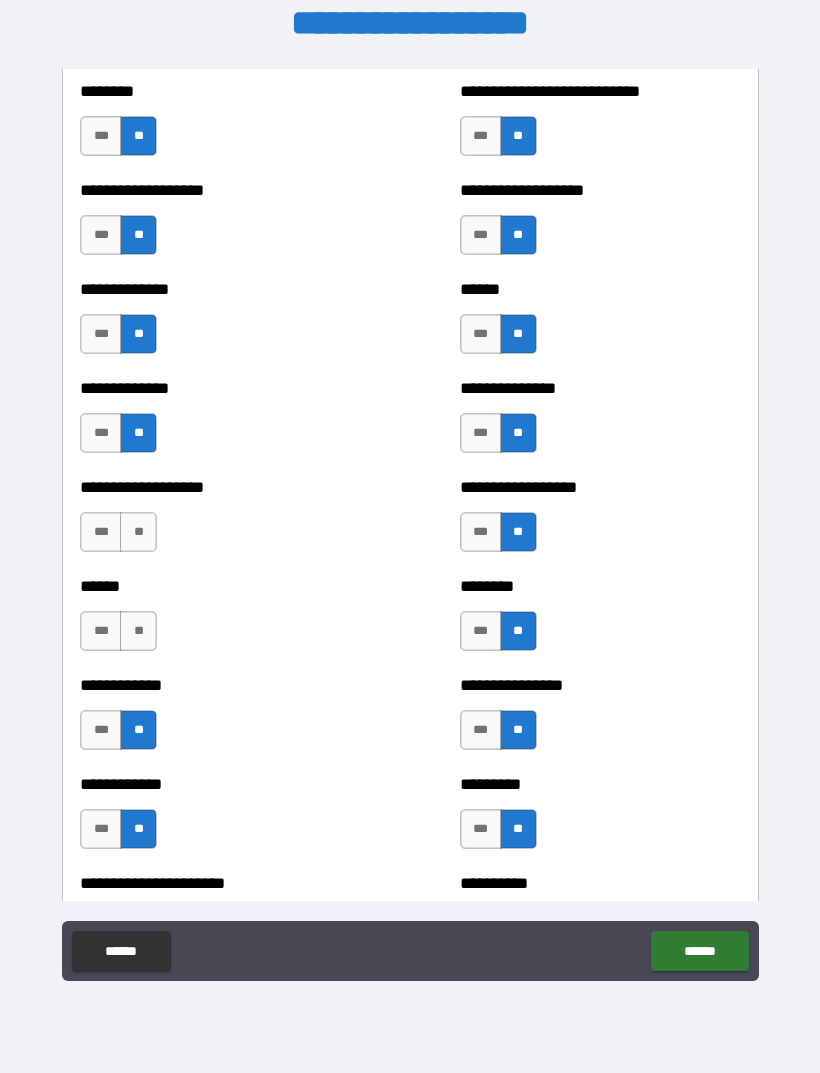 click on "**" at bounding box center (138, 631) 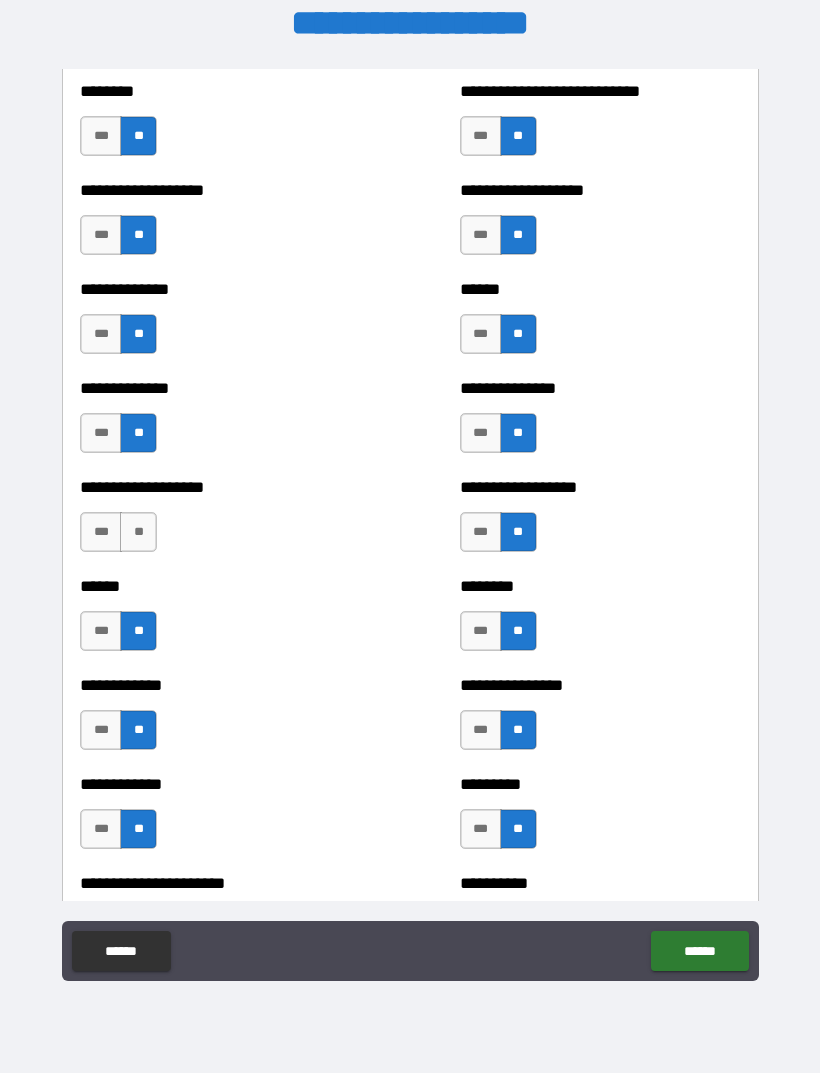 click on "**" at bounding box center (138, 532) 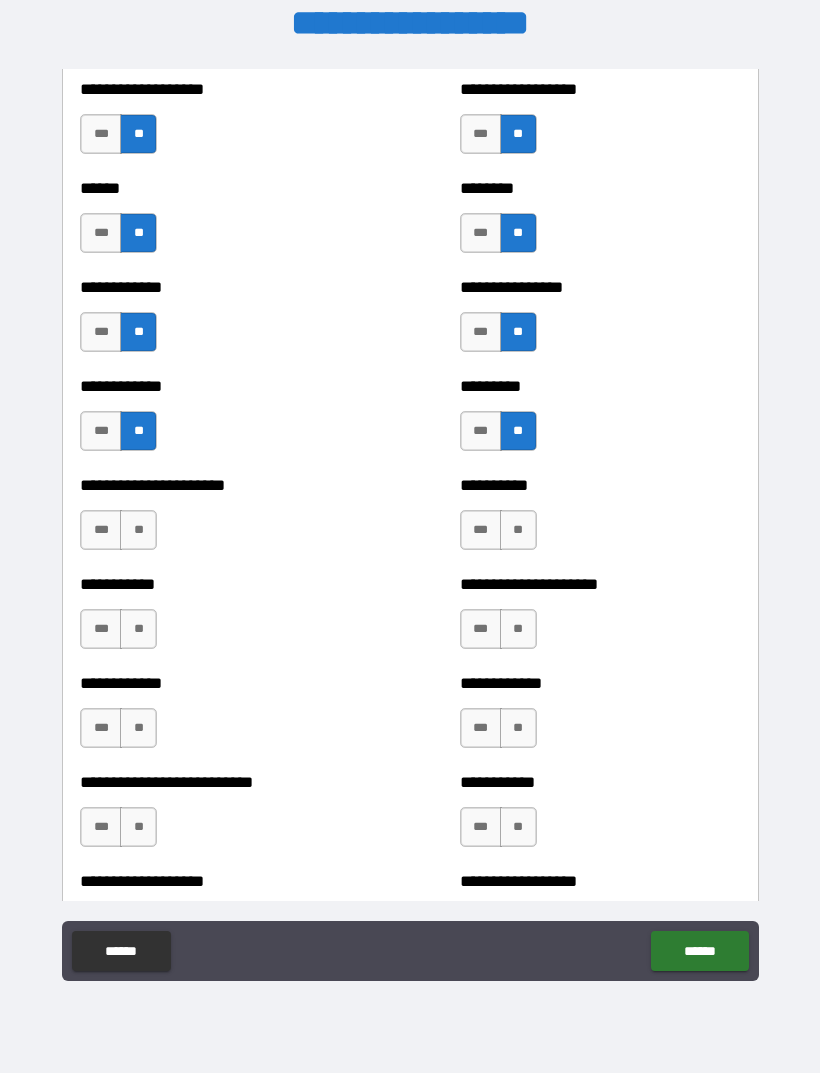 scroll, scrollTop: 5041, scrollLeft: 0, axis: vertical 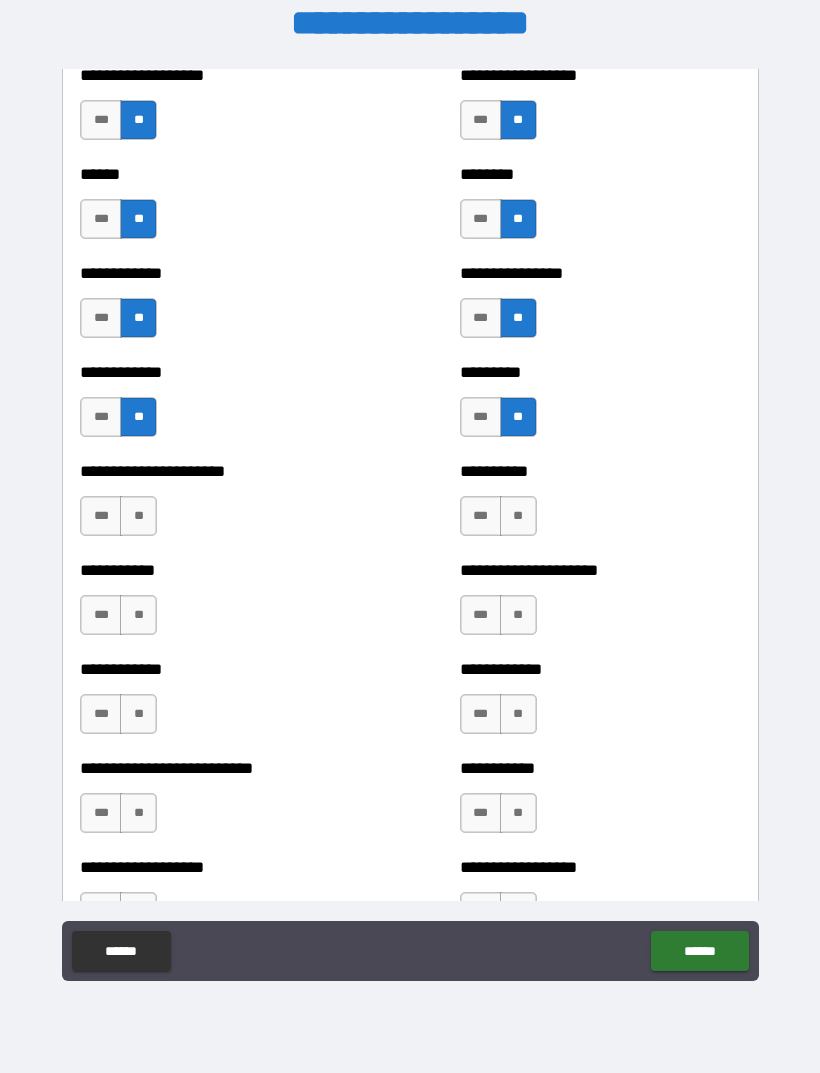 click on "**" at bounding box center [138, 516] 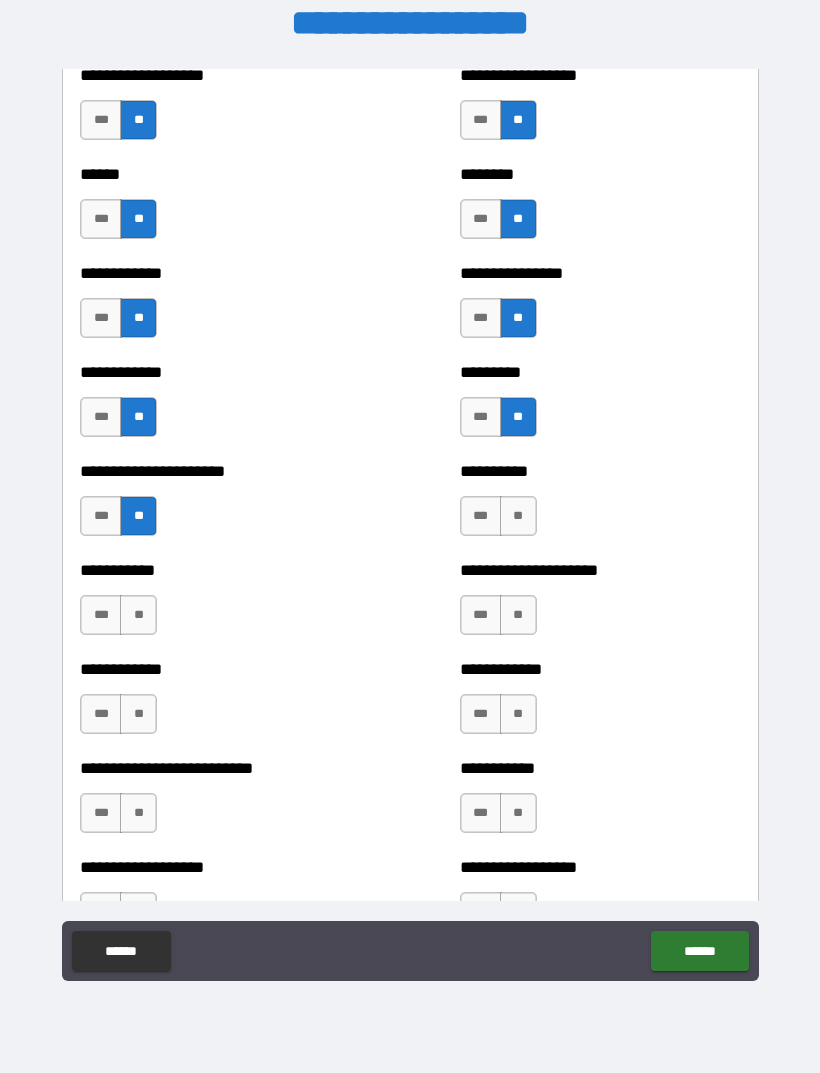 click on "**" at bounding box center [138, 615] 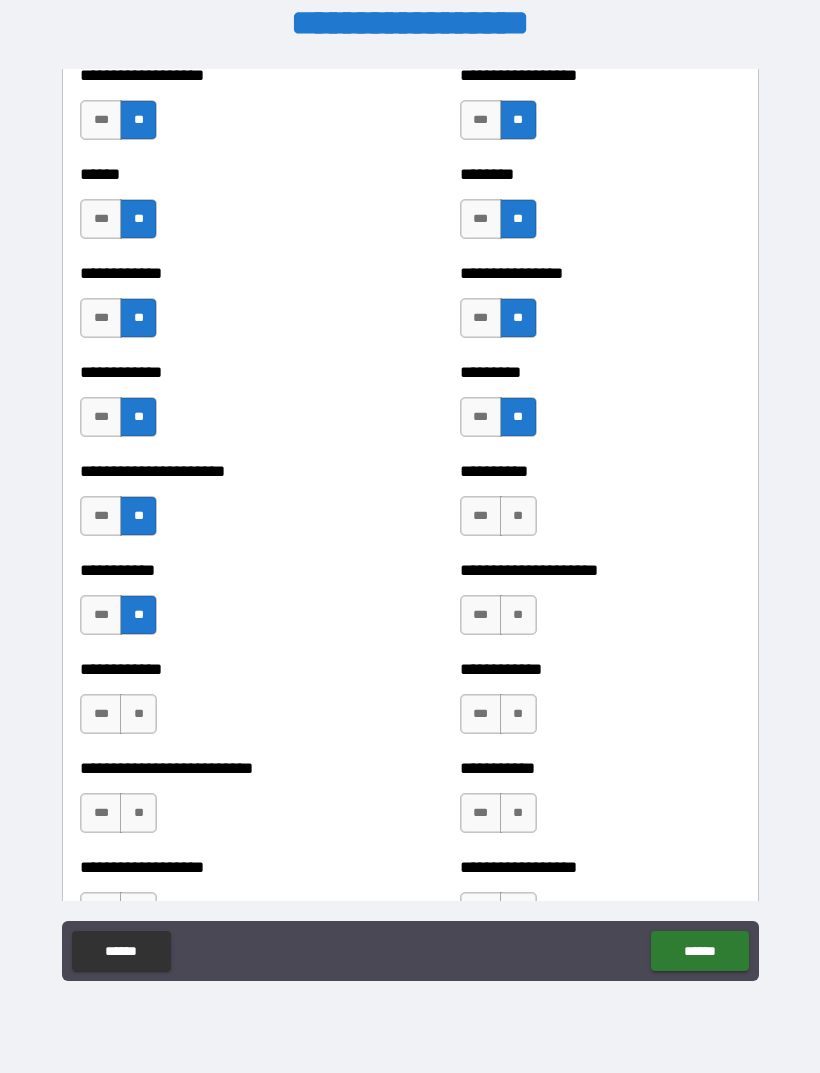 click on "**" at bounding box center [138, 714] 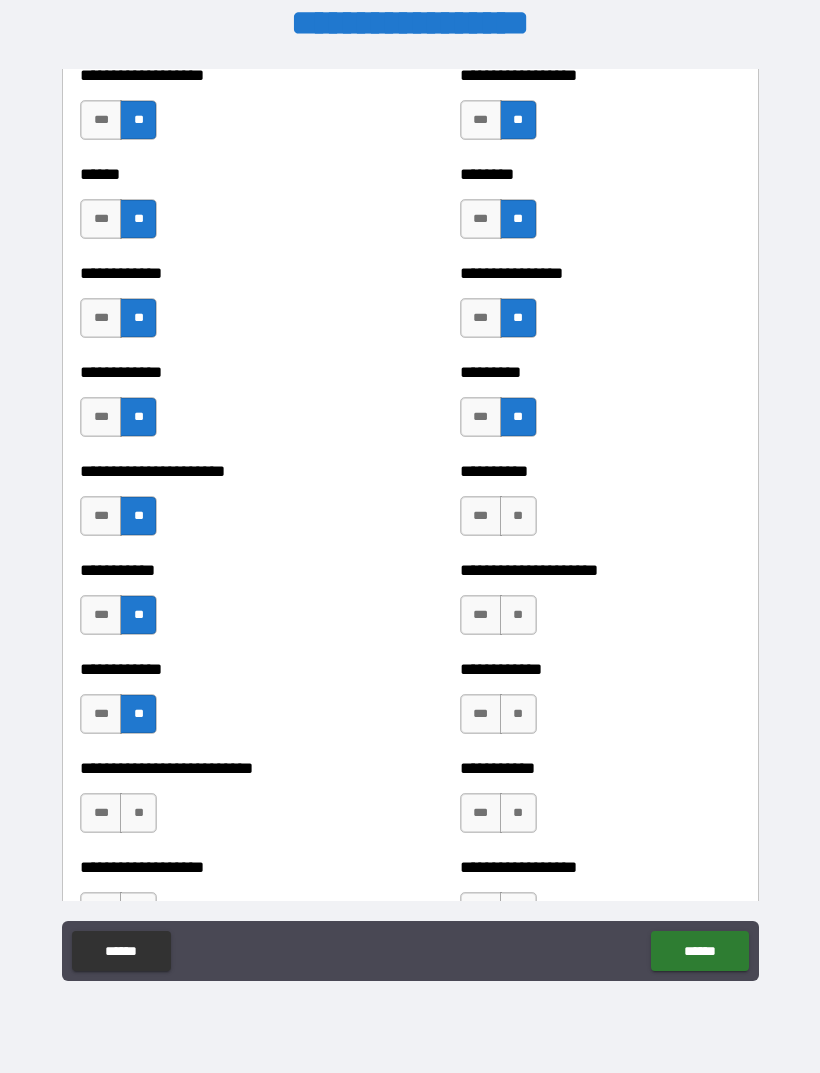 click on "**" at bounding box center [518, 516] 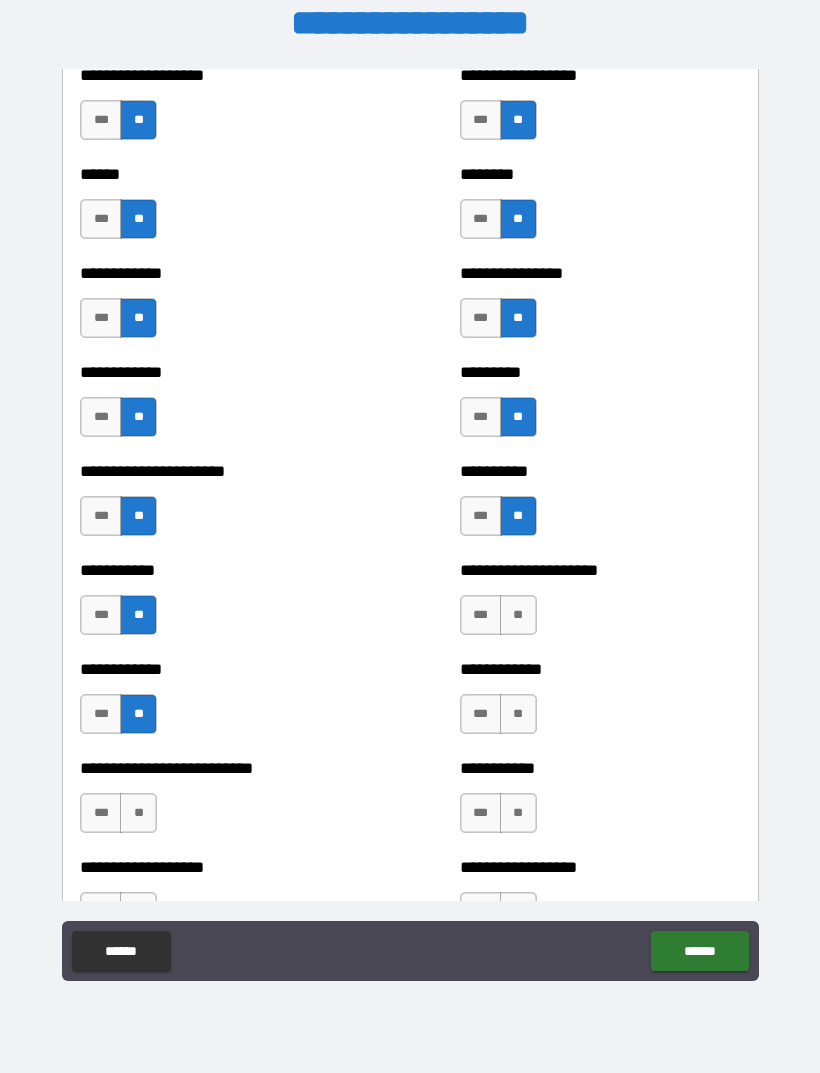 click on "**" at bounding box center [518, 615] 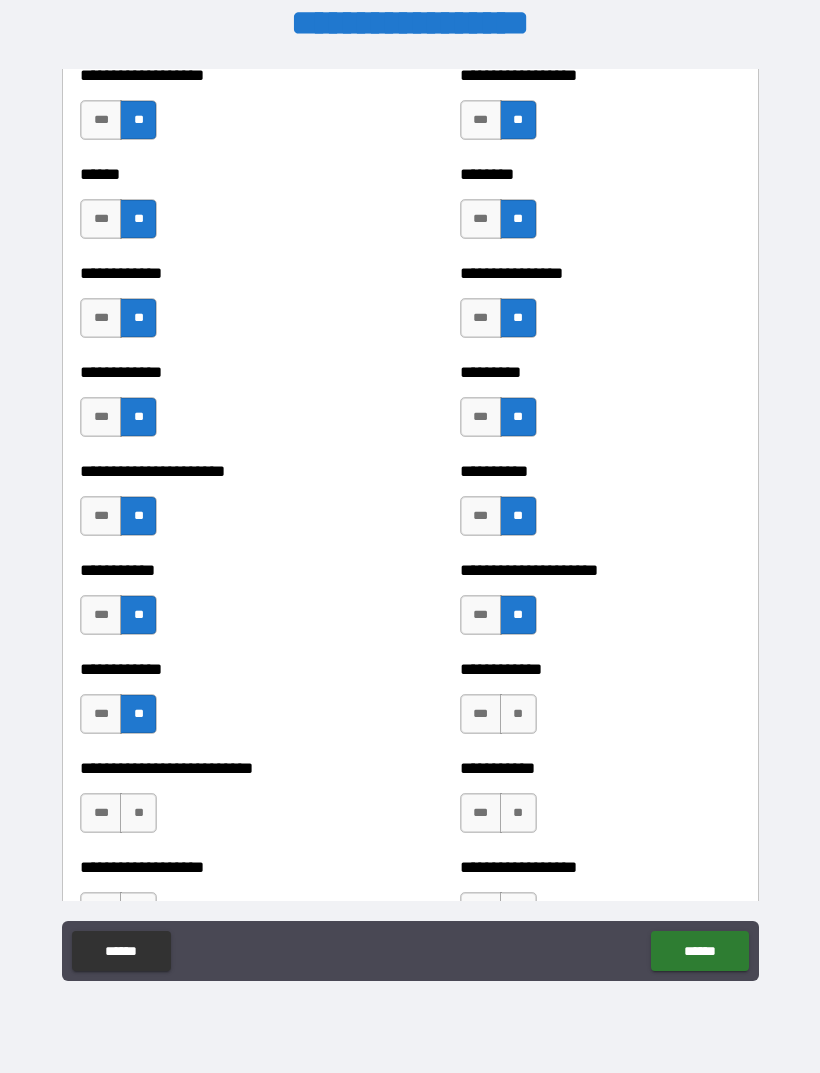 click on "**" at bounding box center (518, 714) 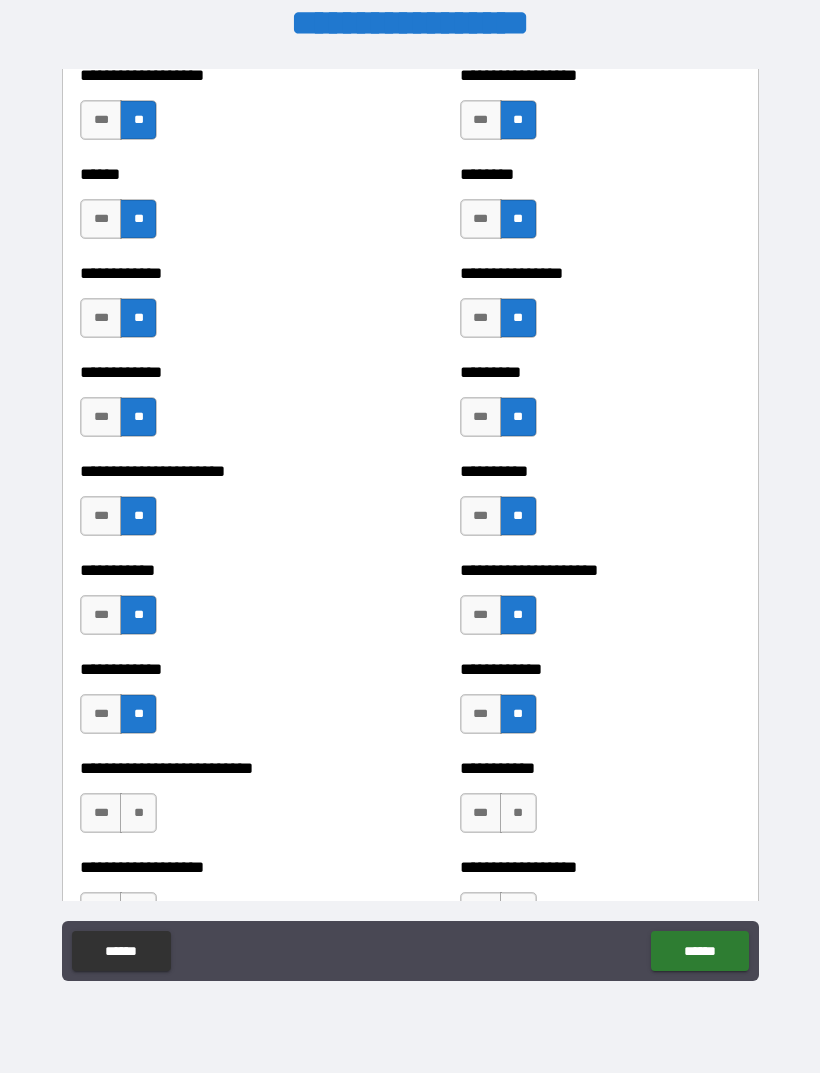 click on "**" at bounding box center [518, 813] 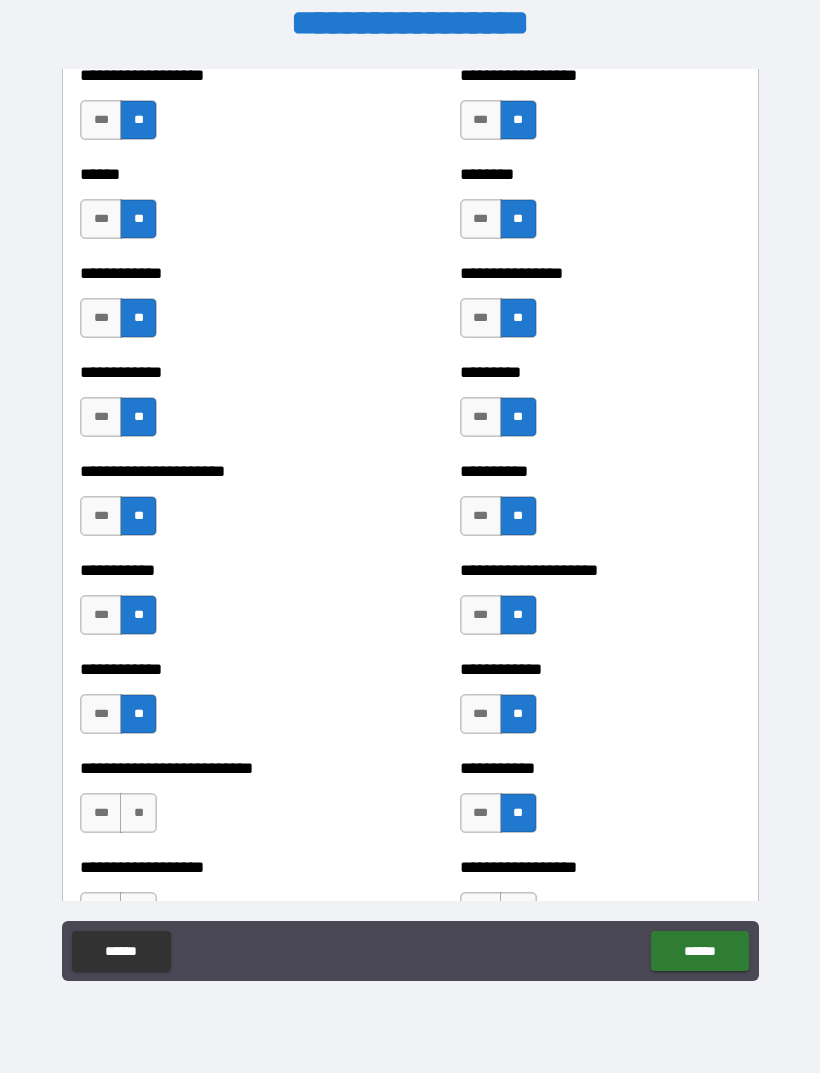 click on "**" at bounding box center [138, 813] 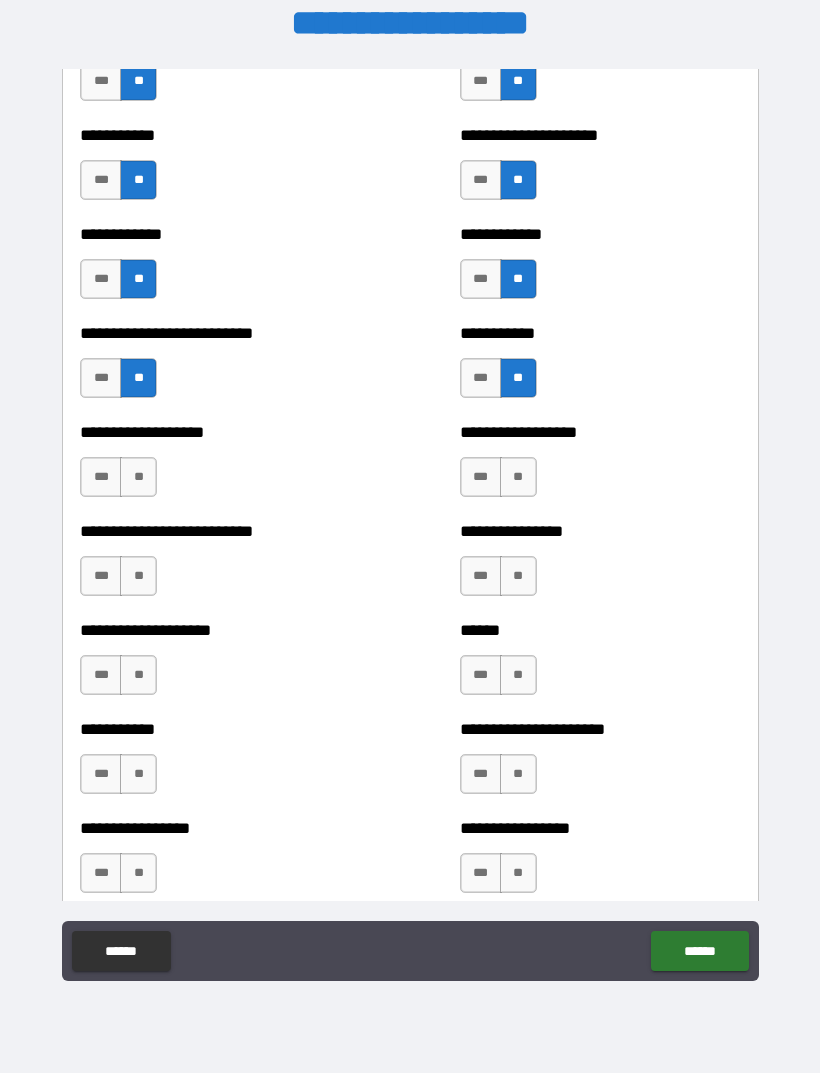 scroll, scrollTop: 5478, scrollLeft: 0, axis: vertical 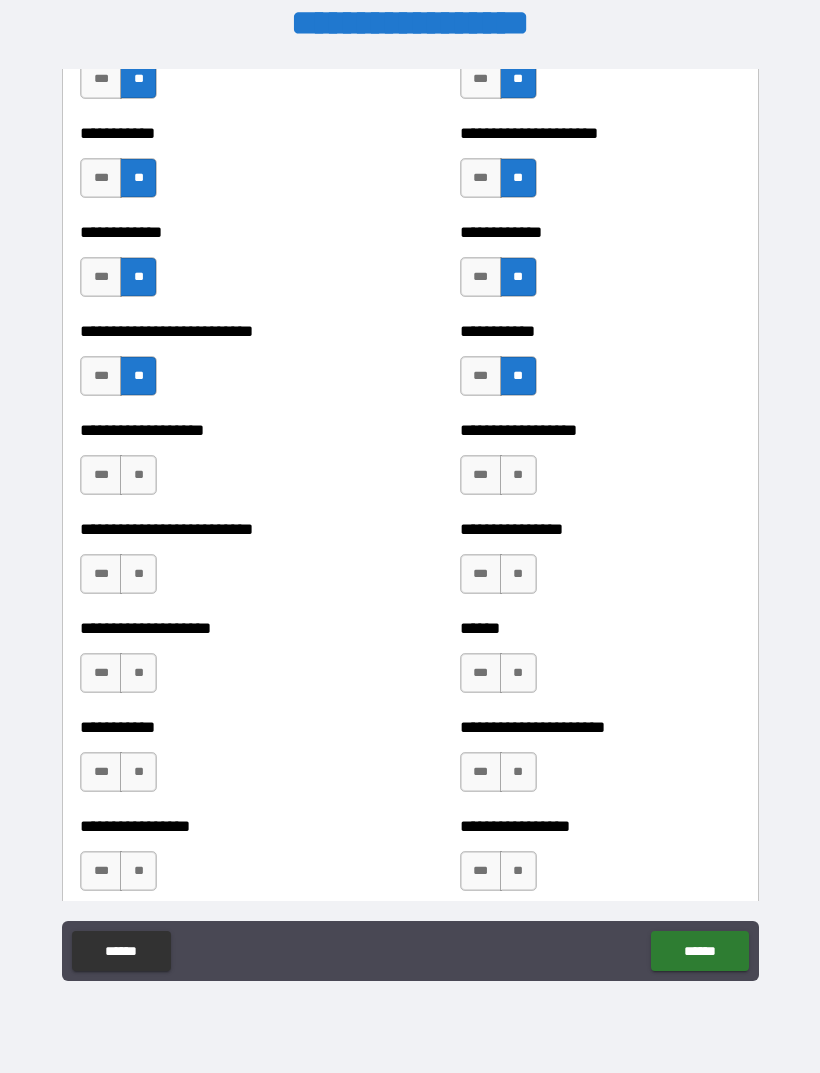 click on "**" at bounding box center (138, 475) 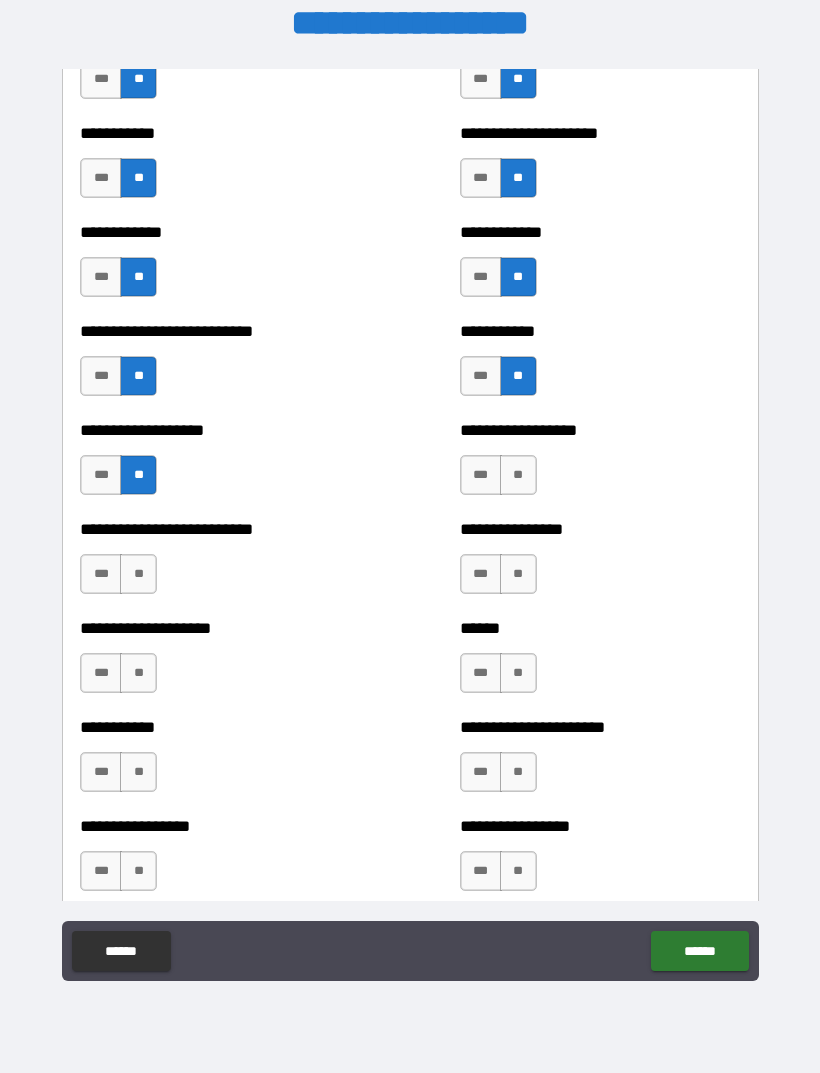 click on "**" at bounding box center [138, 574] 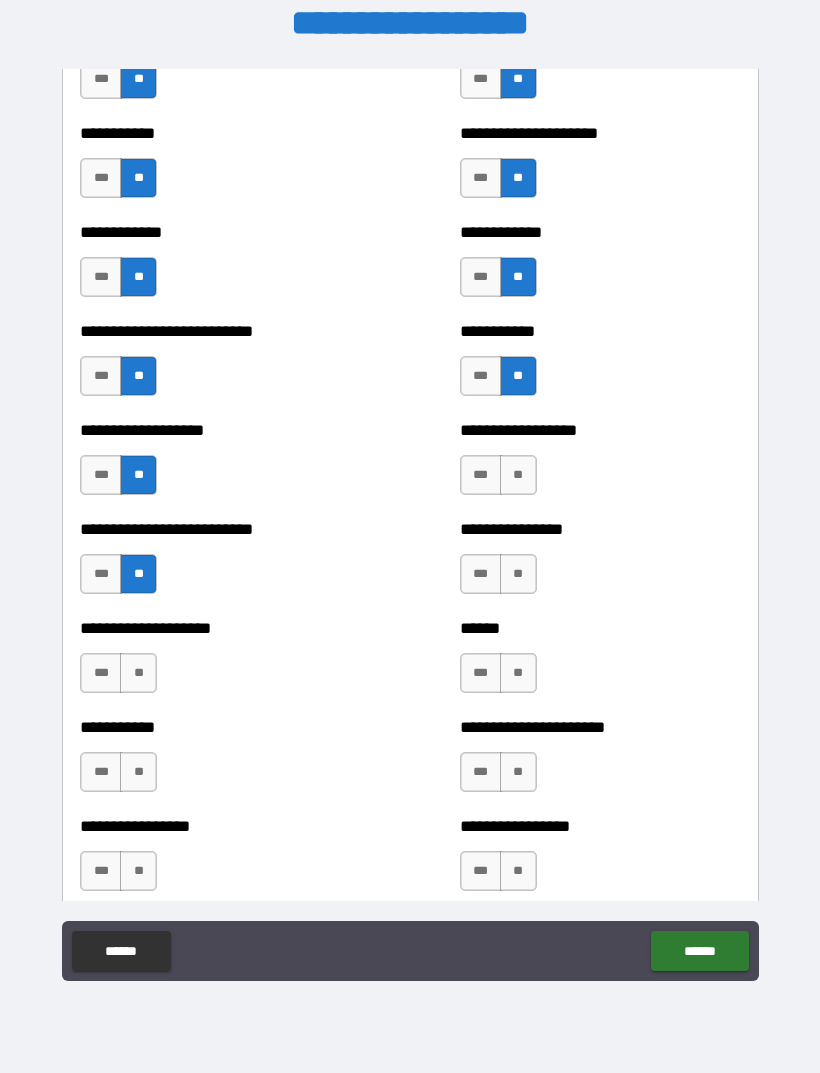 click on "**" at bounding box center [138, 673] 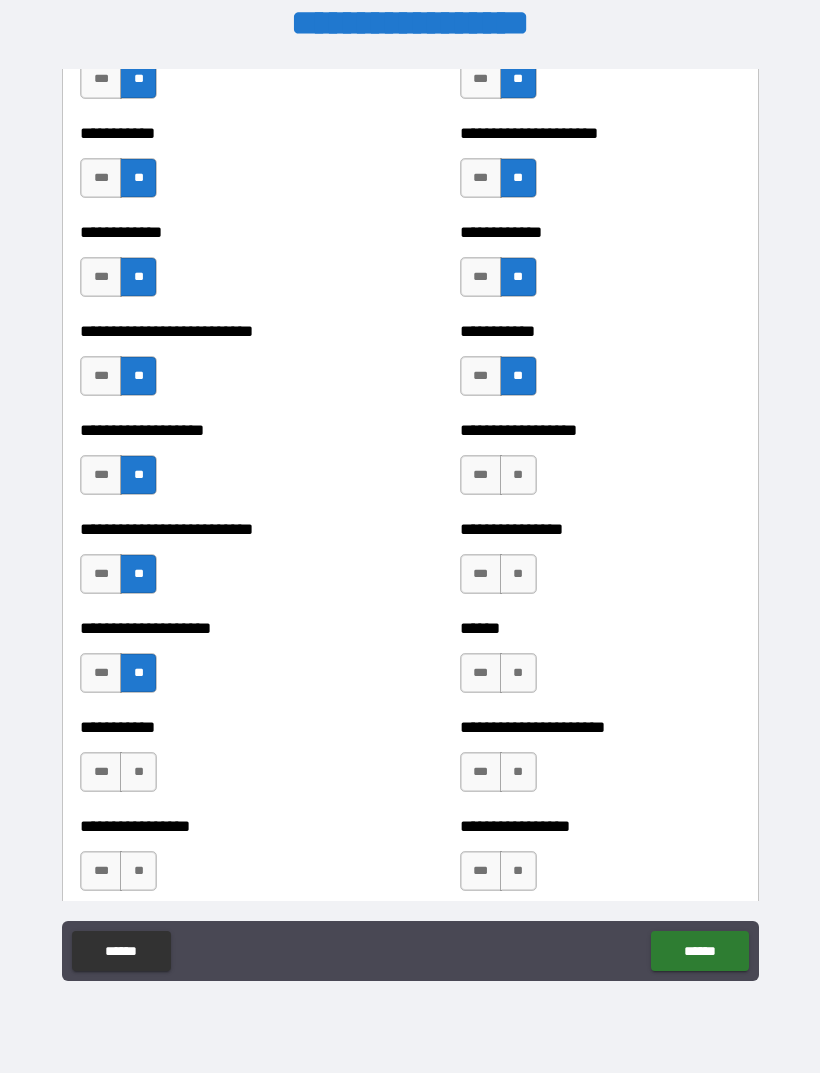 click on "**" at bounding box center (138, 772) 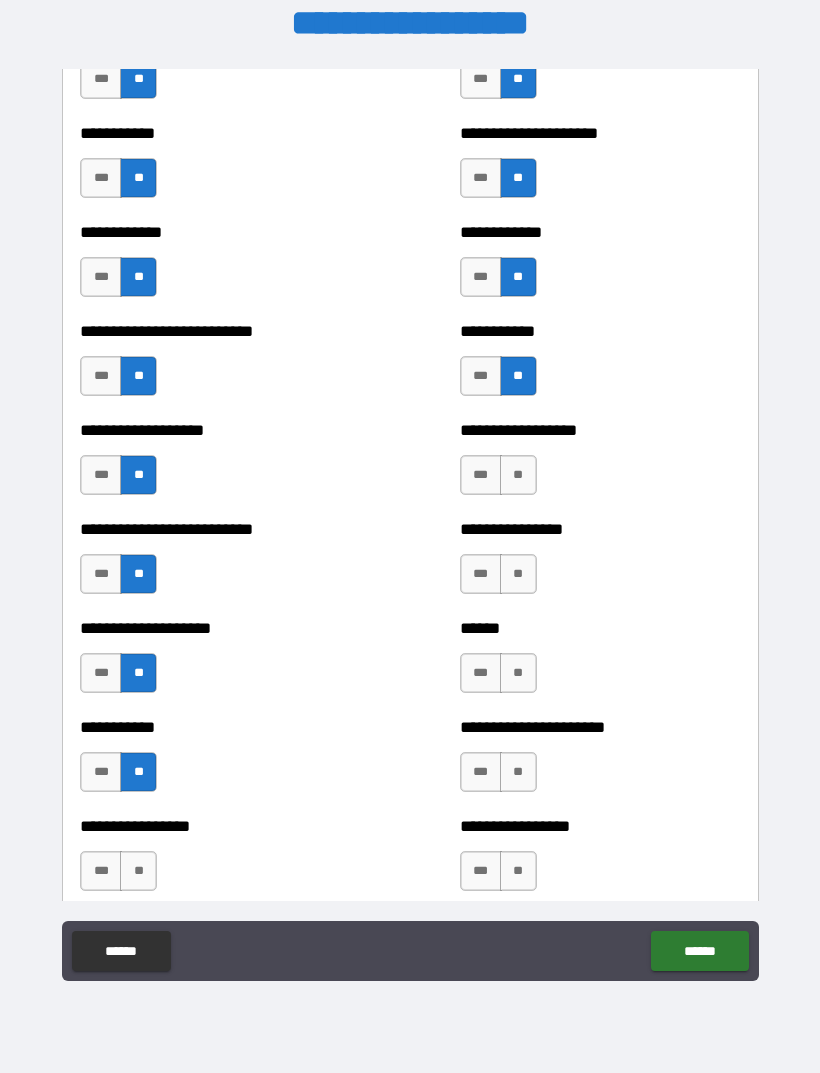 click on "**" at bounding box center [138, 871] 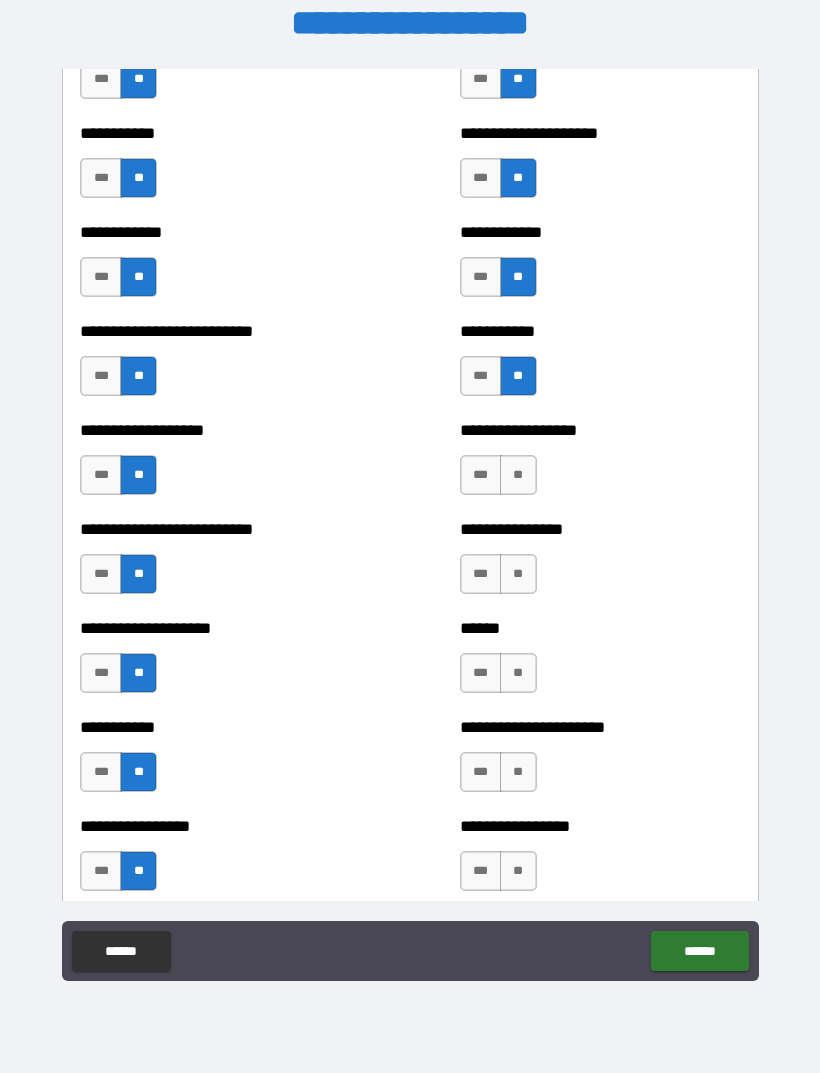 click on "**" at bounding box center [518, 871] 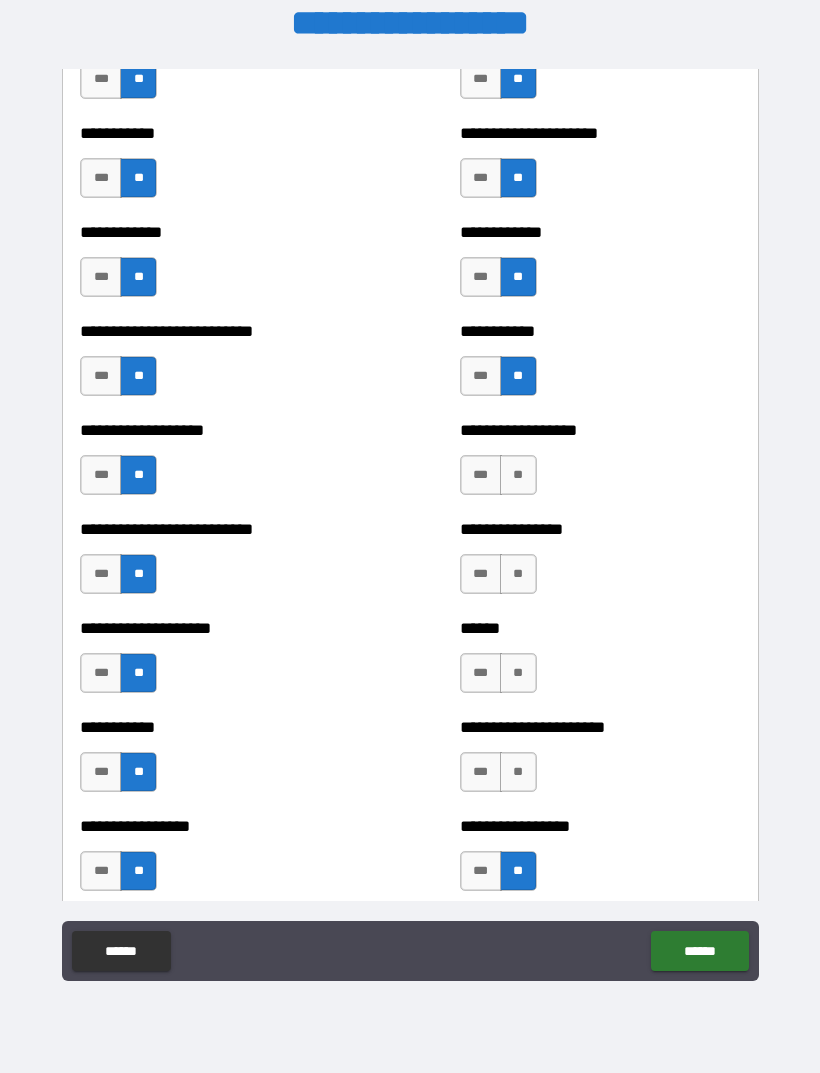 click on "**" at bounding box center (518, 772) 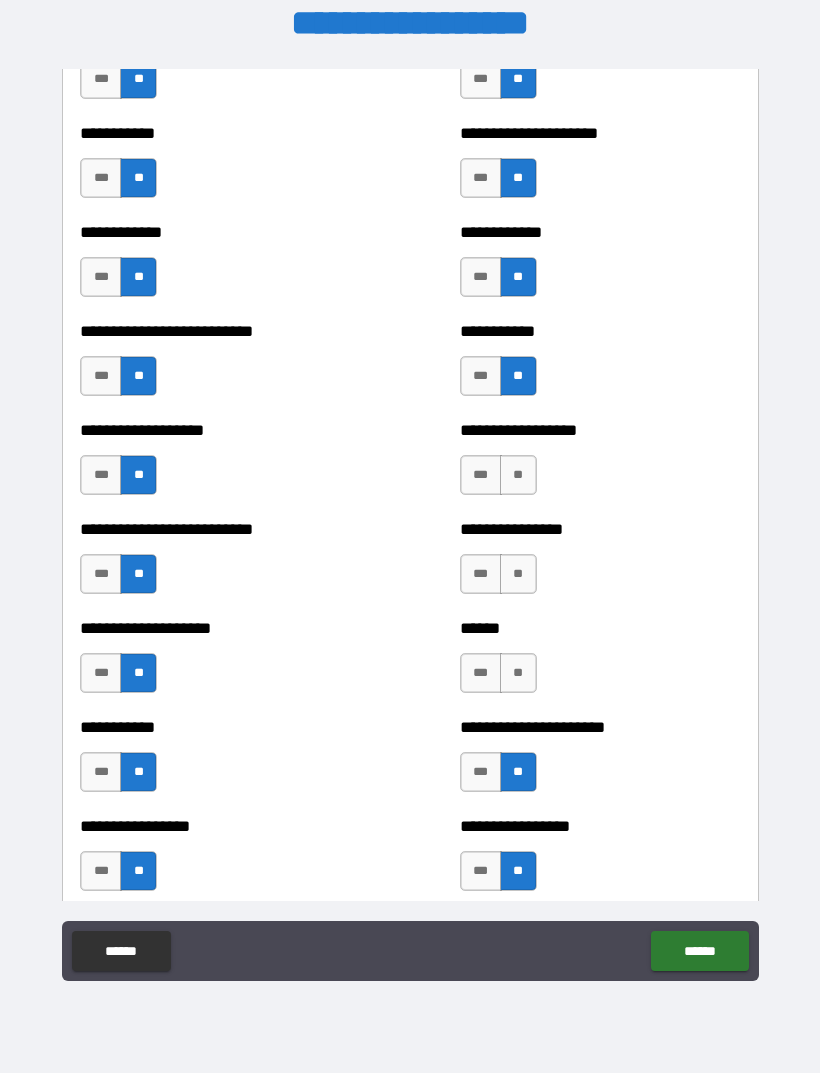 click on "**" at bounding box center [518, 673] 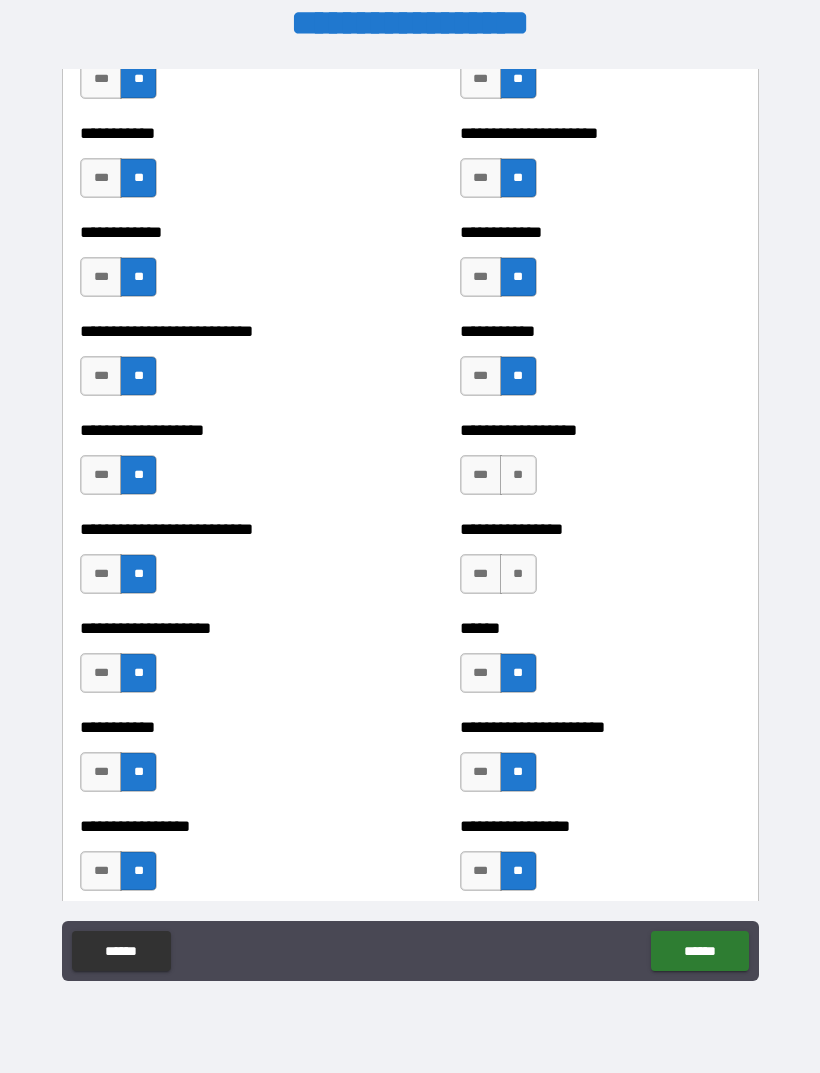 click on "**" at bounding box center [518, 574] 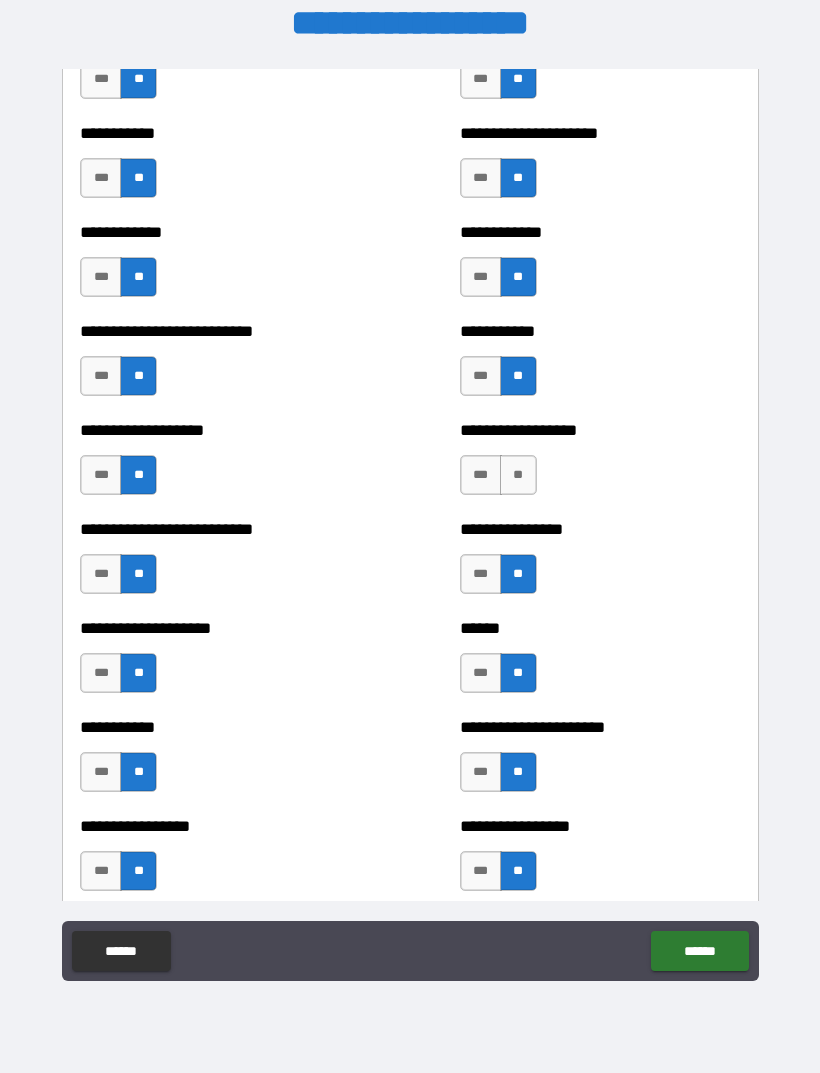 click on "**" at bounding box center [518, 475] 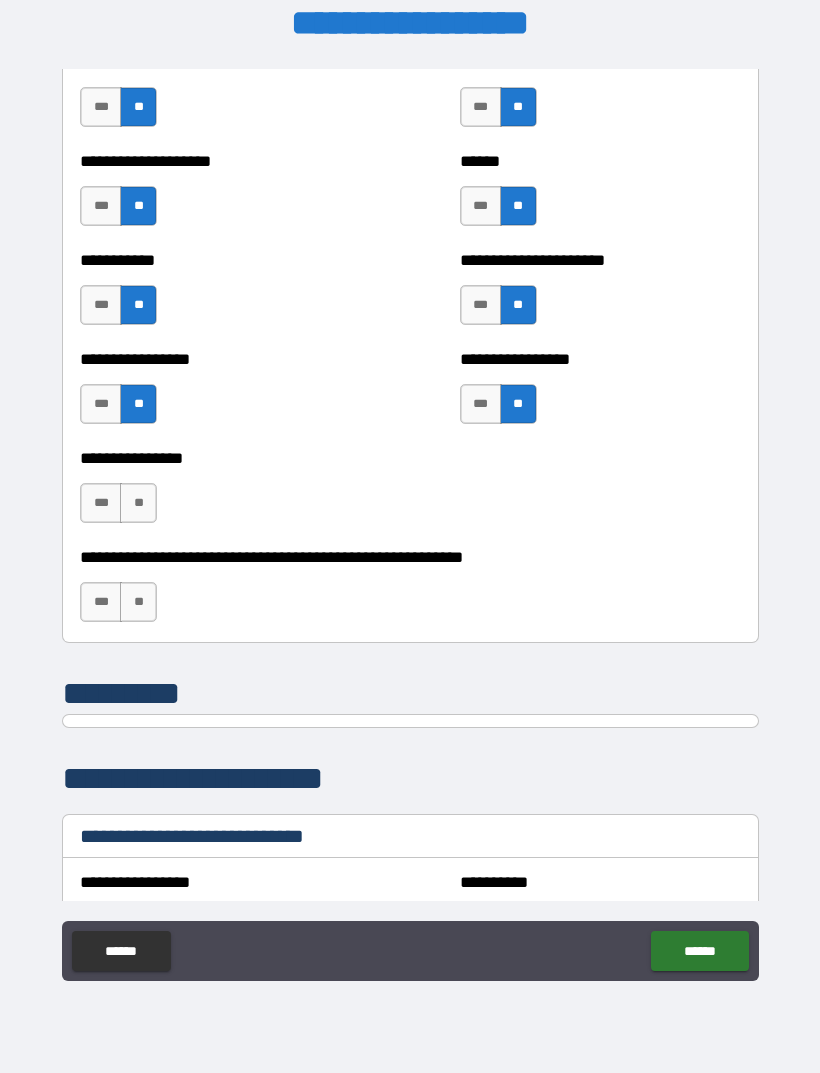 scroll, scrollTop: 5942, scrollLeft: 0, axis: vertical 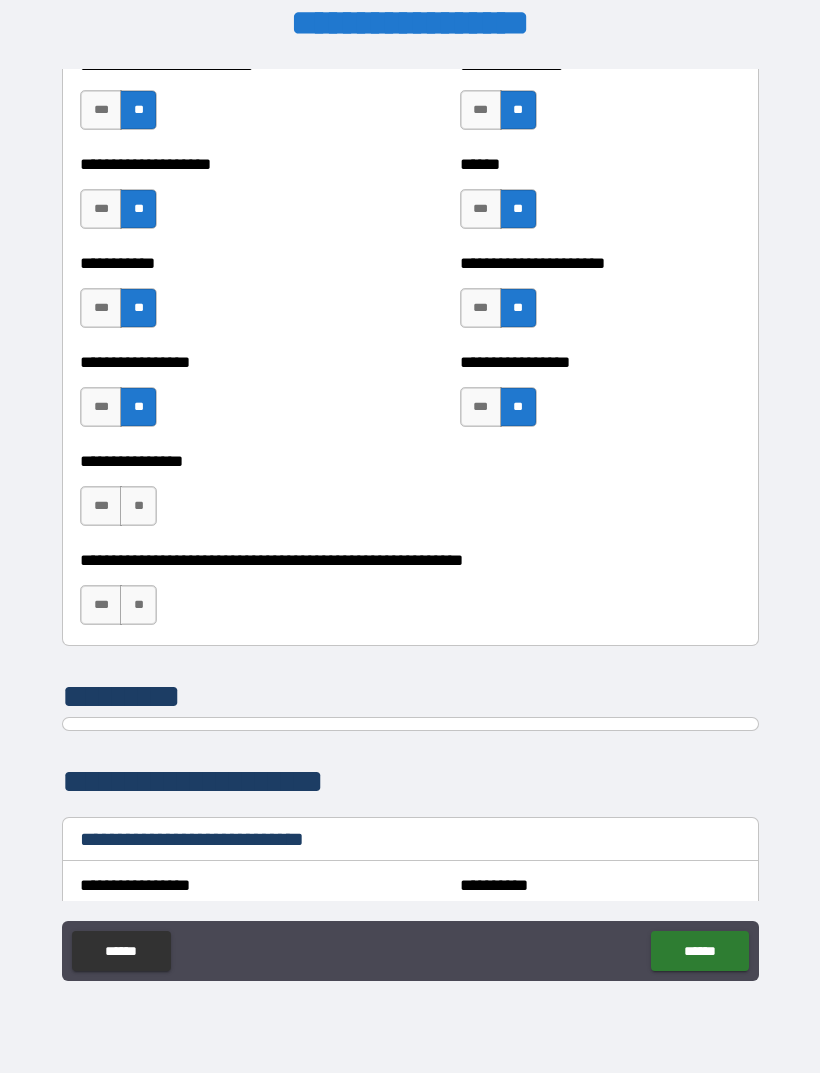 click on "**" at bounding box center (138, 506) 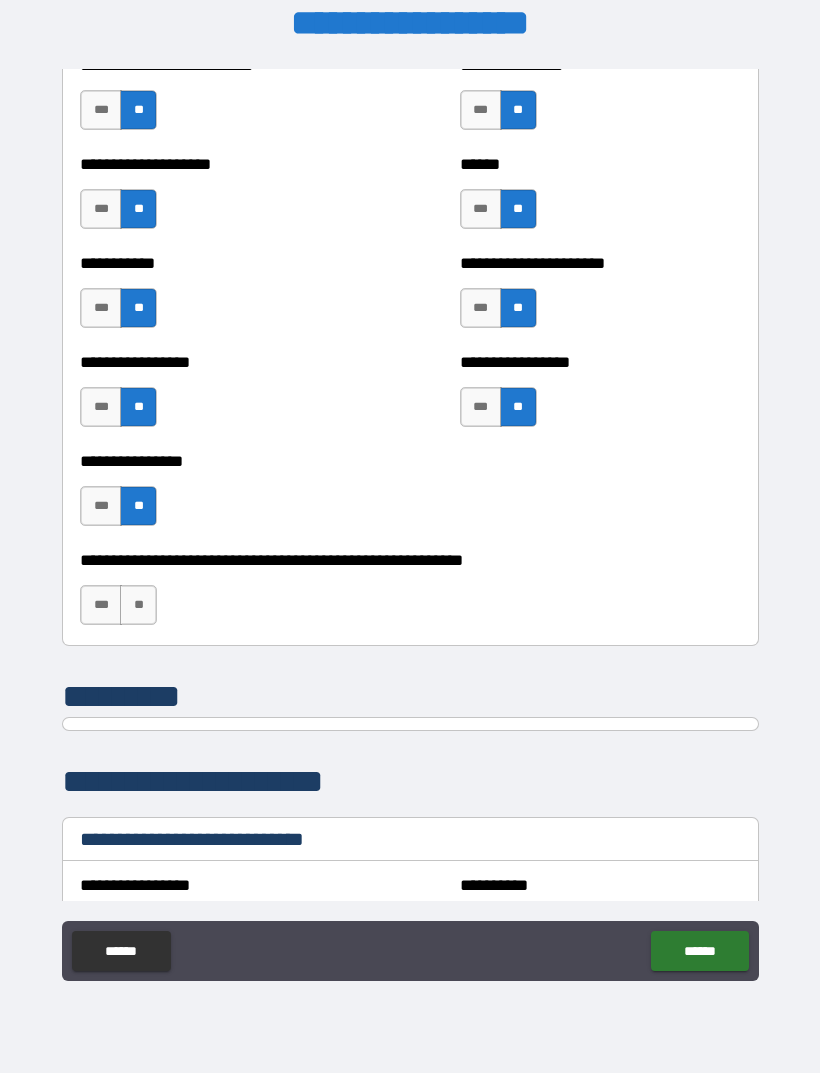 click on "**" at bounding box center (138, 605) 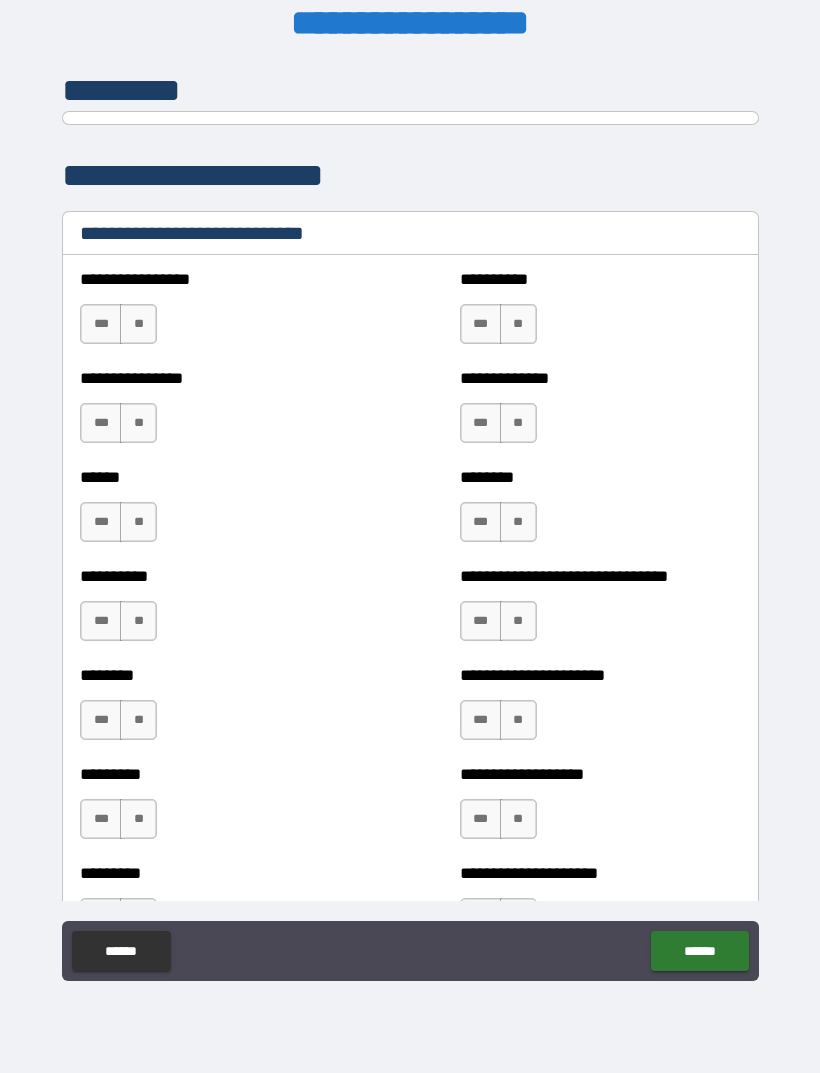 scroll, scrollTop: 6608, scrollLeft: 0, axis: vertical 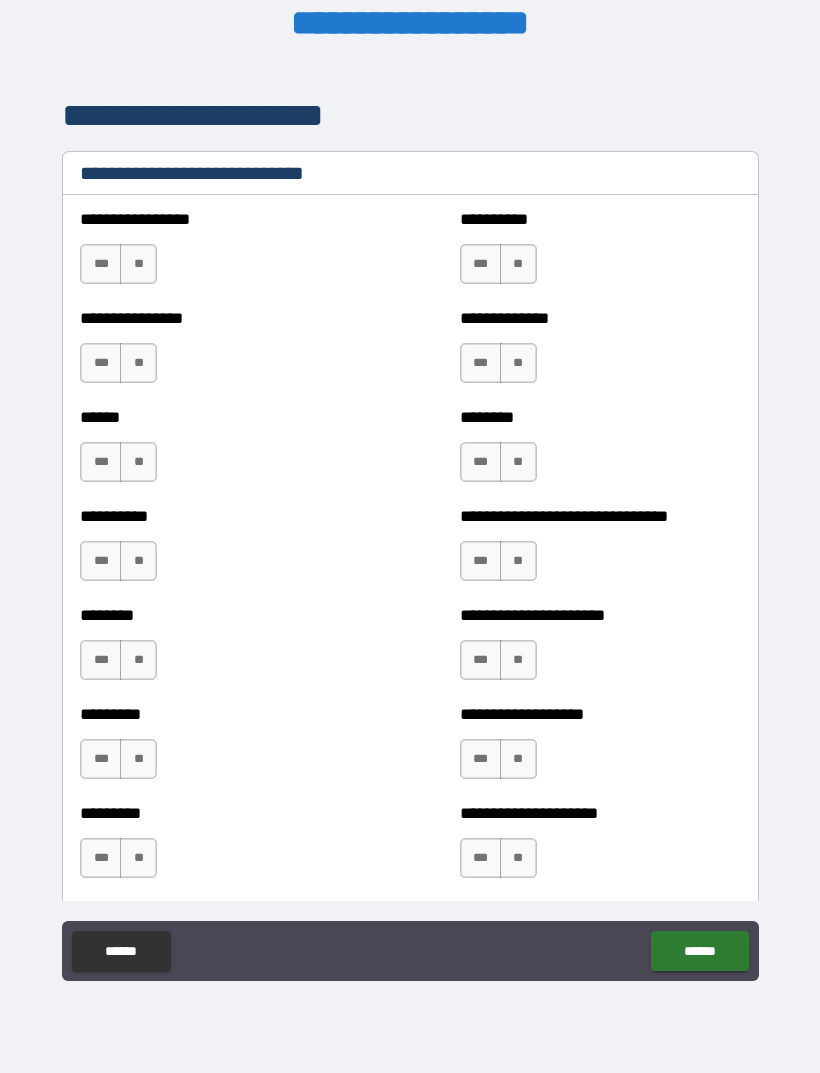 click on "**" at bounding box center [138, 264] 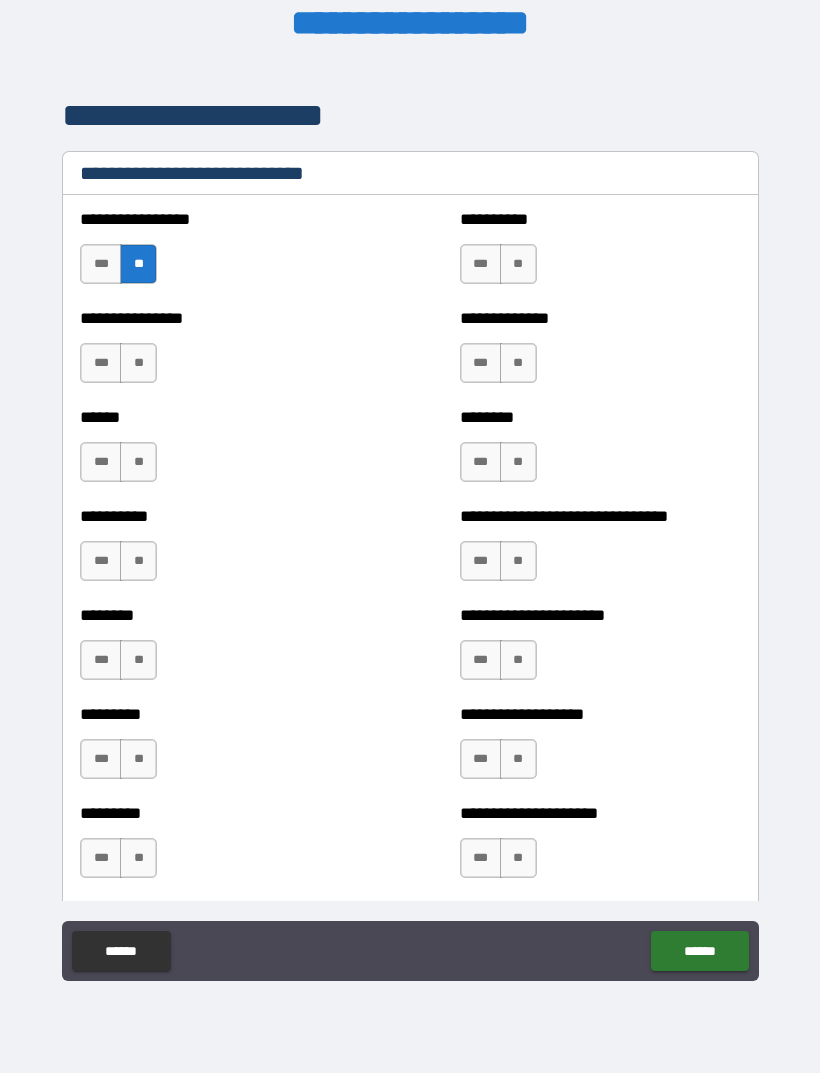 click on "**" at bounding box center (138, 363) 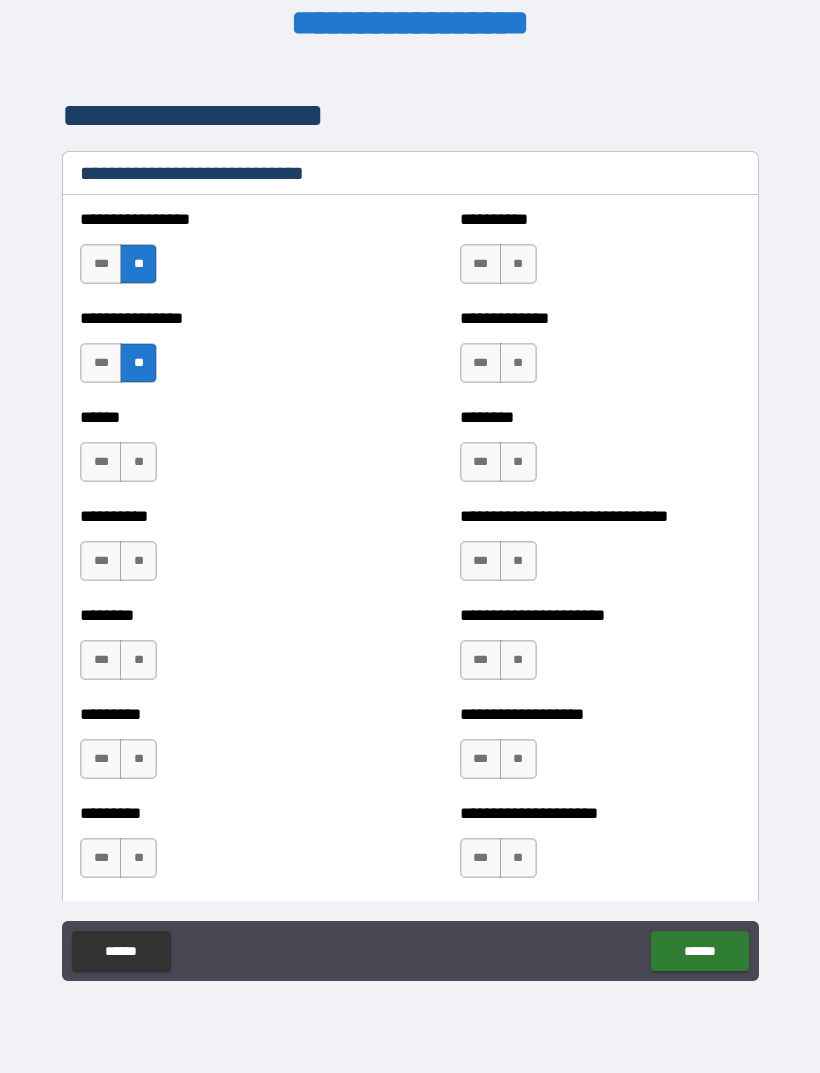 click on "**" at bounding box center [138, 462] 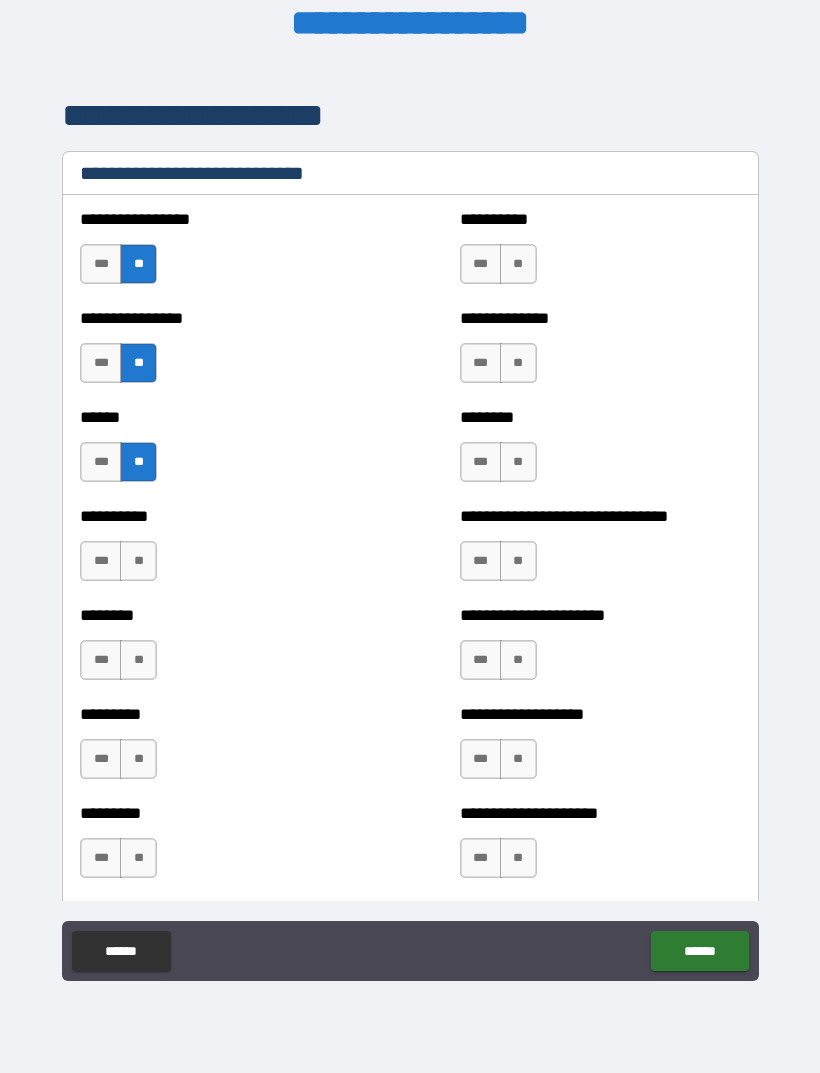 click on "**" at bounding box center (138, 561) 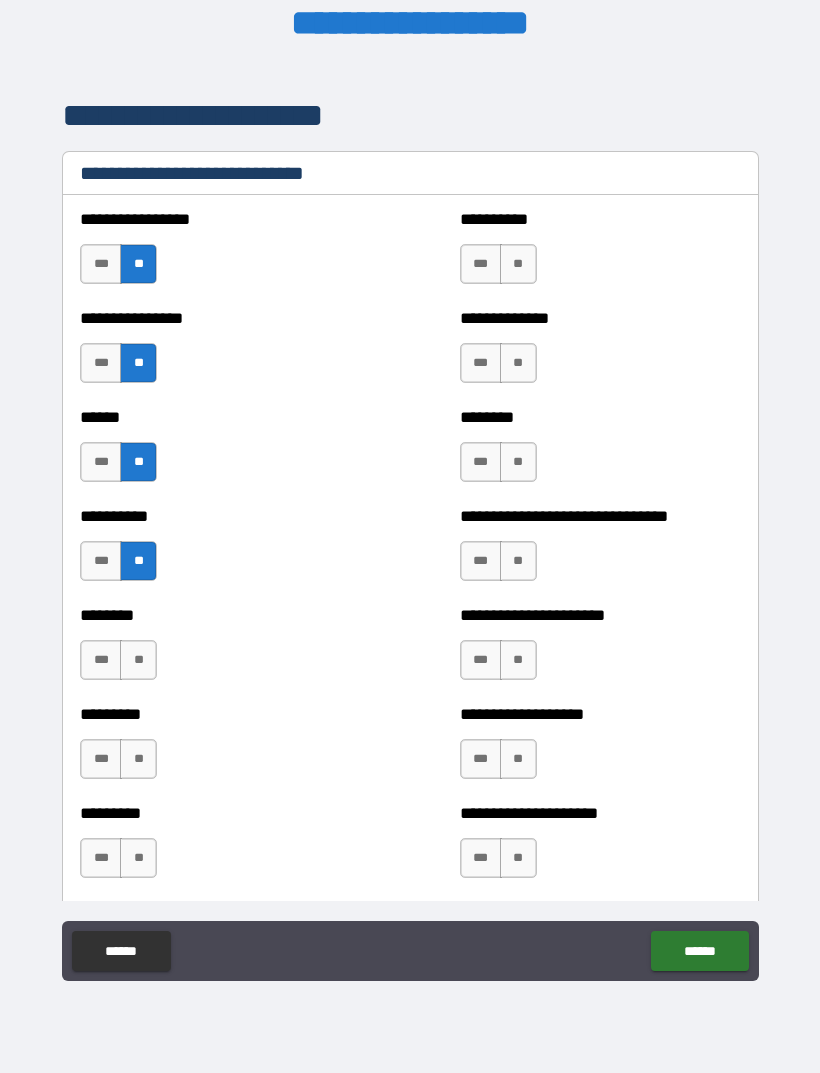 click on "**" at bounding box center [138, 660] 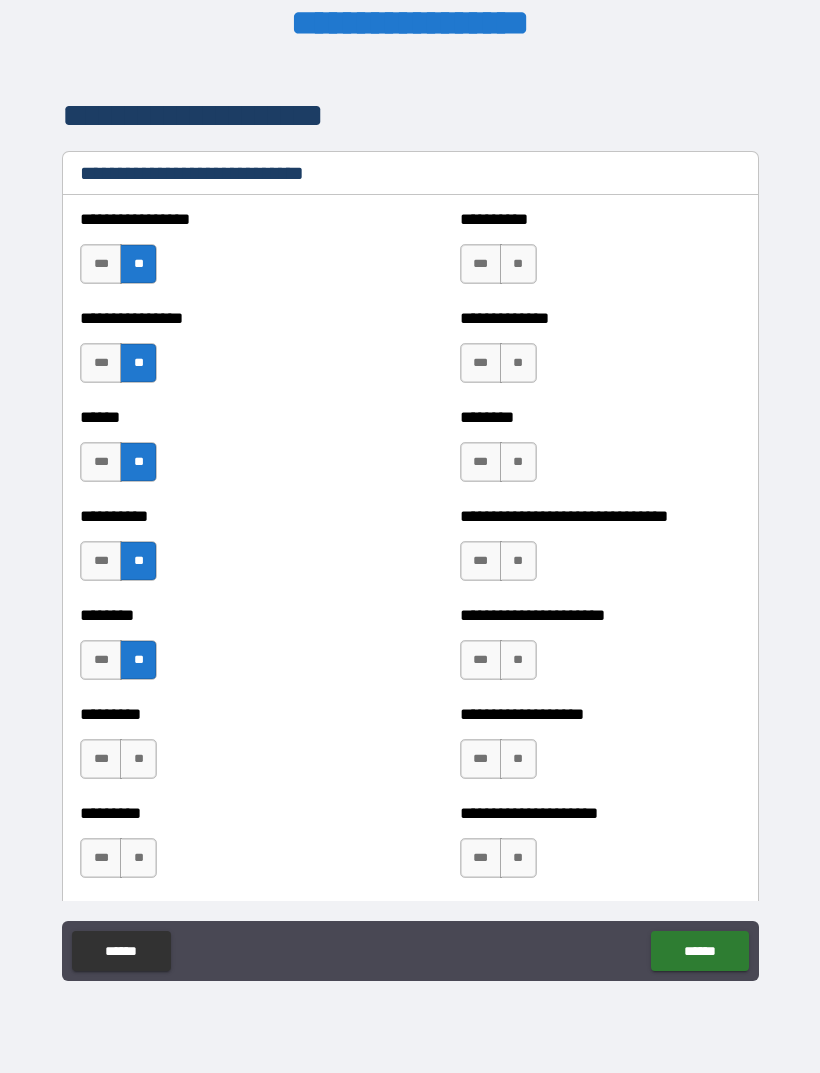 click on "**" at bounding box center [138, 759] 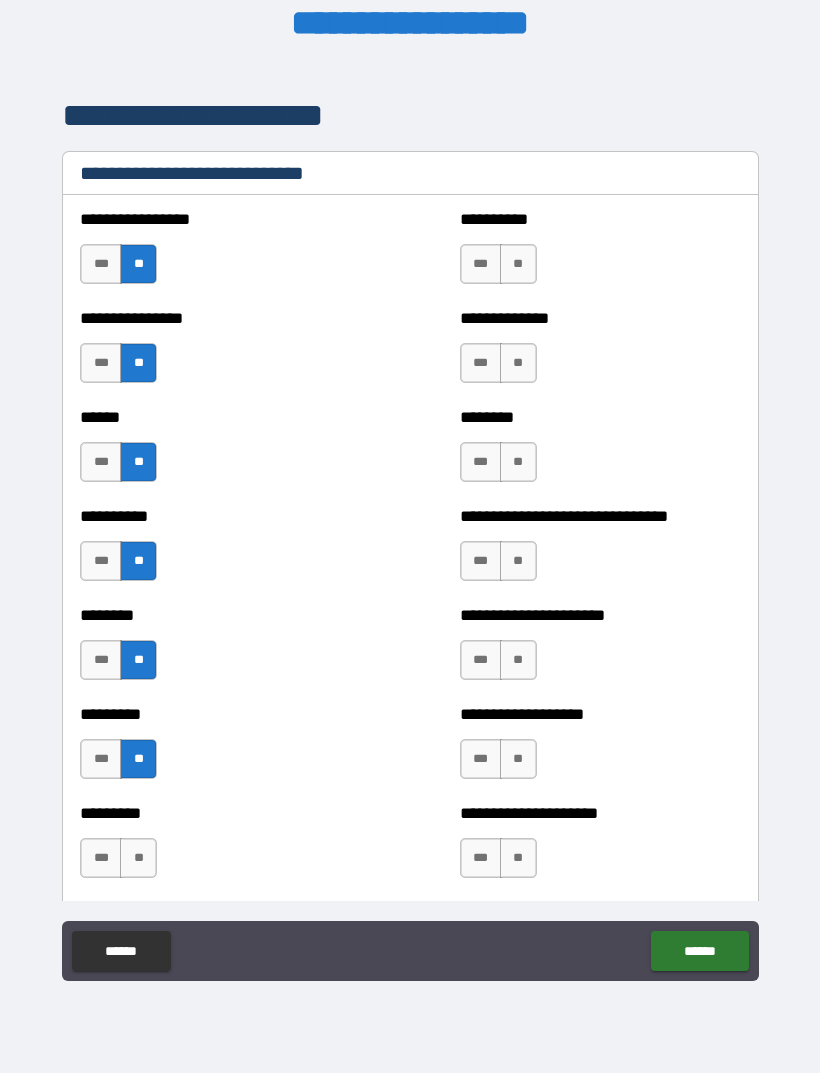 click on "**" at bounding box center (138, 858) 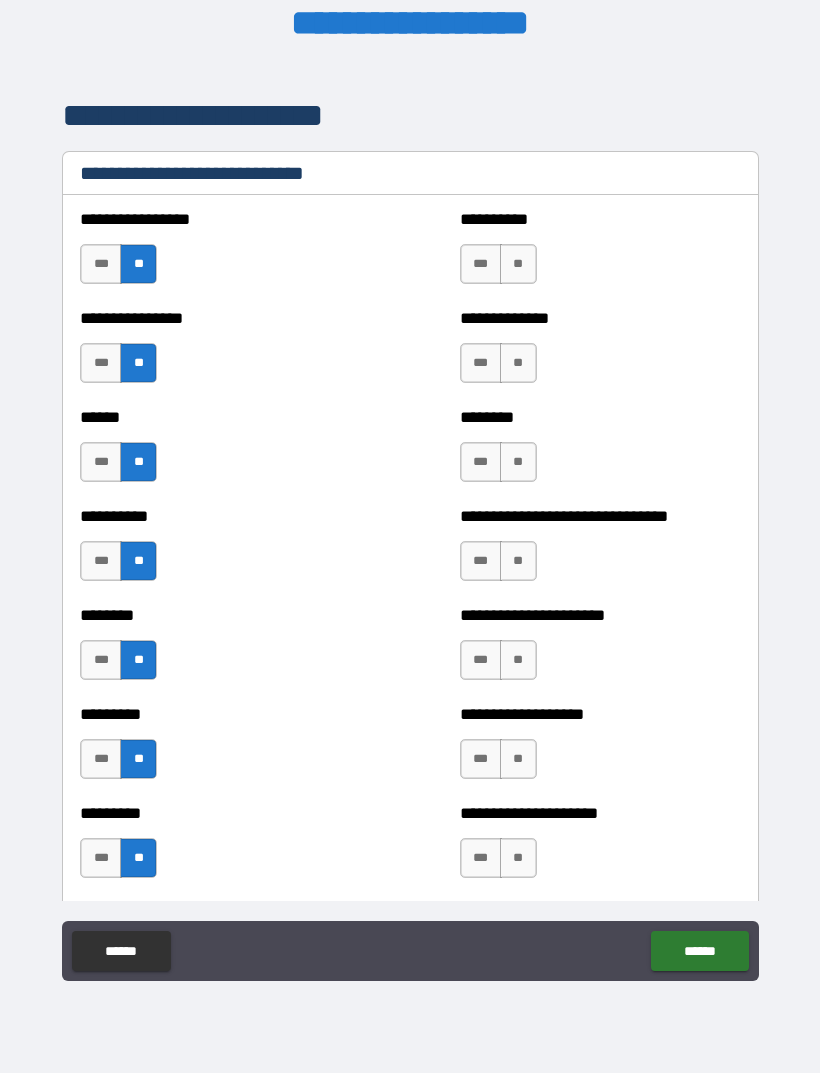 click on "**" at bounding box center (518, 858) 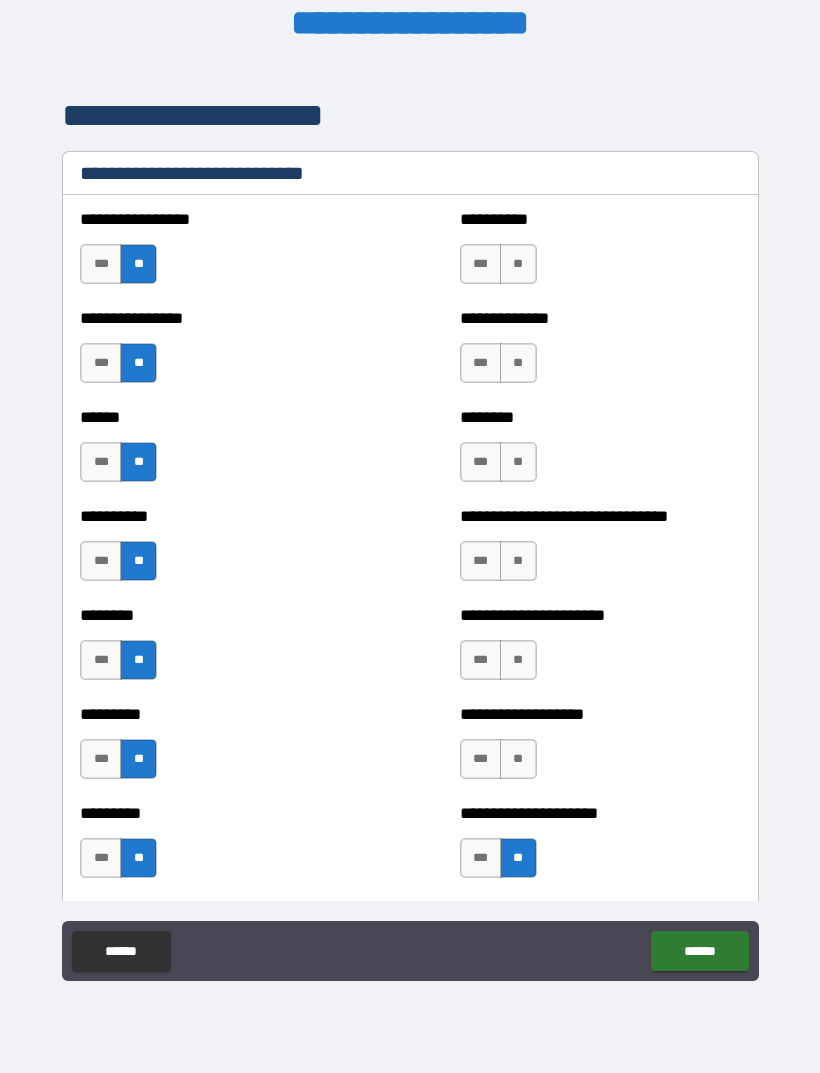 click on "**" at bounding box center [518, 759] 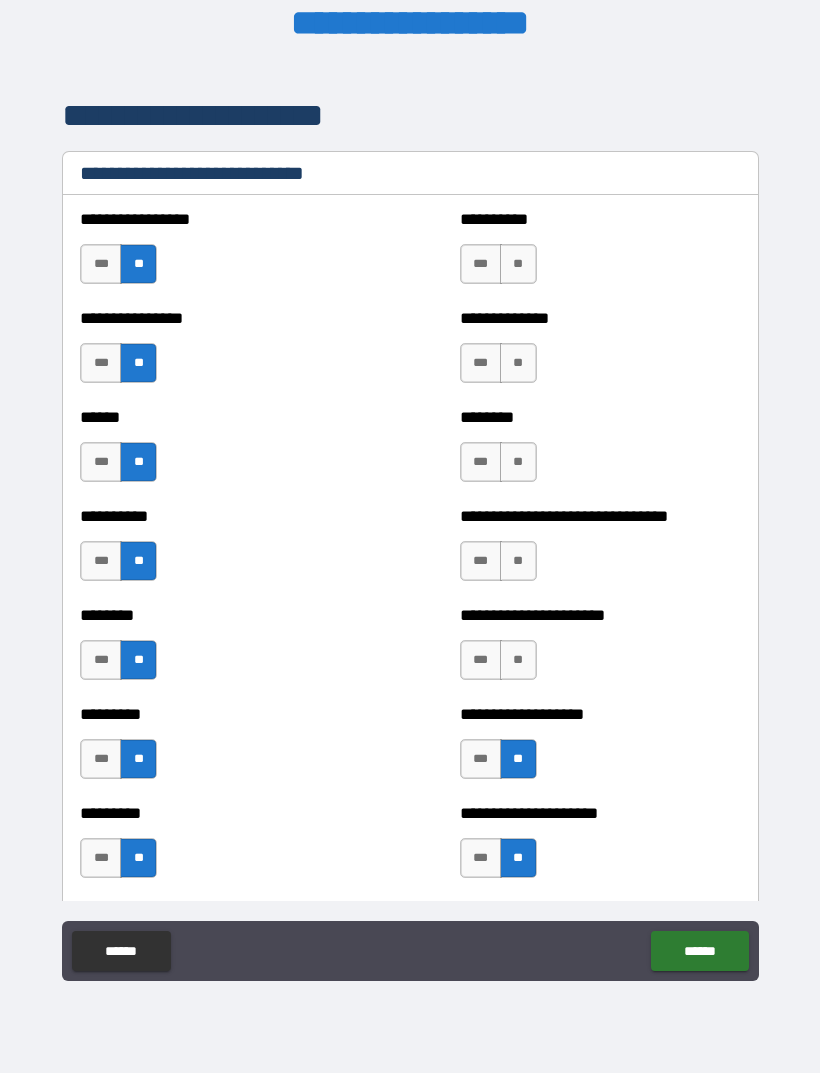 click on "**" at bounding box center (518, 660) 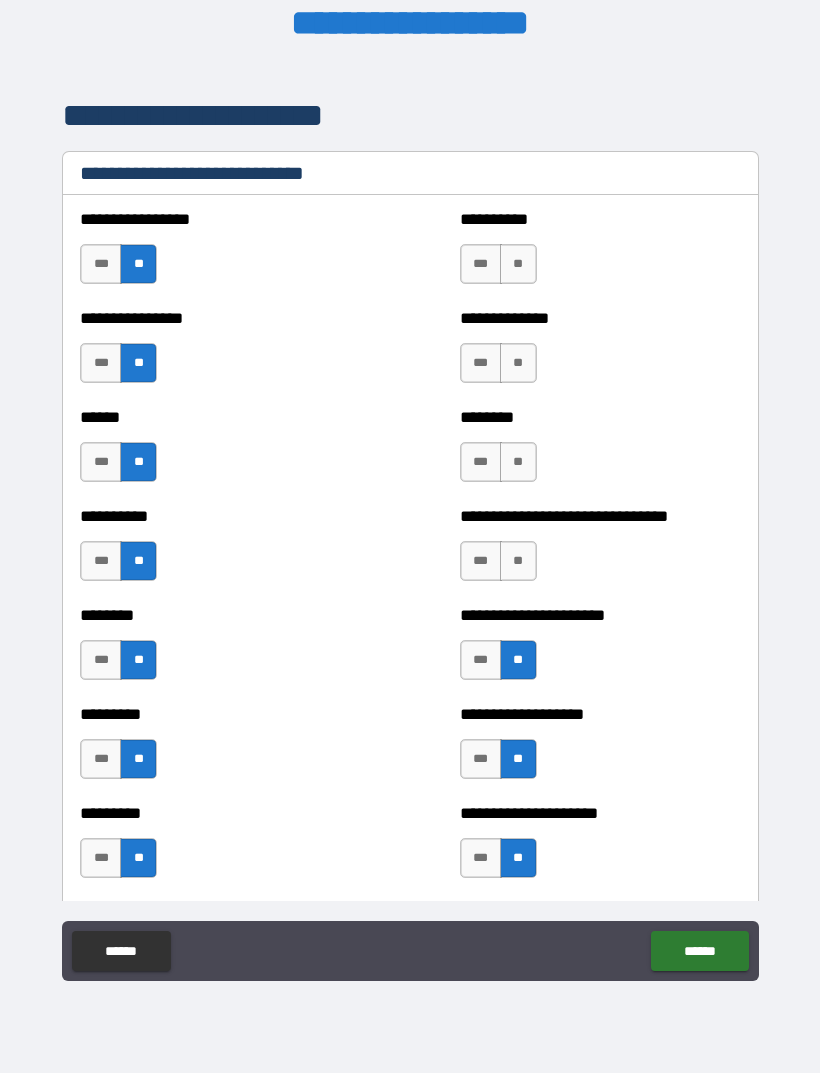 click on "**" at bounding box center [518, 561] 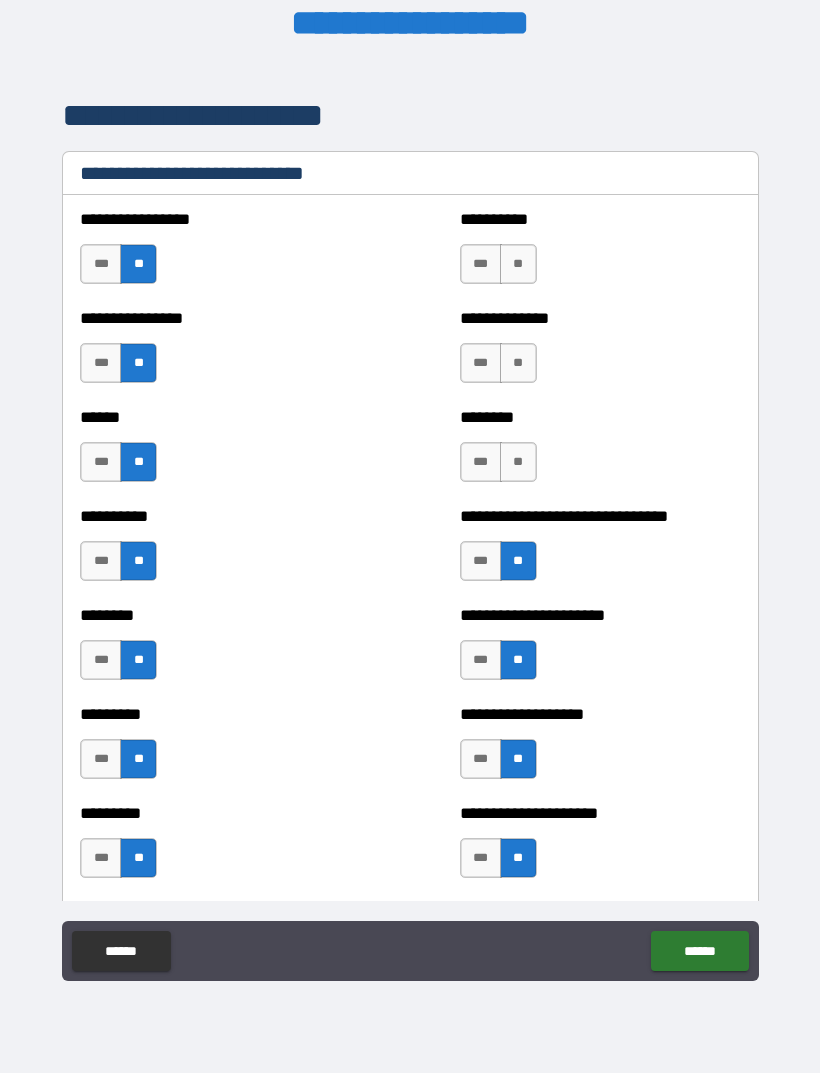 click on "**" at bounding box center (518, 462) 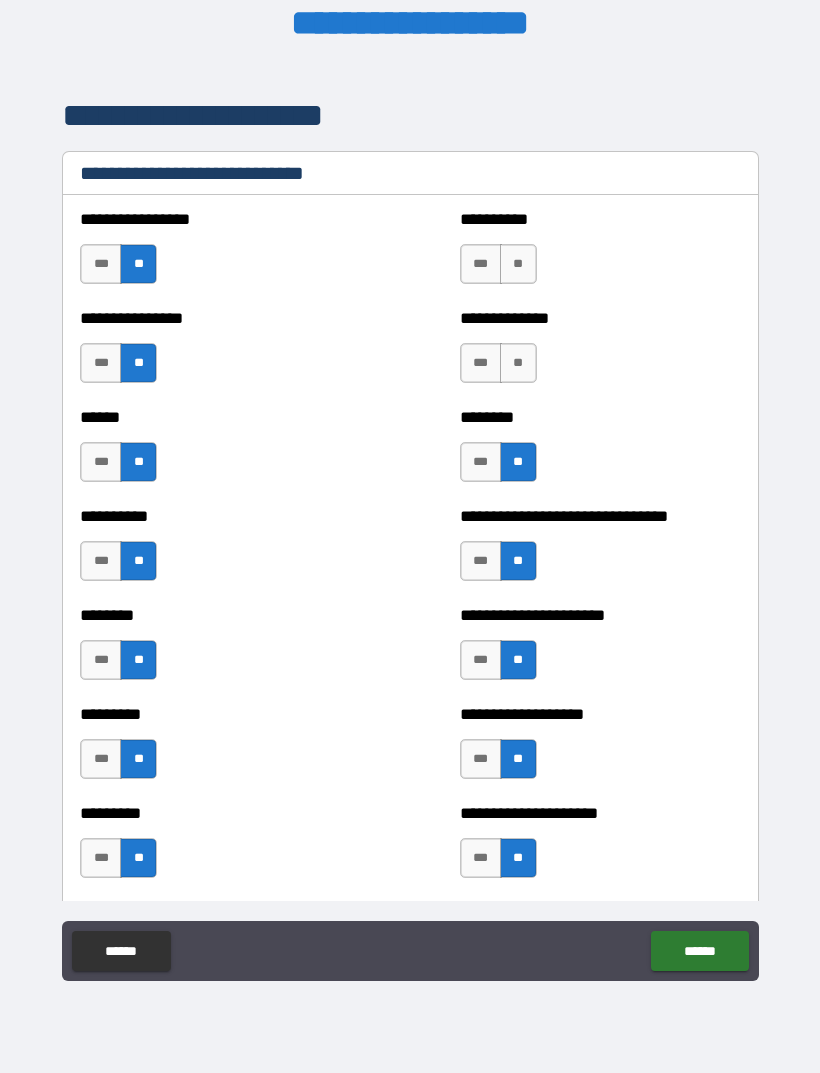 click on "**" at bounding box center [518, 363] 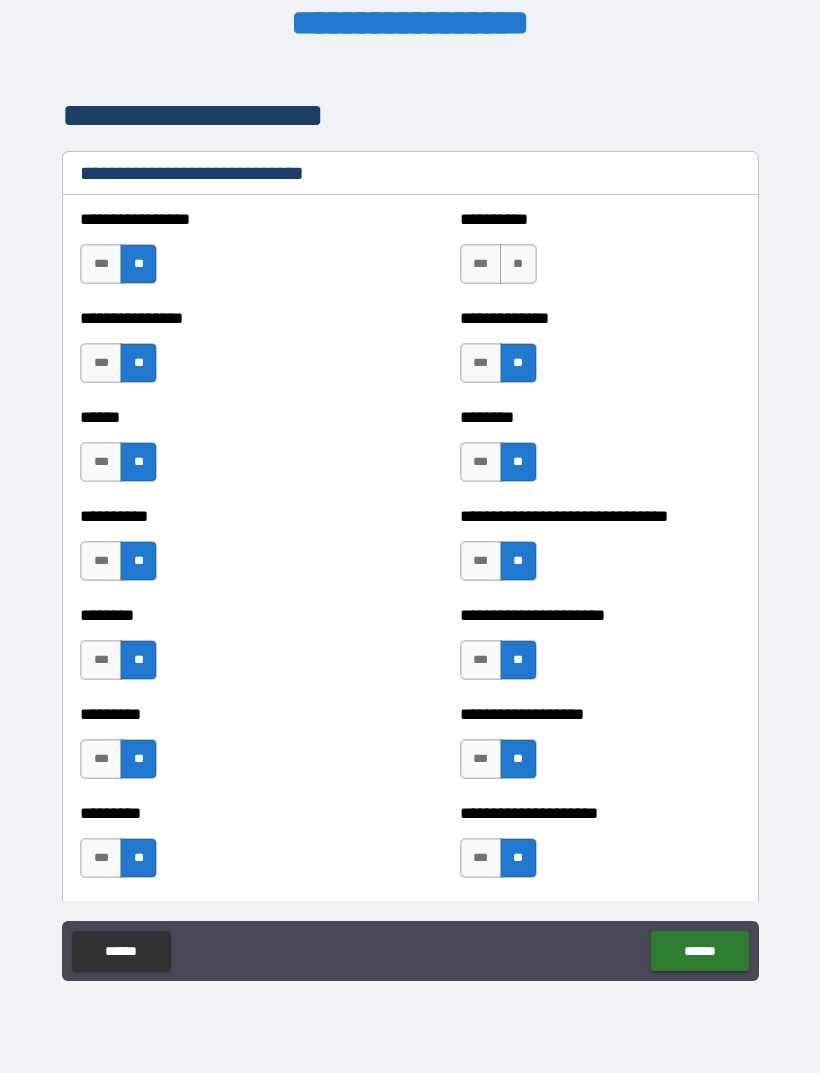 click on "**" at bounding box center [518, 264] 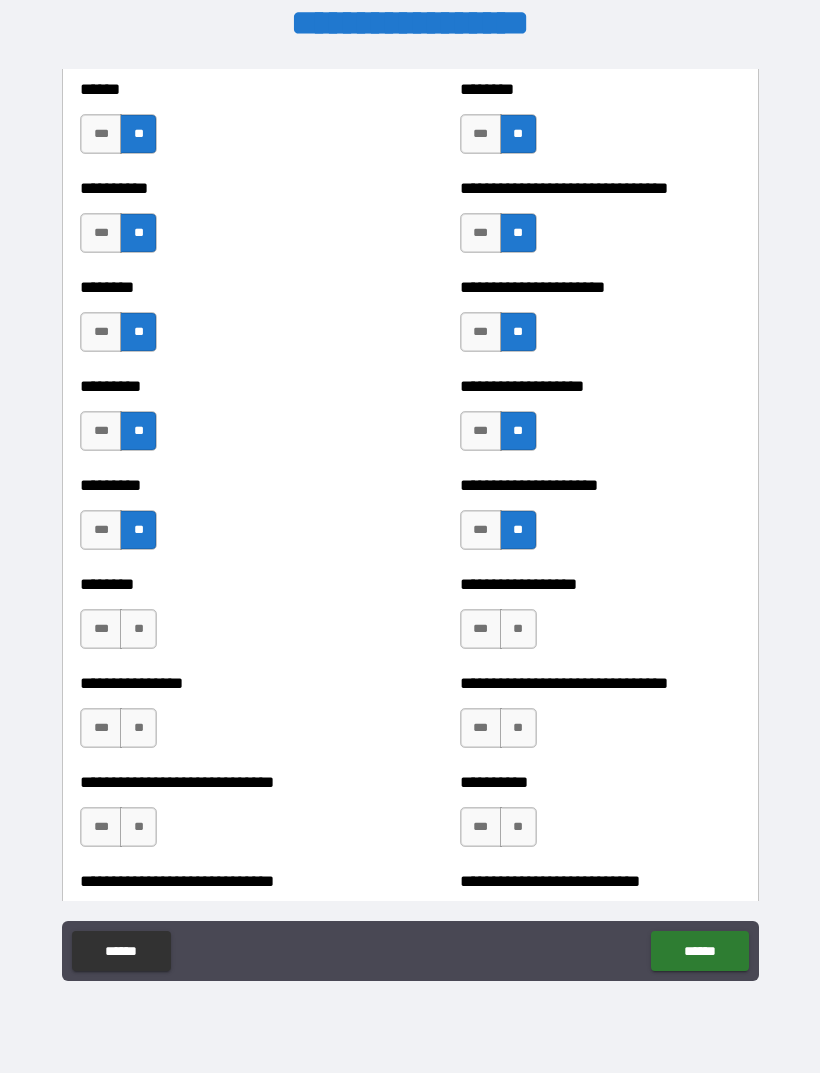 scroll, scrollTop: 7079, scrollLeft: 0, axis: vertical 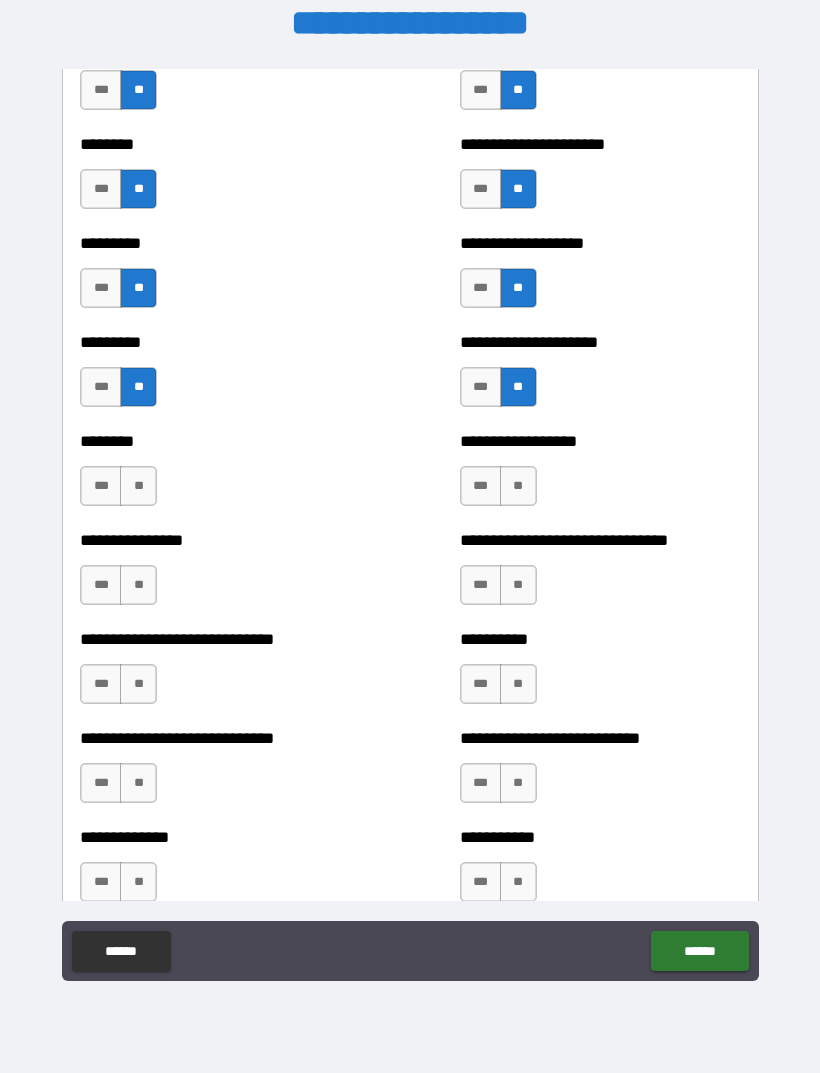 click on "**" at bounding box center [518, 486] 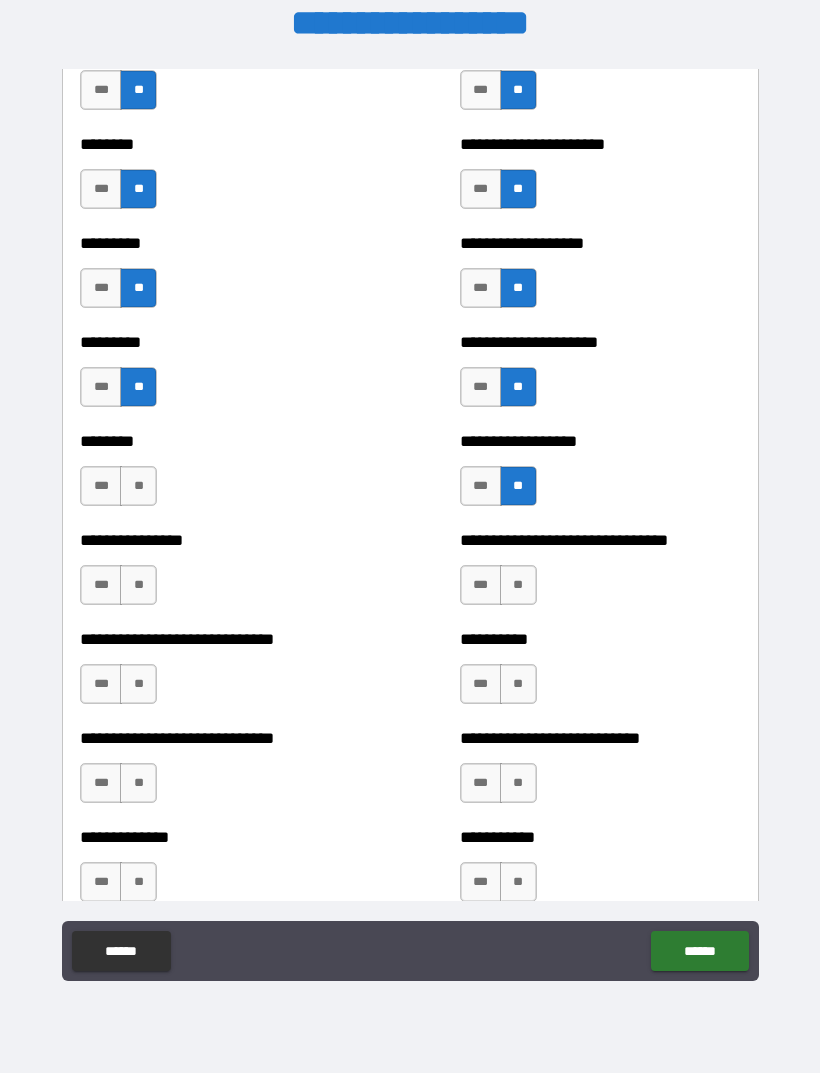 click on "**" at bounding box center [518, 585] 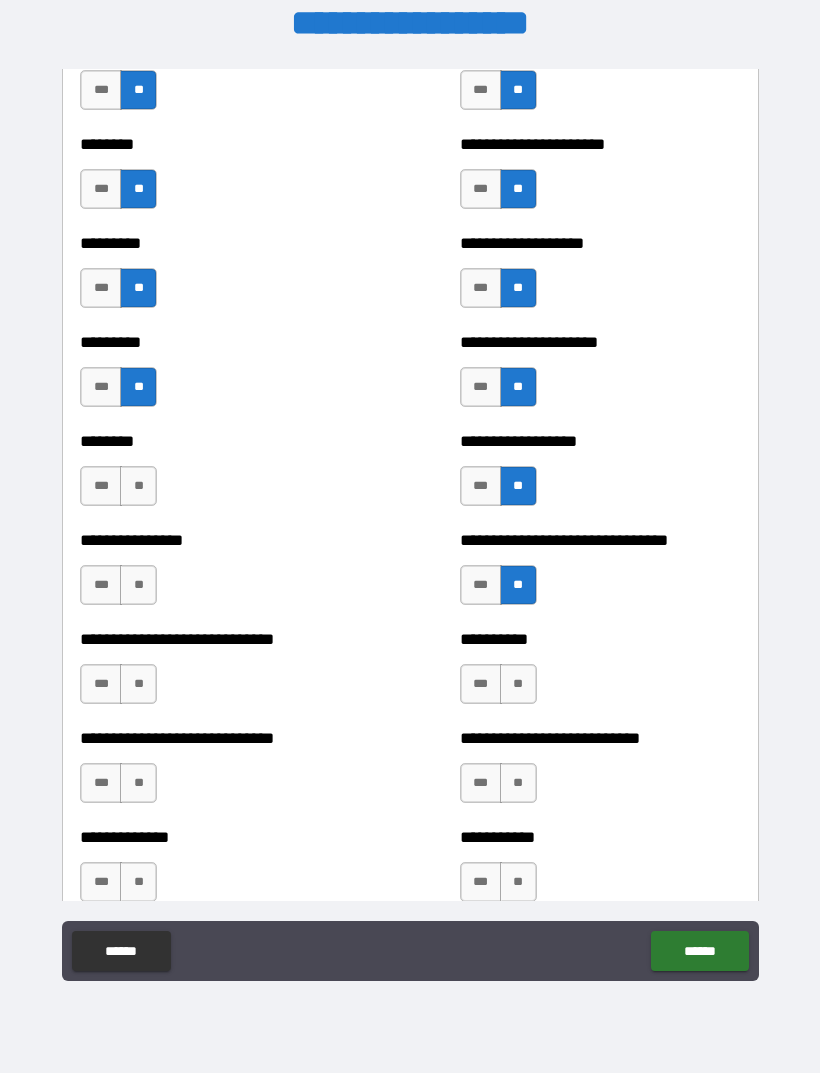 click on "**" at bounding box center [518, 684] 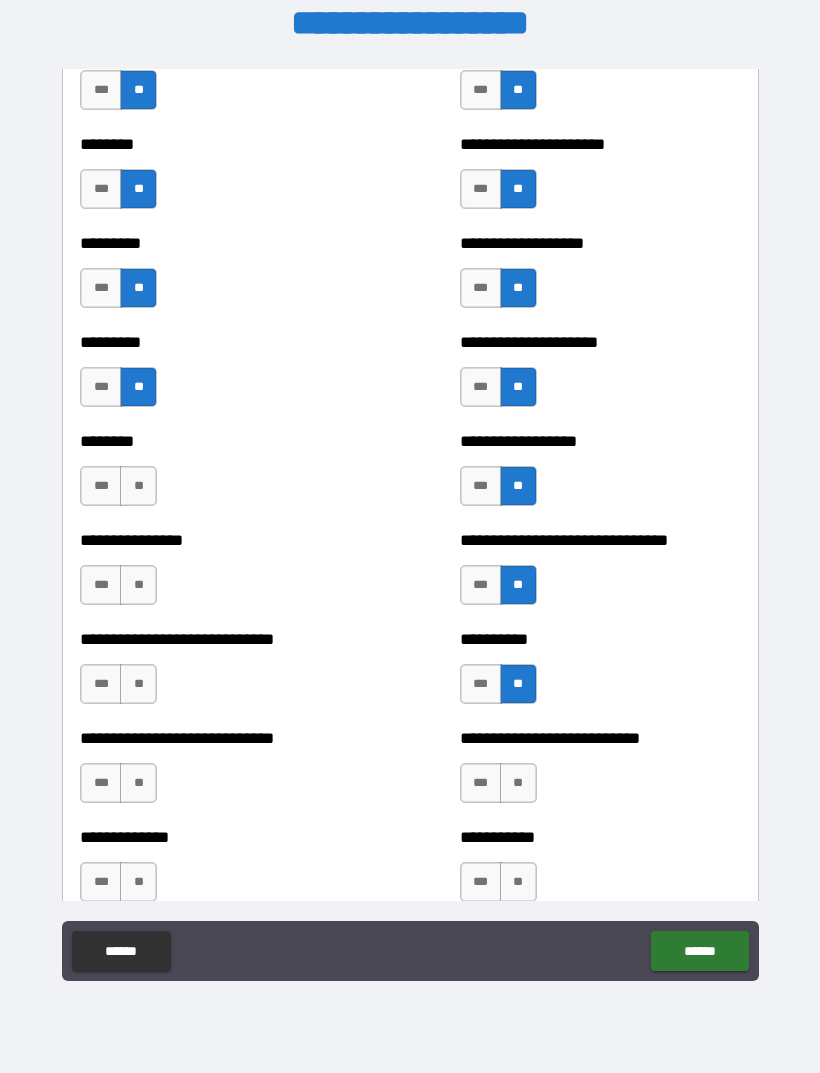 click on "**" at bounding box center (518, 783) 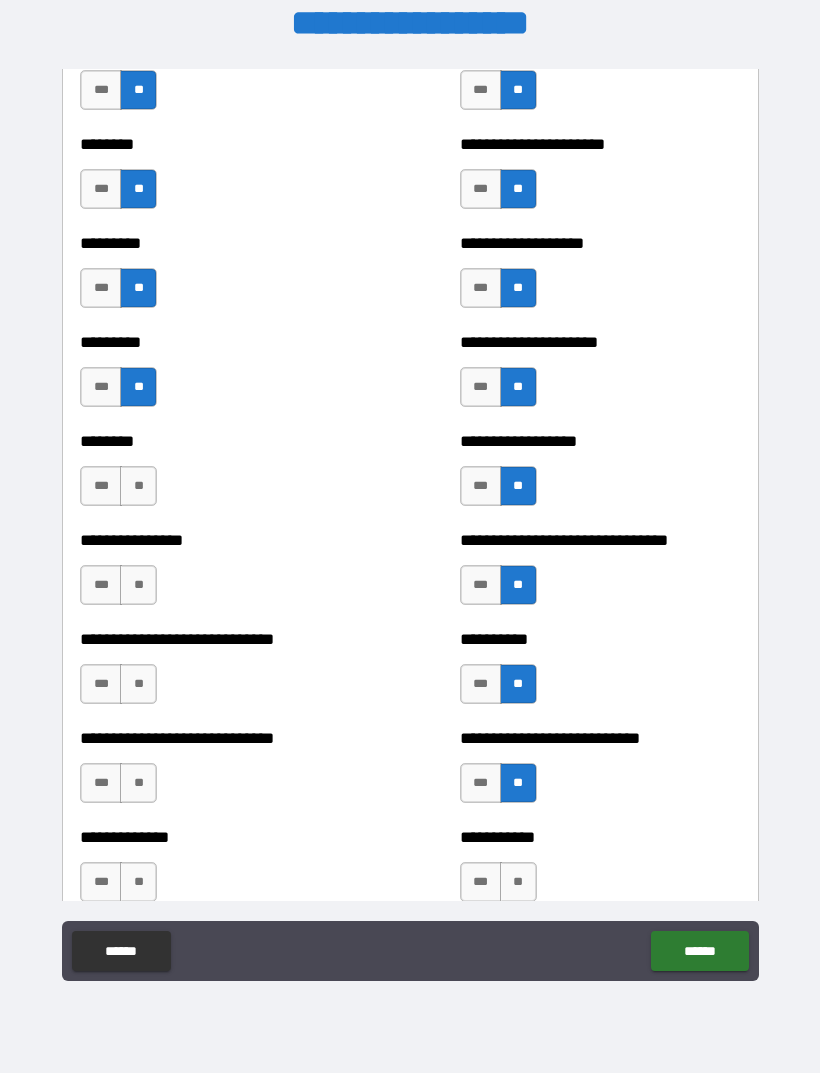 click on "**" at bounding box center (518, 882) 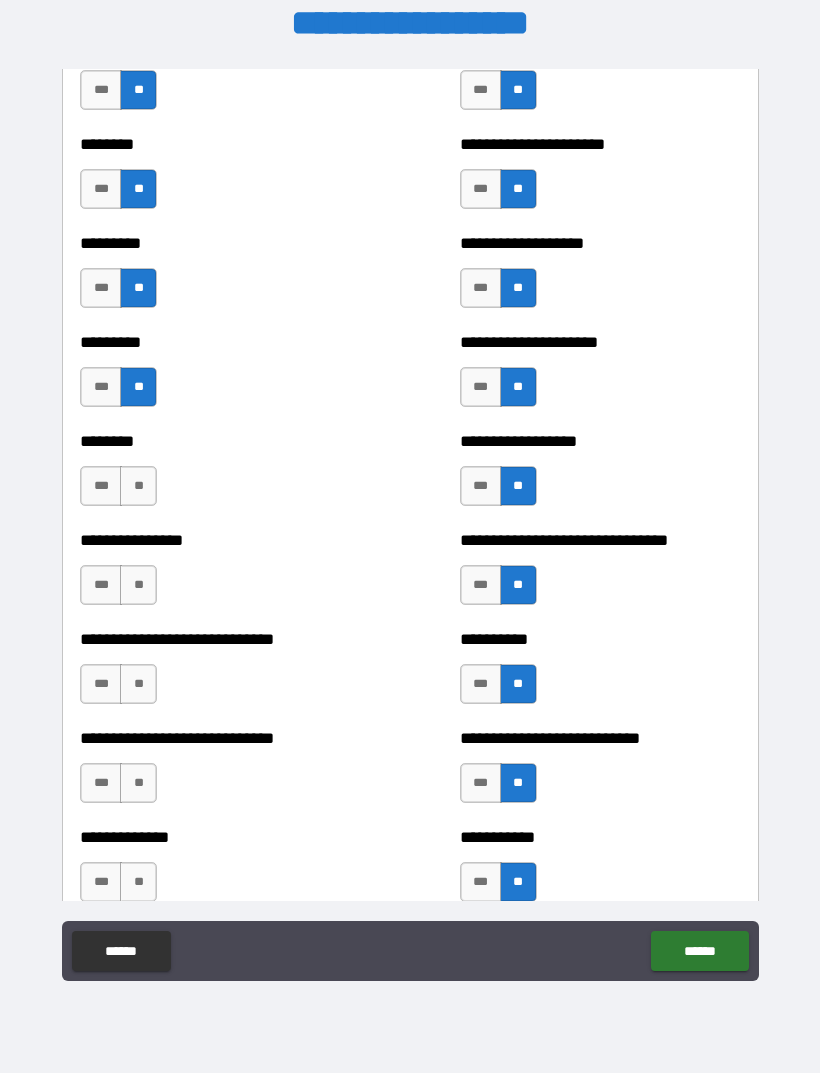 click on "**********" at bounding box center (220, 872) 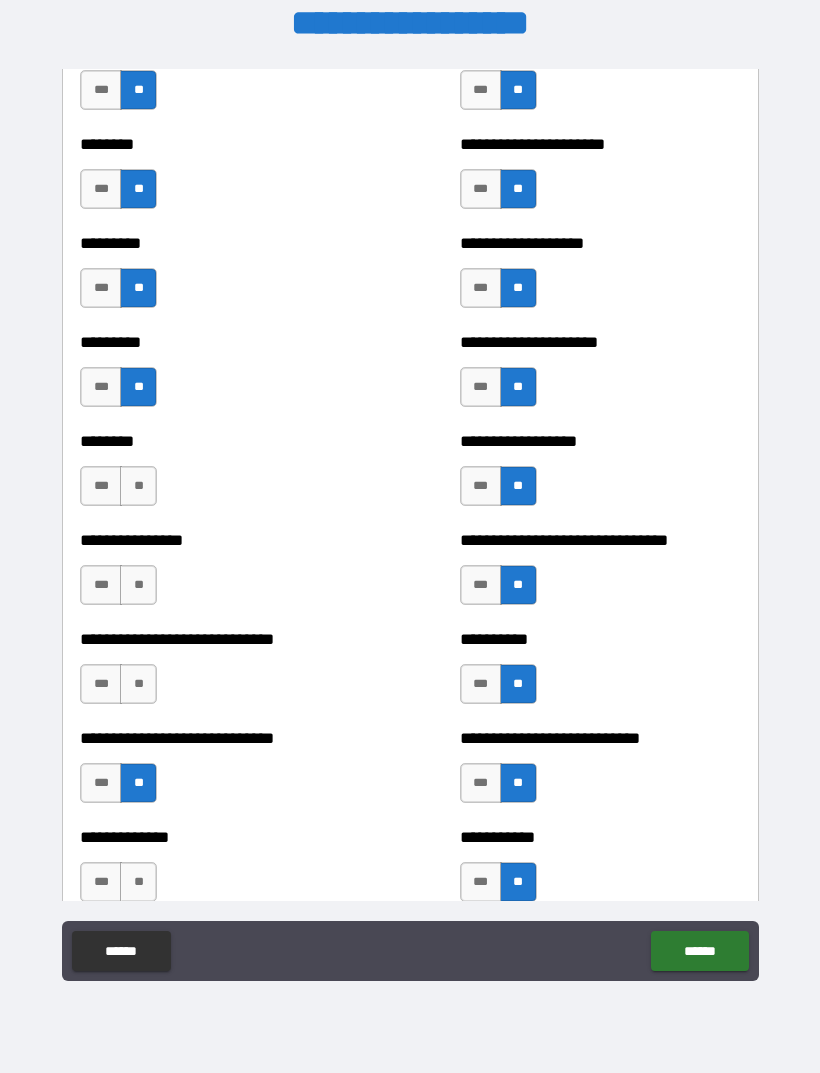 click on "**" at bounding box center [138, 684] 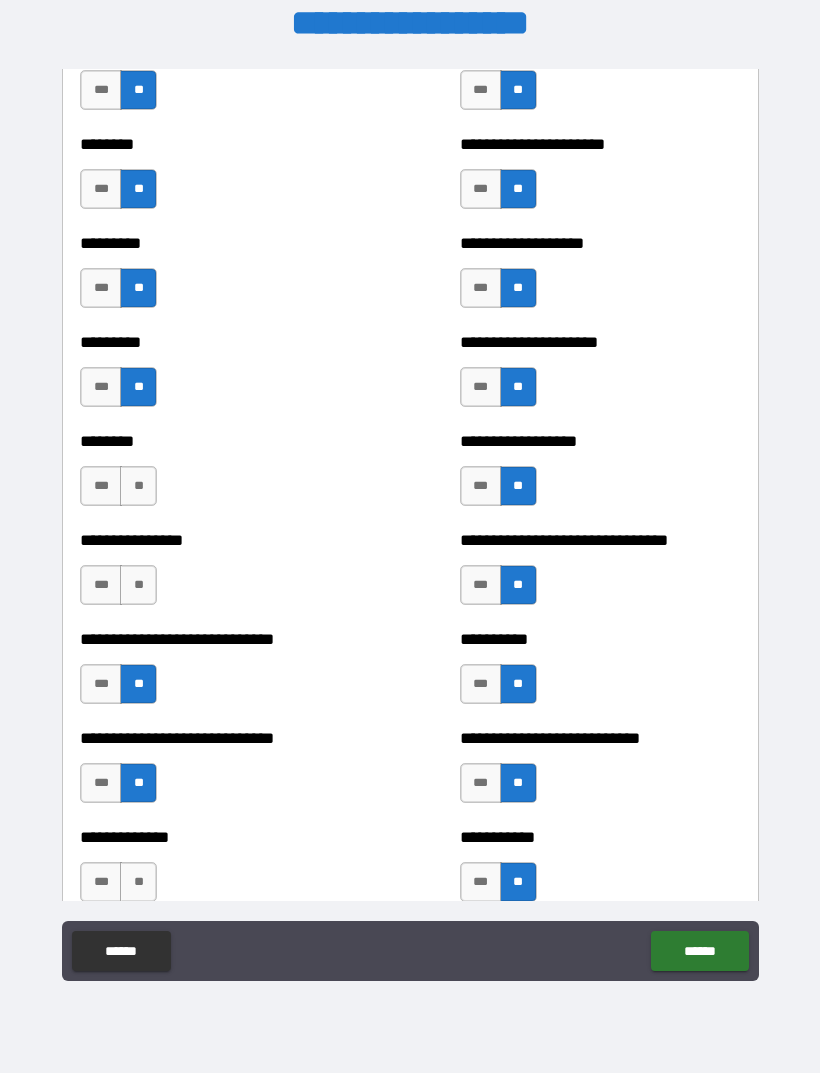 click on "**" at bounding box center [138, 882] 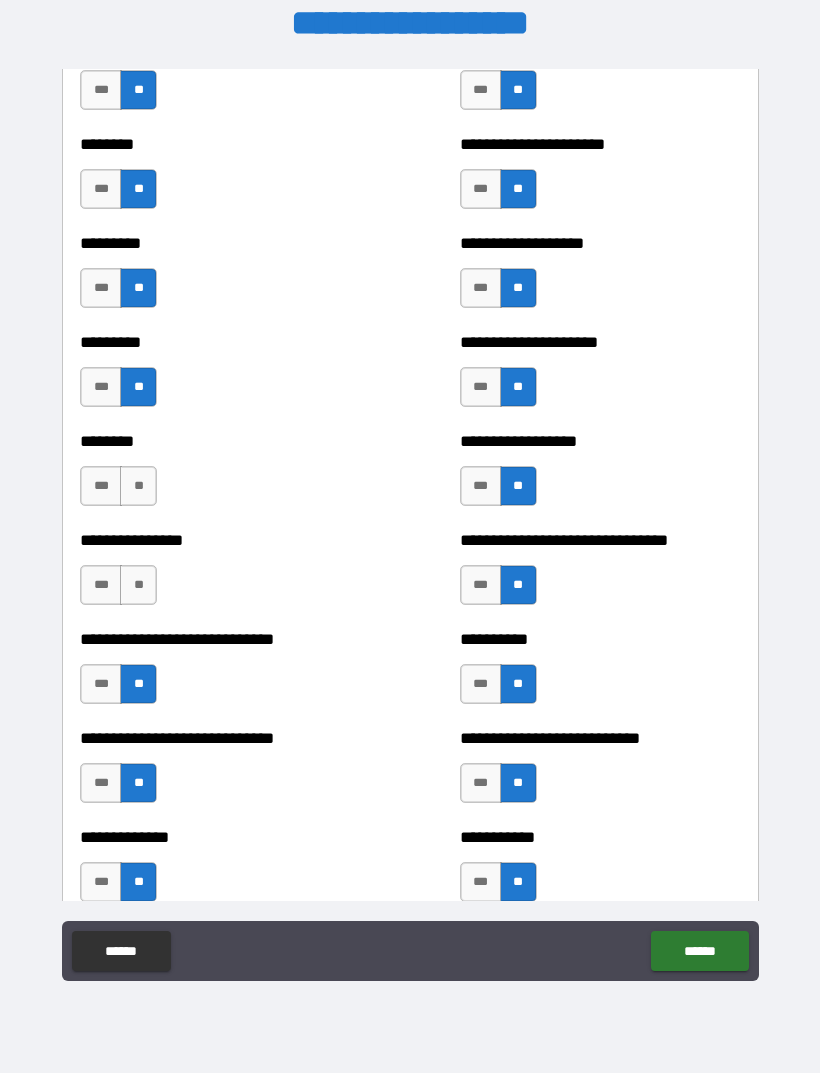 click on "**" at bounding box center [138, 585] 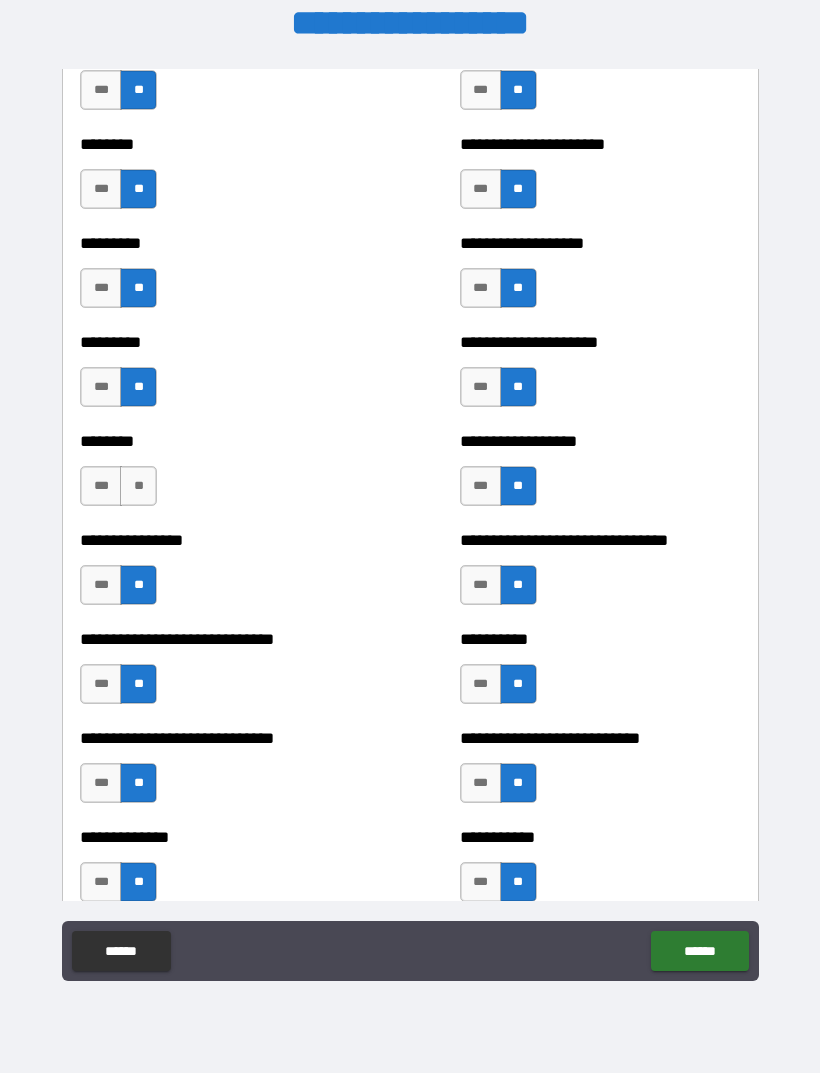 click on "**" at bounding box center [138, 486] 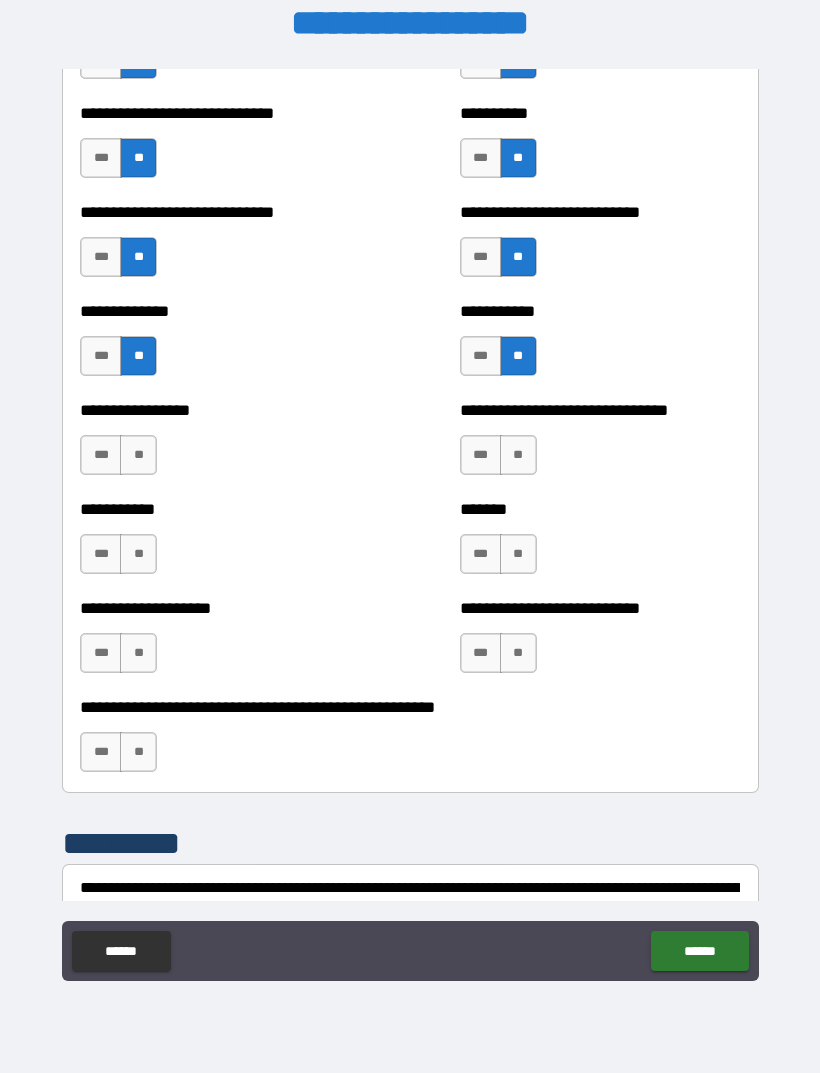 scroll, scrollTop: 7606, scrollLeft: 0, axis: vertical 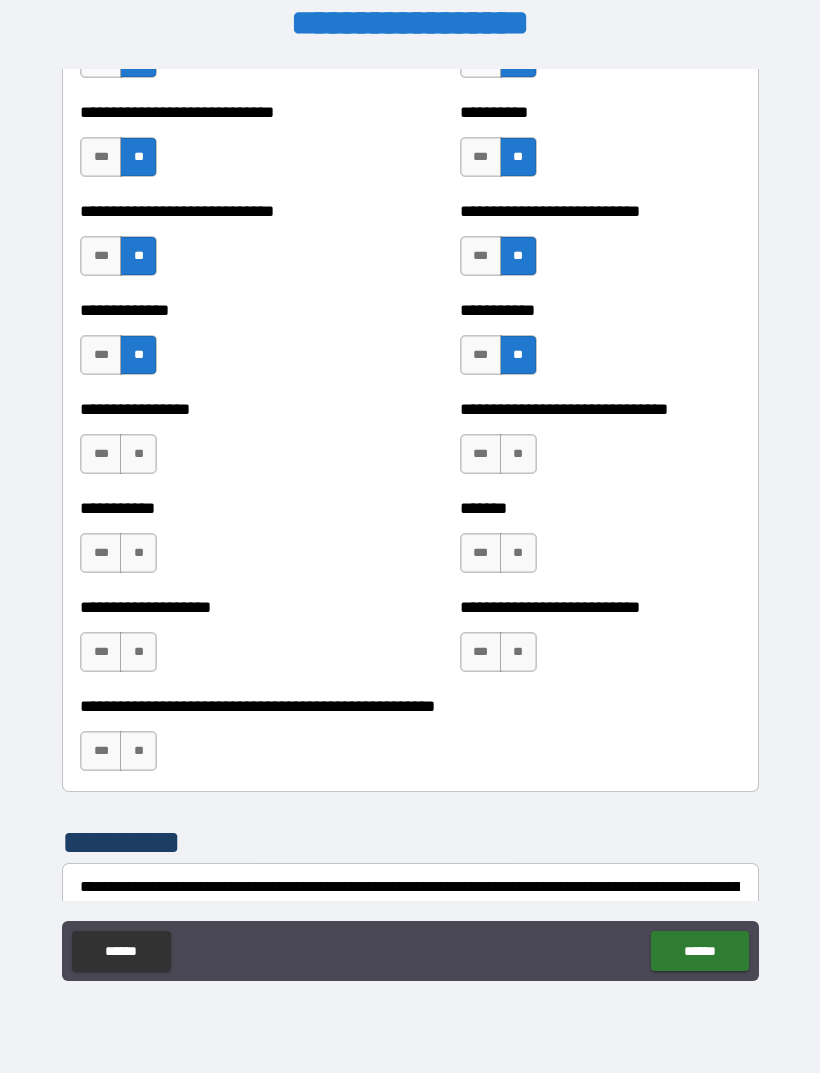 click on "**" at bounding box center [138, 454] 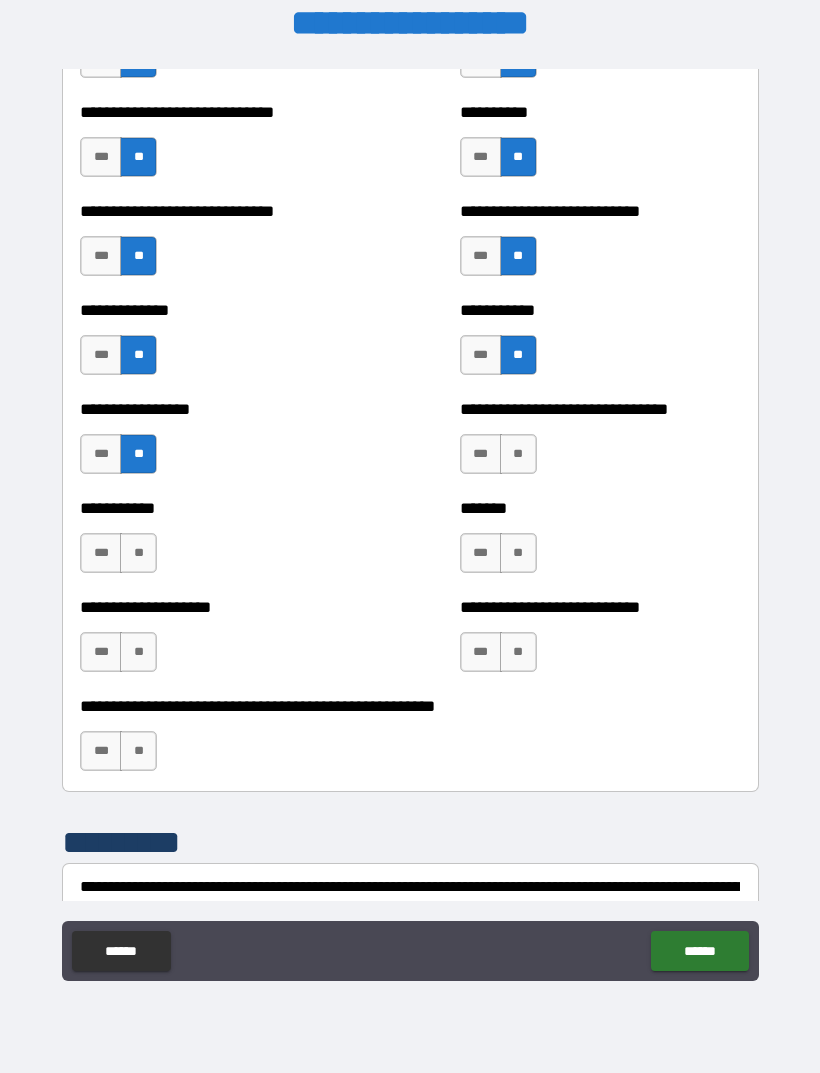 click on "**" at bounding box center (138, 553) 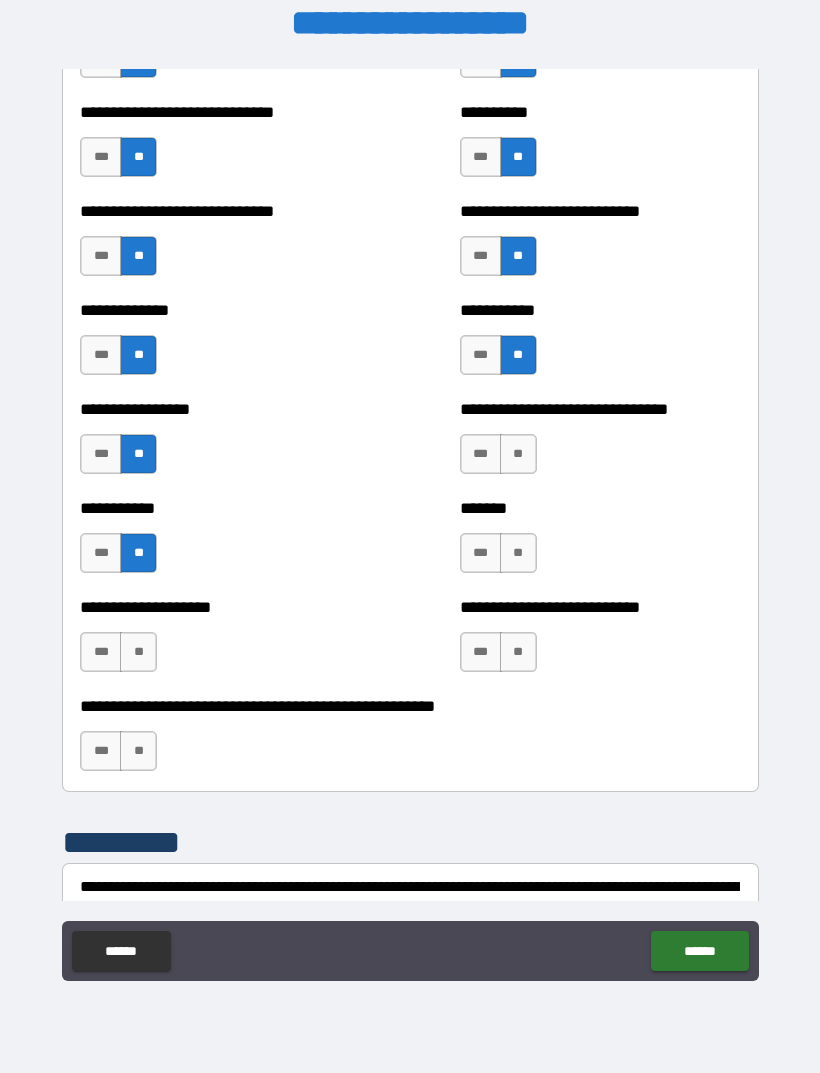 click on "**" at bounding box center [138, 652] 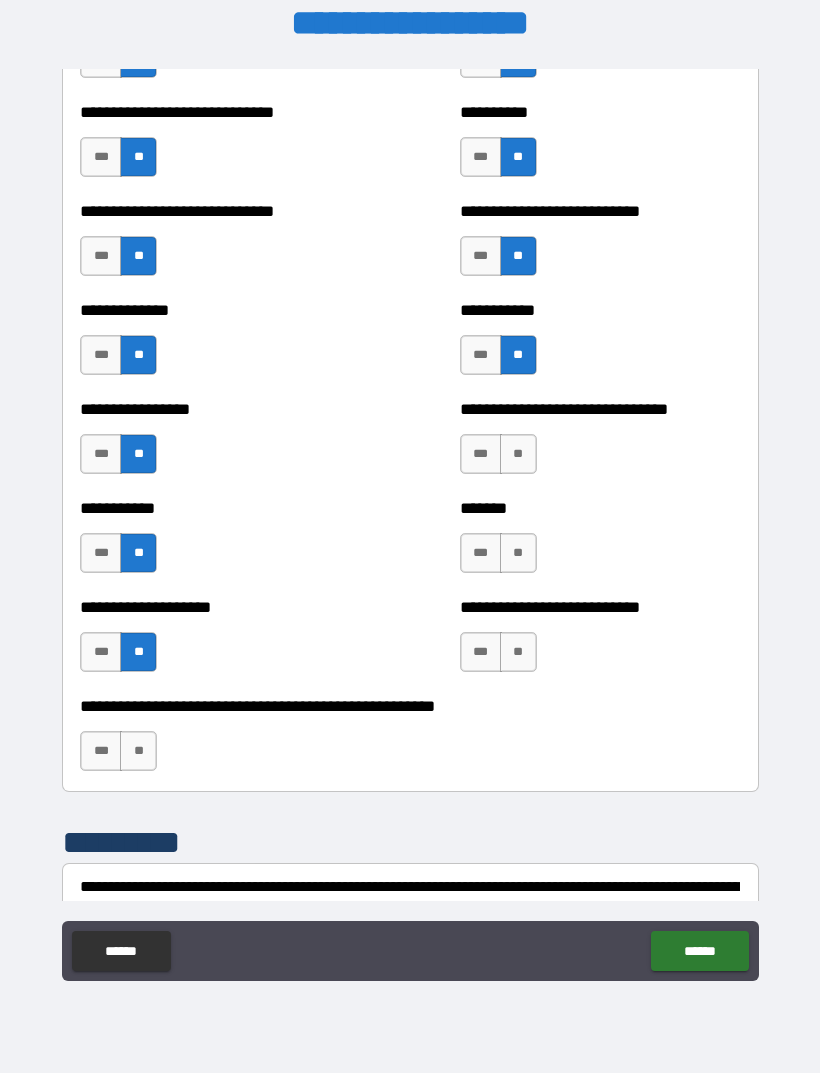 click on "**" at bounding box center (138, 751) 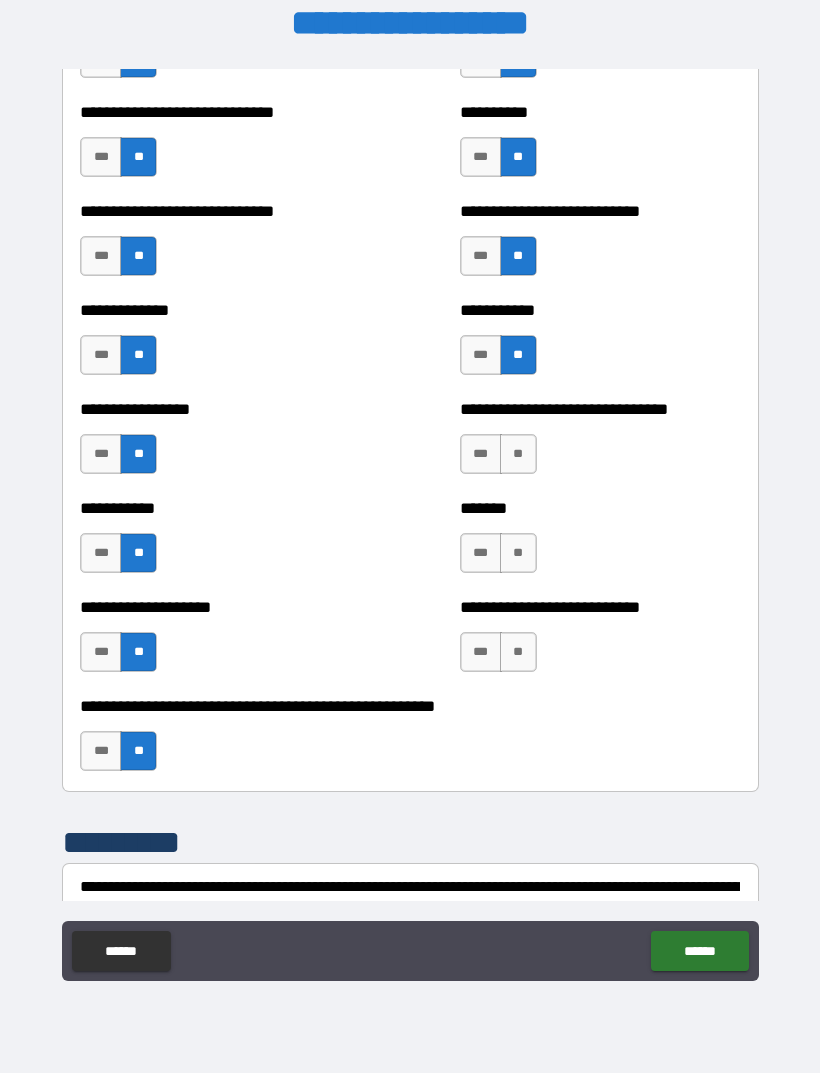 click on "**" at bounding box center [518, 652] 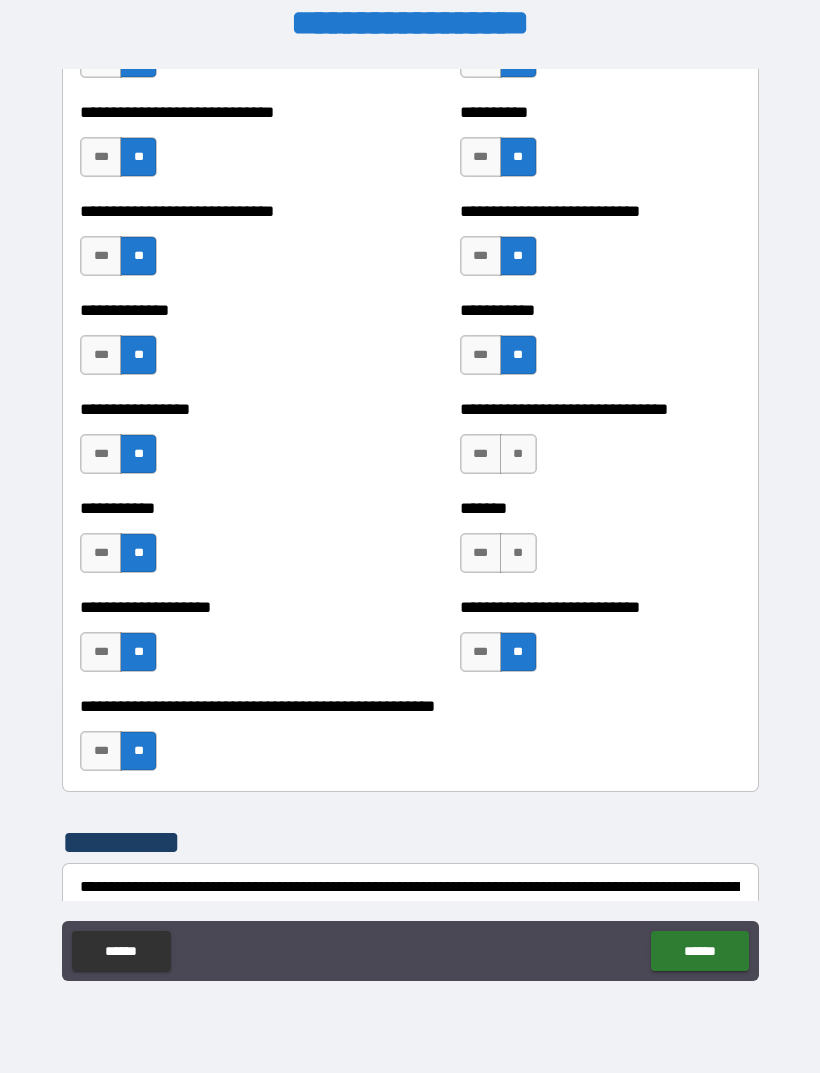 click on "**" at bounding box center (518, 553) 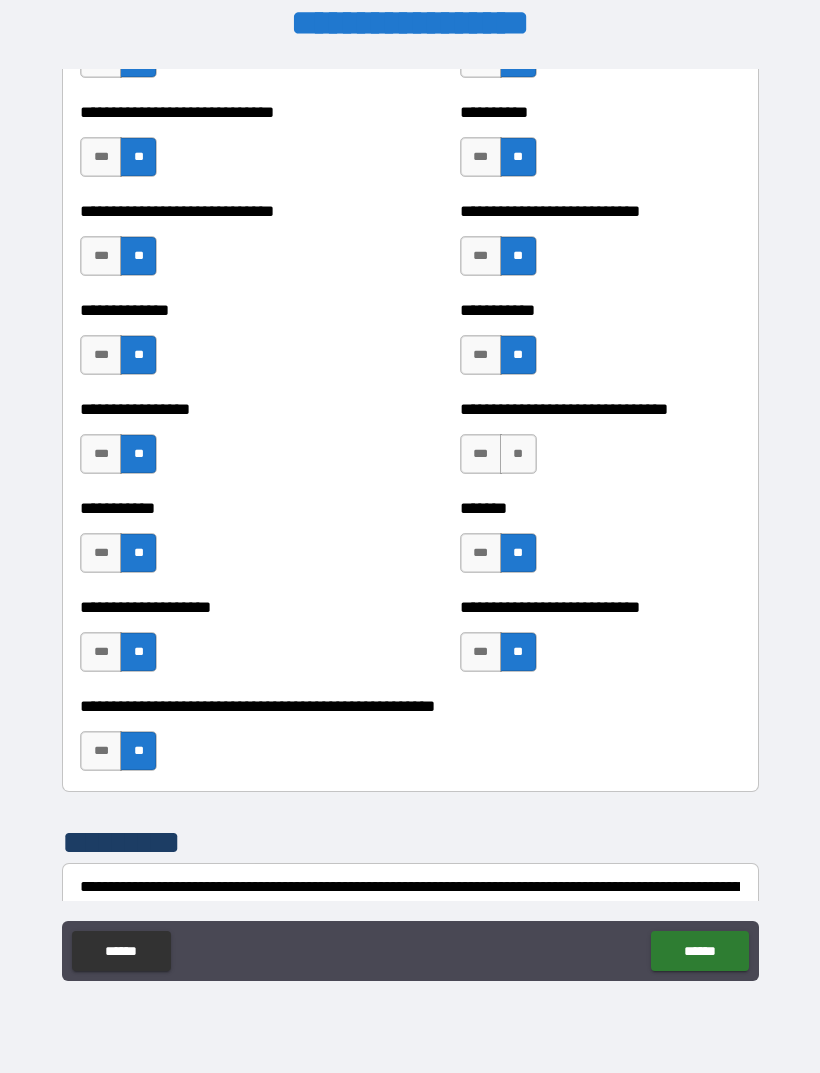 click on "**" at bounding box center (518, 454) 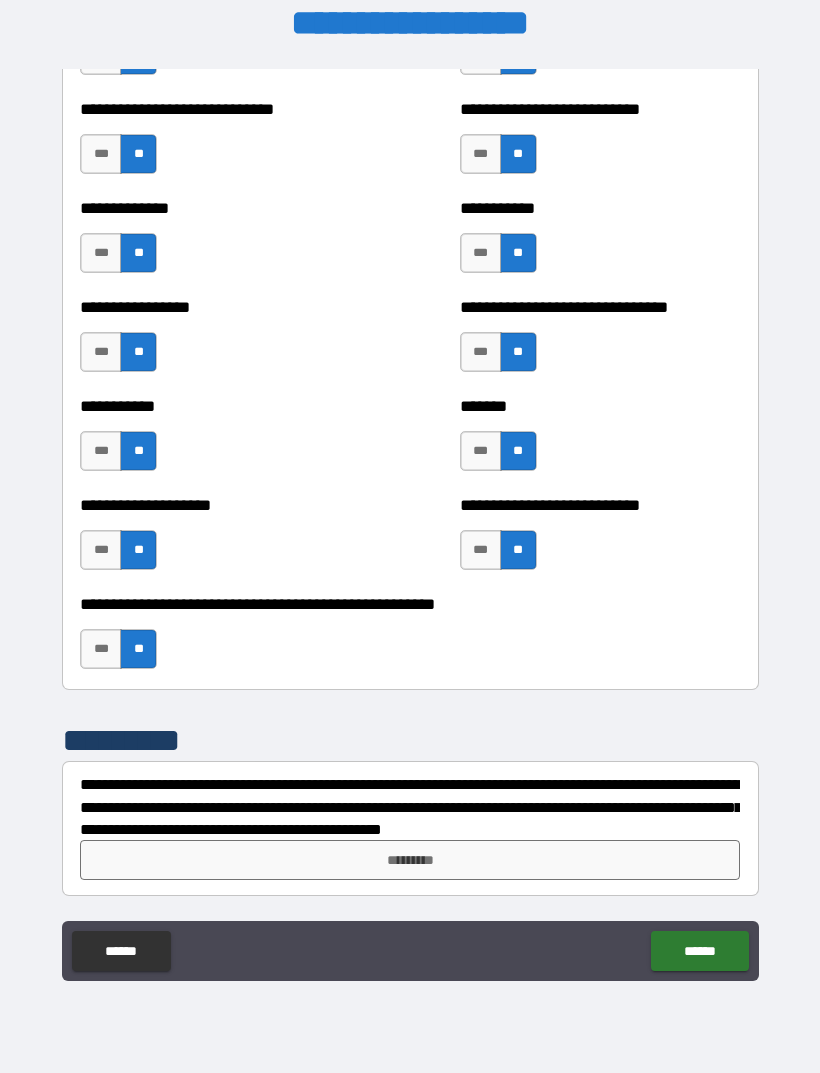scroll, scrollTop: 7708, scrollLeft: 0, axis: vertical 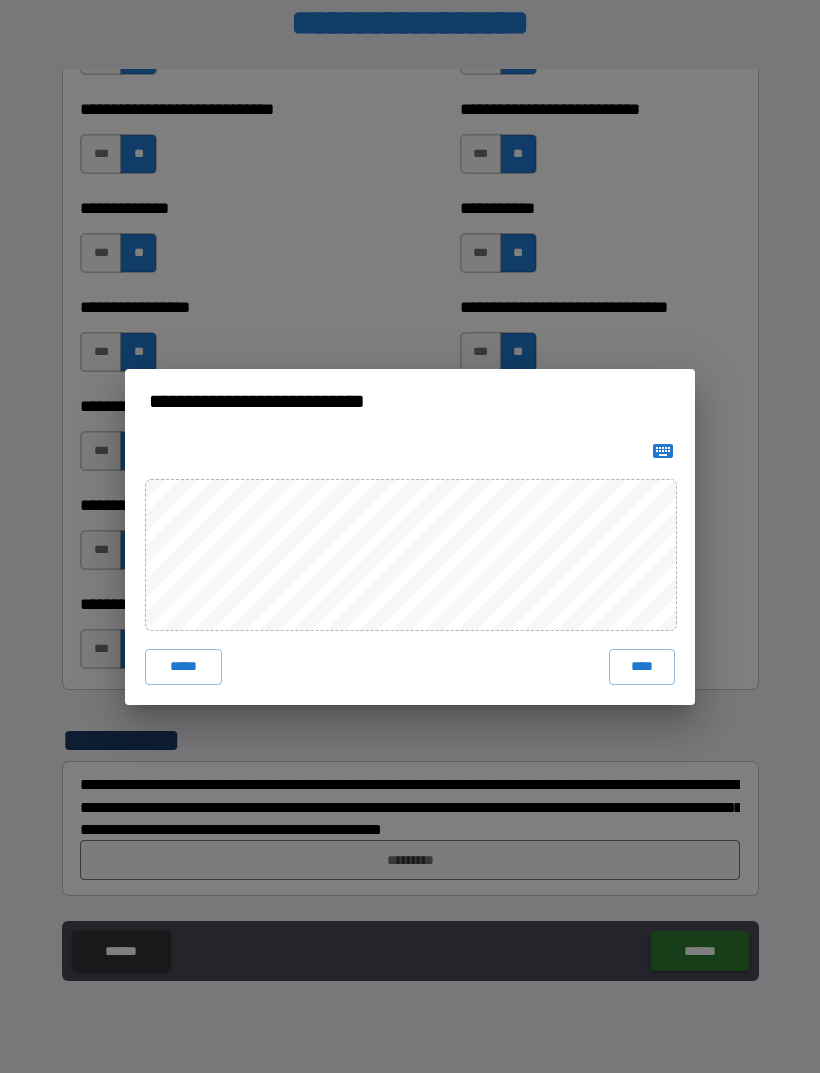 click on "****" at bounding box center (642, 667) 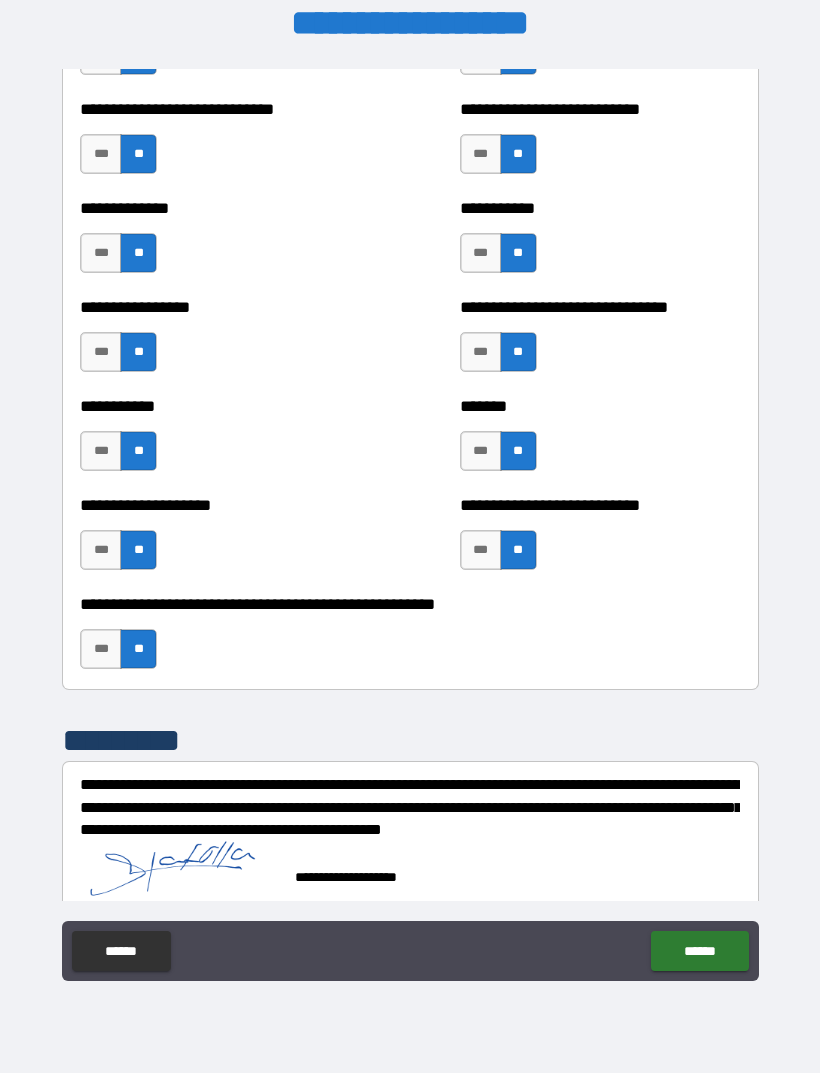 scroll, scrollTop: 7698, scrollLeft: 0, axis: vertical 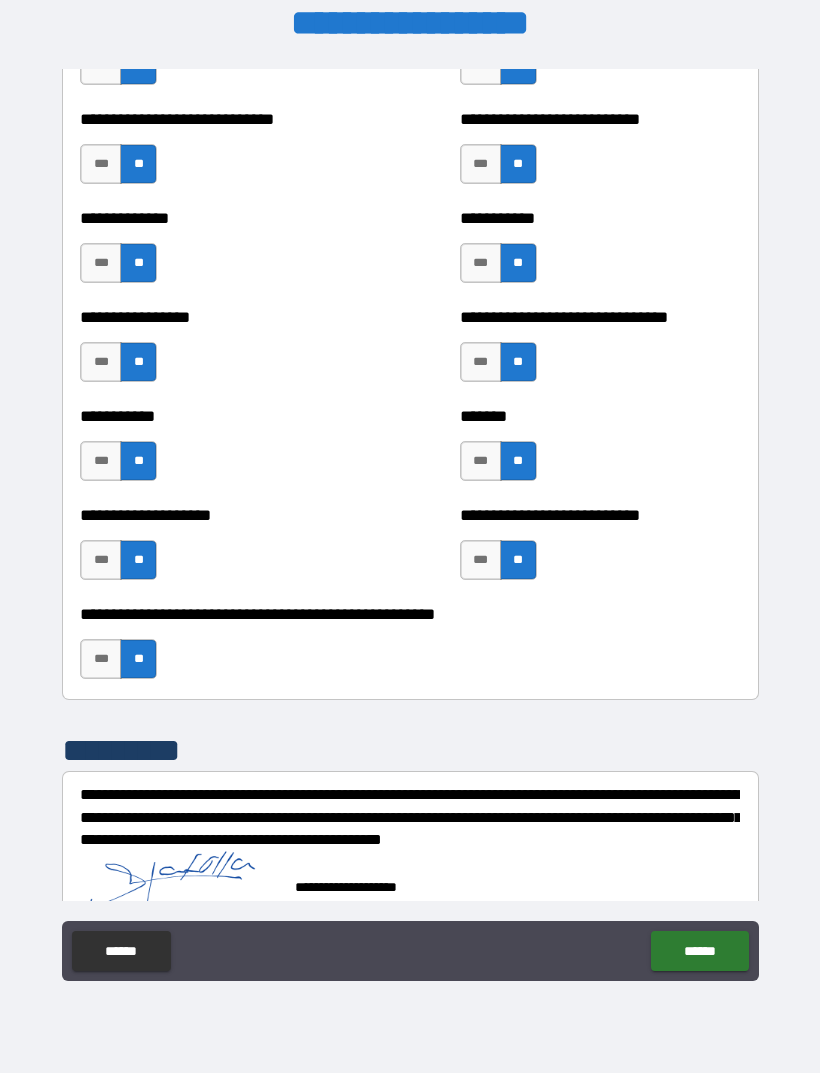 click on "******" at bounding box center [699, 951] 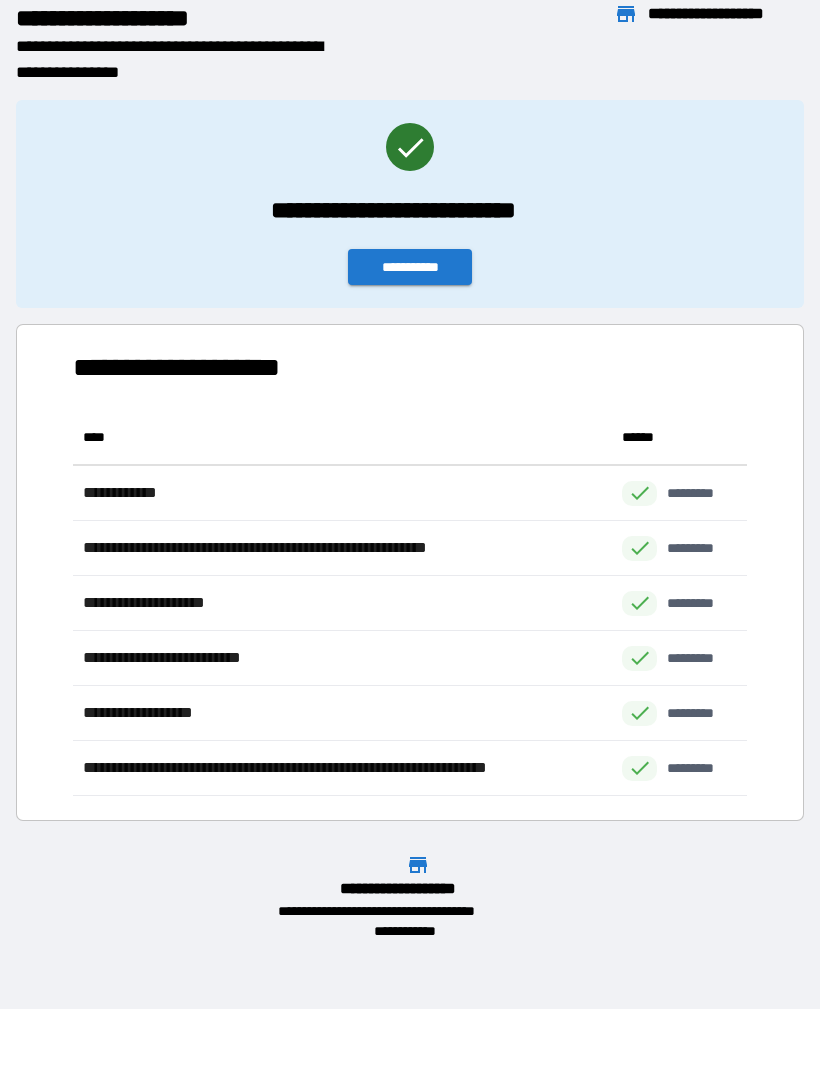 scroll, scrollTop: 1, scrollLeft: 1, axis: both 